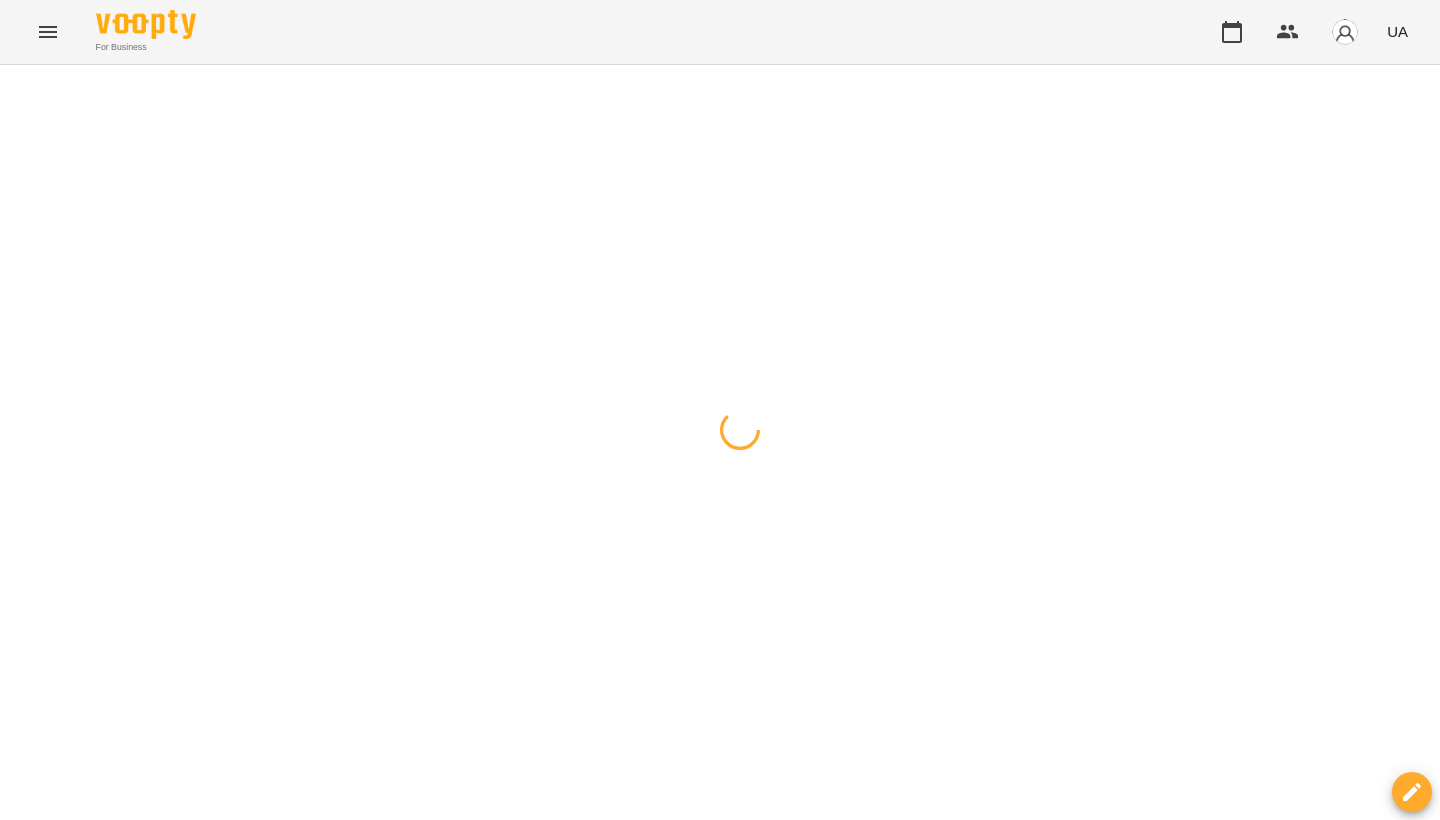 scroll, scrollTop: 0, scrollLeft: 0, axis: both 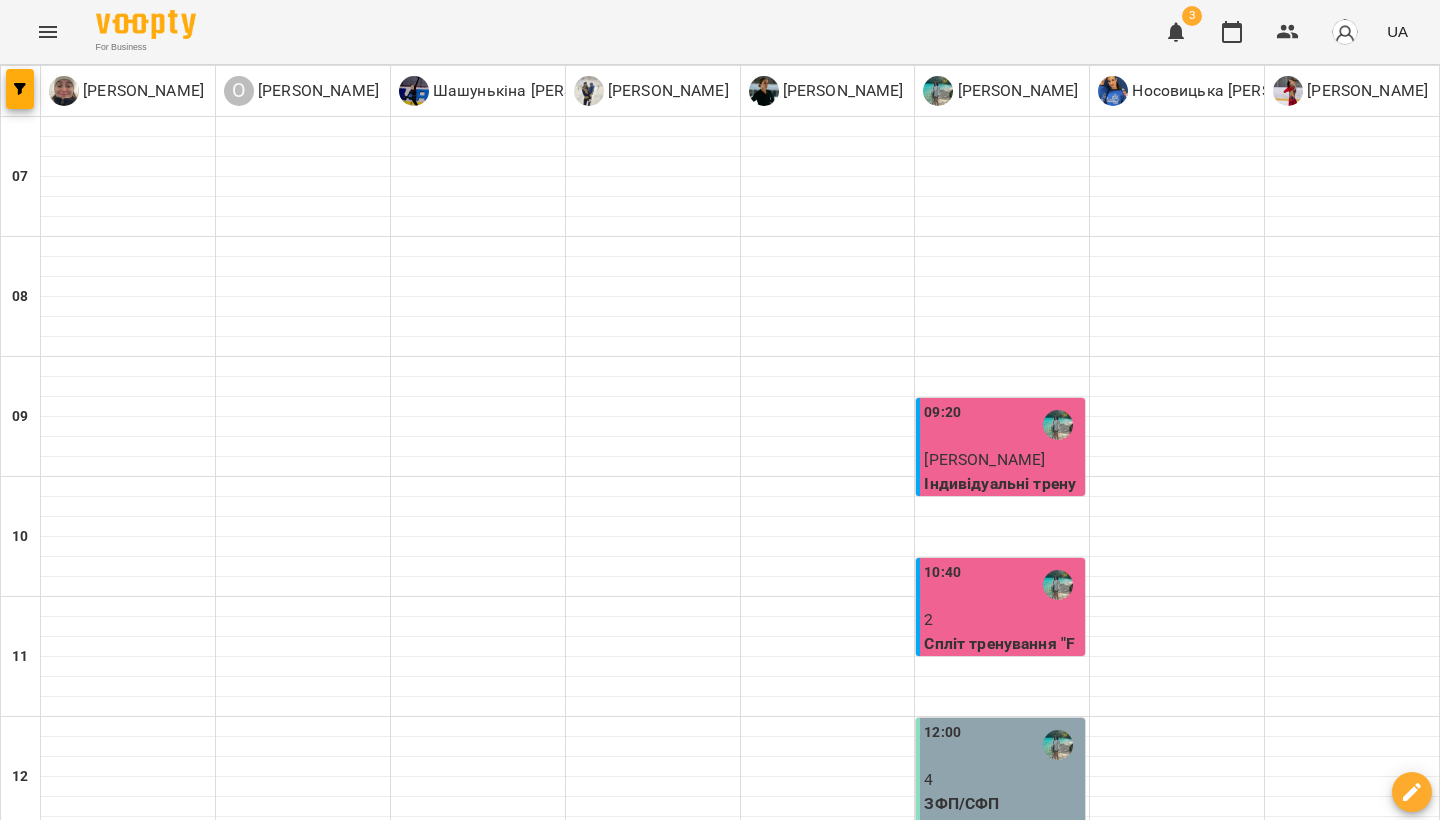 click on "13:20" at bounding box center [1002, 905] 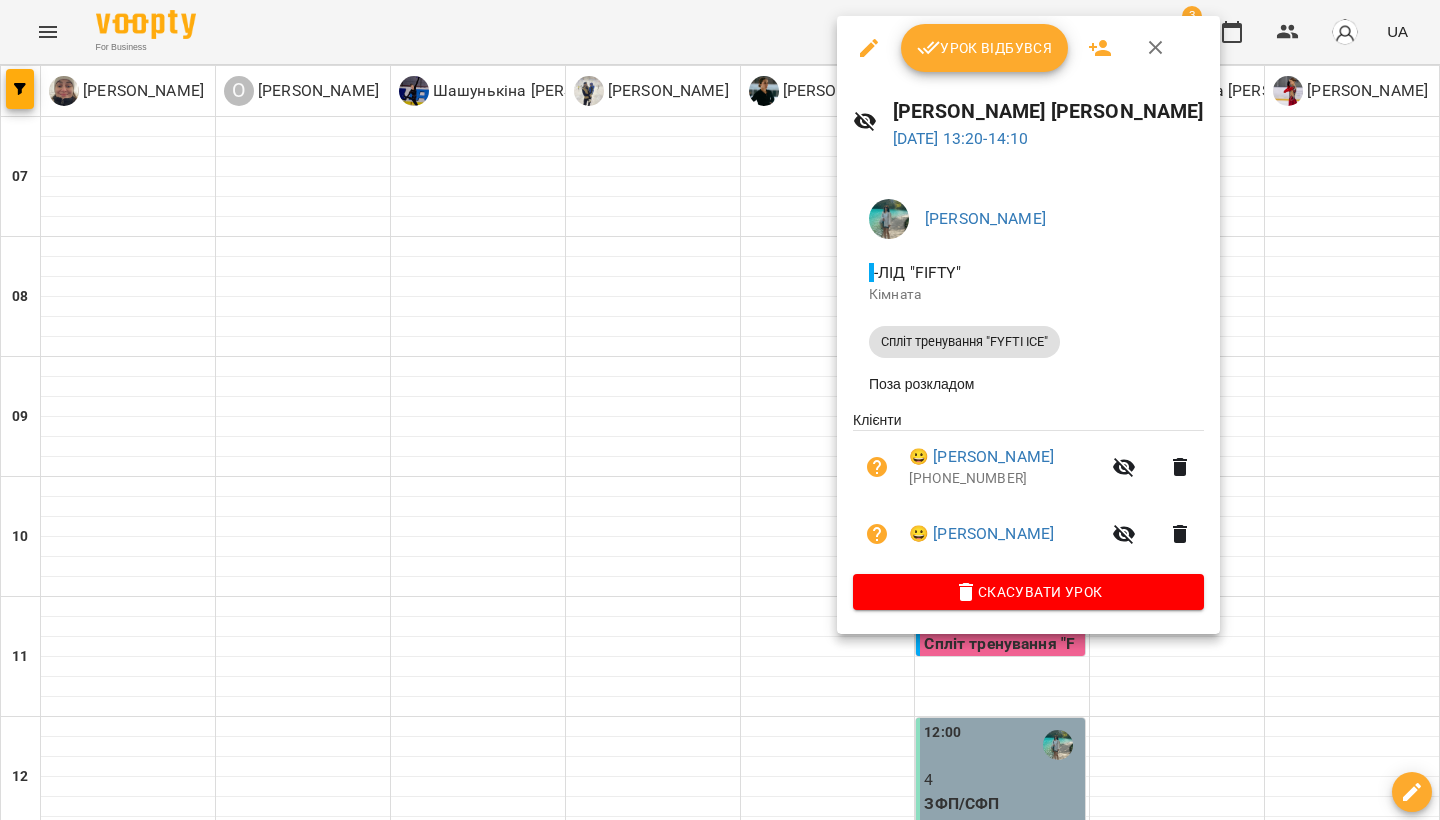 click on "Урок відбувся" at bounding box center [985, 48] 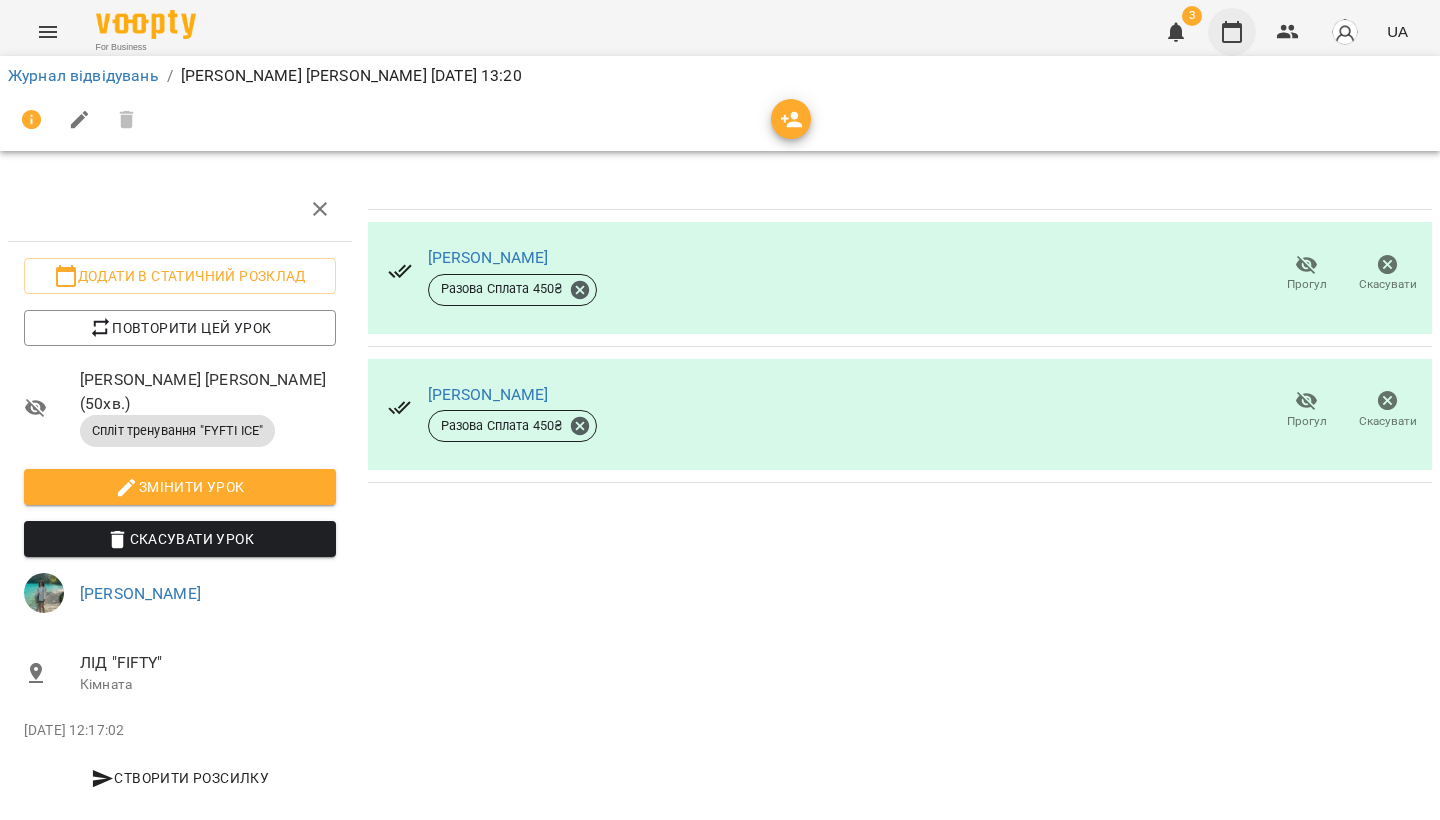 click 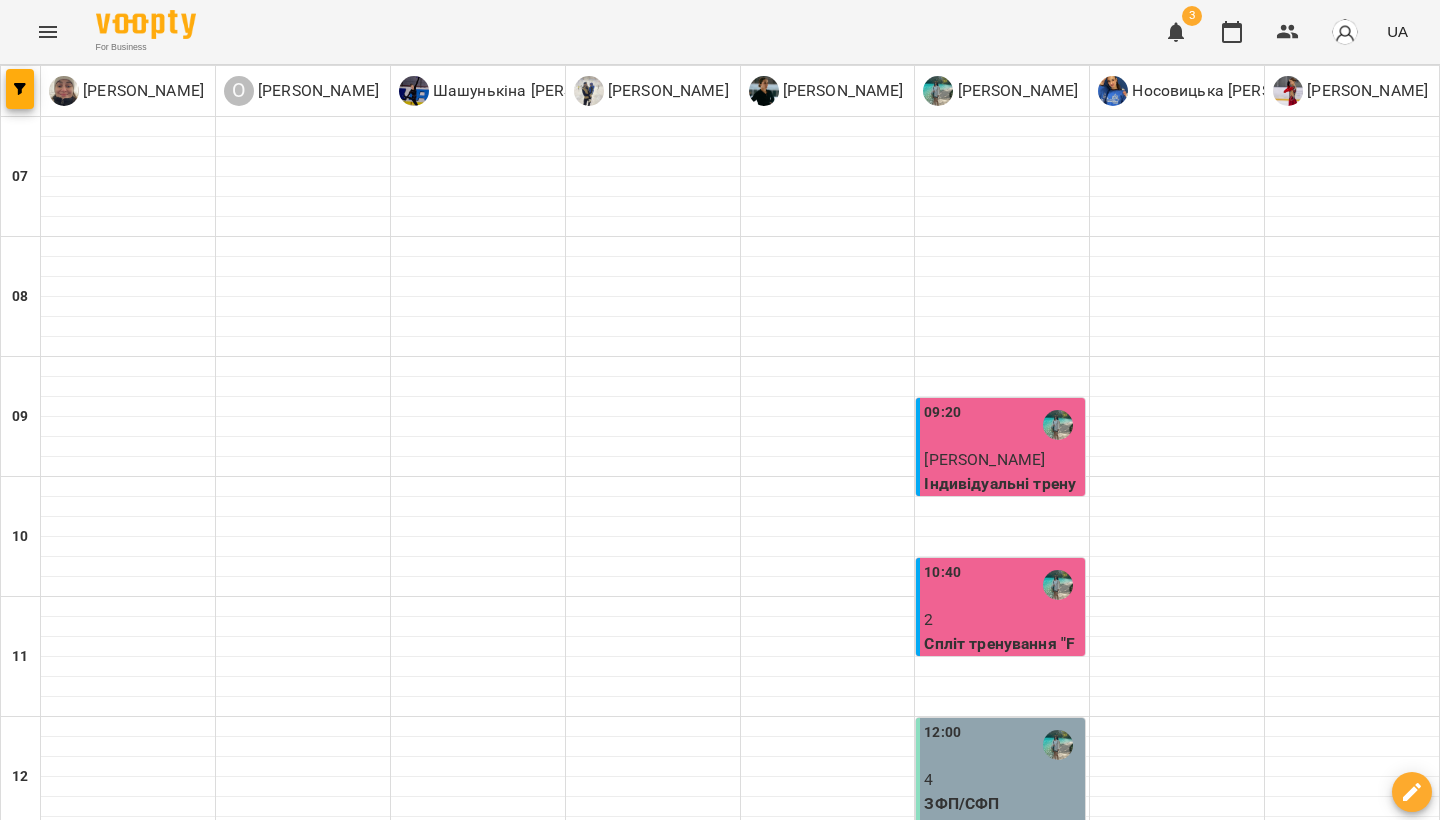 scroll, scrollTop: 598, scrollLeft: 0, axis: vertical 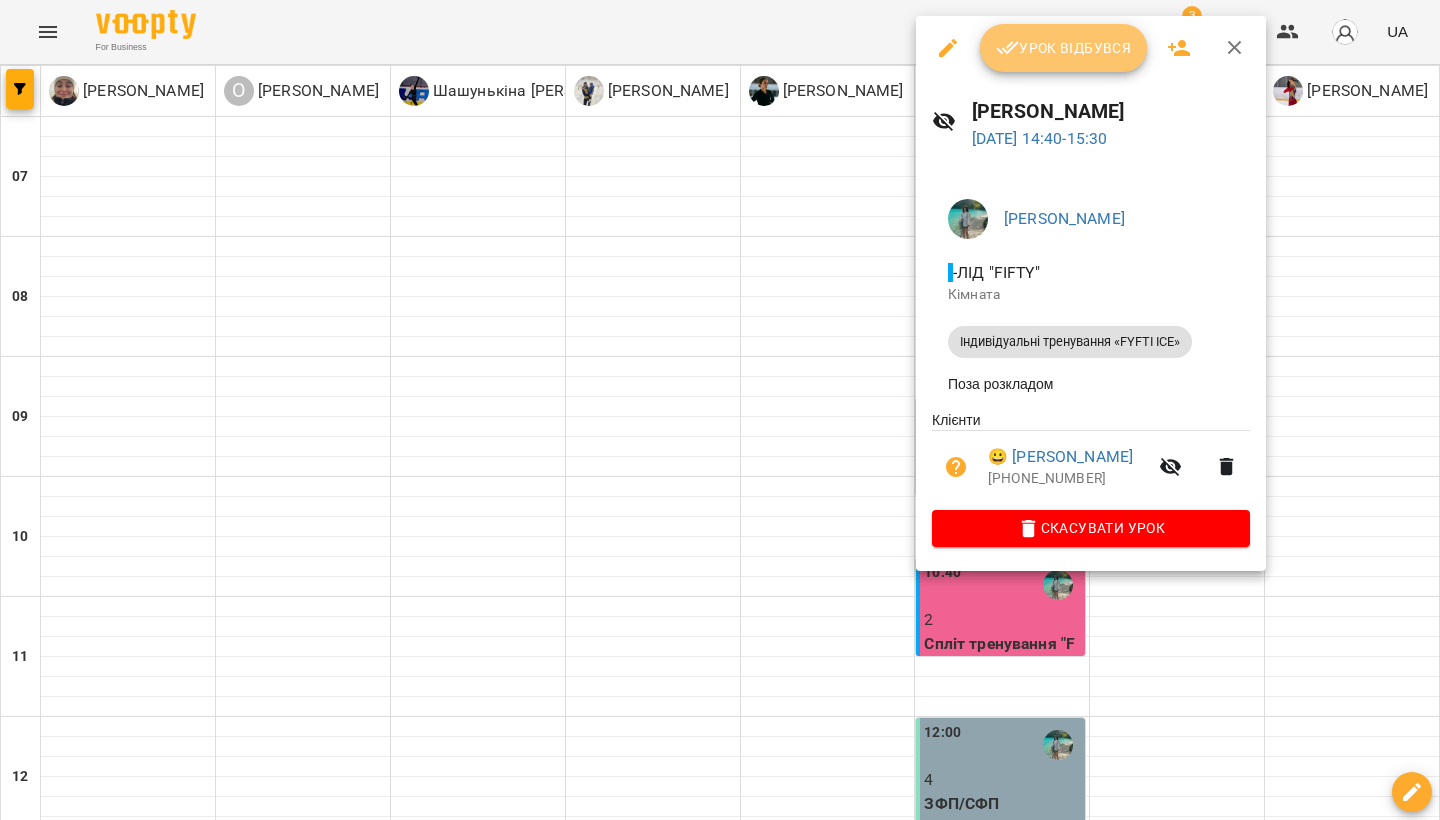 click on "Урок відбувся" at bounding box center [1064, 48] 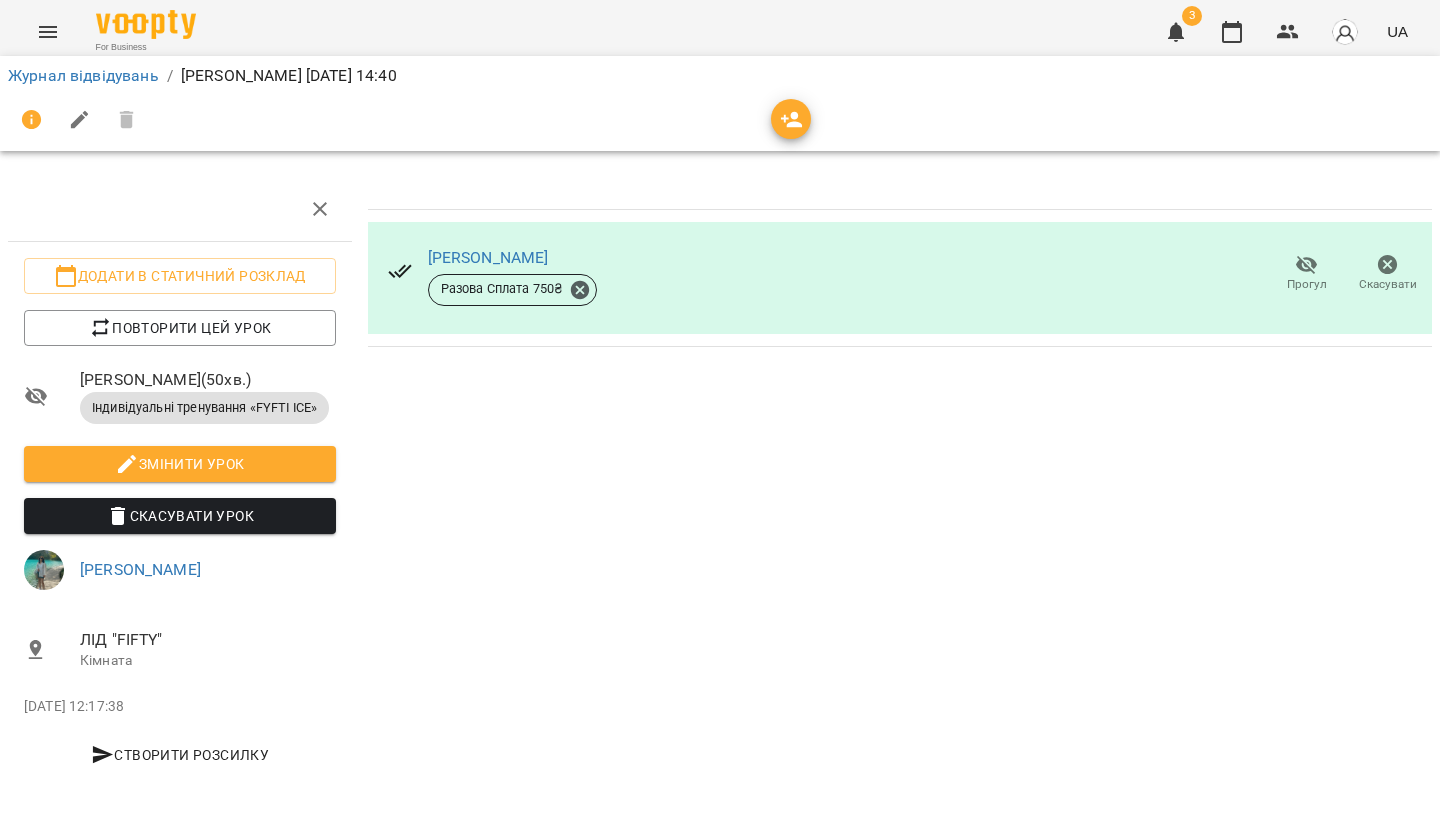 drag, startPoint x: 1235, startPoint y: 37, endPoint x: 1141, endPoint y: 143, distance: 141.67569 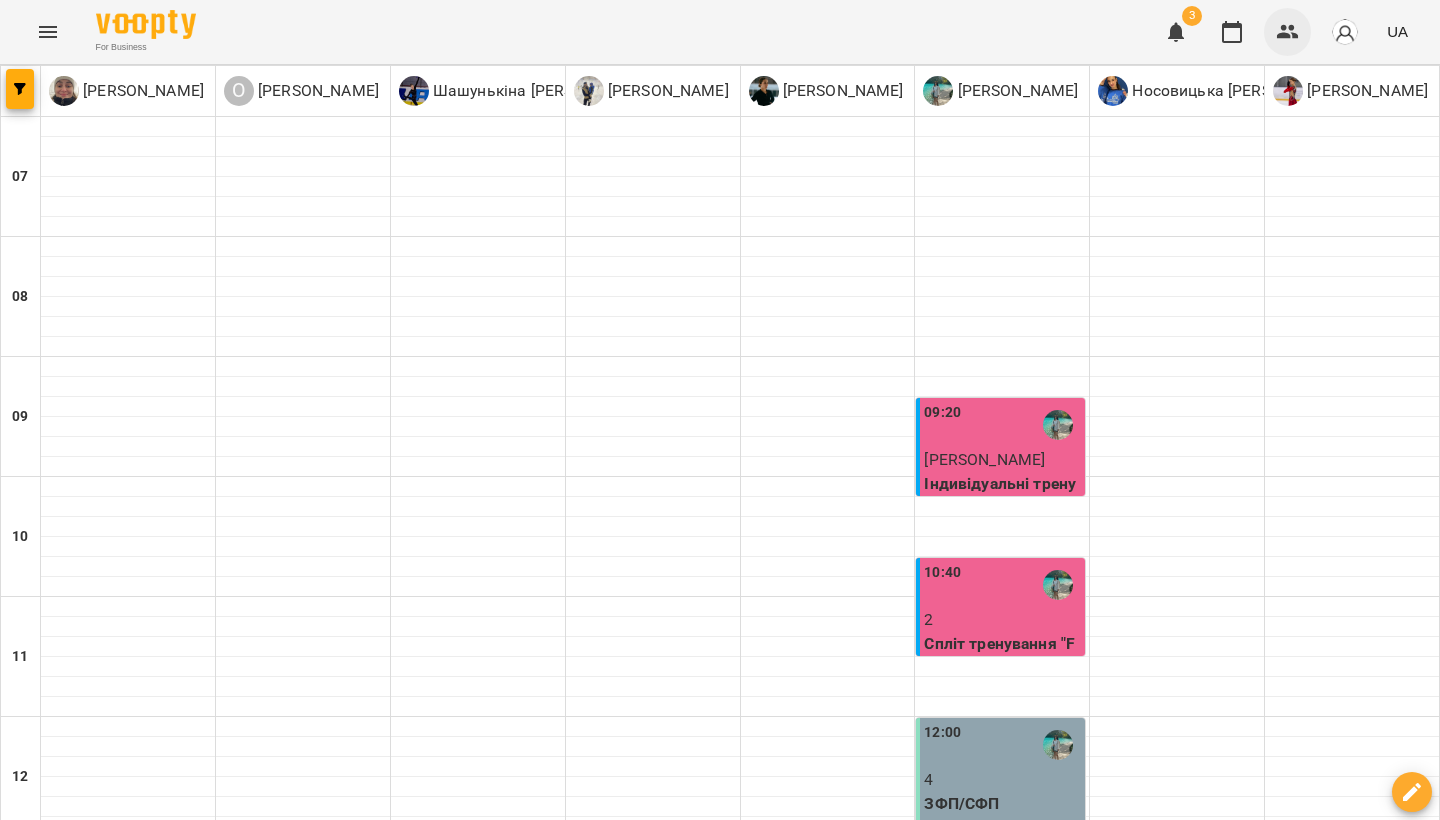 scroll, scrollTop: 0, scrollLeft: 0, axis: both 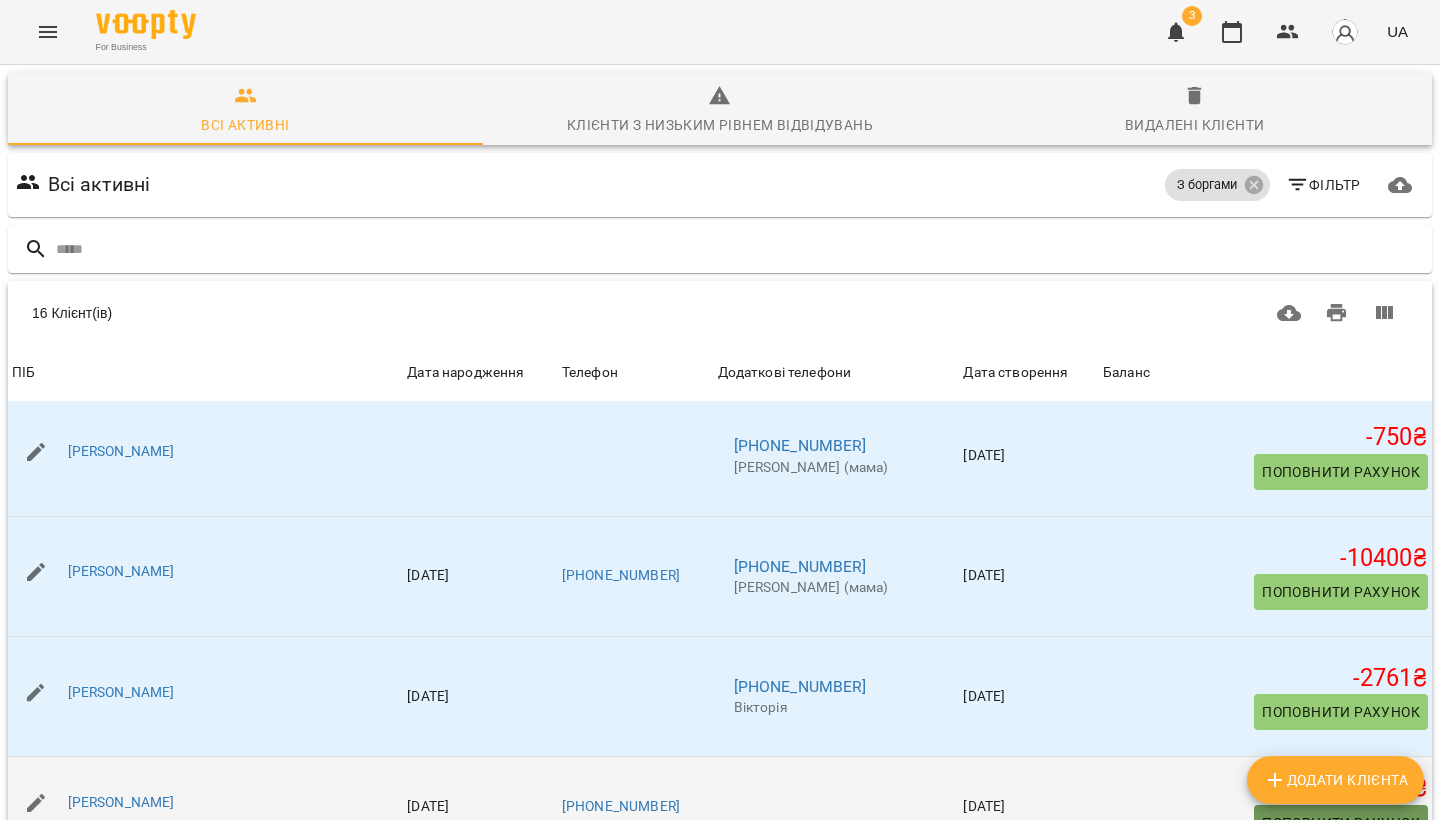 click on "Поповнити рахунок" at bounding box center (1341, 823) 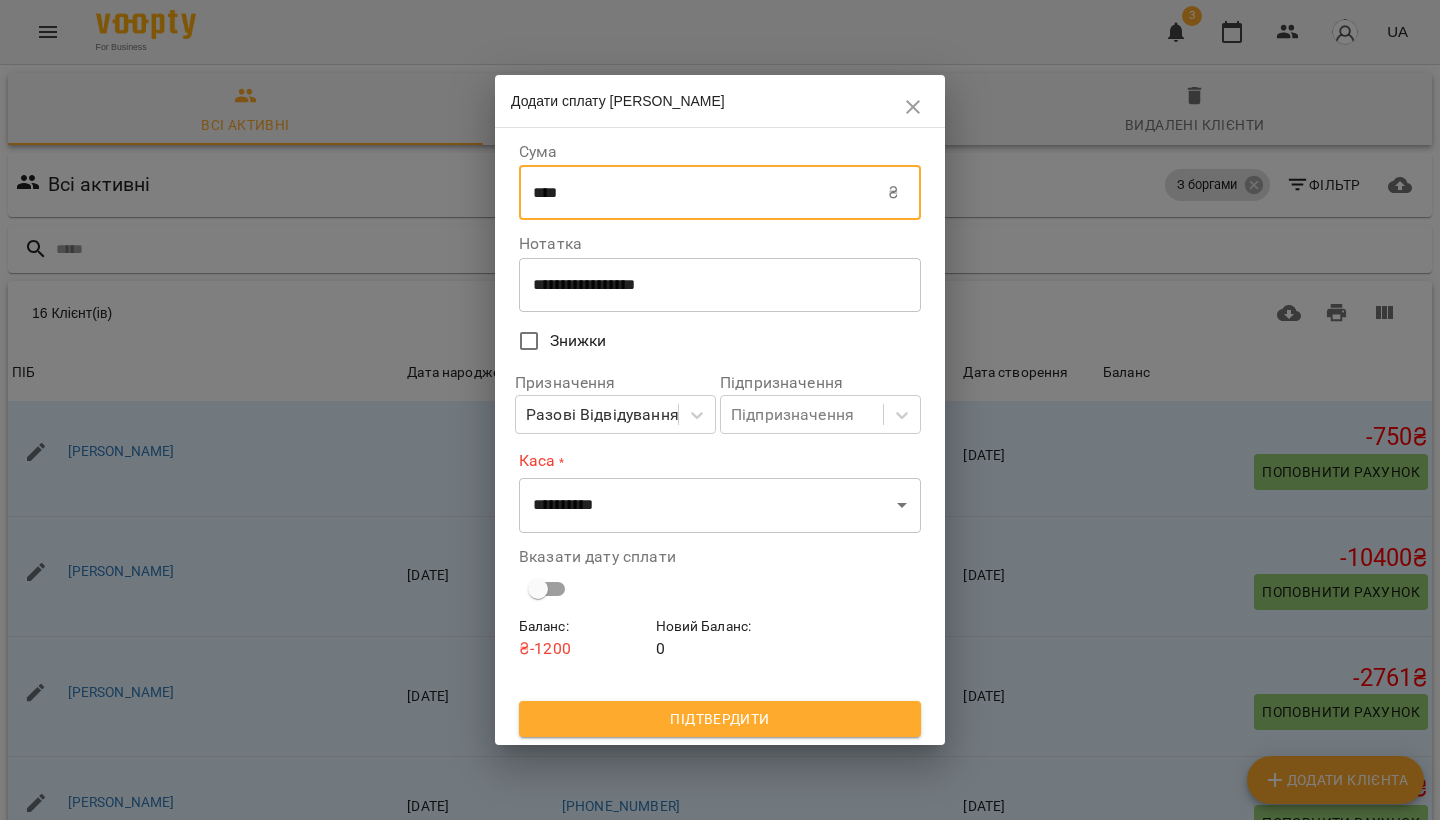 drag, startPoint x: 595, startPoint y: 201, endPoint x: 514, endPoint y: 198, distance: 81.055534 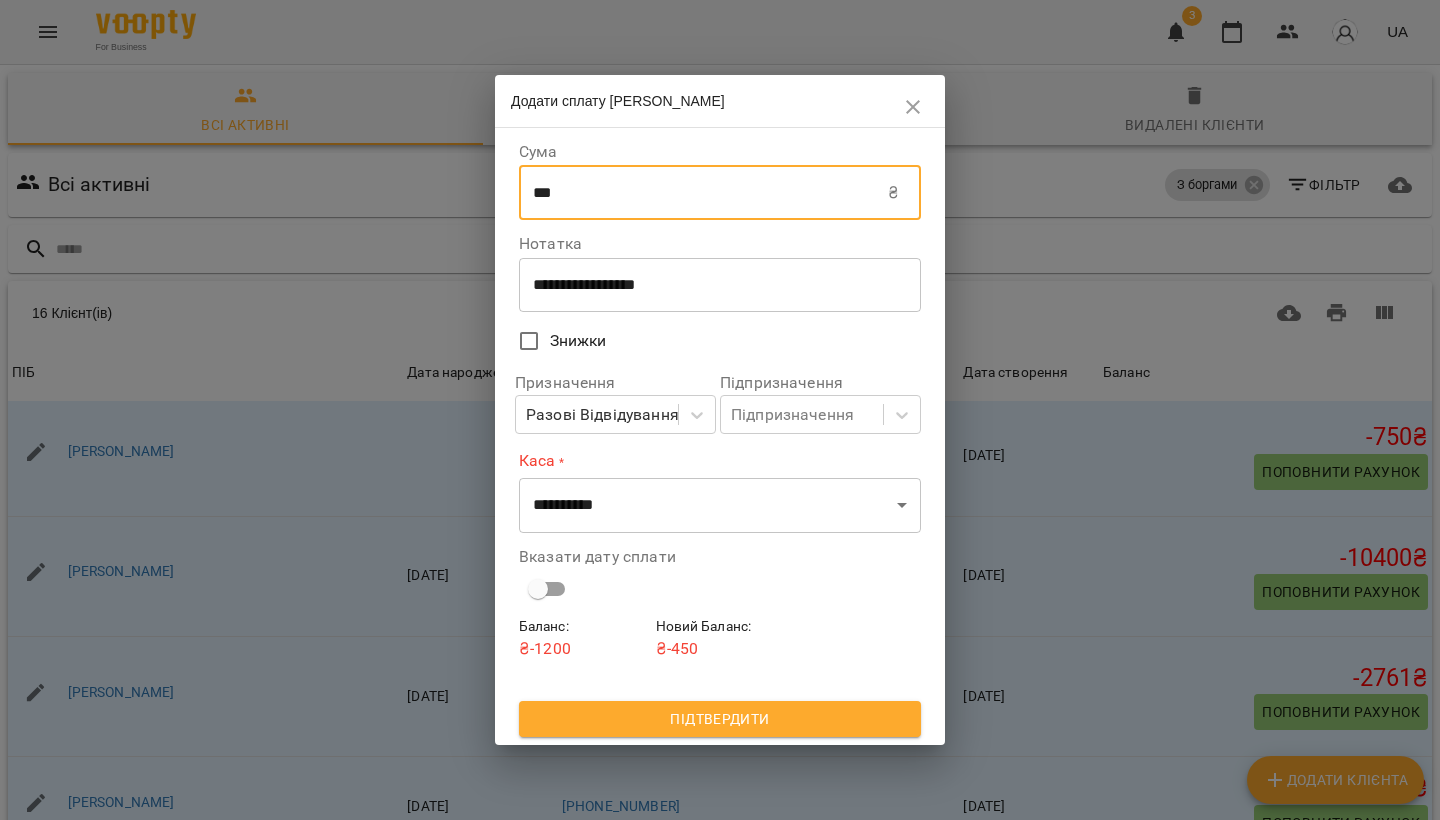 type on "***" 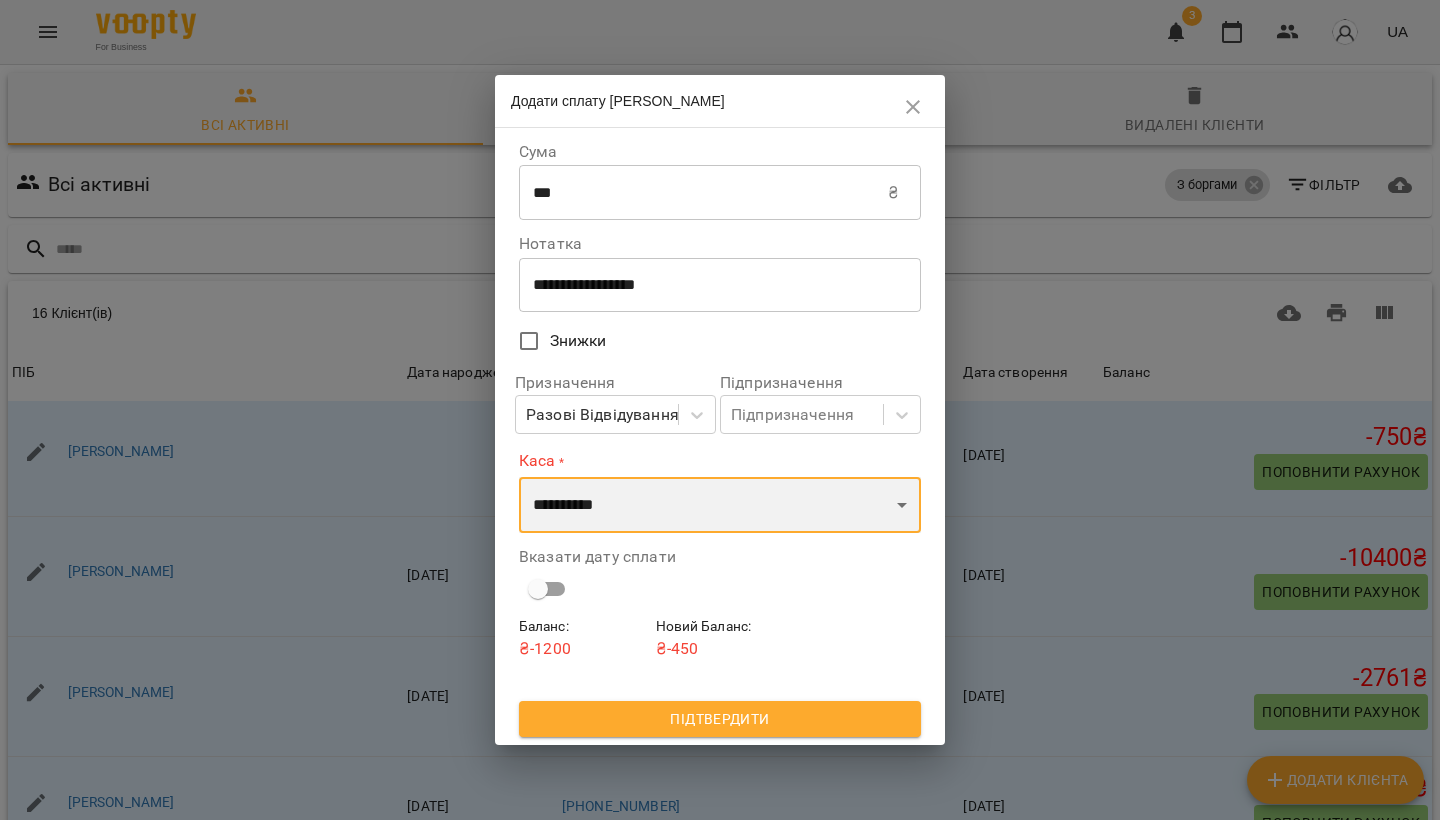 select on "****" 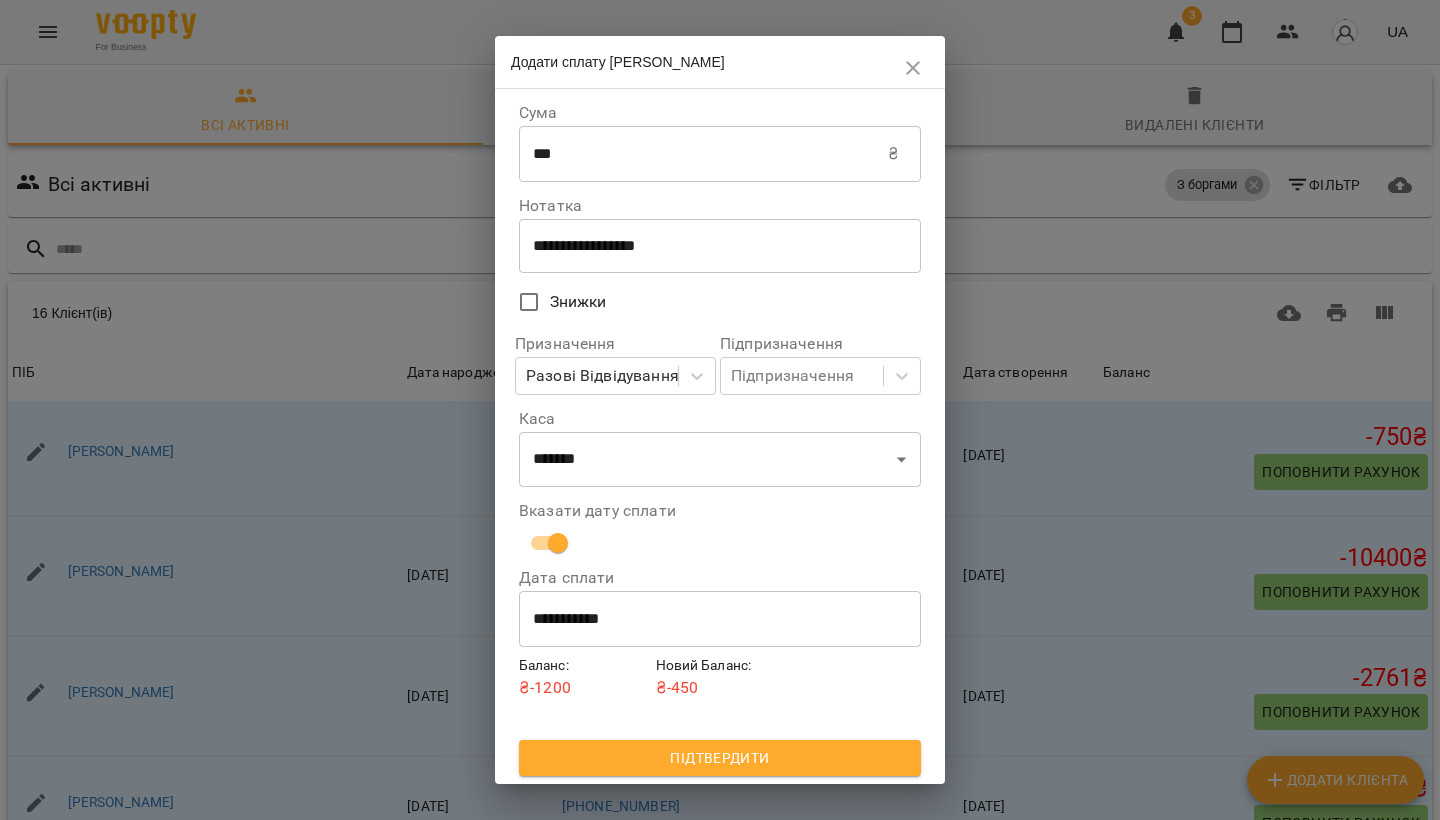 click on "Підтвердити" at bounding box center (720, 758) 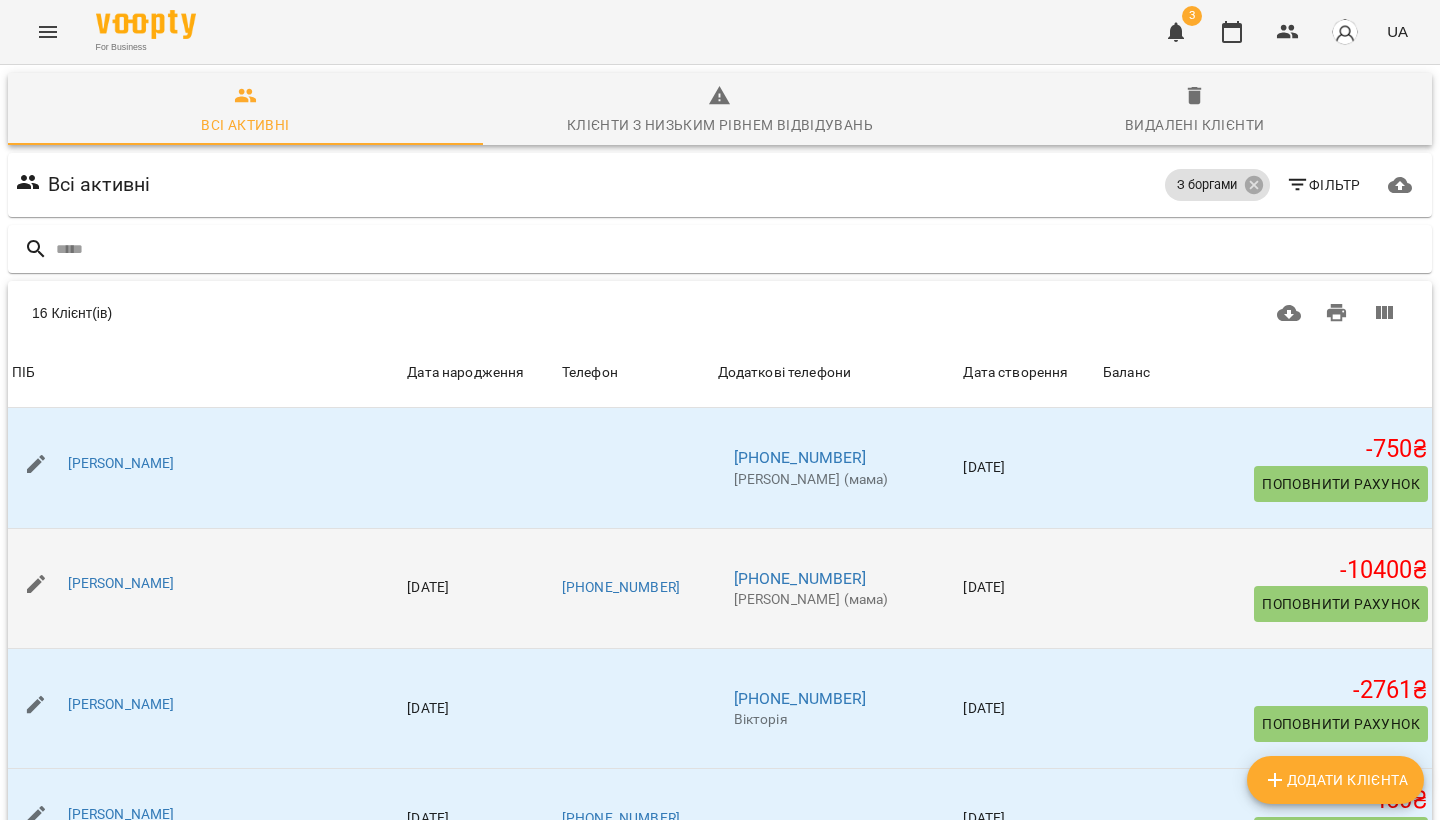 scroll, scrollTop: 1297, scrollLeft: 0, axis: vertical 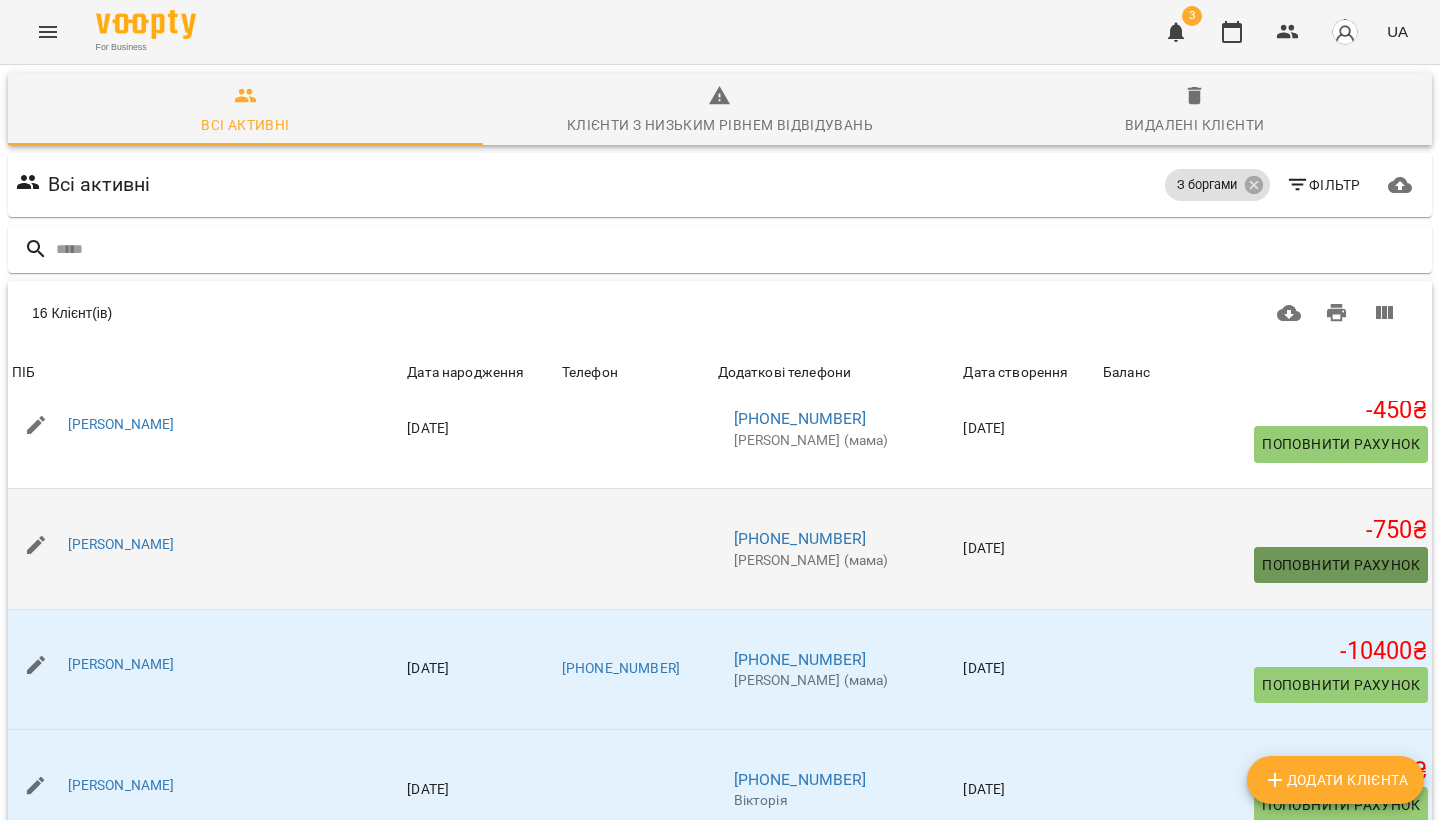 click on "Поповнити рахунок" at bounding box center (1341, 565) 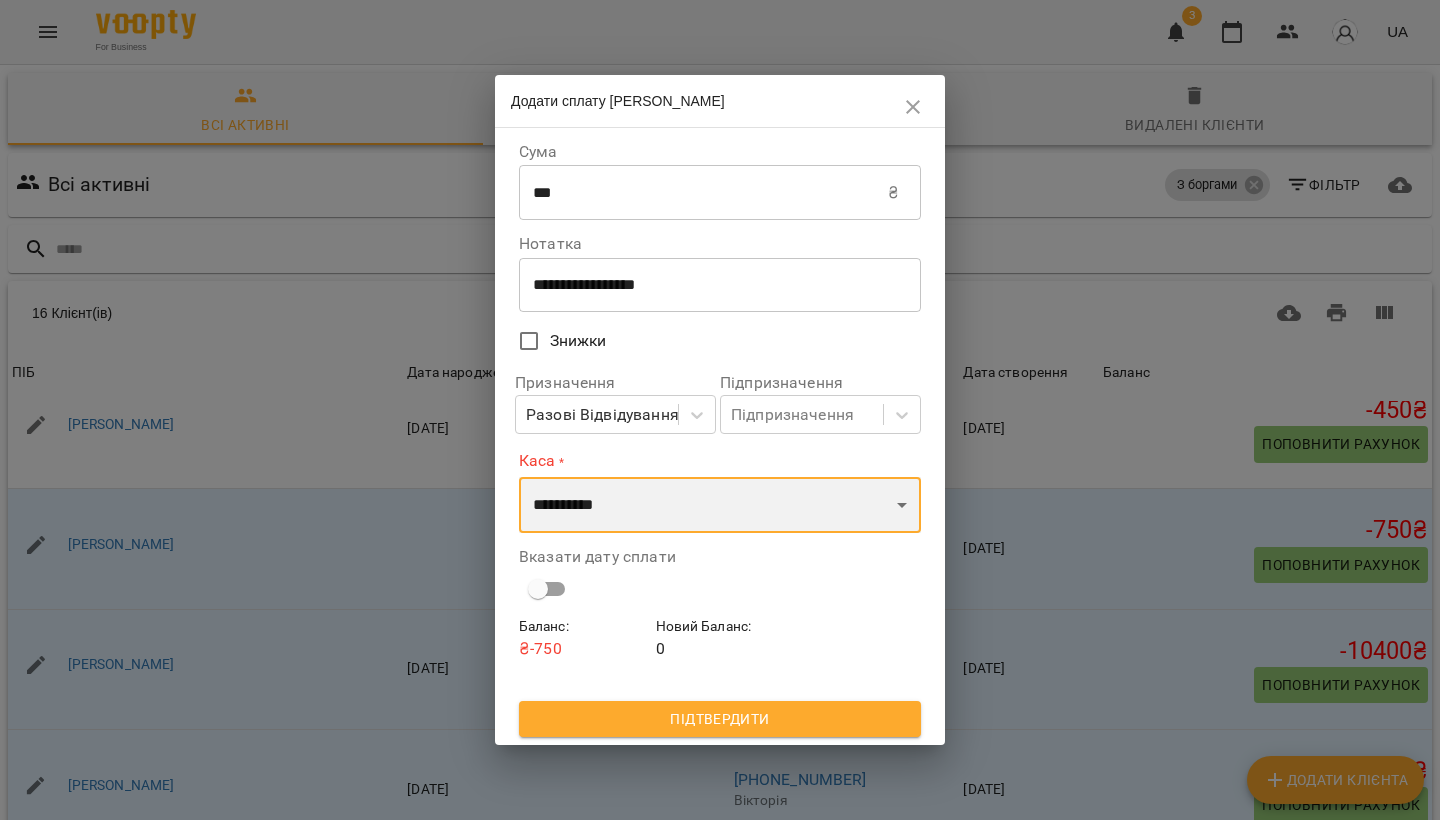 select on "****" 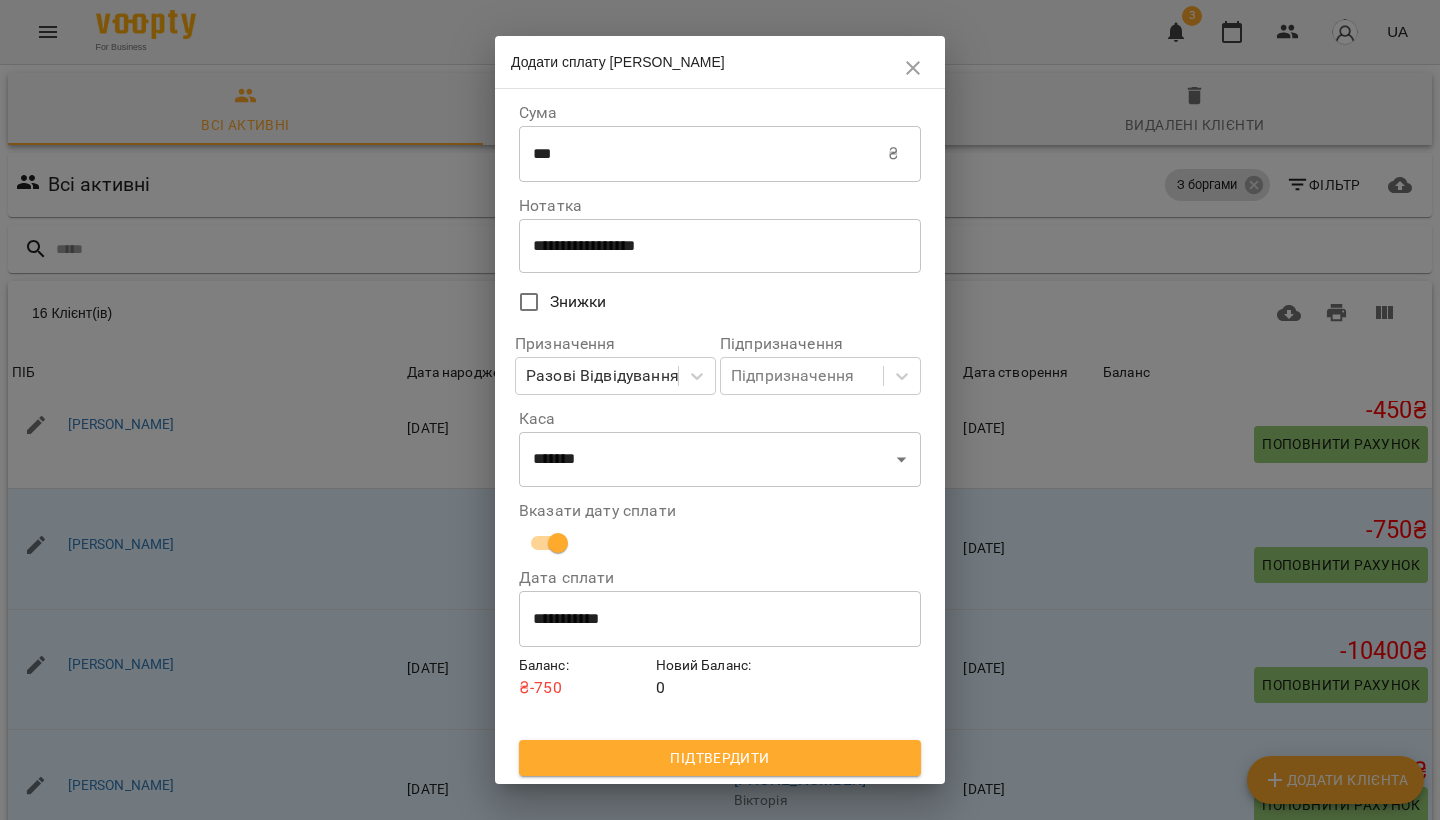 click on "**********" at bounding box center (720, 619) 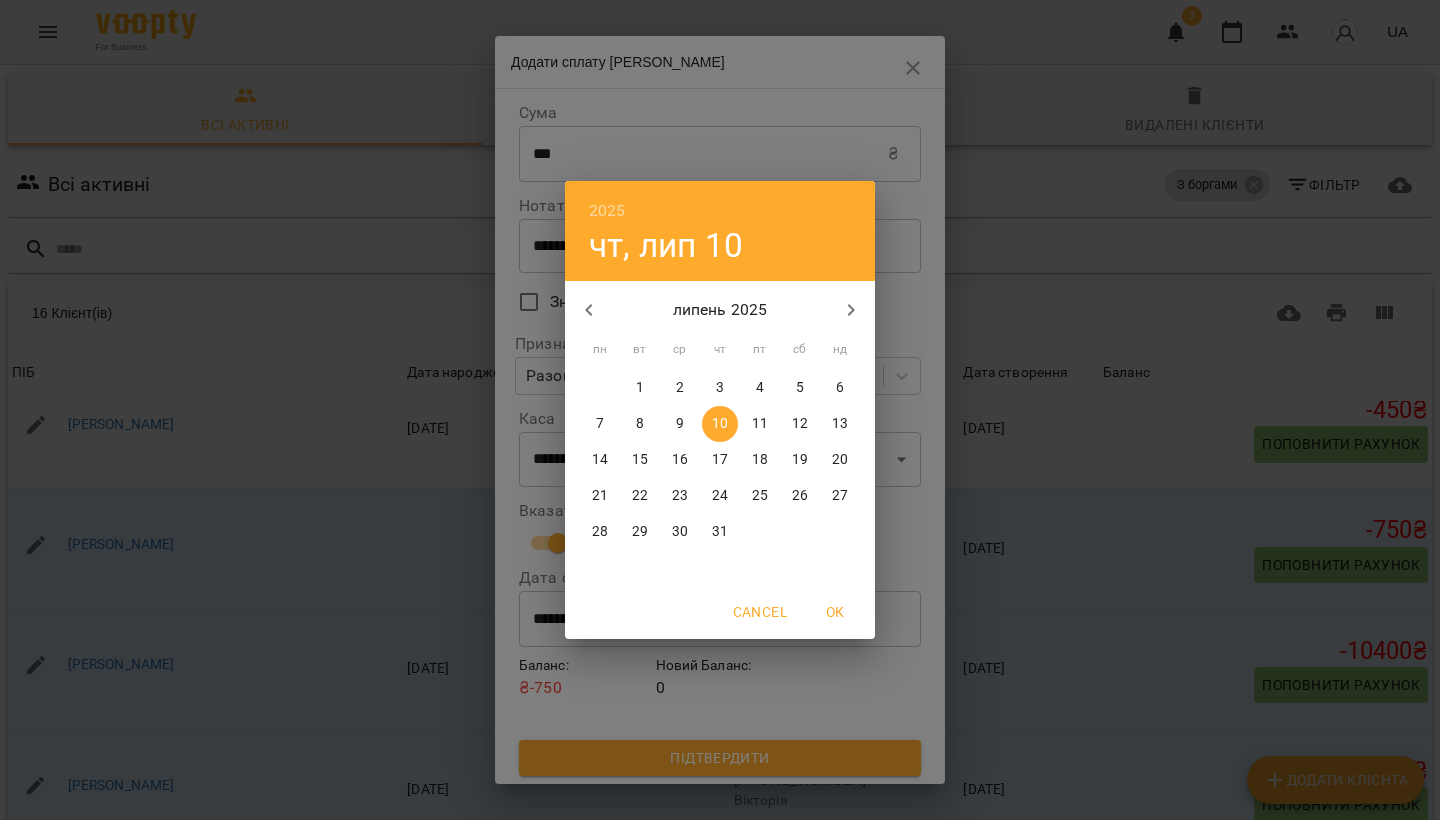 click on "9" at bounding box center [680, 424] 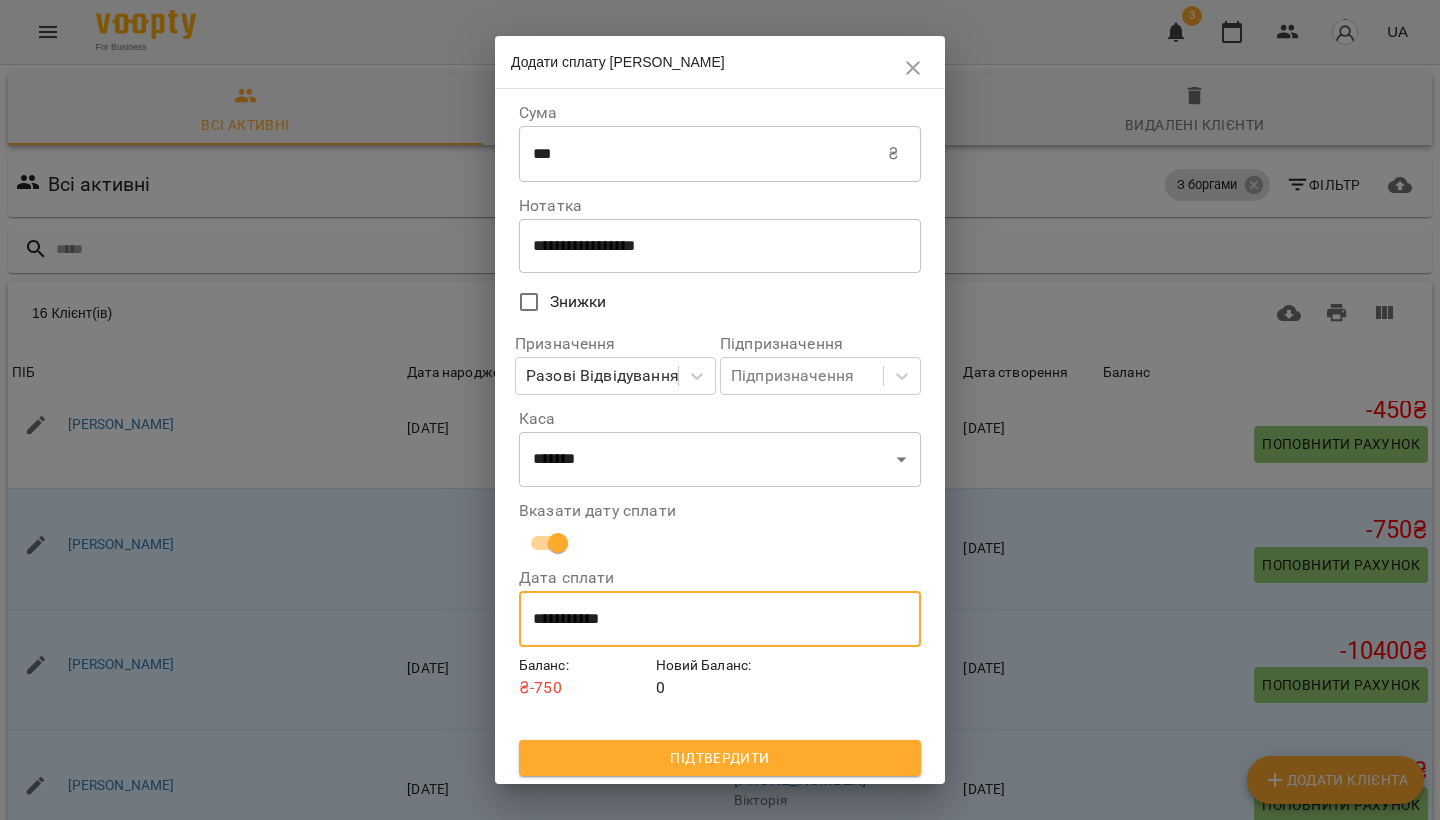 click on "Підтвердити" at bounding box center (720, 758) 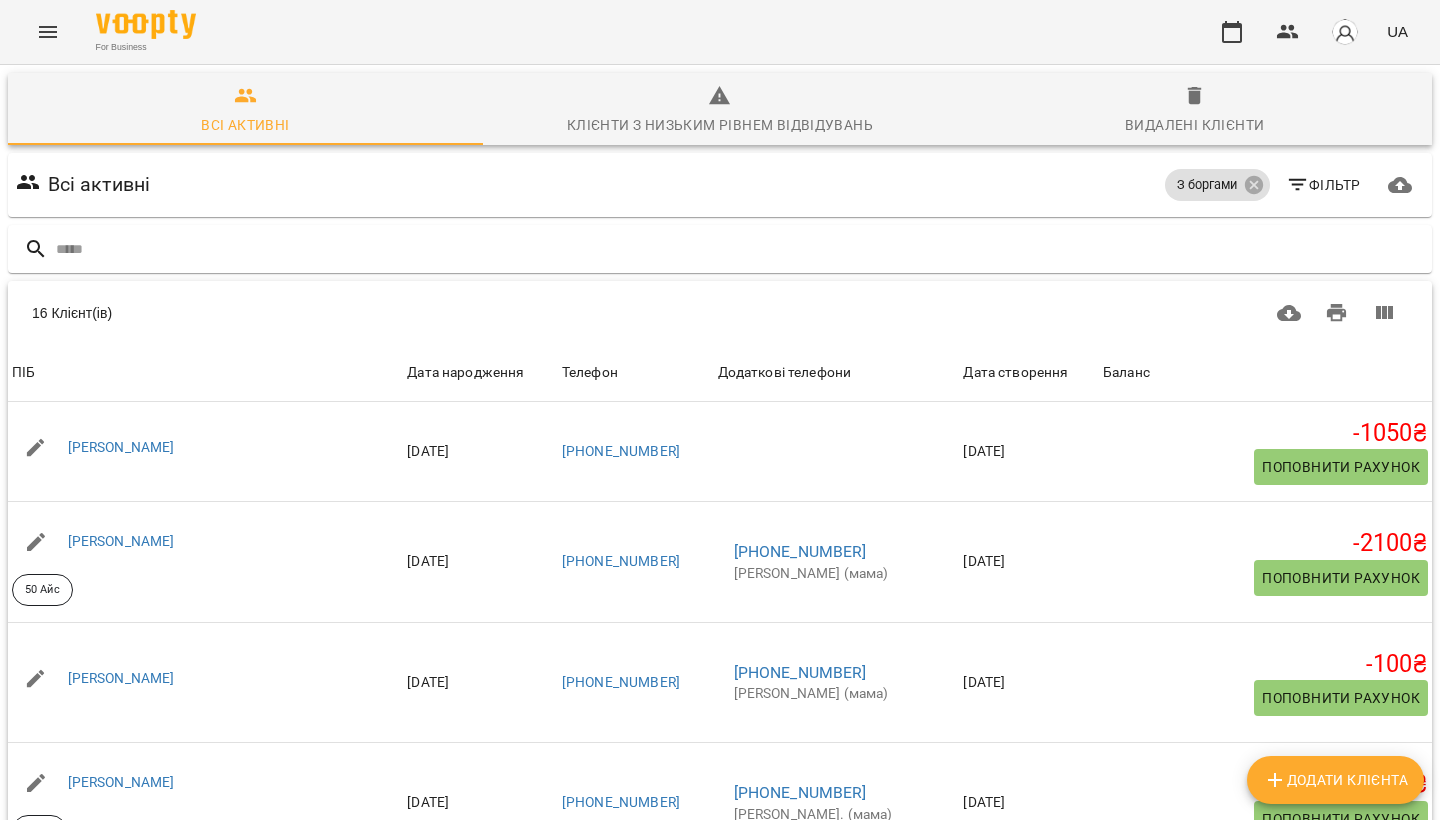 scroll, scrollTop: 0, scrollLeft: 0, axis: both 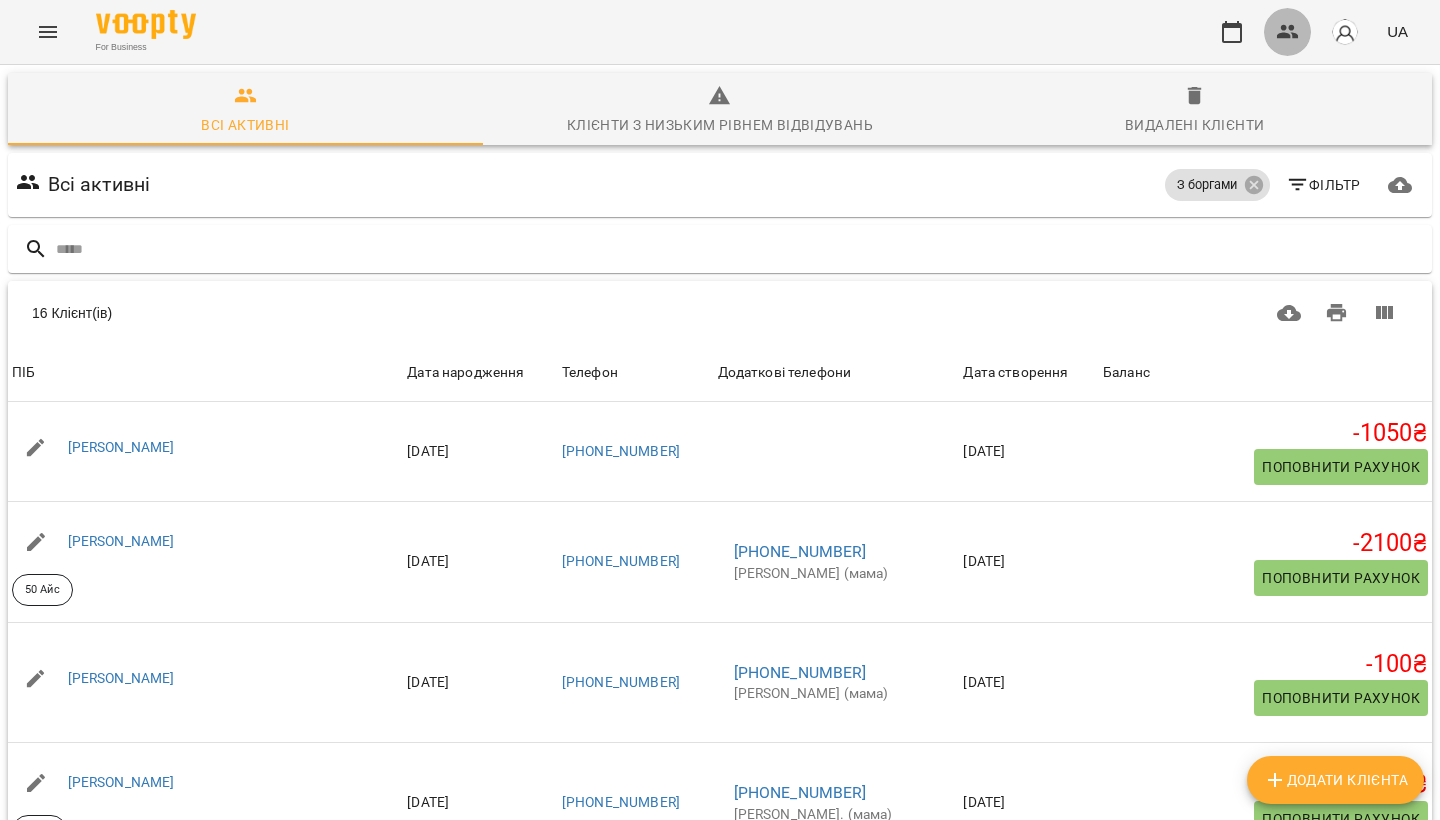 click at bounding box center [1288, 32] 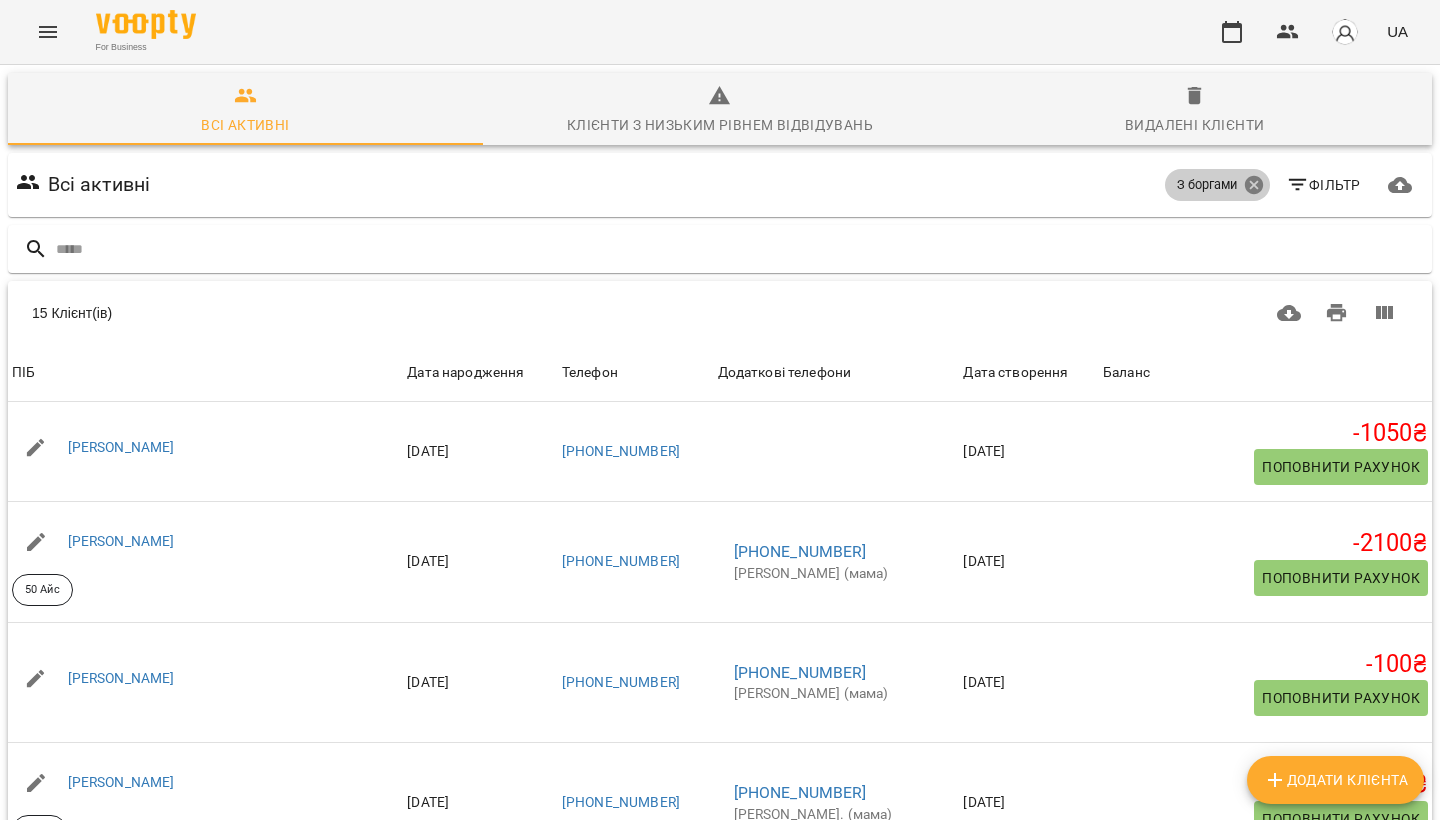 click 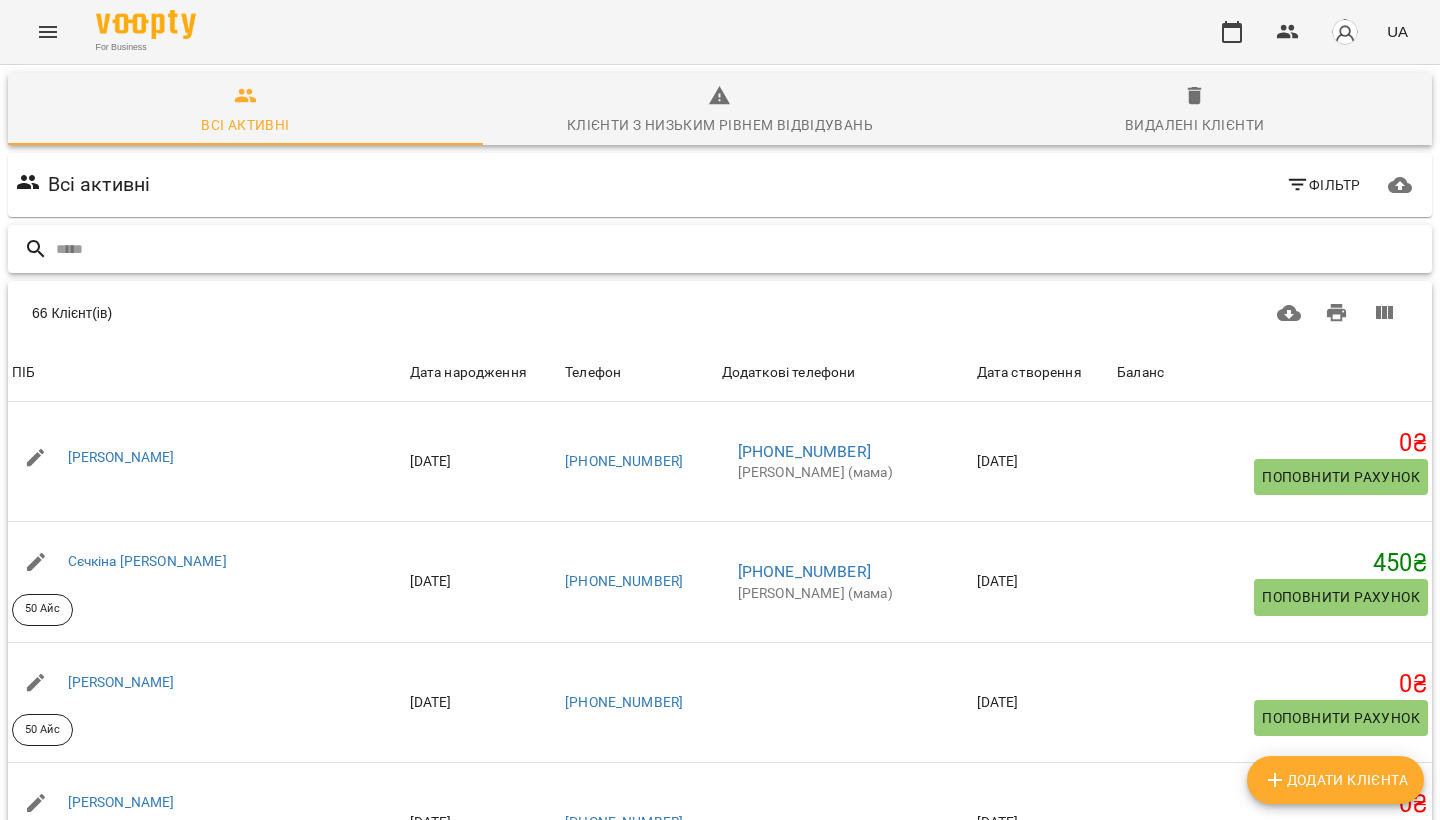 click at bounding box center [740, 249] 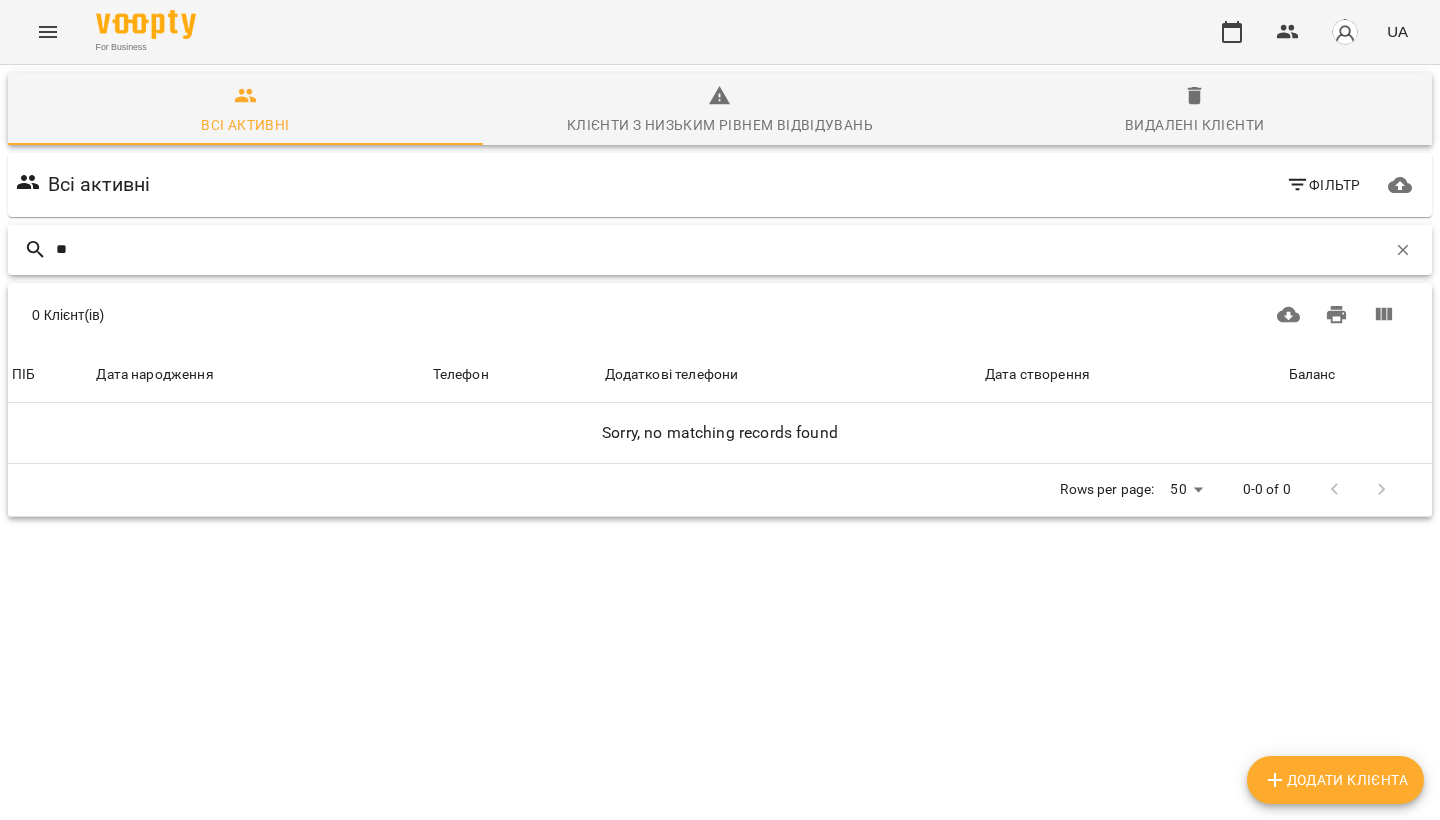 type on "*" 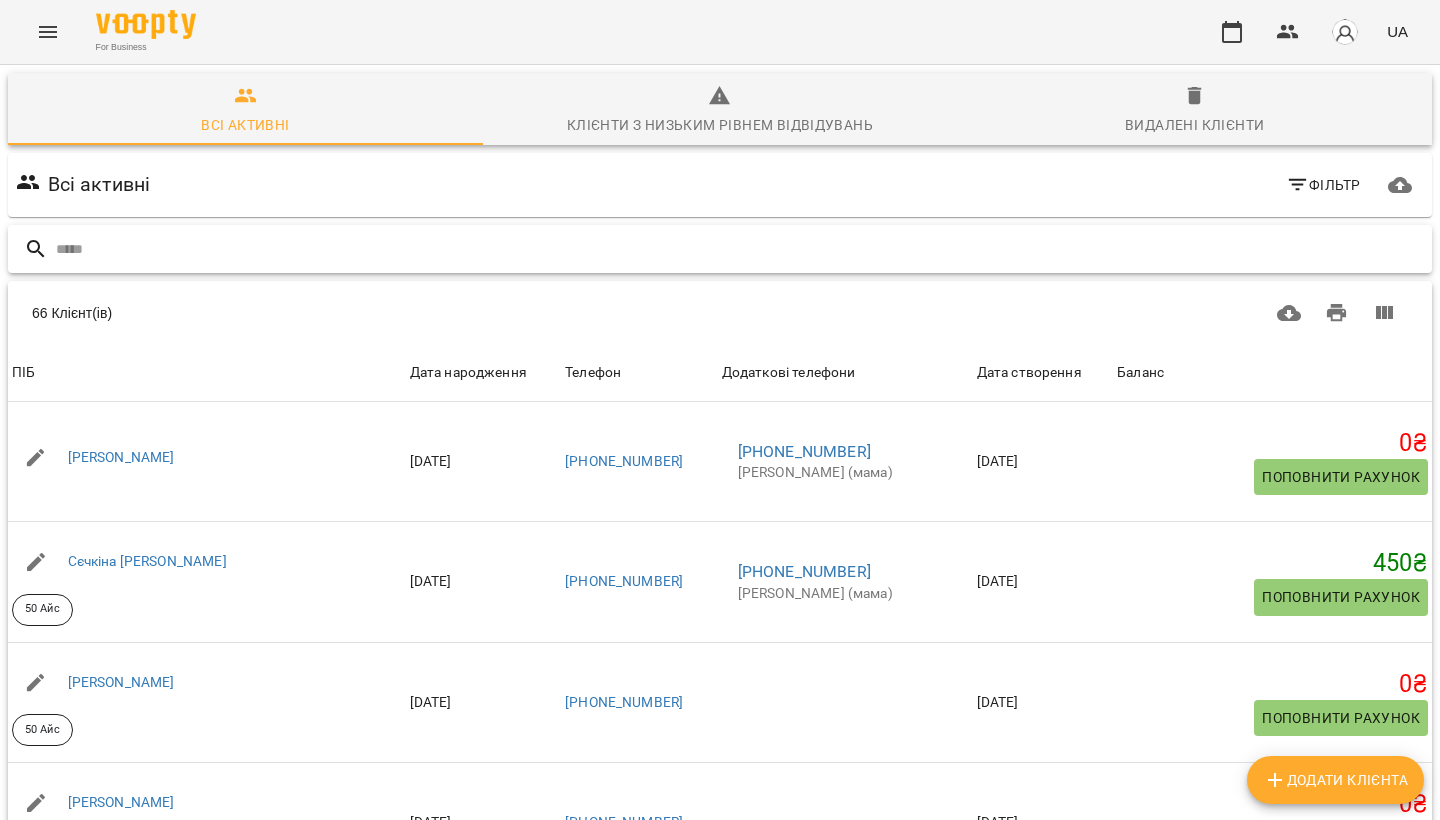 type on "*" 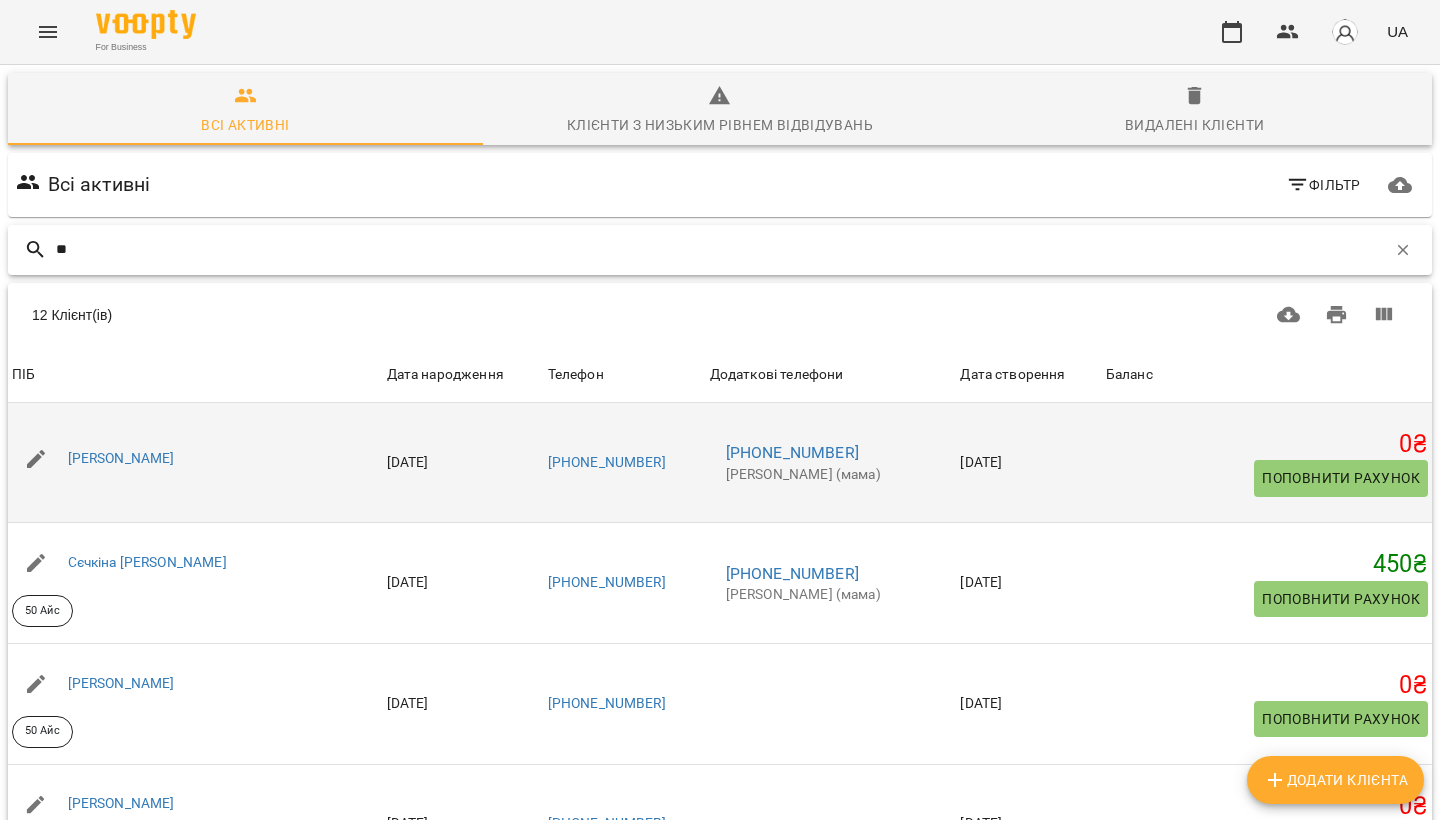 type on "**" 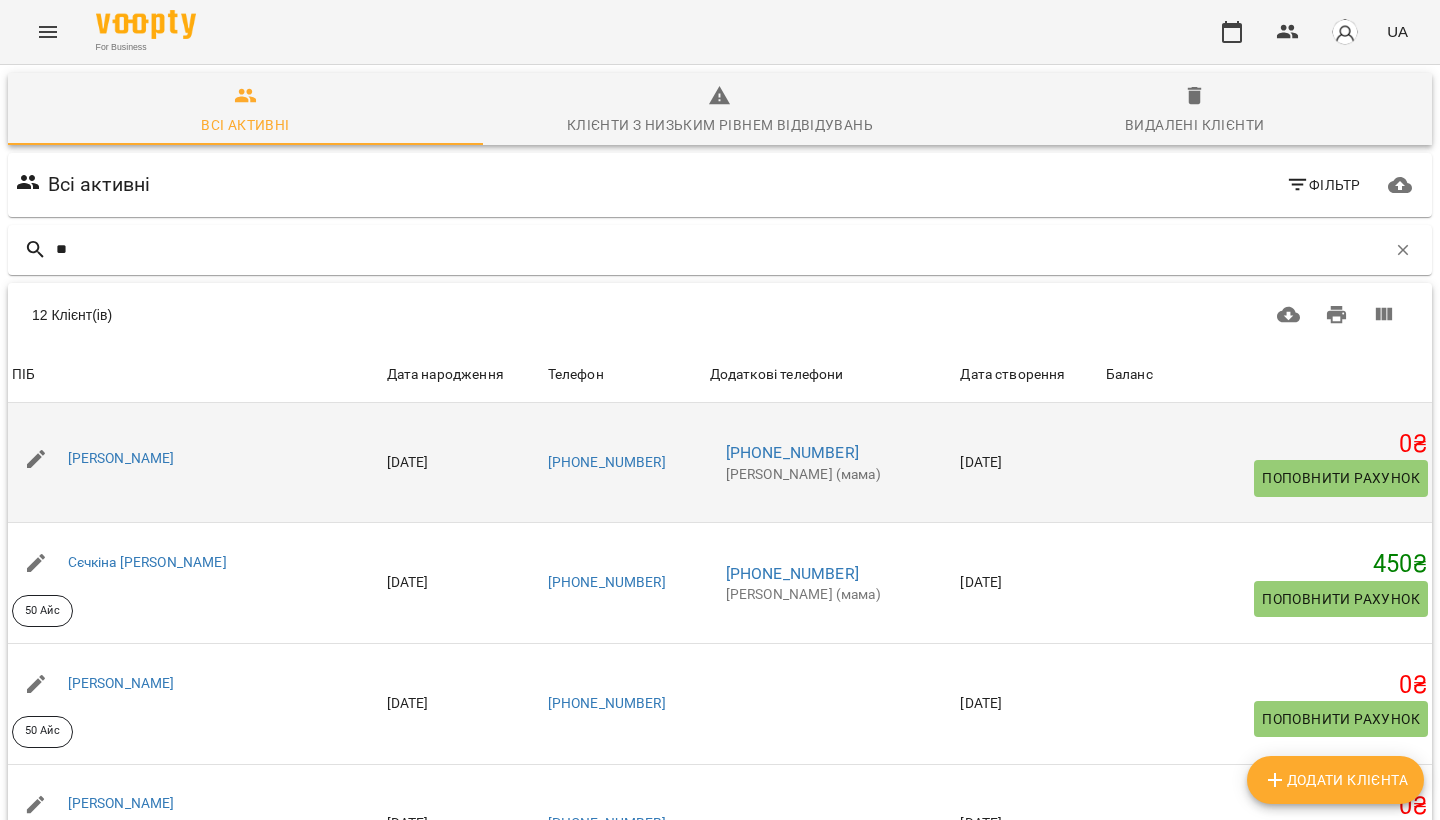click on "Поповнити рахунок" at bounding box center [1341, 478] 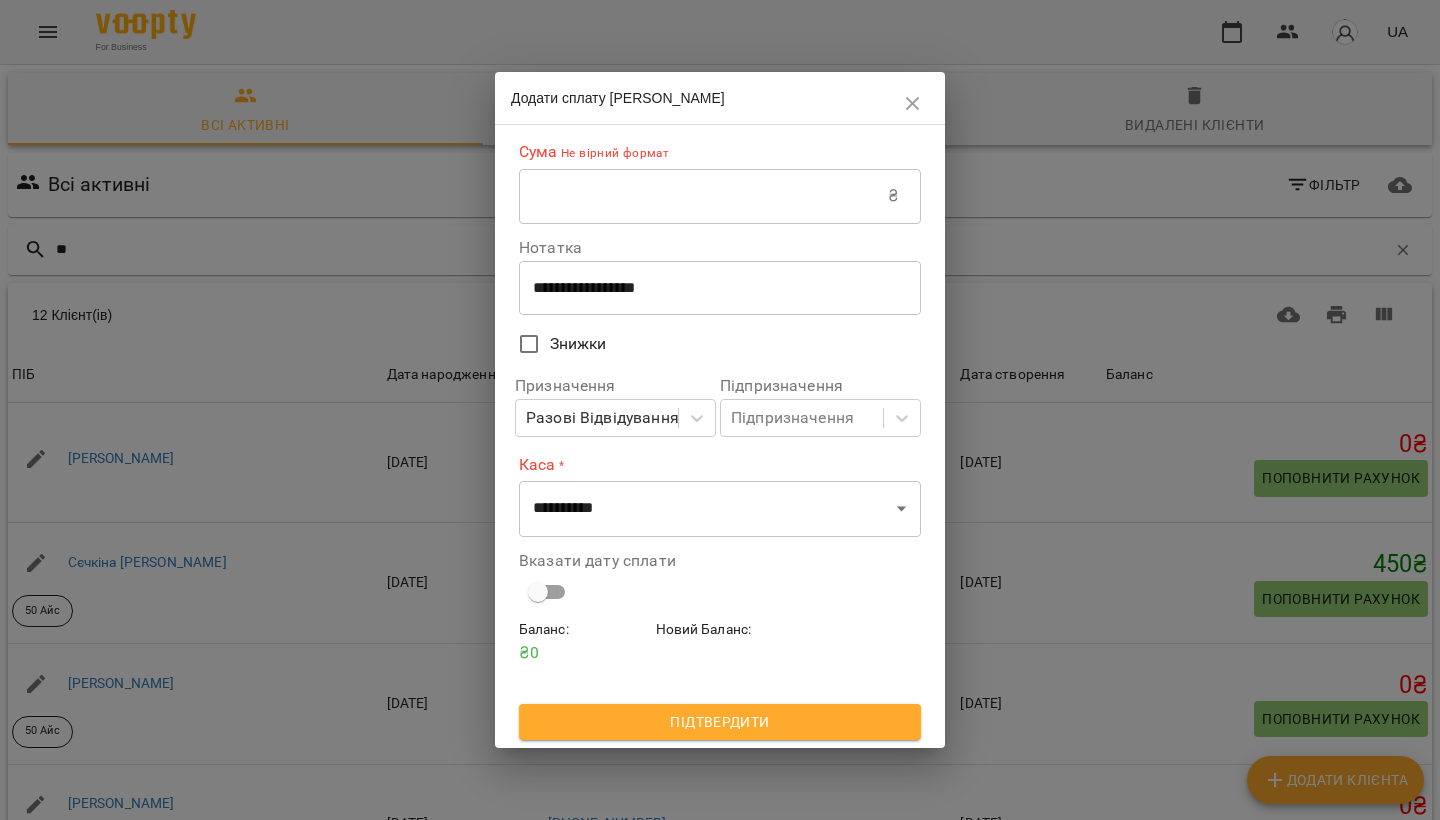 click at bounding box center (703, 196) 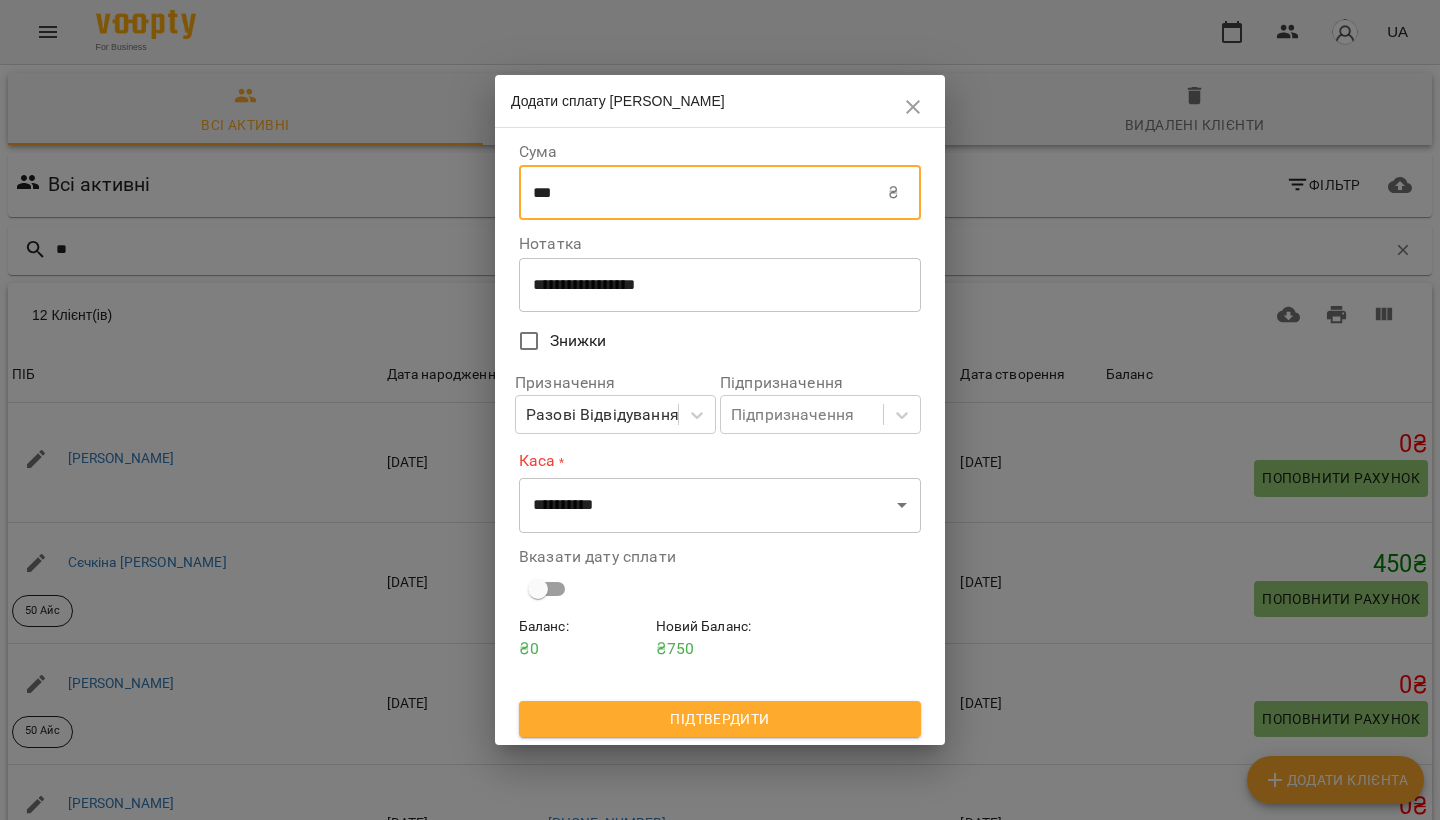 type on "***" 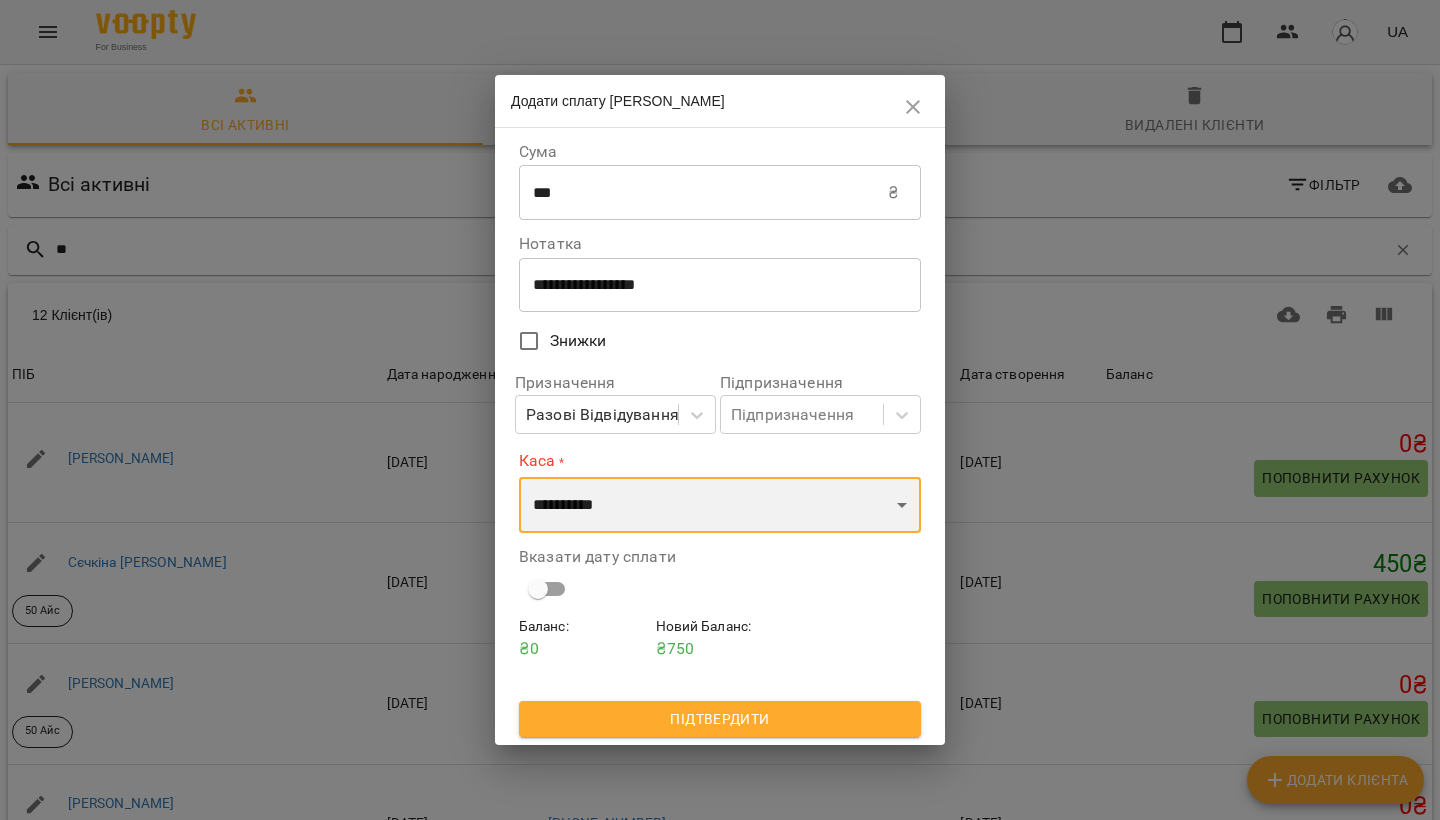 select on "****" 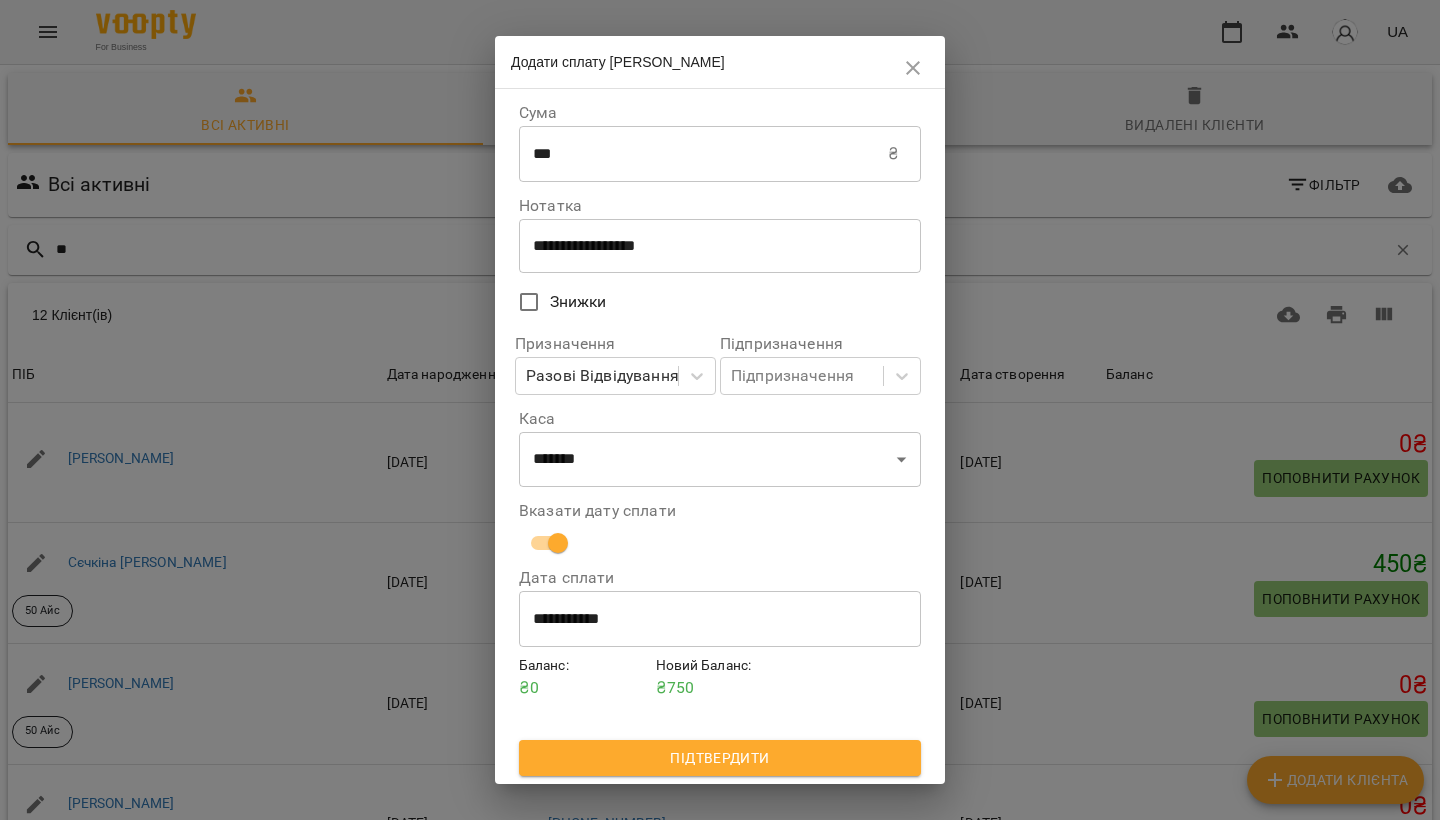 click on "**********" at bounding box center (720, 619) 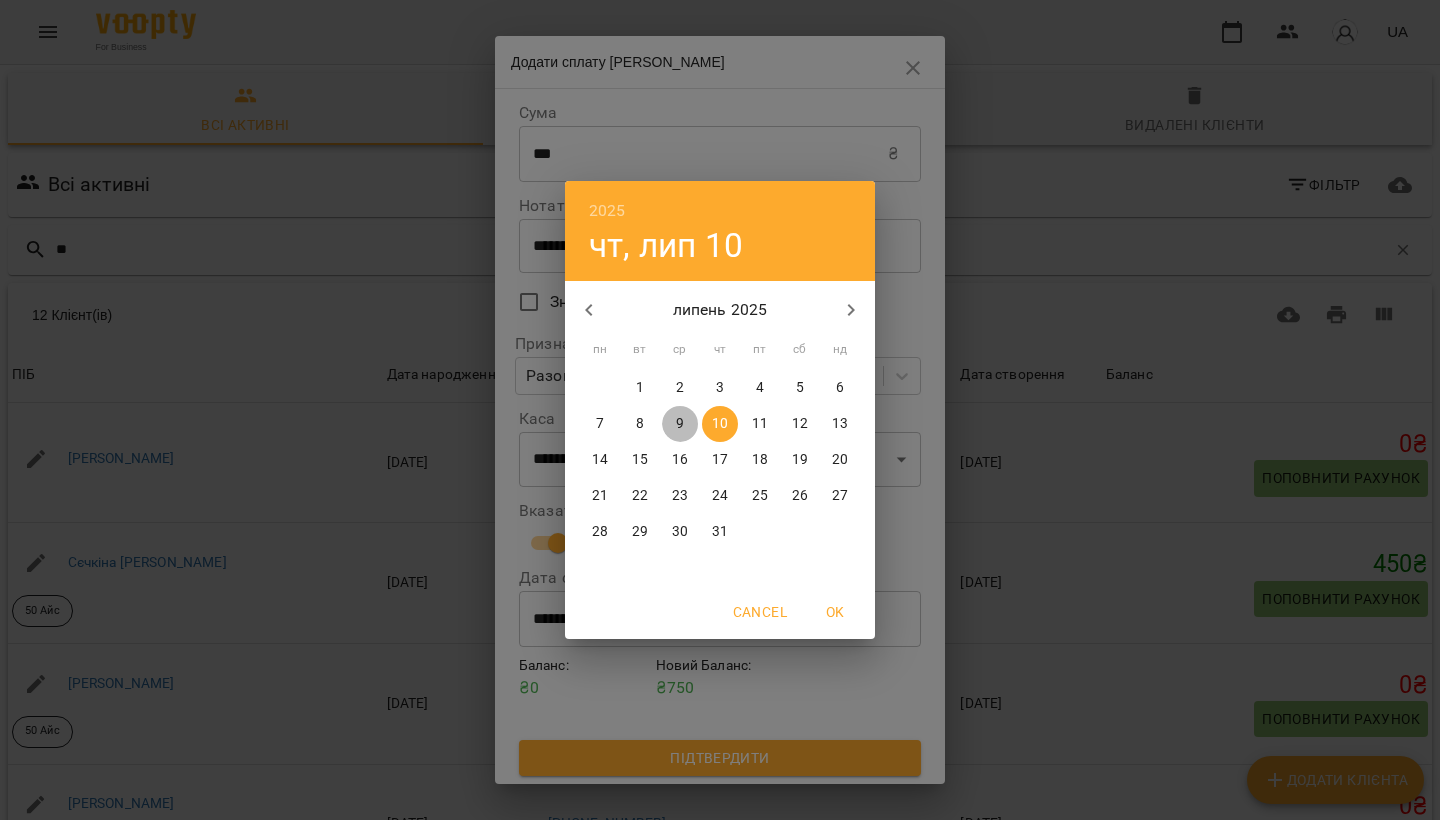 click on "9" at bounding box center [680, 424] 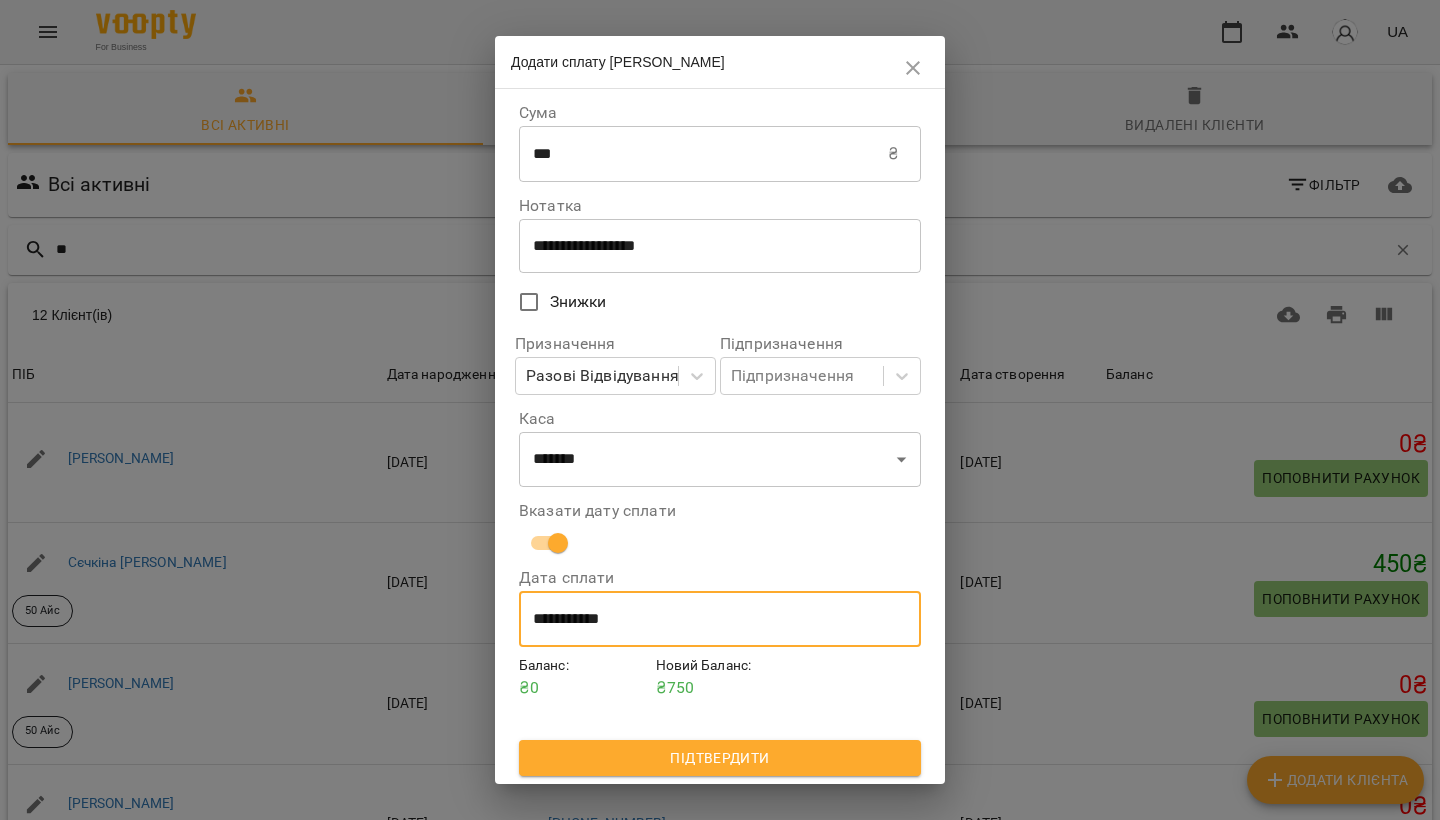 click on "Підтвердити" at bounding box center [720, 758] 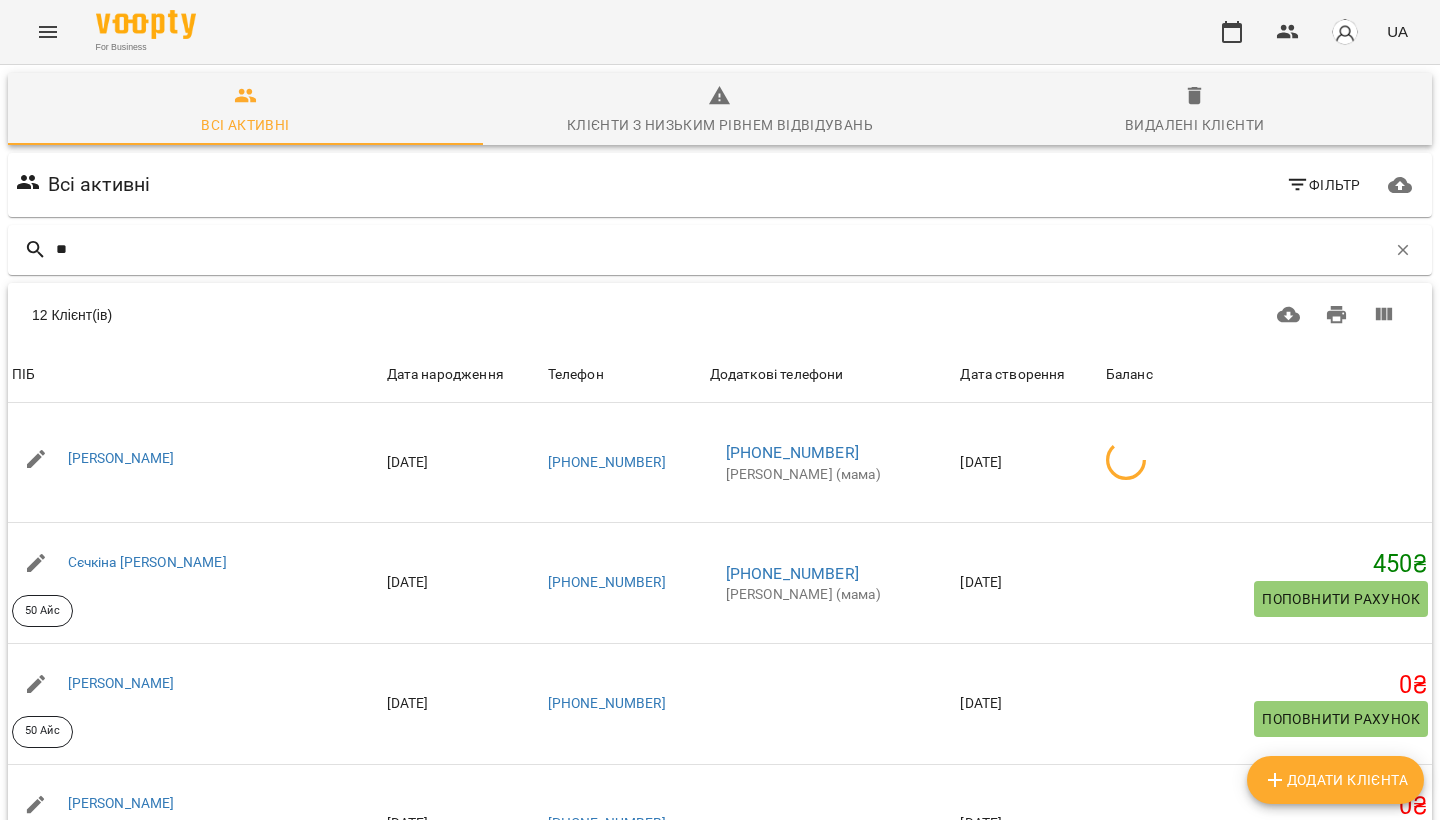 scroll, scrollTop: 79, scrollLeft: 0, axis: vertical 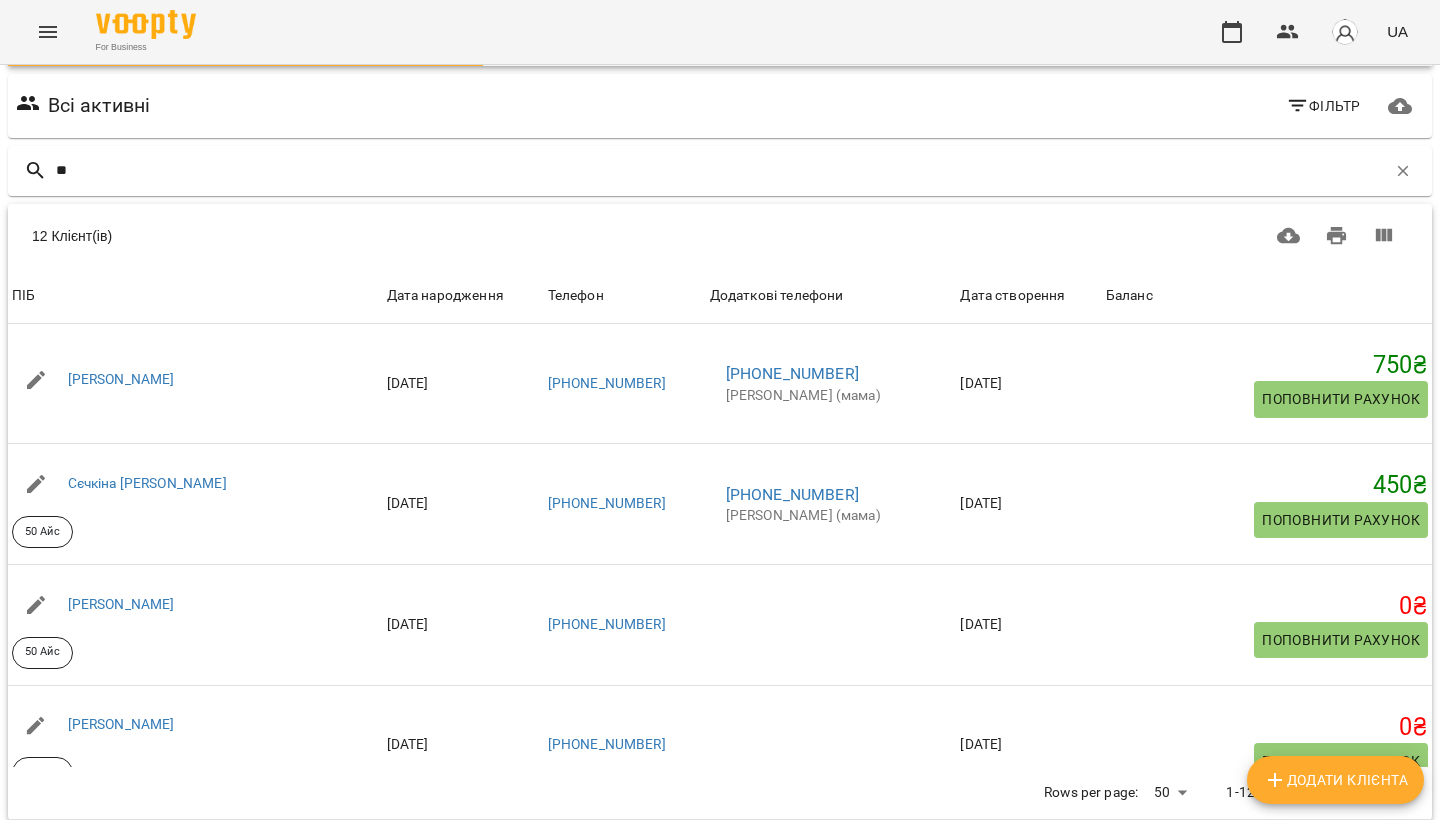 click 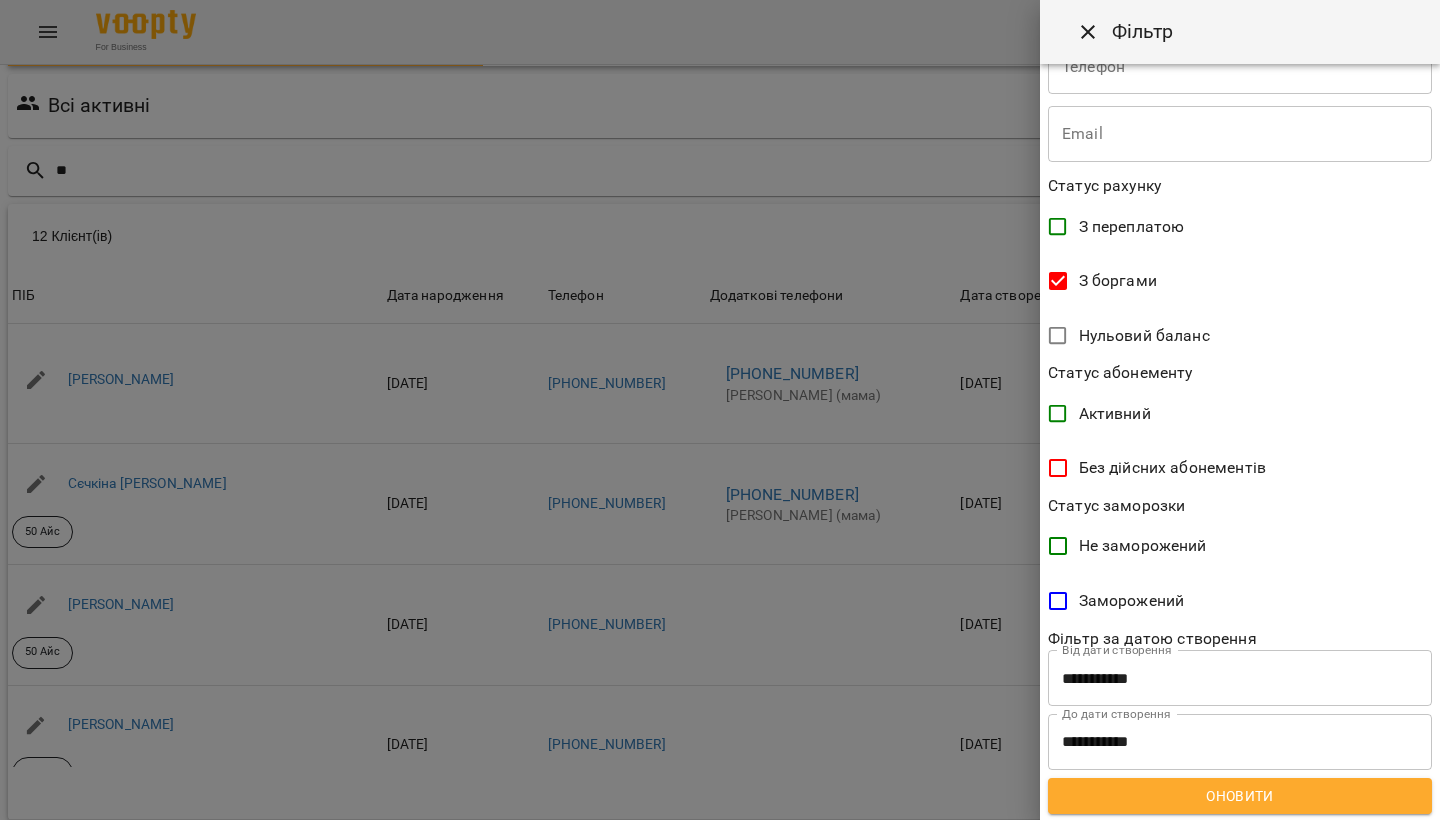 scroll, scrollTop: 291, scrollLeft: 0, axis: vertical 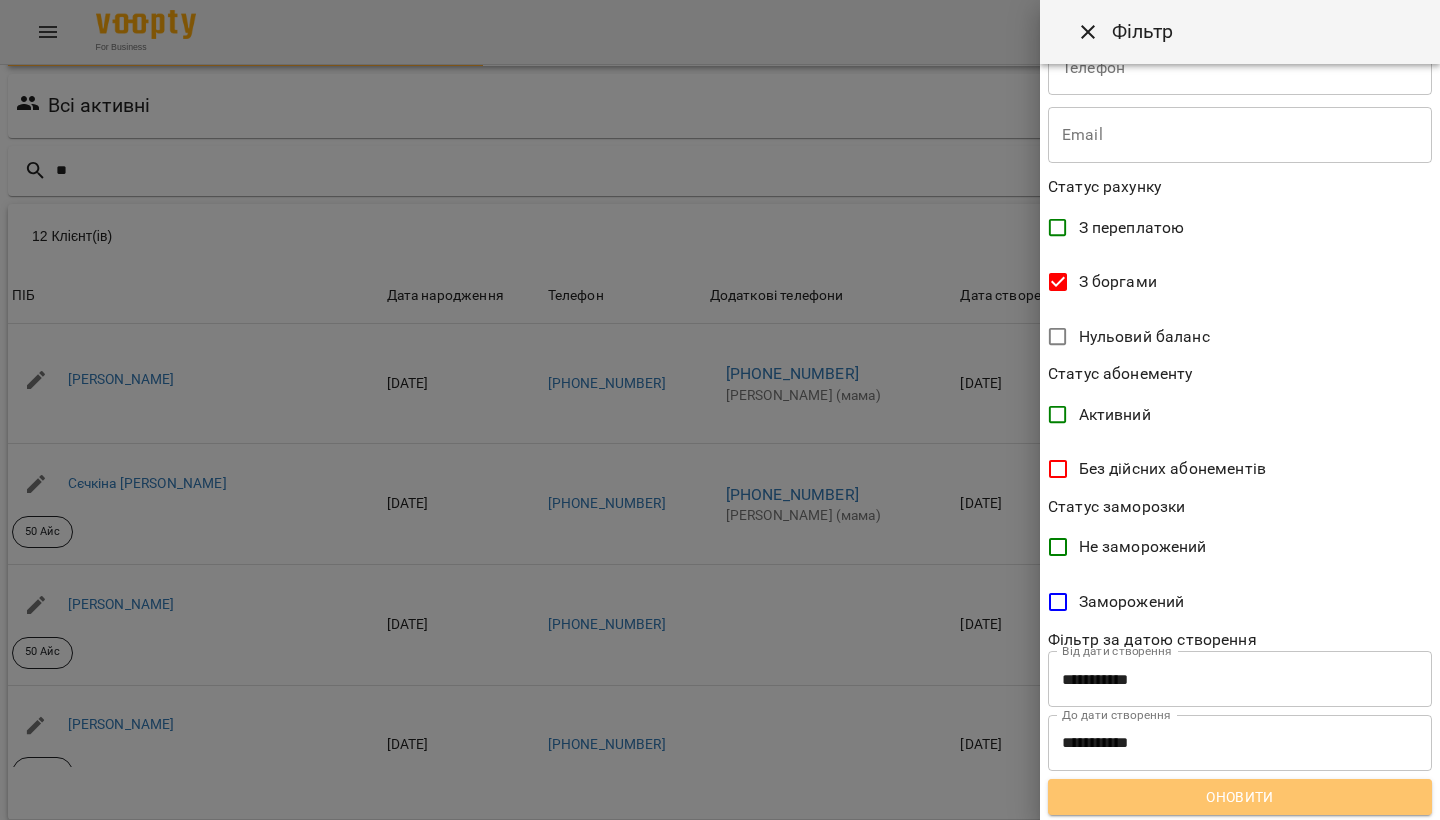 click on "Оновити" at bounding box center [1240, 797] 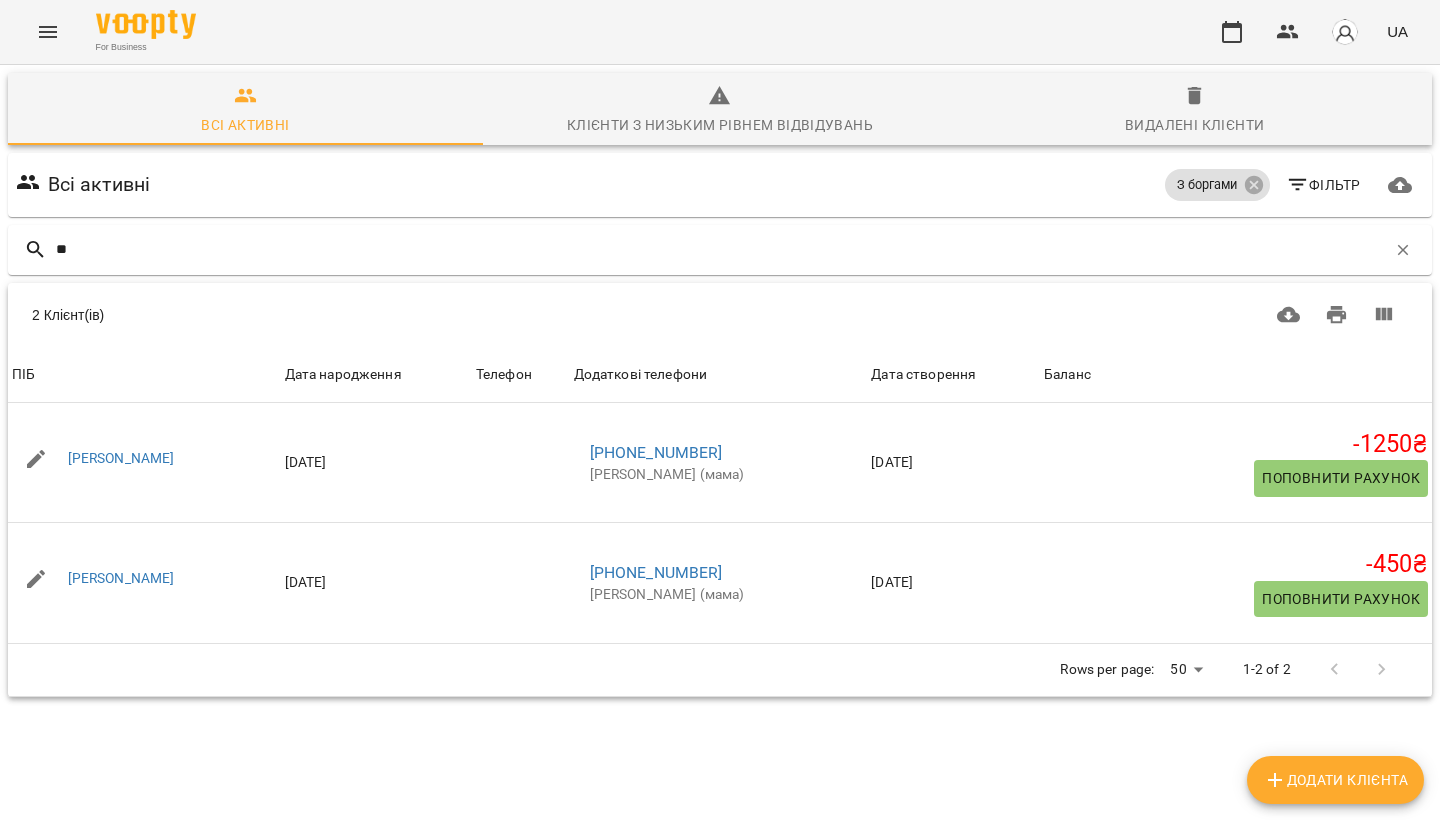 scroll, scrollTop: 0, scrollLeft: 0, axis: both 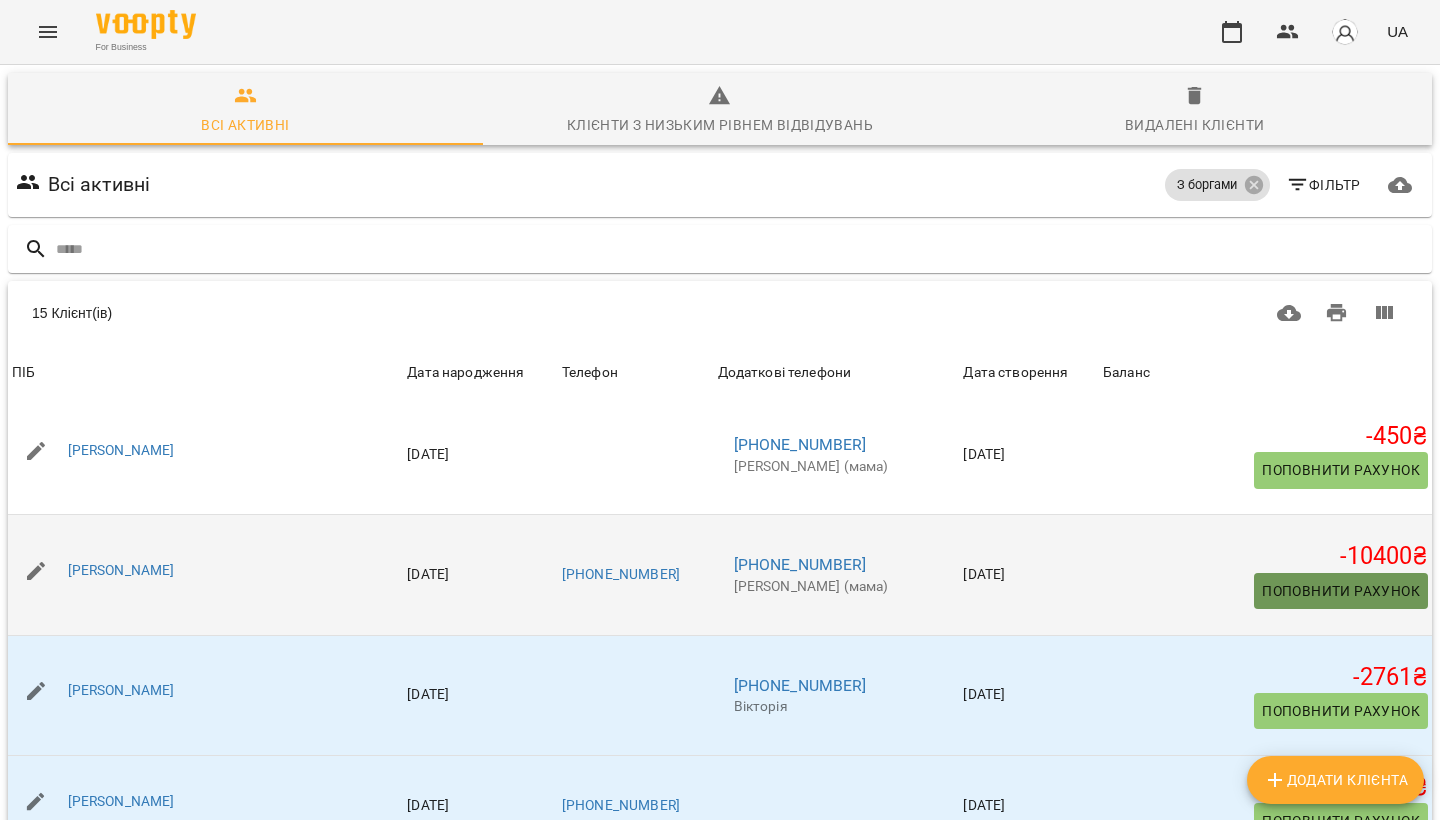 click on "Поповнити рахунок" at bounding box center [1341, 591] 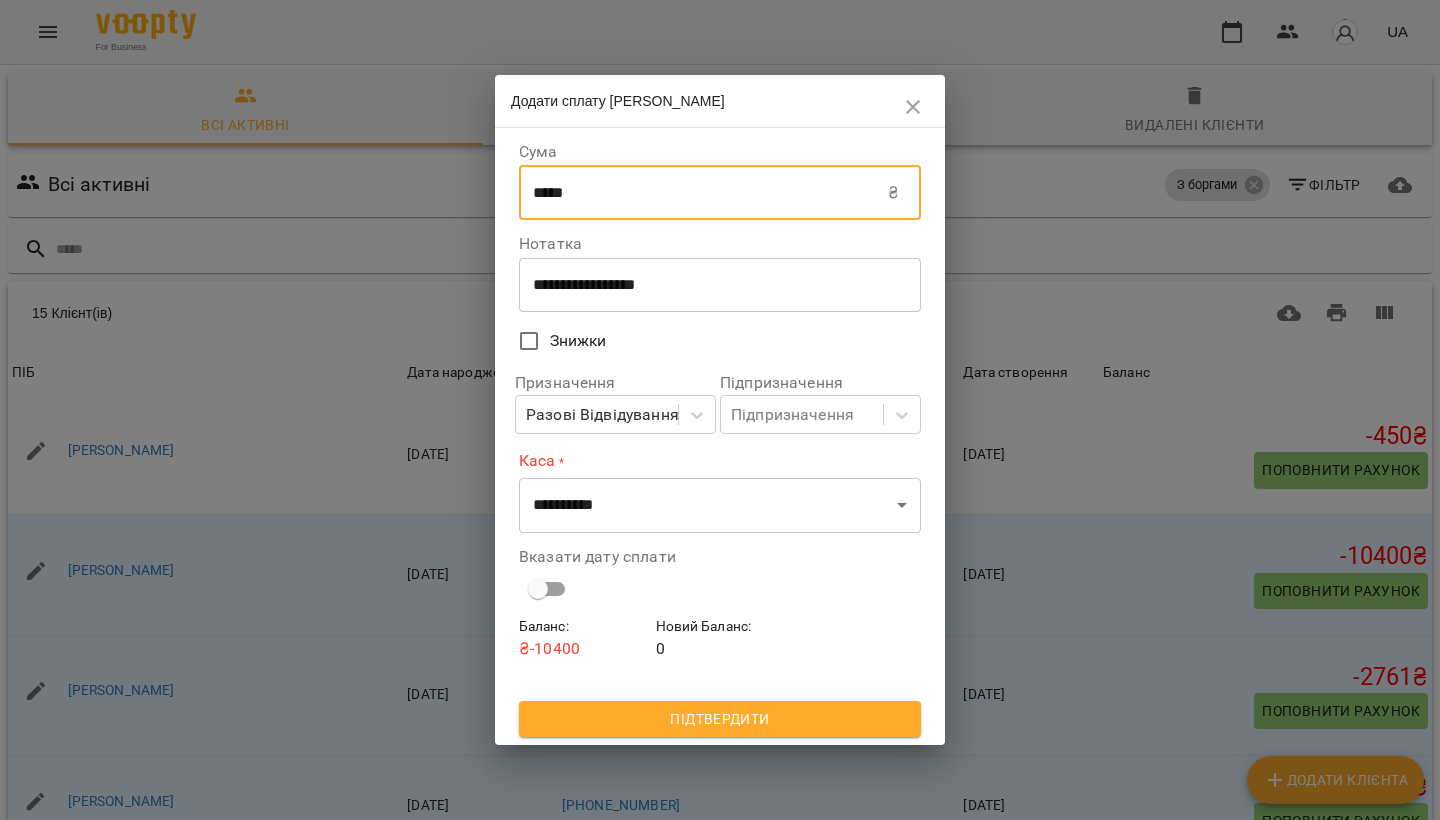 click on "*****" at bounding box center (703, 193) 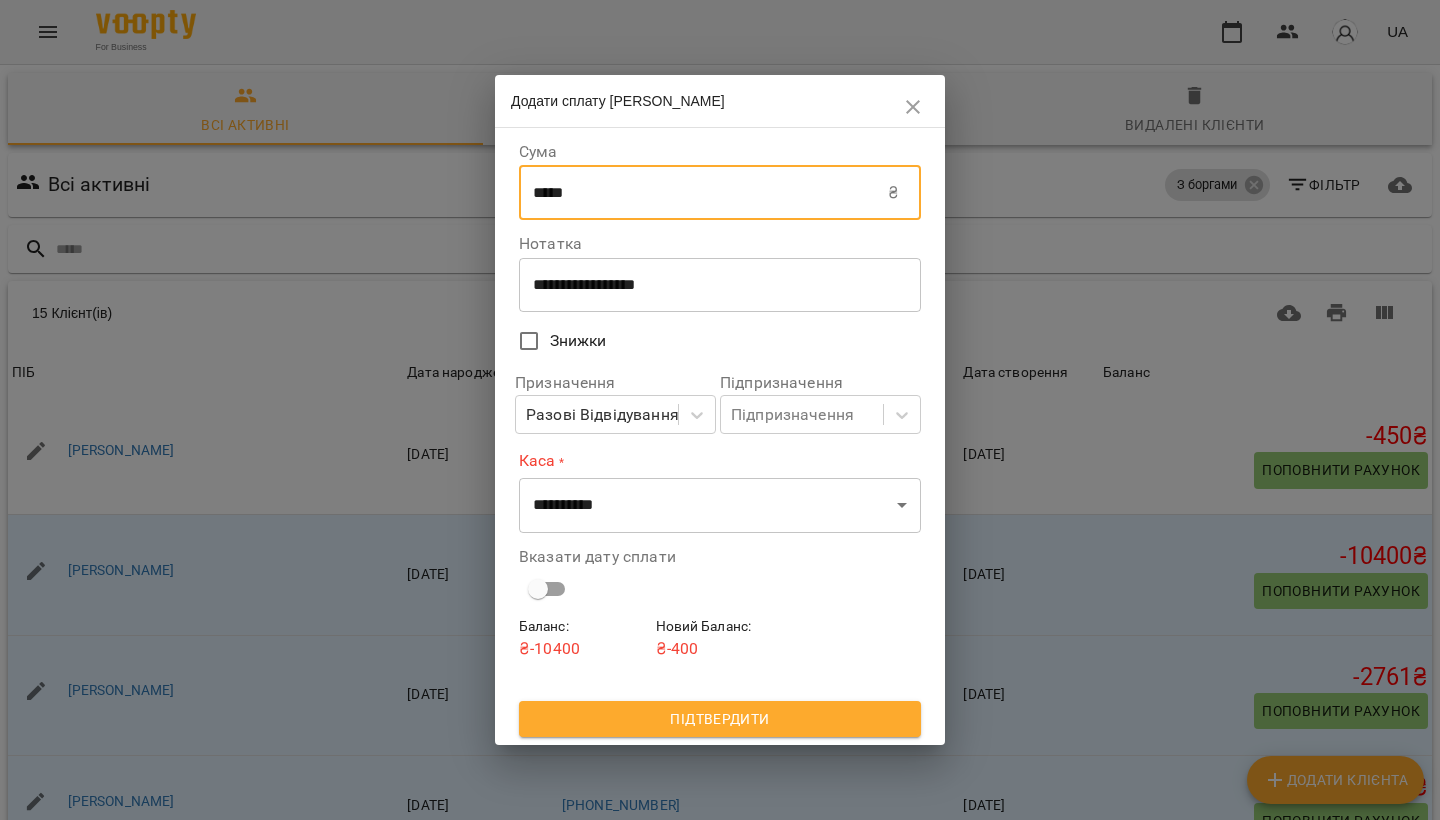 type on "*****" 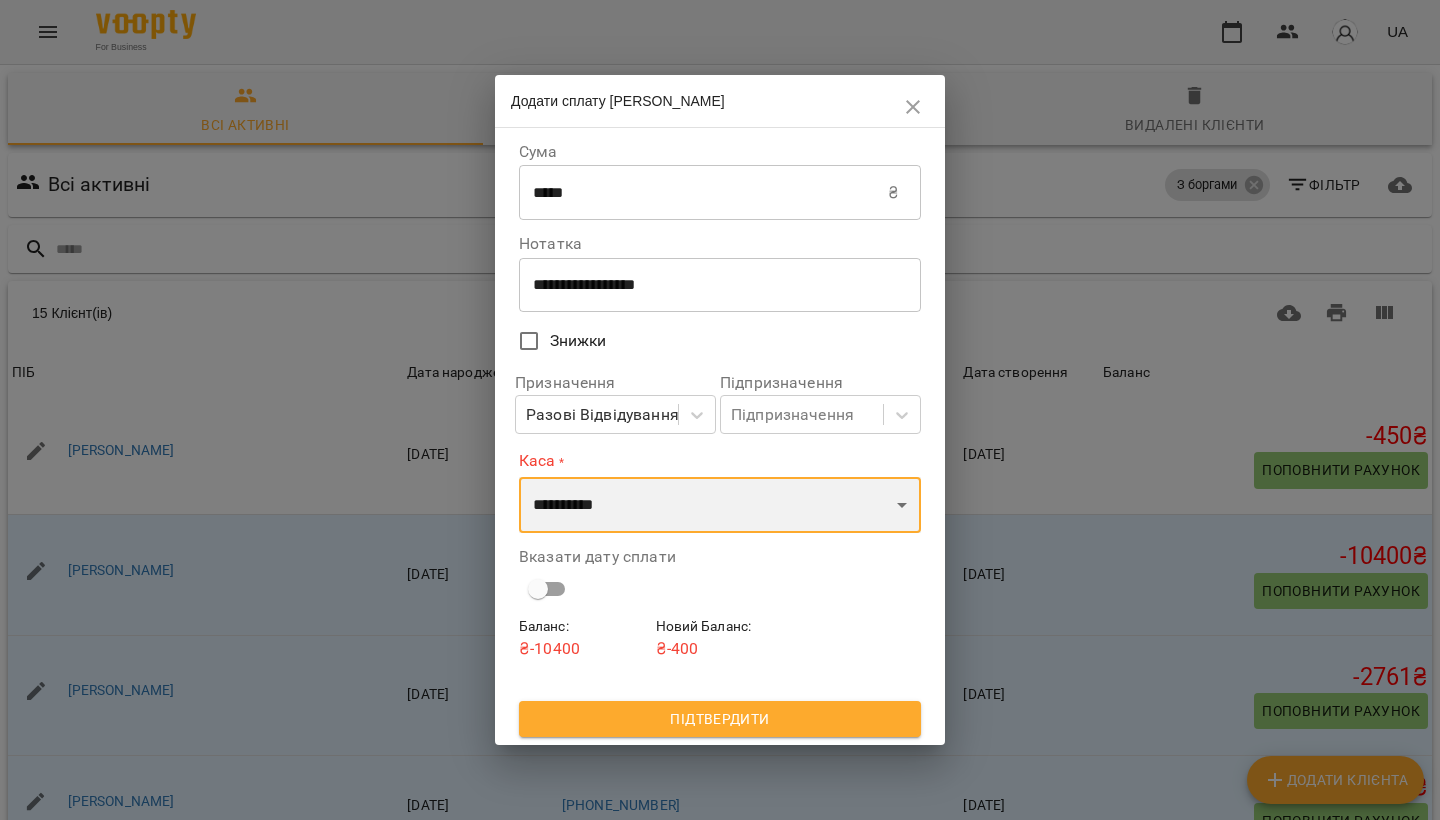 select on "****" 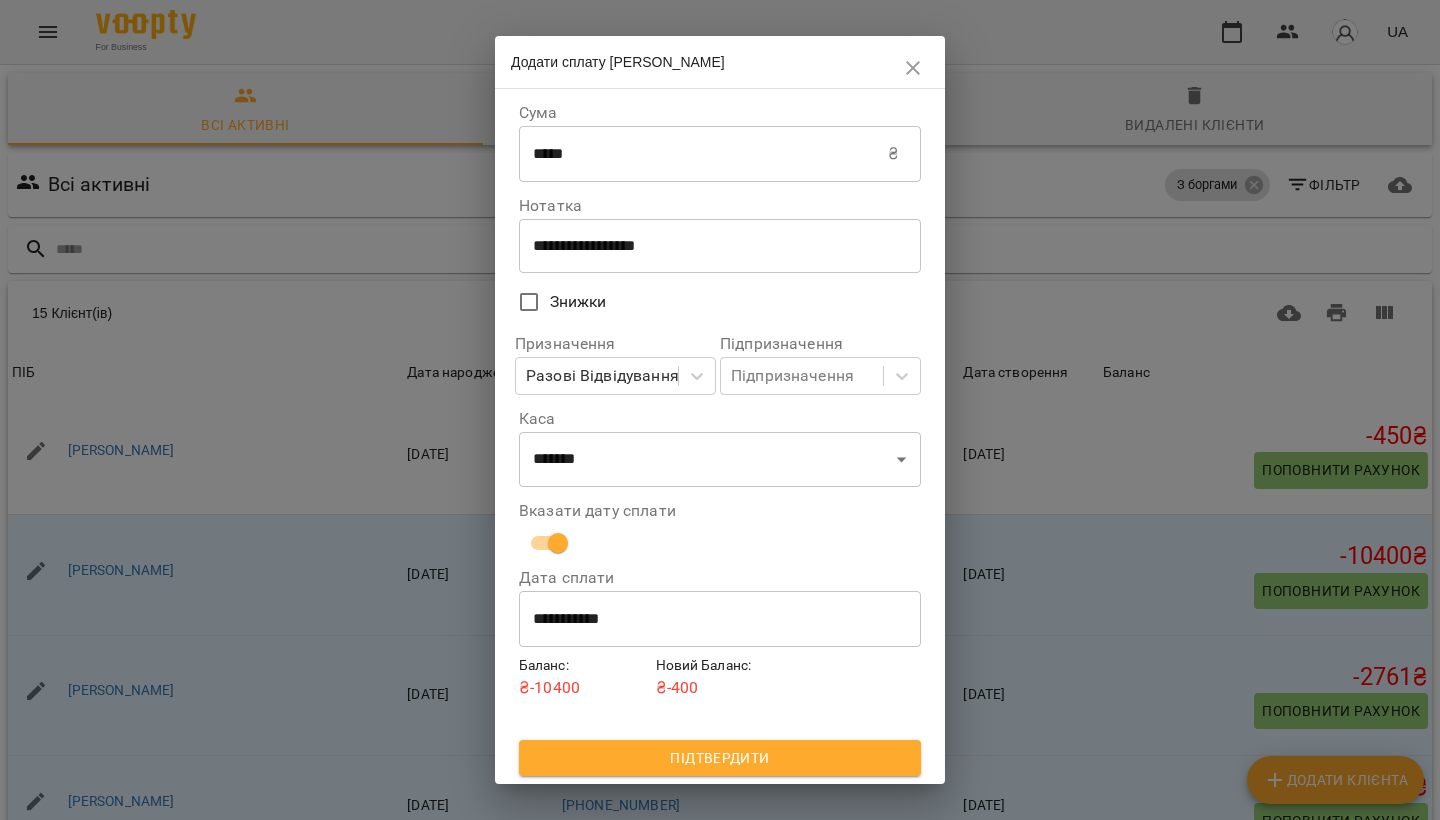 click on "**********" at bounding box center (720, 619) 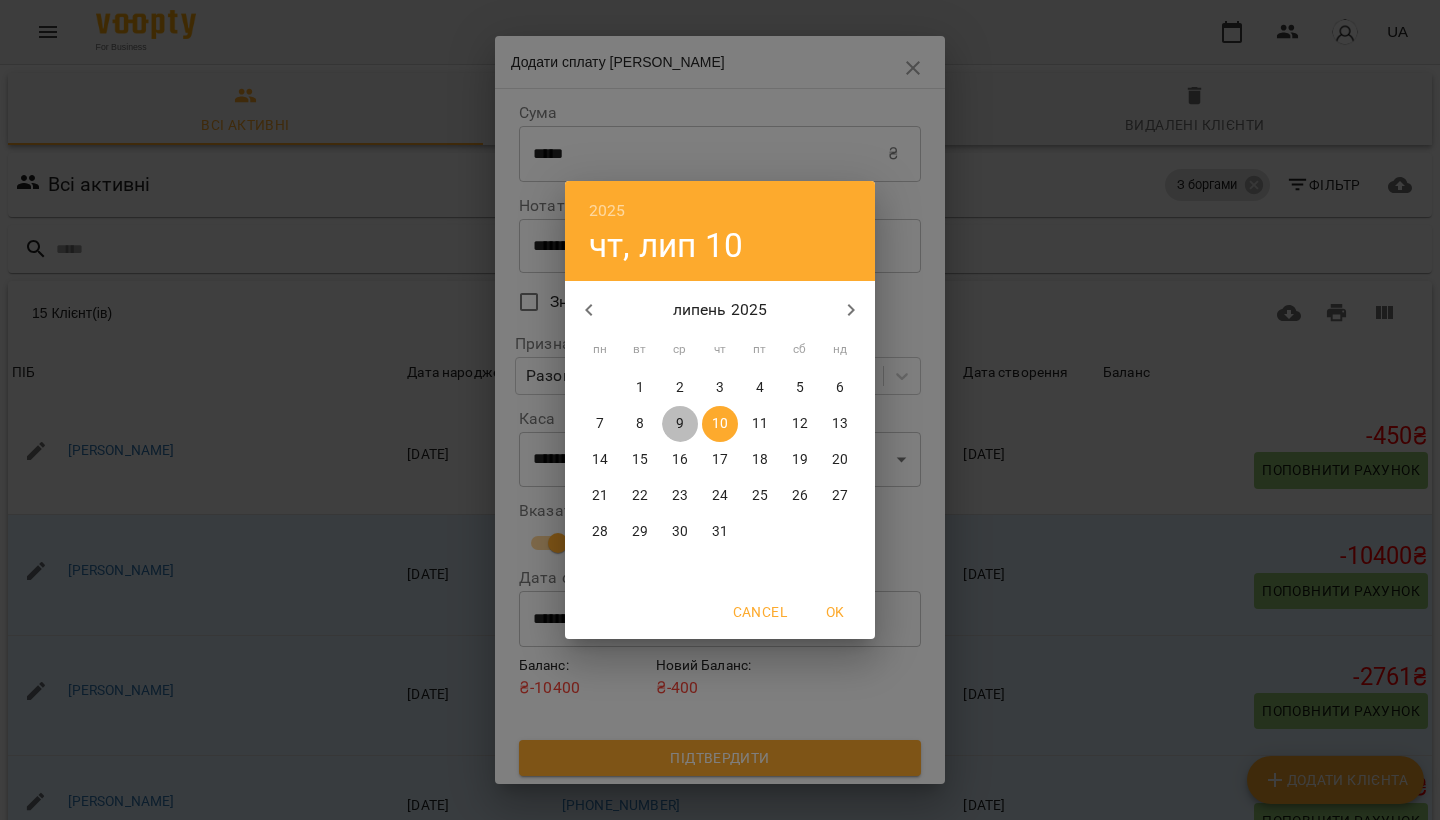click on "9" at bounding box center [680, 424] 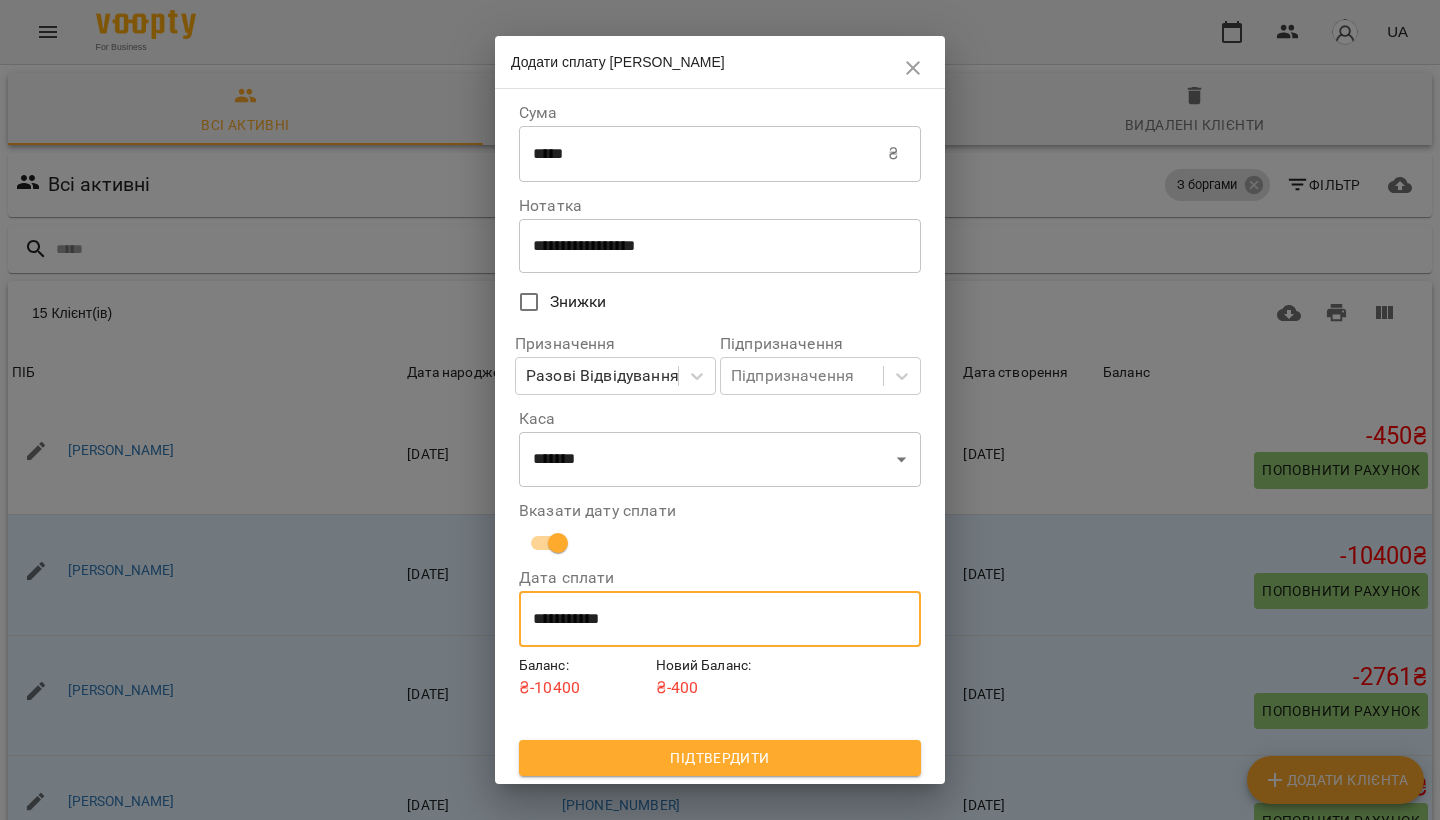 click on "Підтвердити" at bounding box center (720, 758) 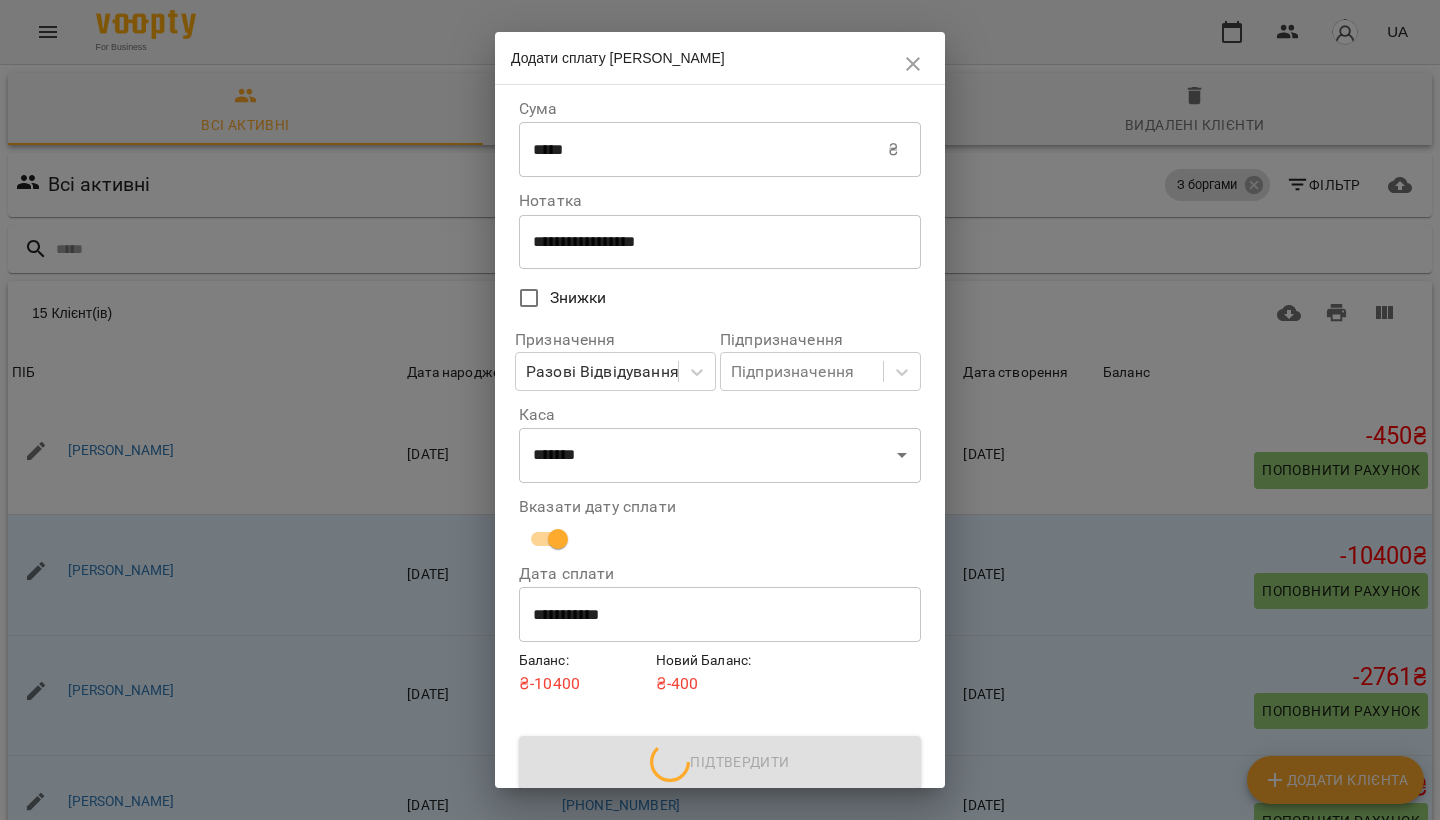 scroll, scrollTop: 77, scrollLeft: 0, axis: vertical 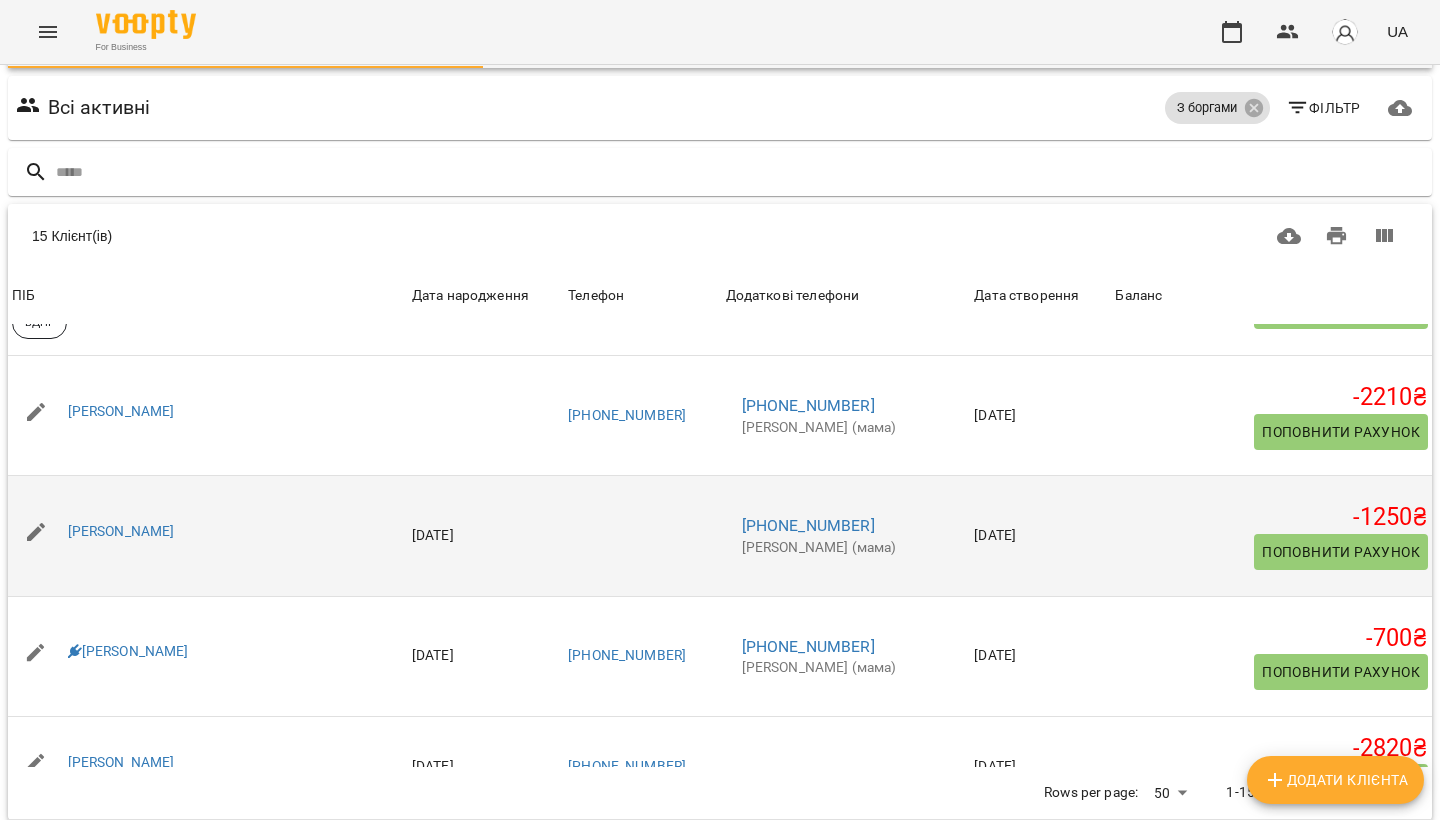 click on "Поповнити рахунок" at bounding box center [1341, 552] 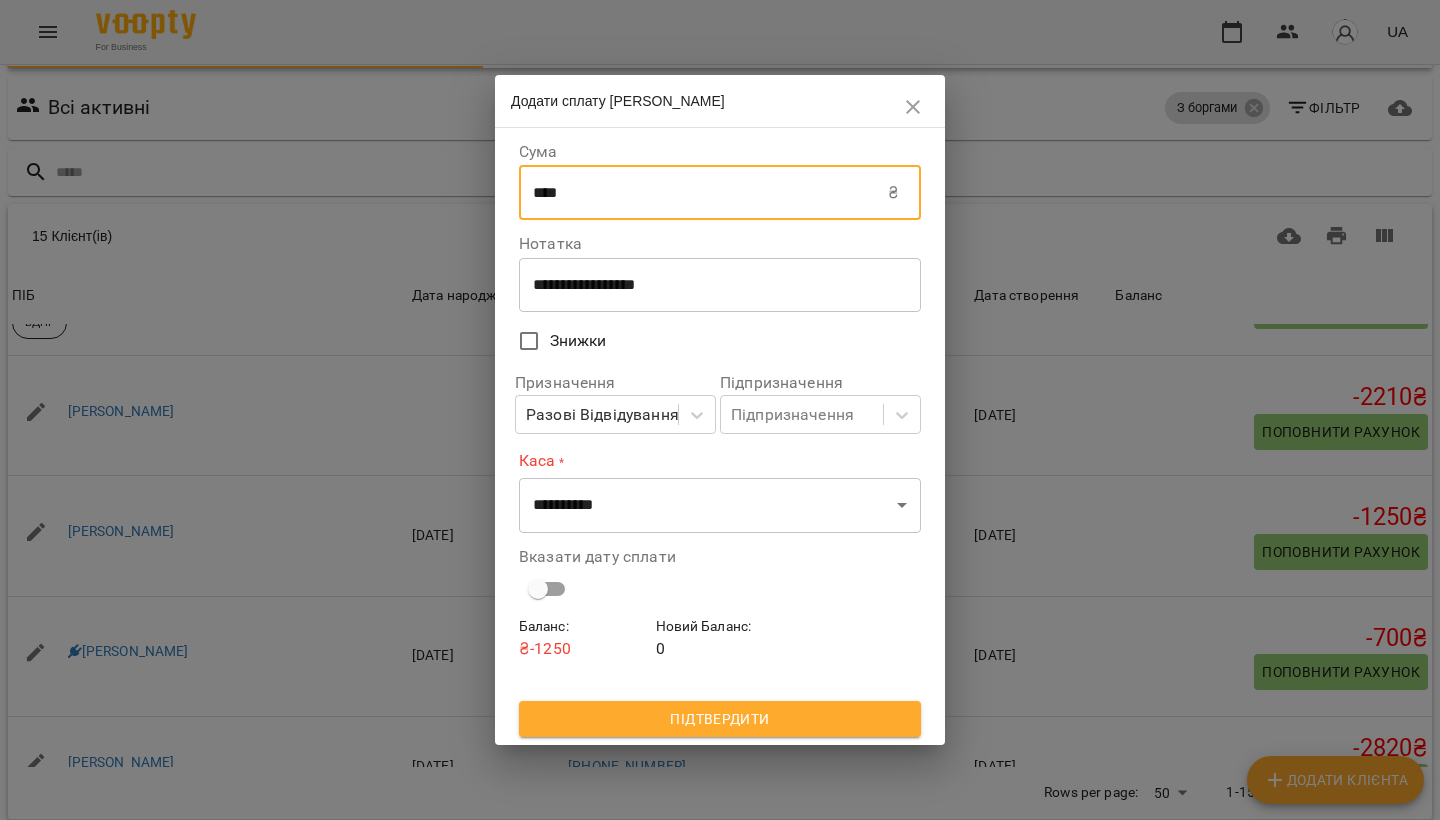 drag, startPoint x: 544, startPoint y: 197, endPoint x: 500, endPoint y: 197, distance: 44 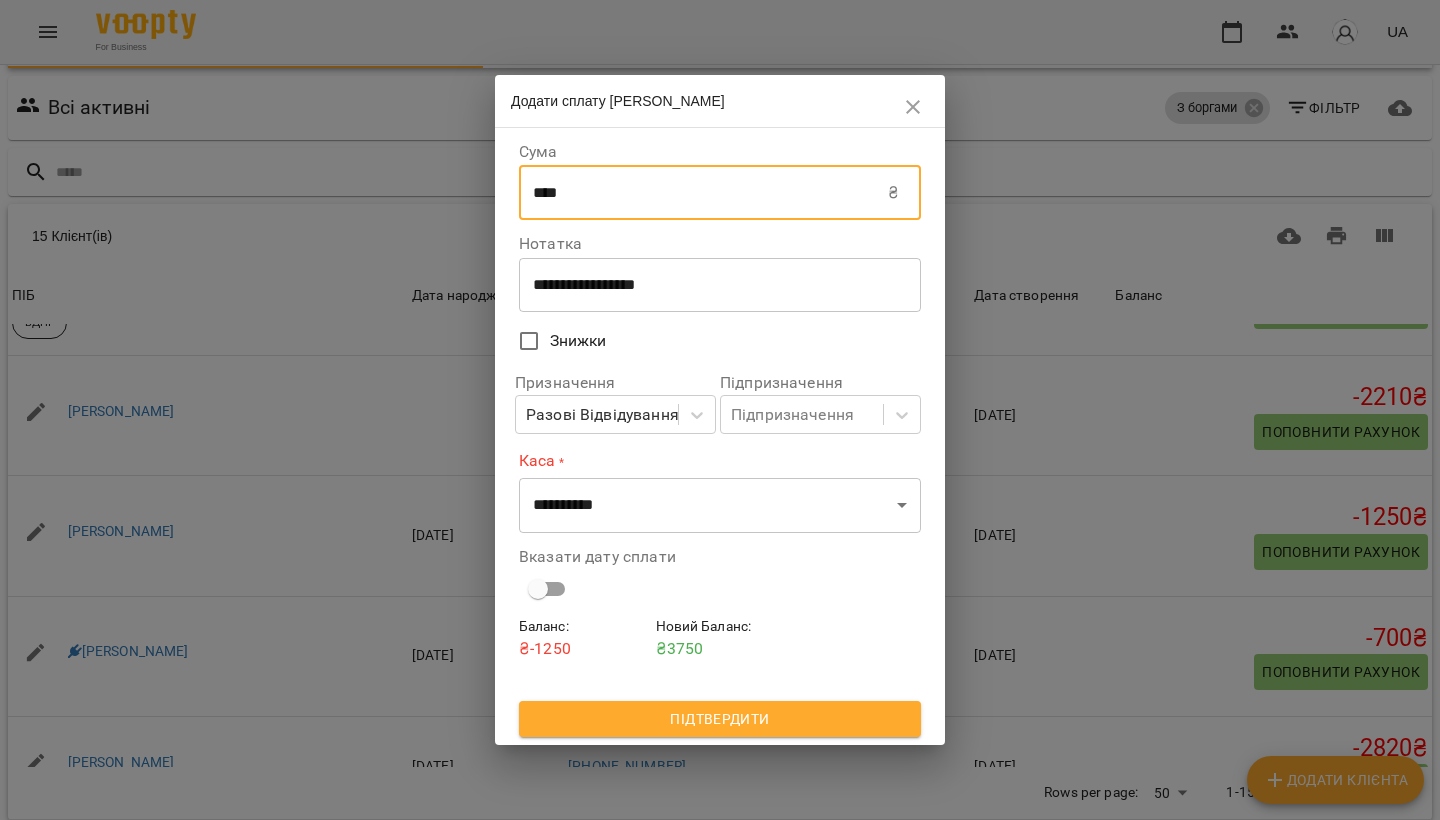 type on "****" 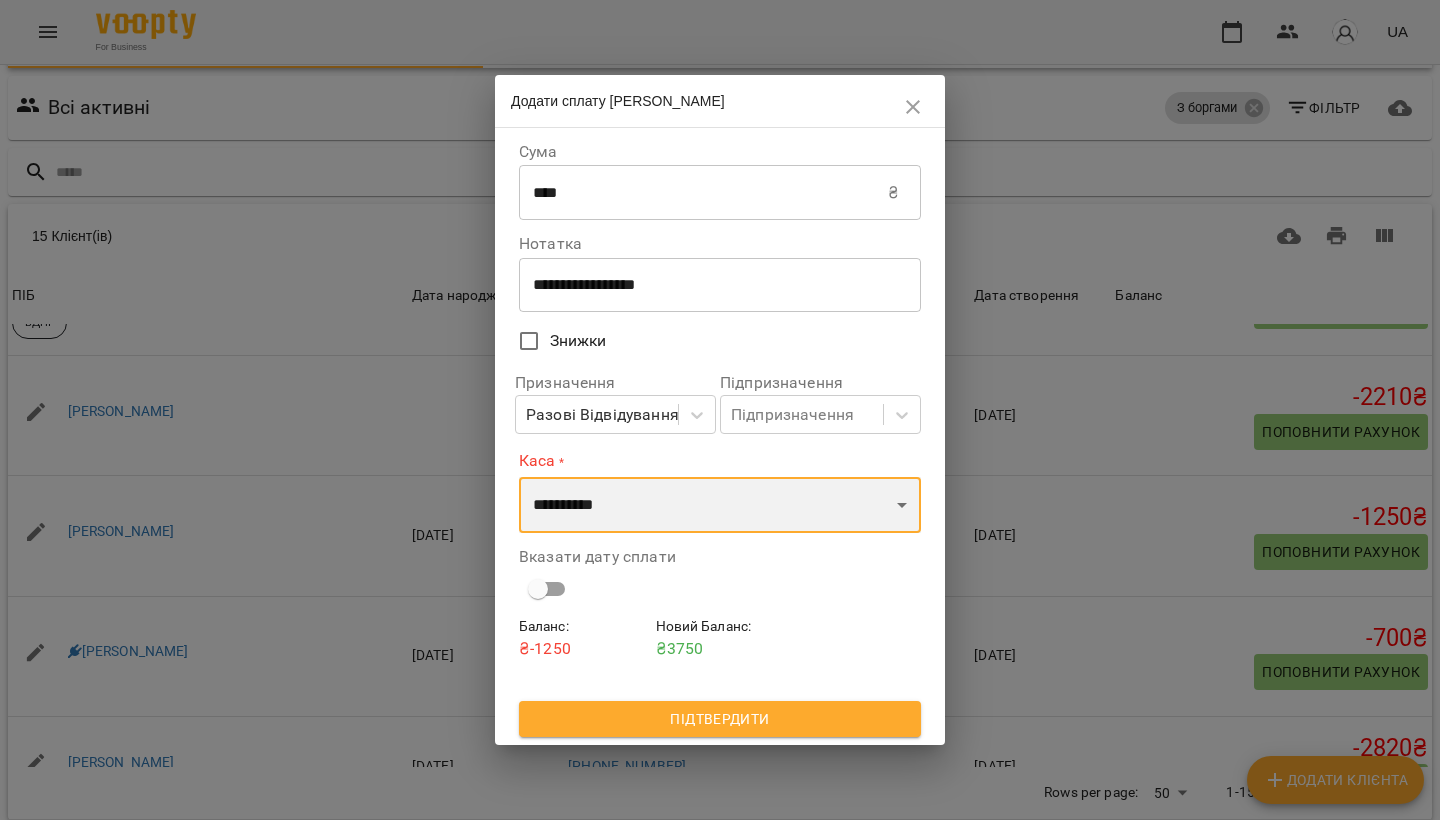 select on "****" 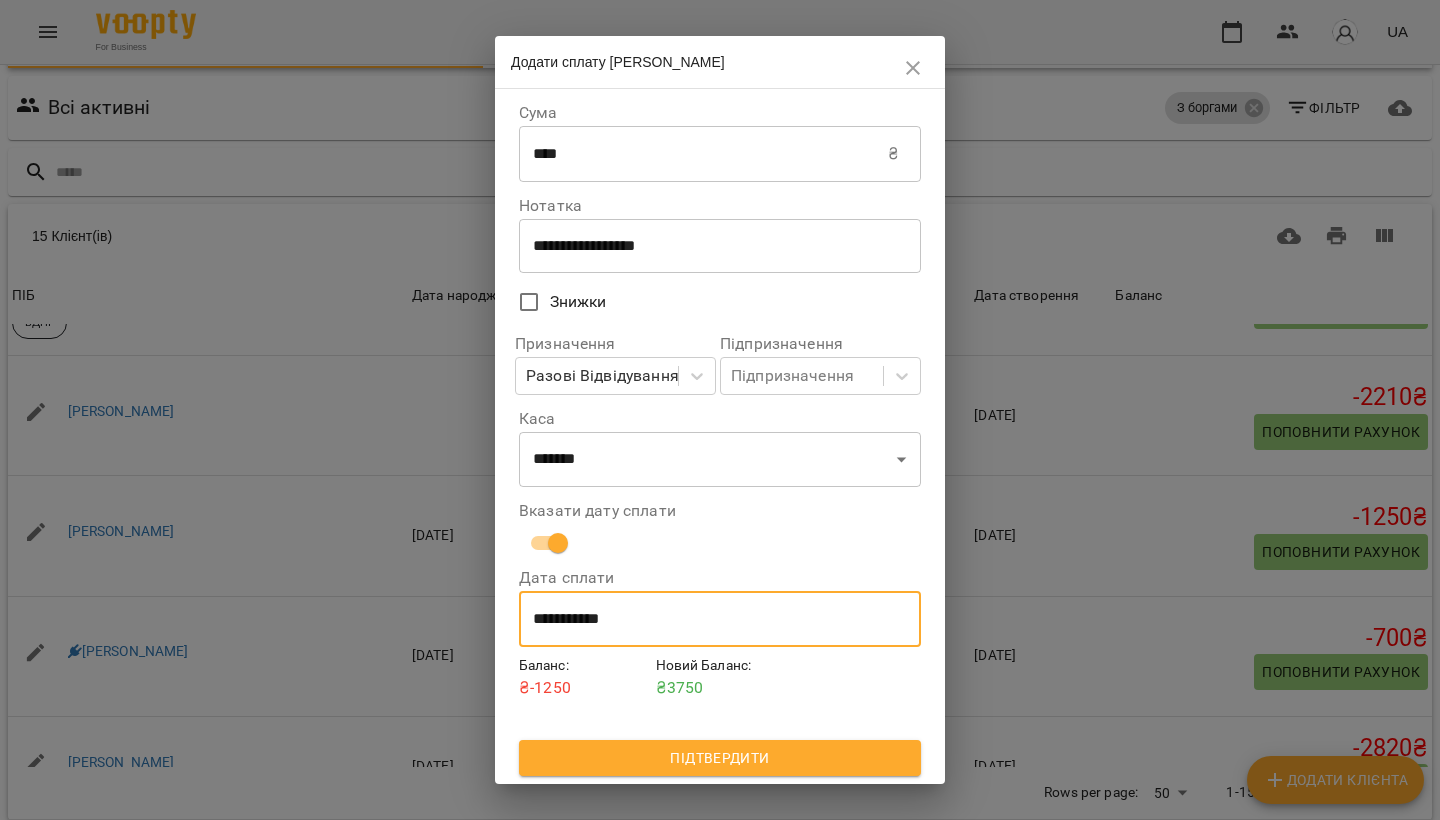 click on "**********" at bounding box center [720, 619] 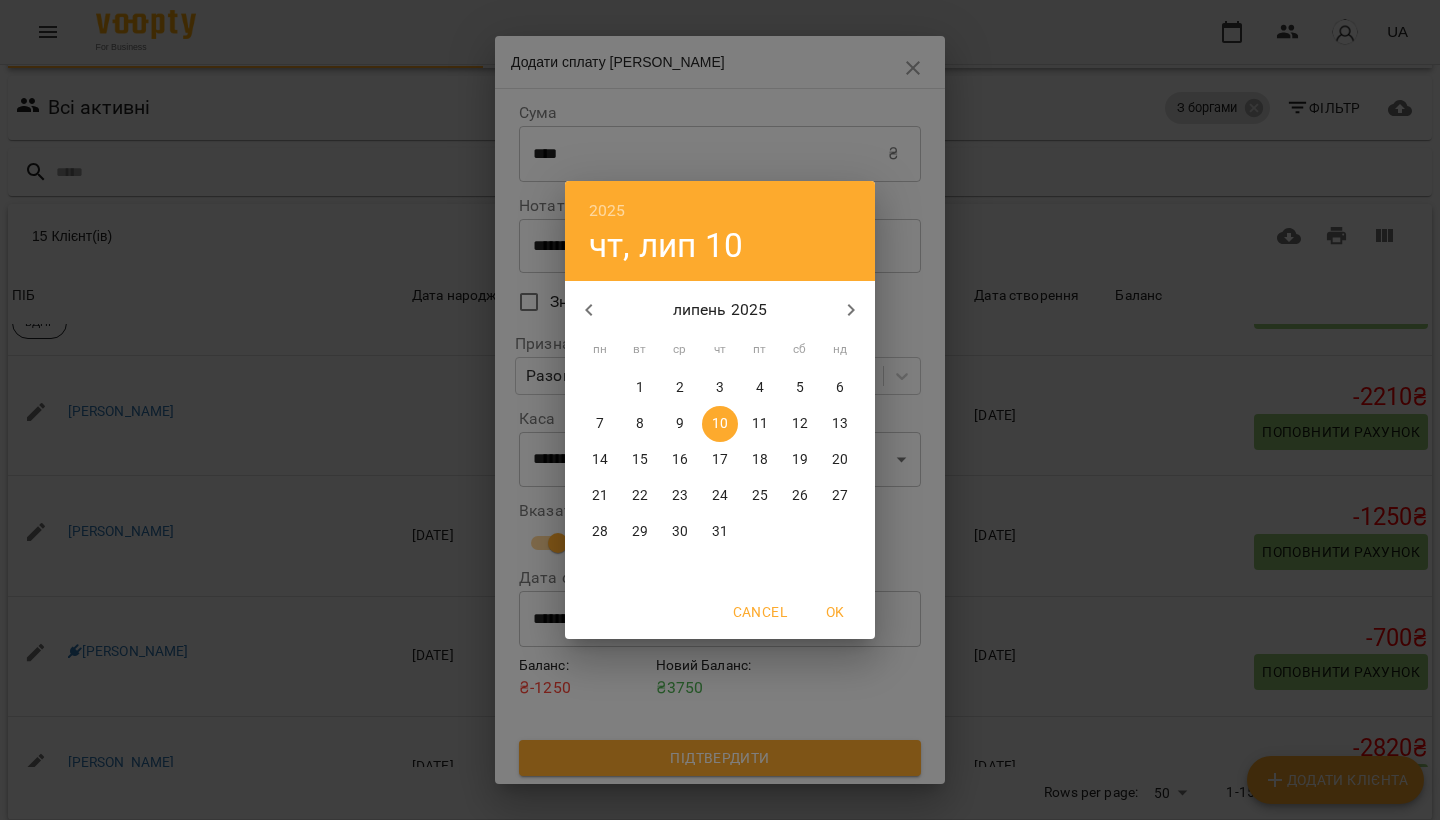 click on "9" at bounding box center [680, 424] 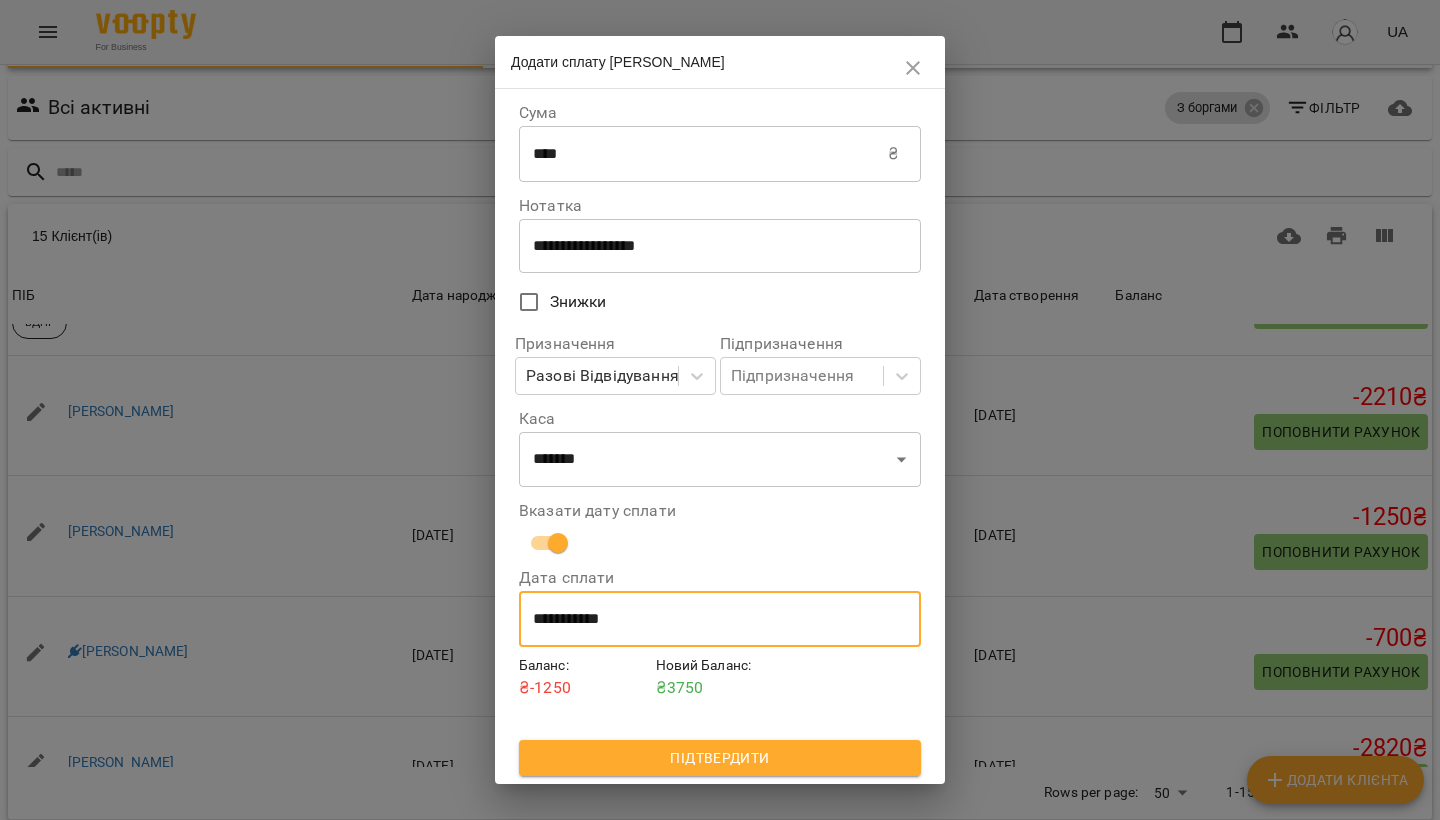 click on "Підтвердити" at bounding box center (720, 758) 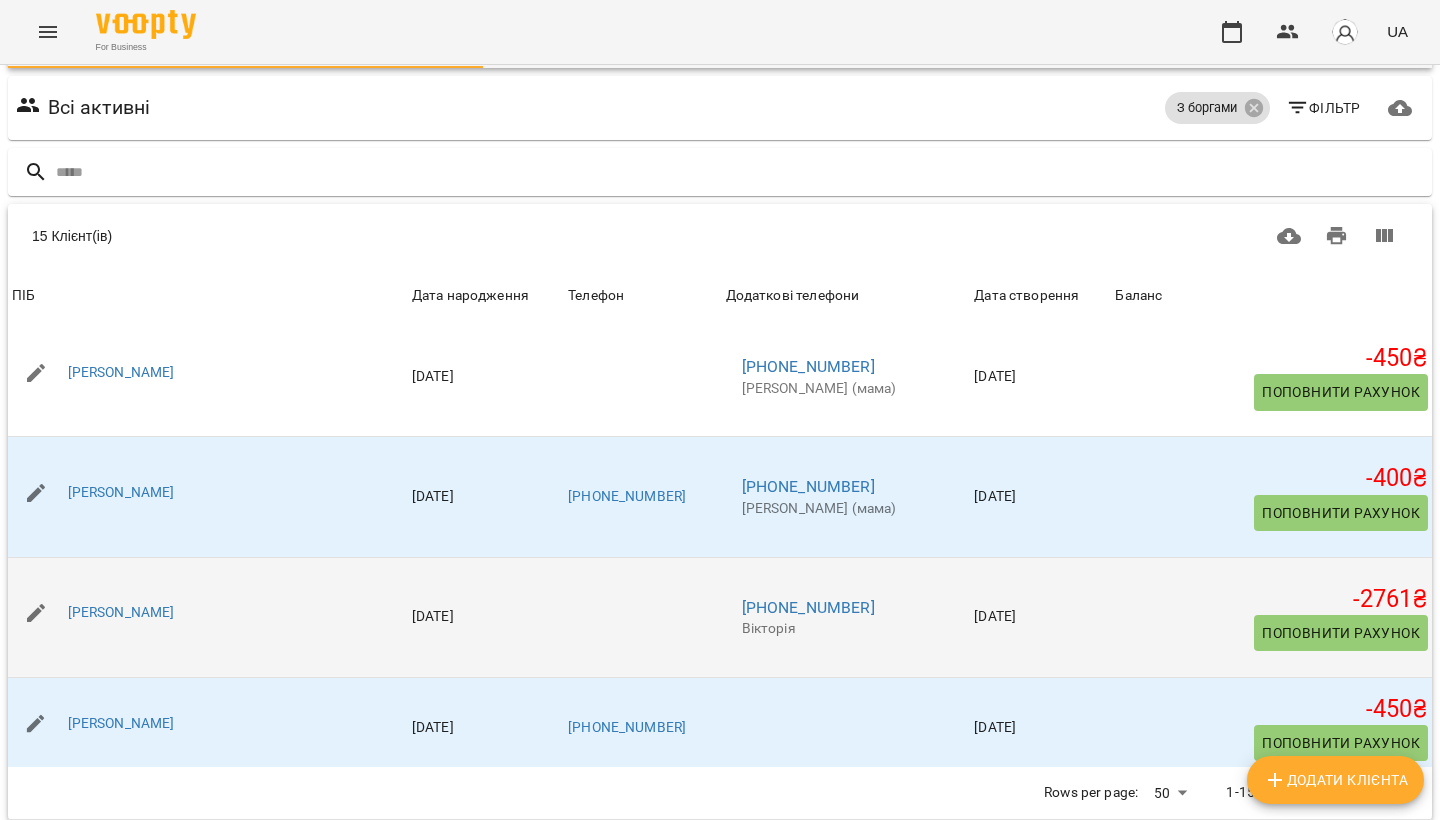 scroll, scrollTop: 1271, scrollLeft: 0, axis: vertical 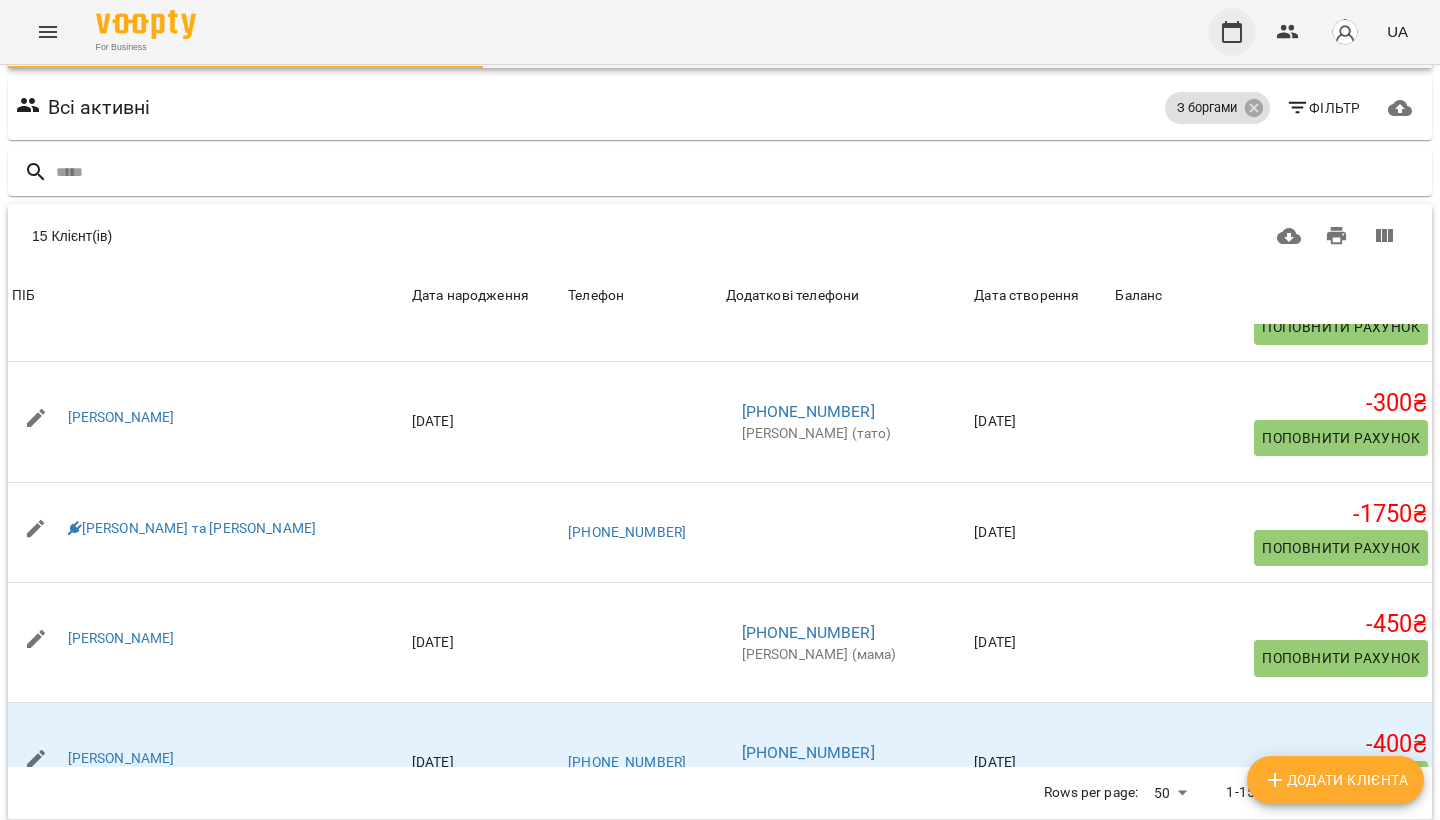 click 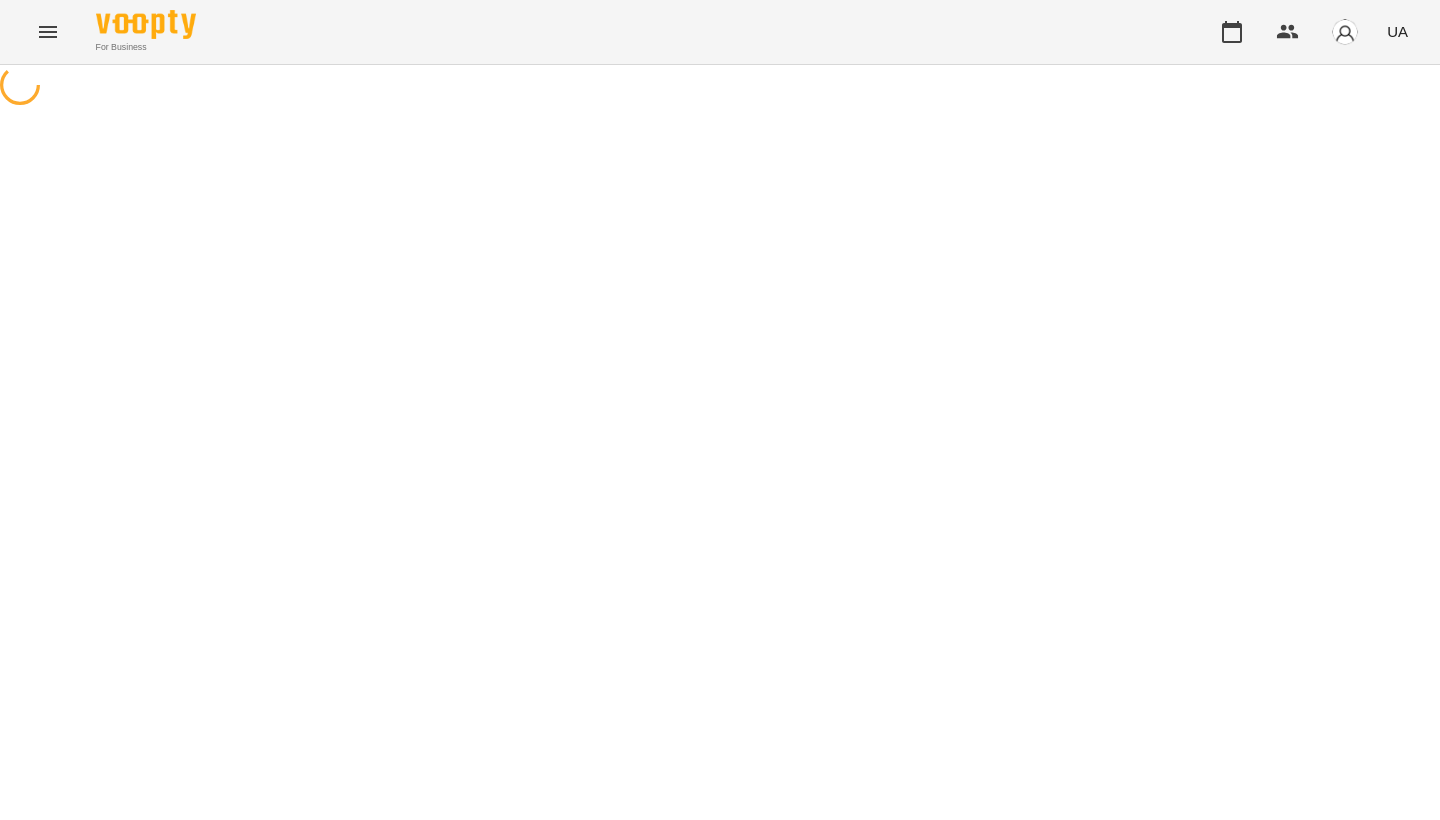 scroll, scrollTop: 0, scrollLeft: 0, axis: both 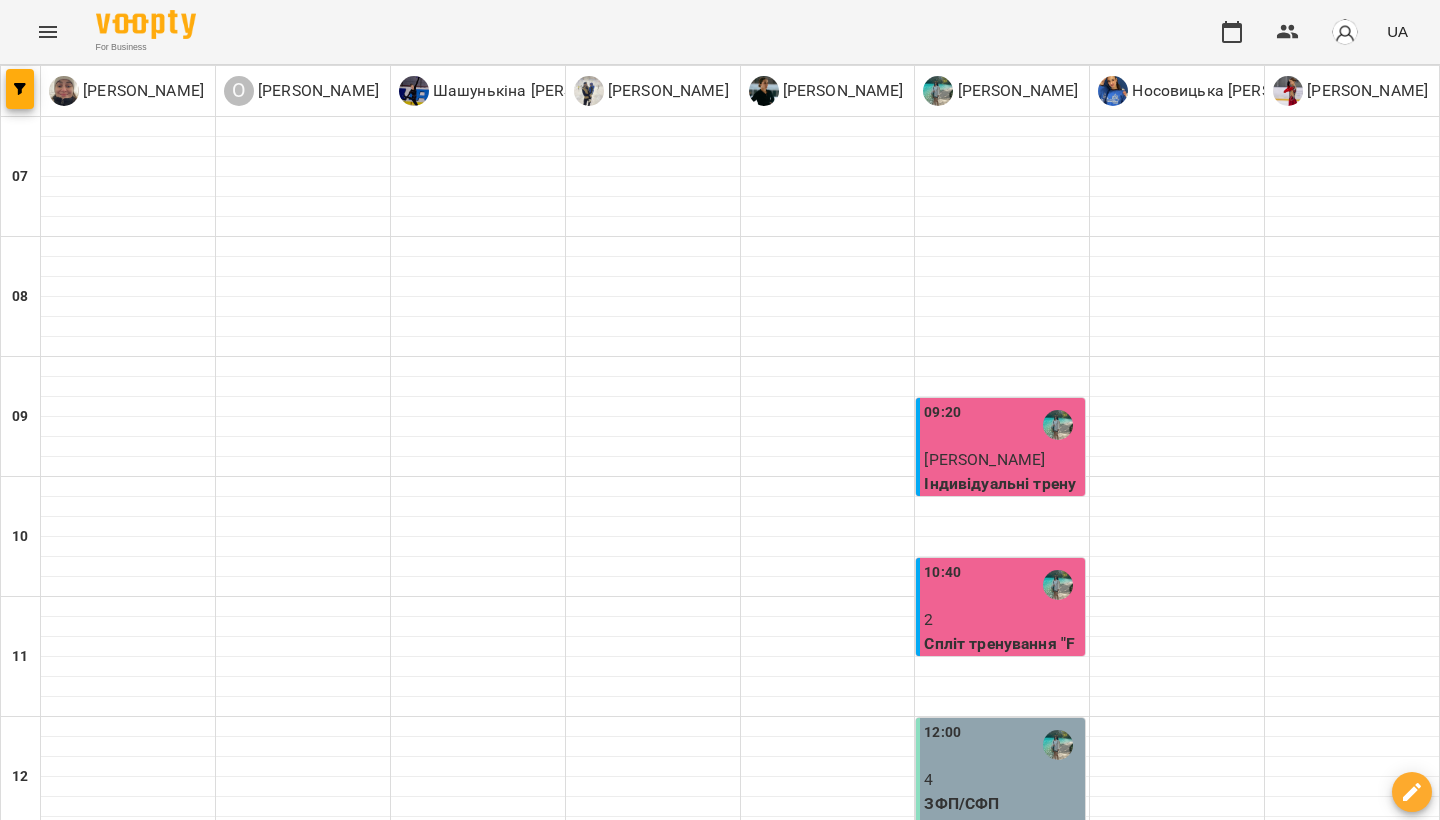 click on "чт" at bounding box center (810, 1943) 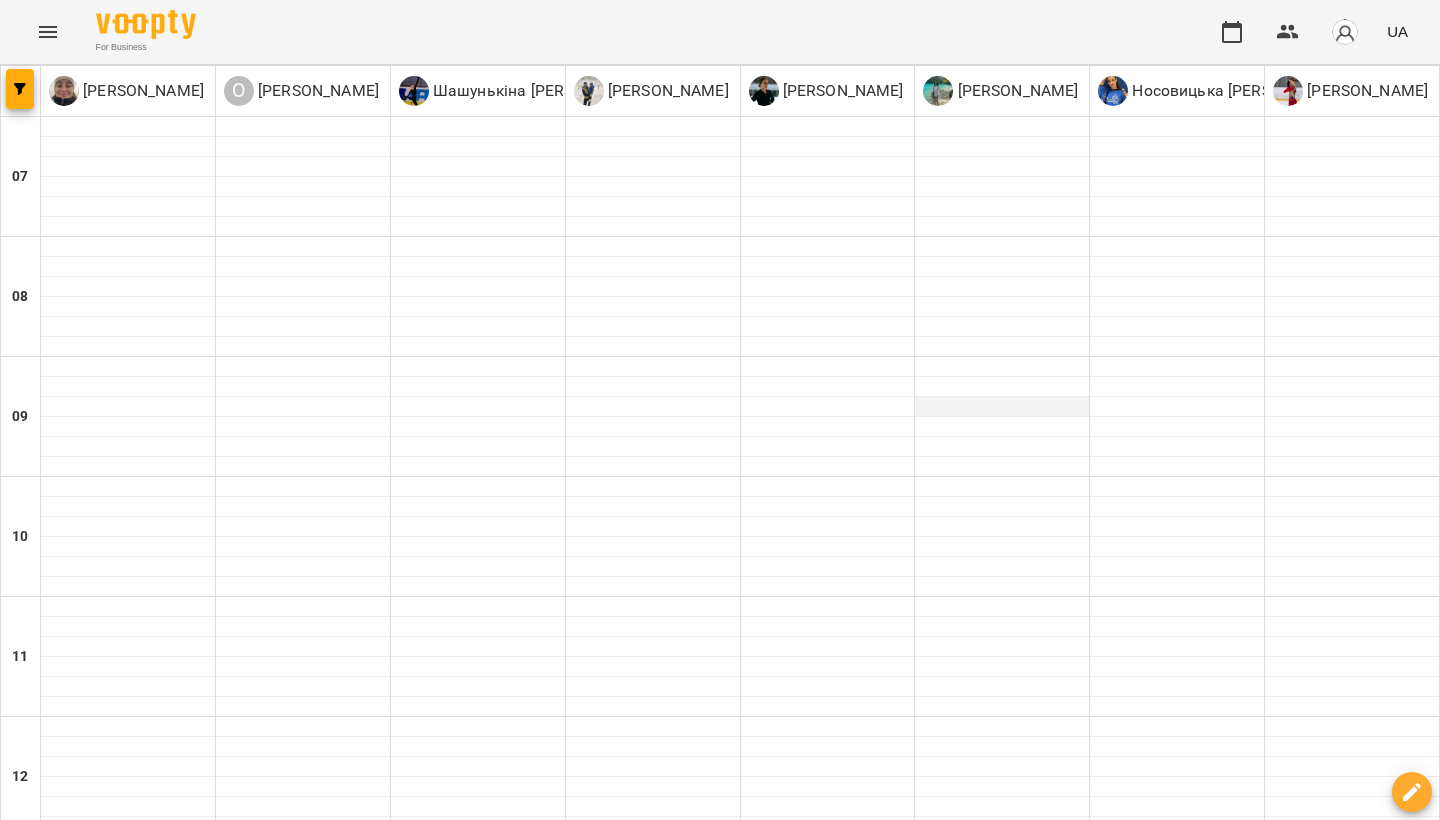 click at bounding box center (1002, 407) 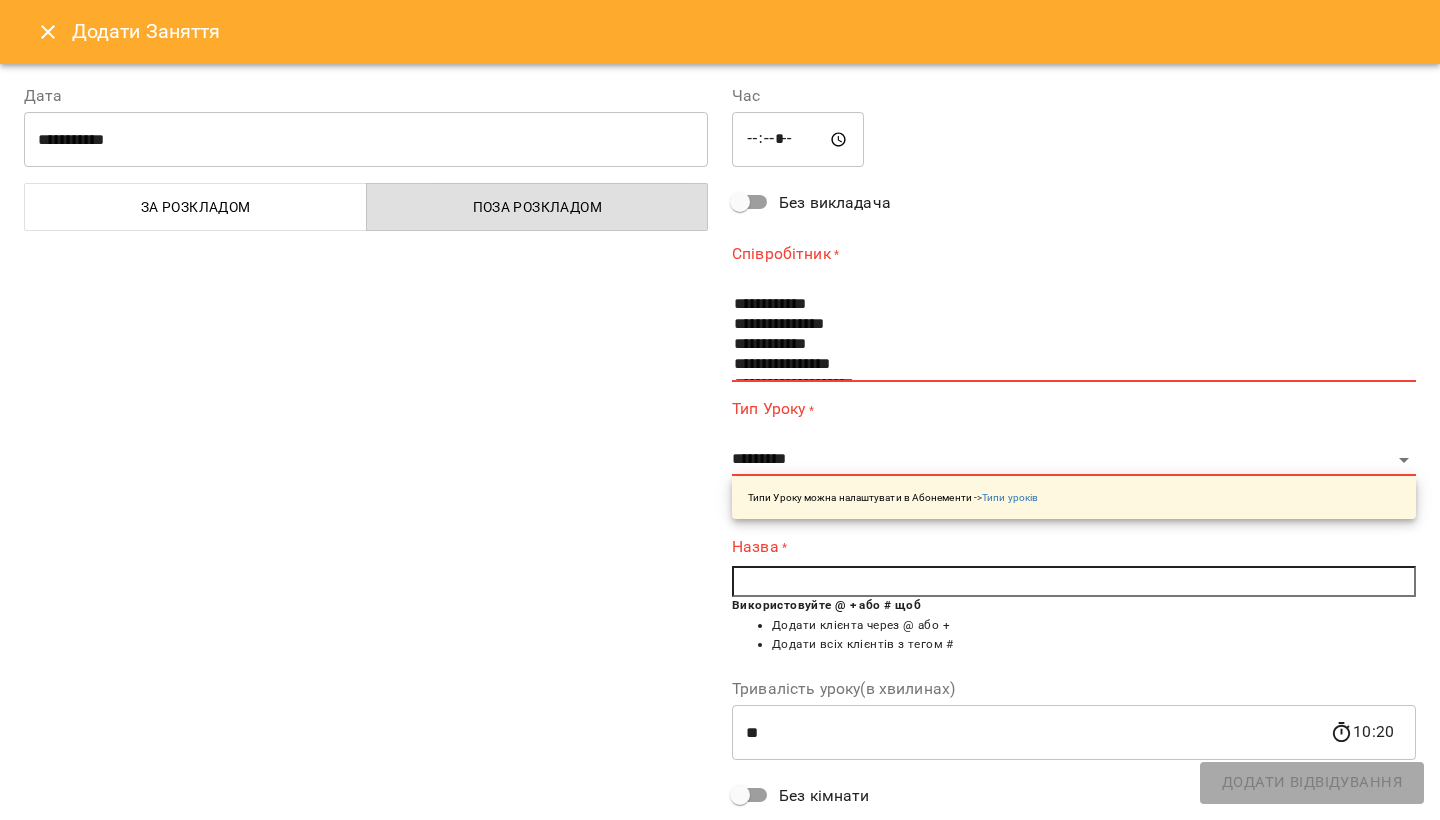 scroll, scrollTop: 60, scrollLeft: 0, axis: vertical 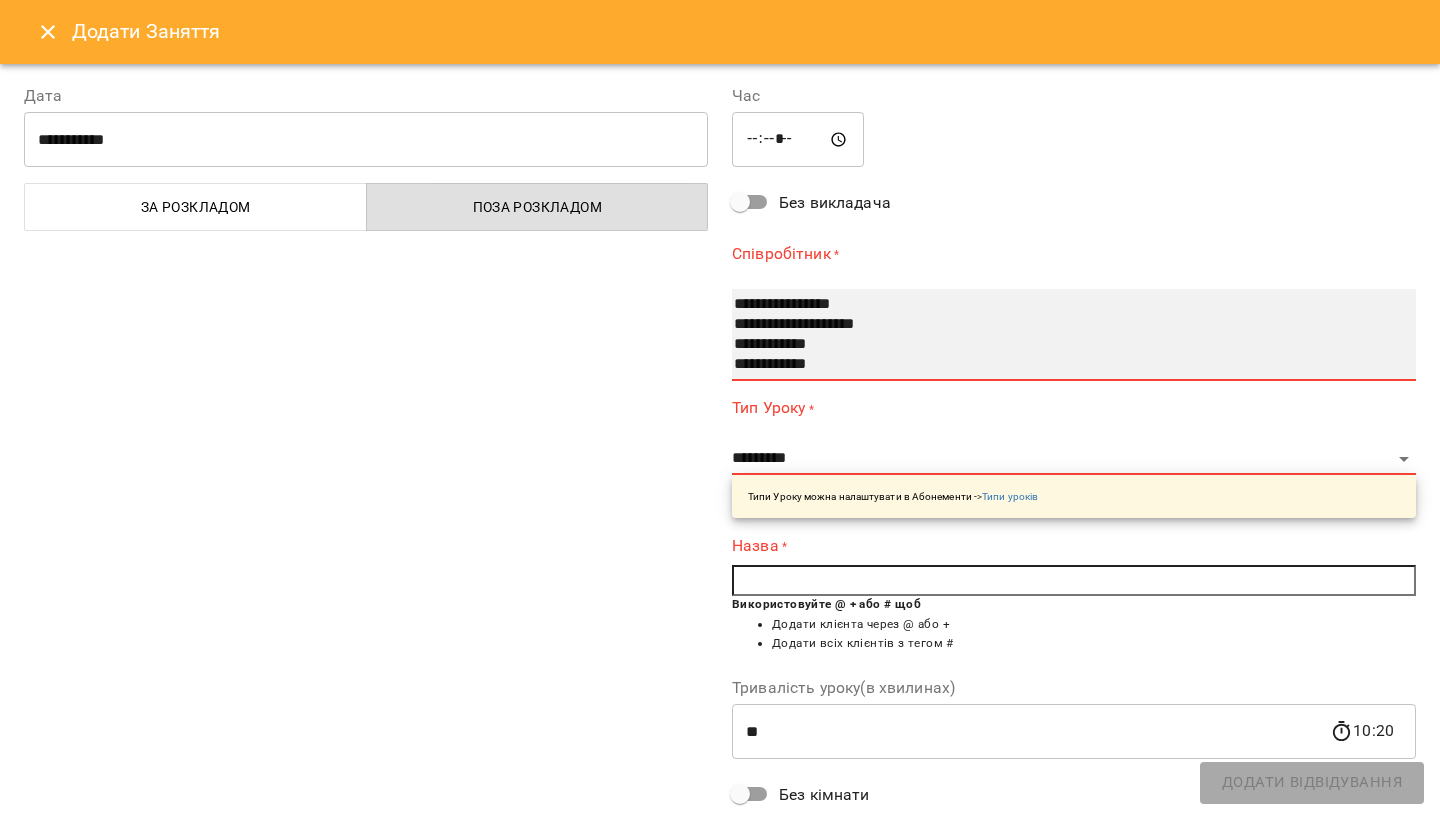 click on "**********" at bounding box center [1062, 345] 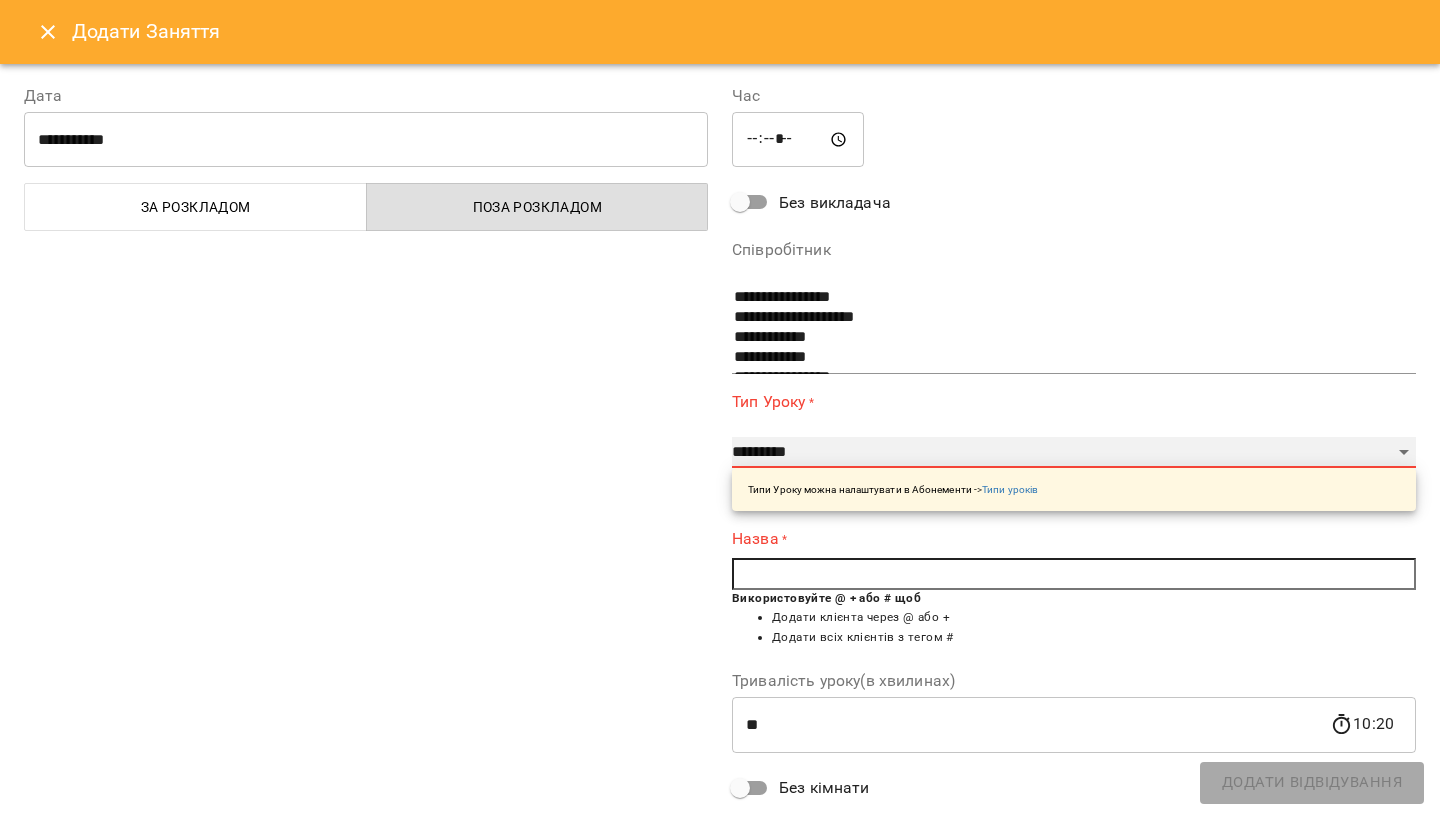 select on "**********" 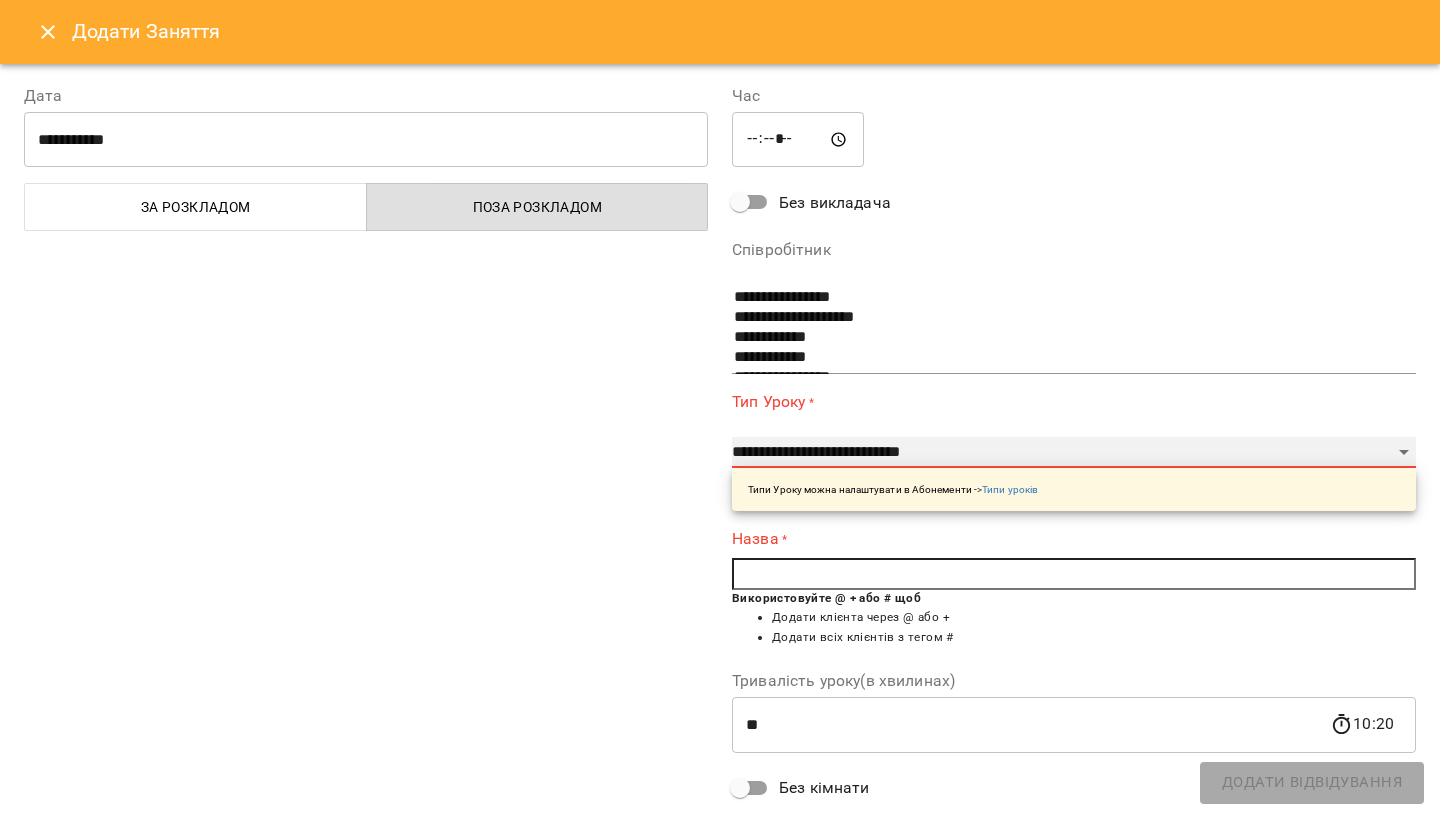 type on "**" 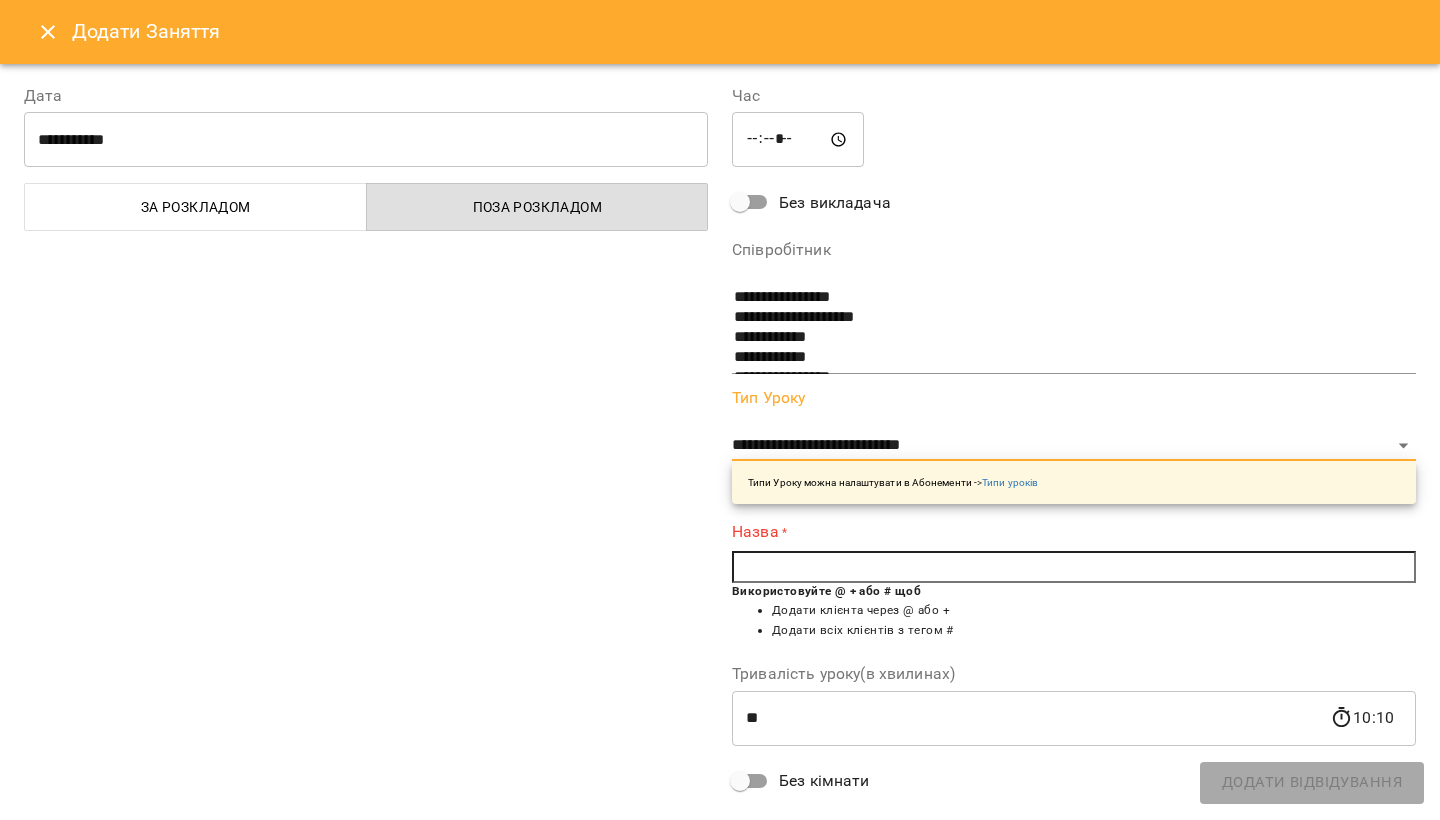 click at bounding box center (1074, 567) 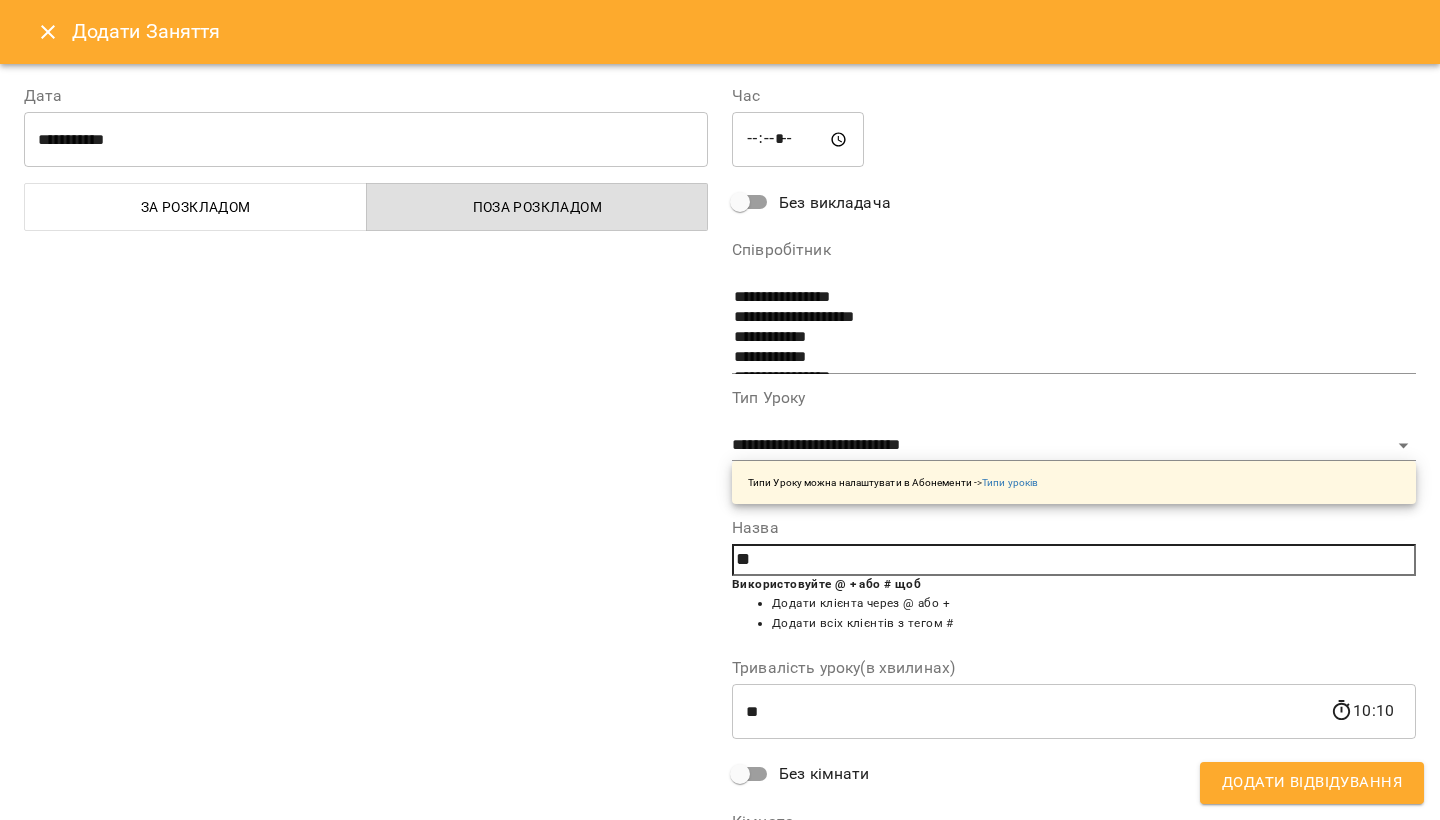 type on "*" 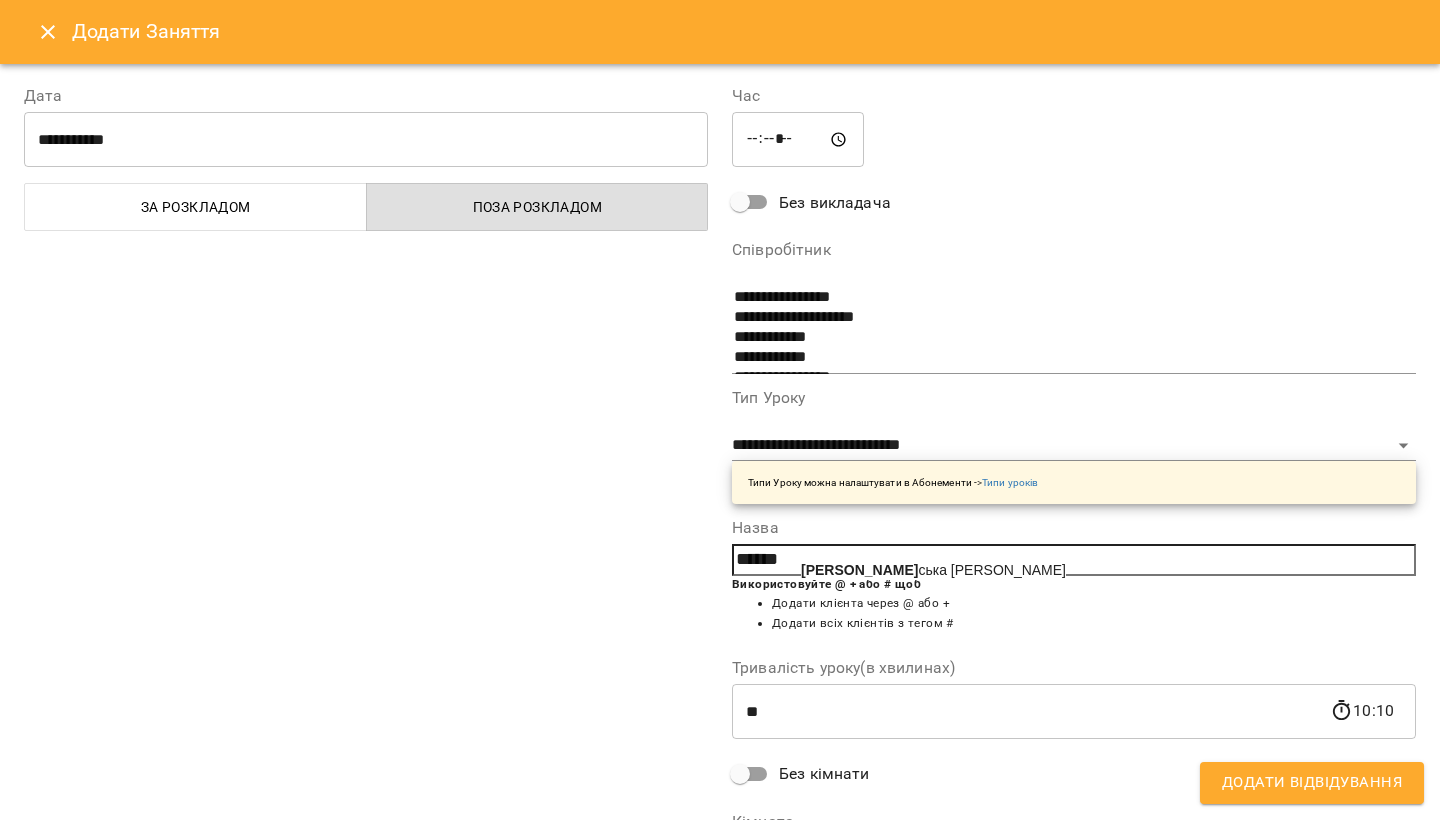click on "[PERSON_NAME]" 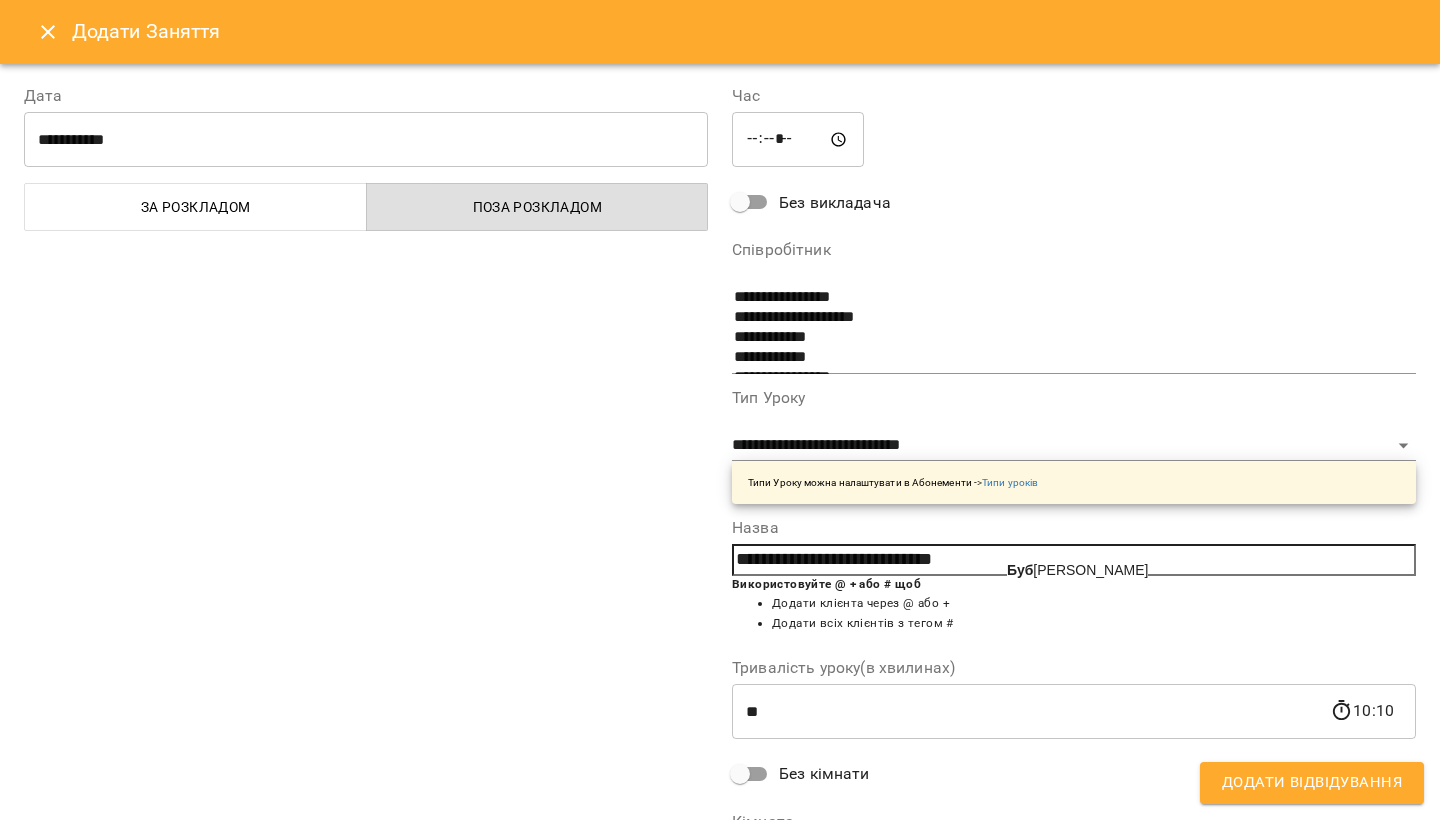 click on "Буб [PERSON_NAME][GEOGRAPHIC_DATA]" at bounding box center (1077, 570) 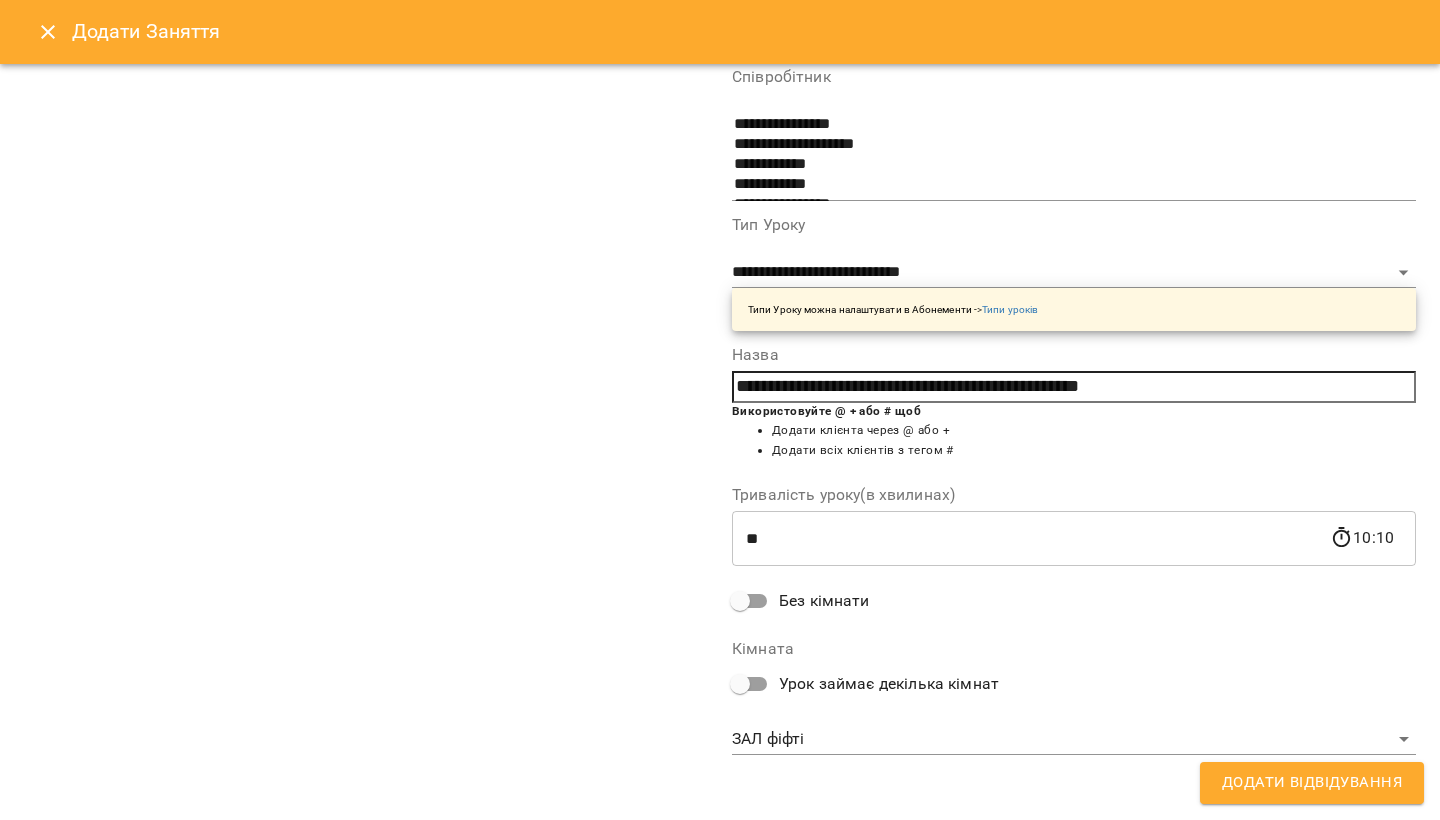 scroll, scrollTop: 171, scrollLeft: 0, axis: vertical 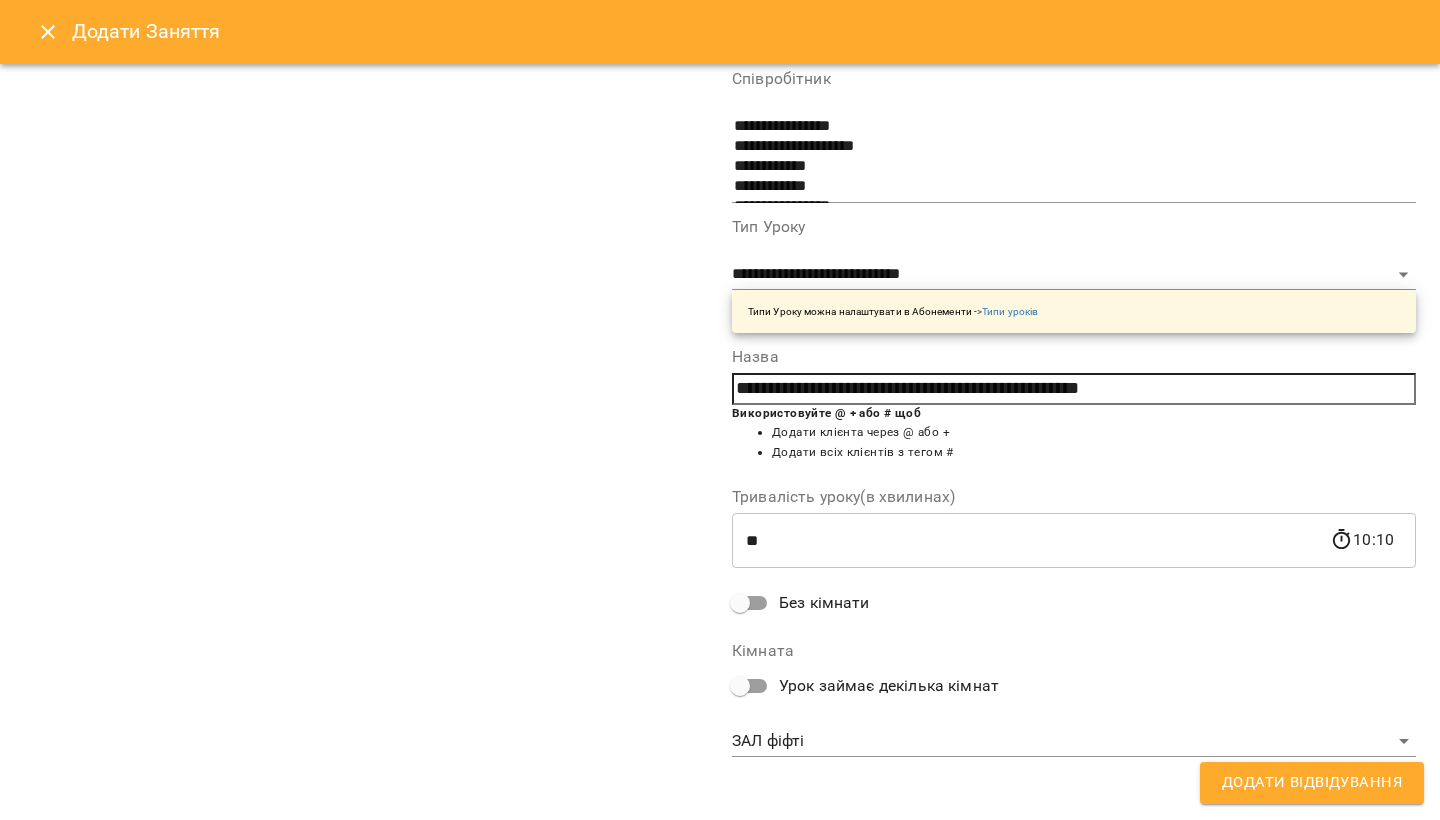 click on "**********" at bounding box center [720, 1025] 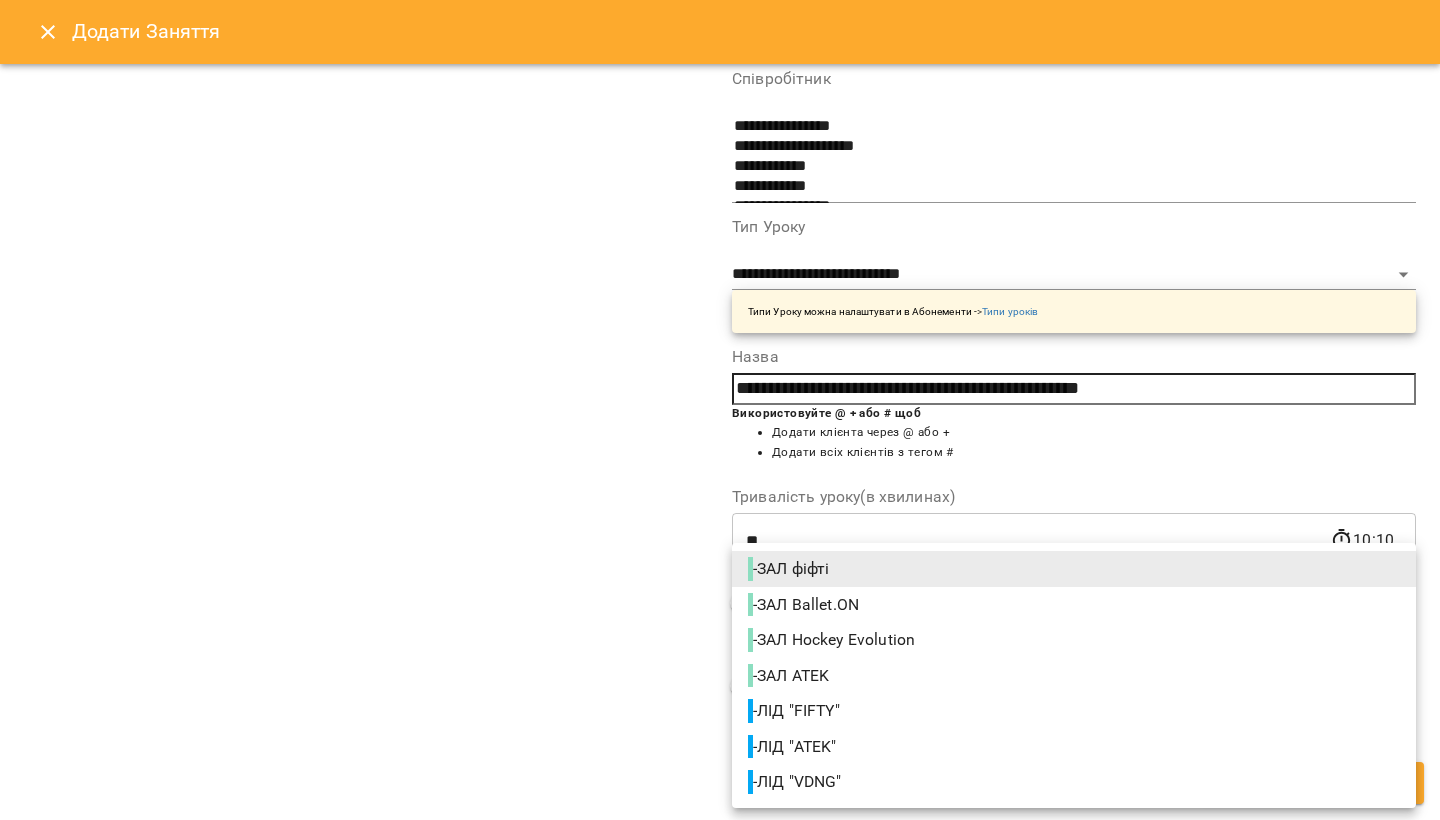 click on "-  ЛІД "FIFTY"" at bounding box center [1074, 711] 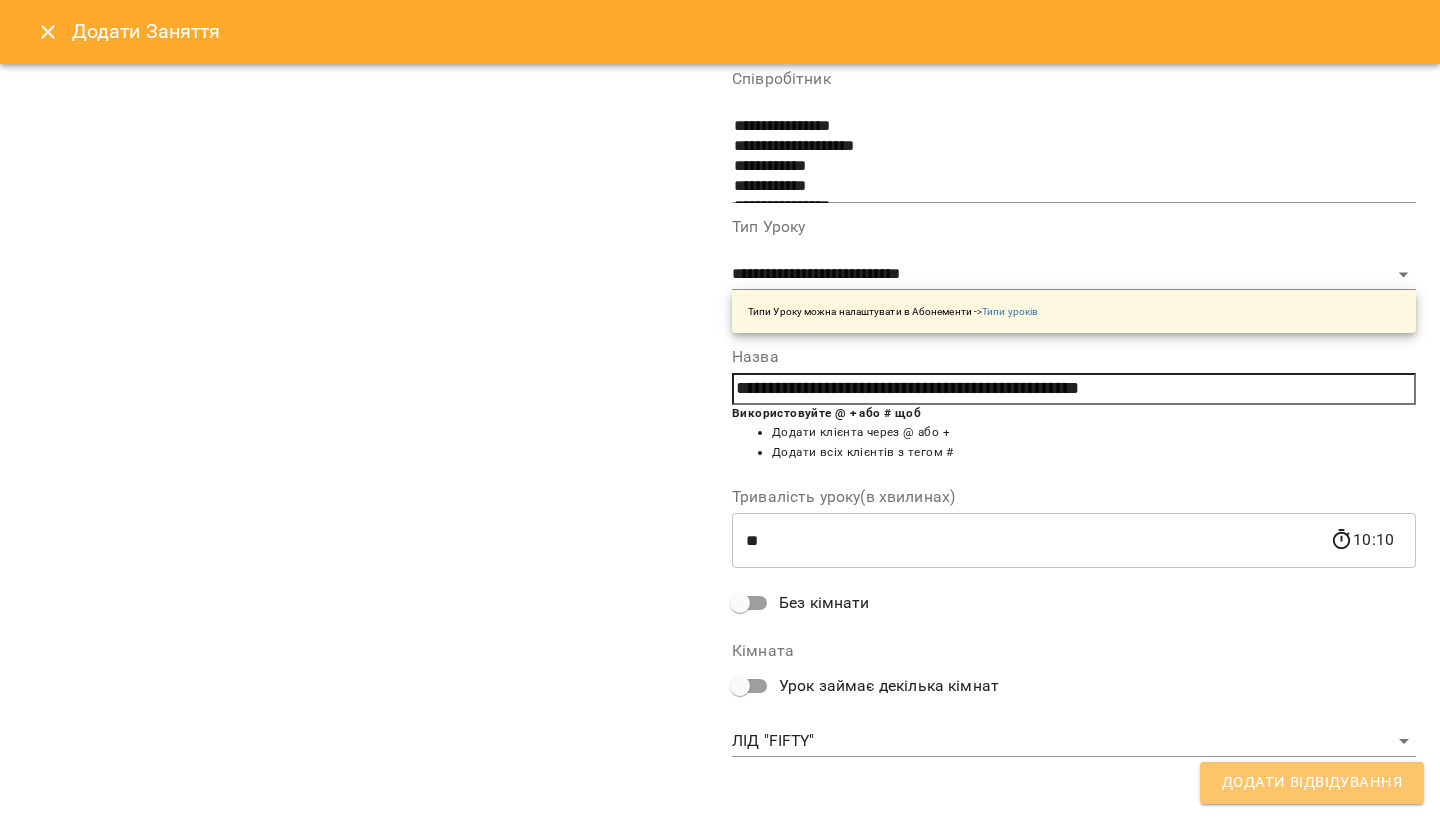 click on "Додати Відвідування" at bounding box center [1312, 783] 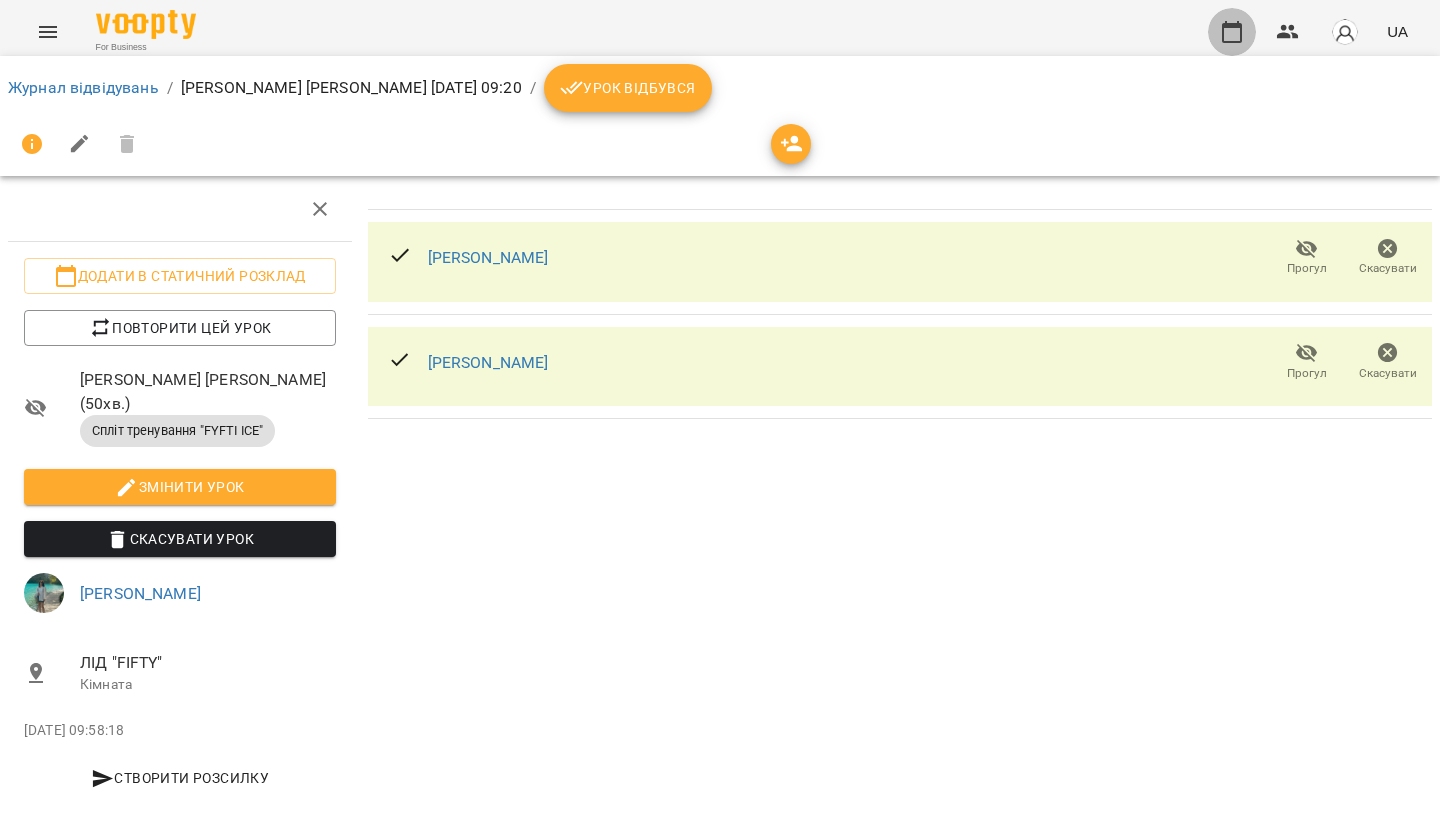 drag, startPoint x: 1236, startPoint y: 39, endPoint x: 1211, endPoint y: 59, distance: 32.01562 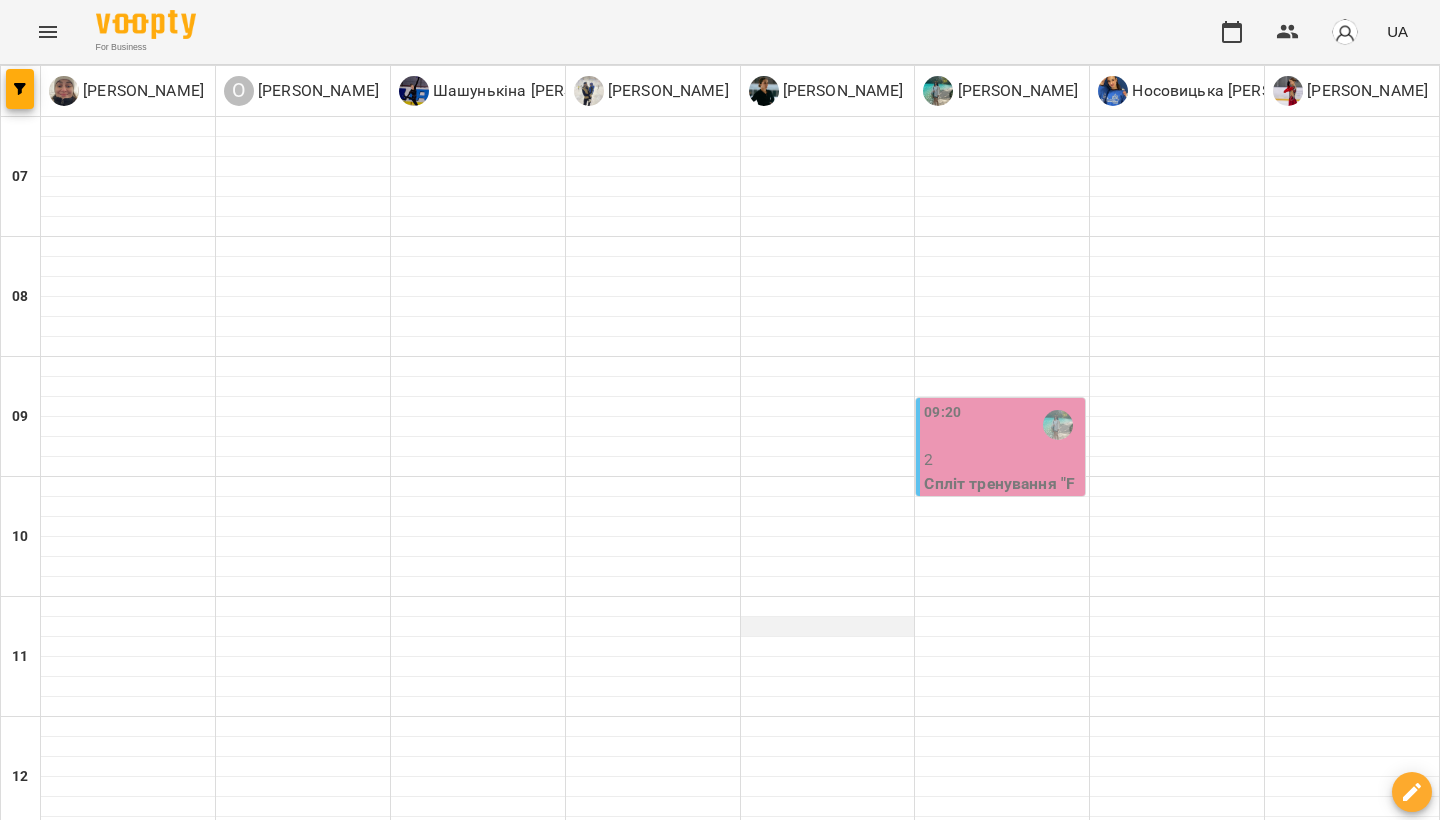 scroll, scrollTop: 228, scrollLeft: 0, axis: vertical 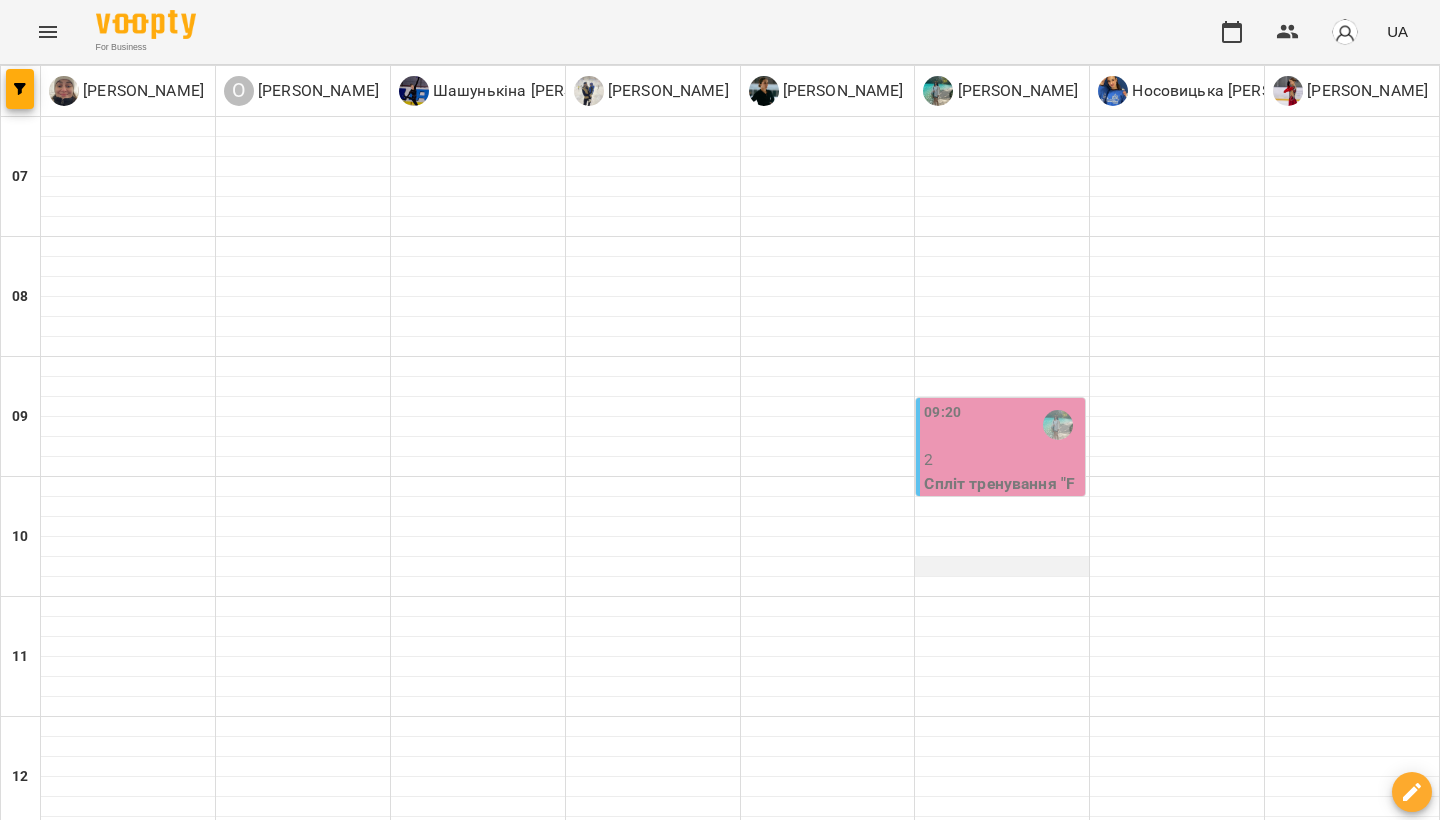 click at bounding box center [1002, 567] 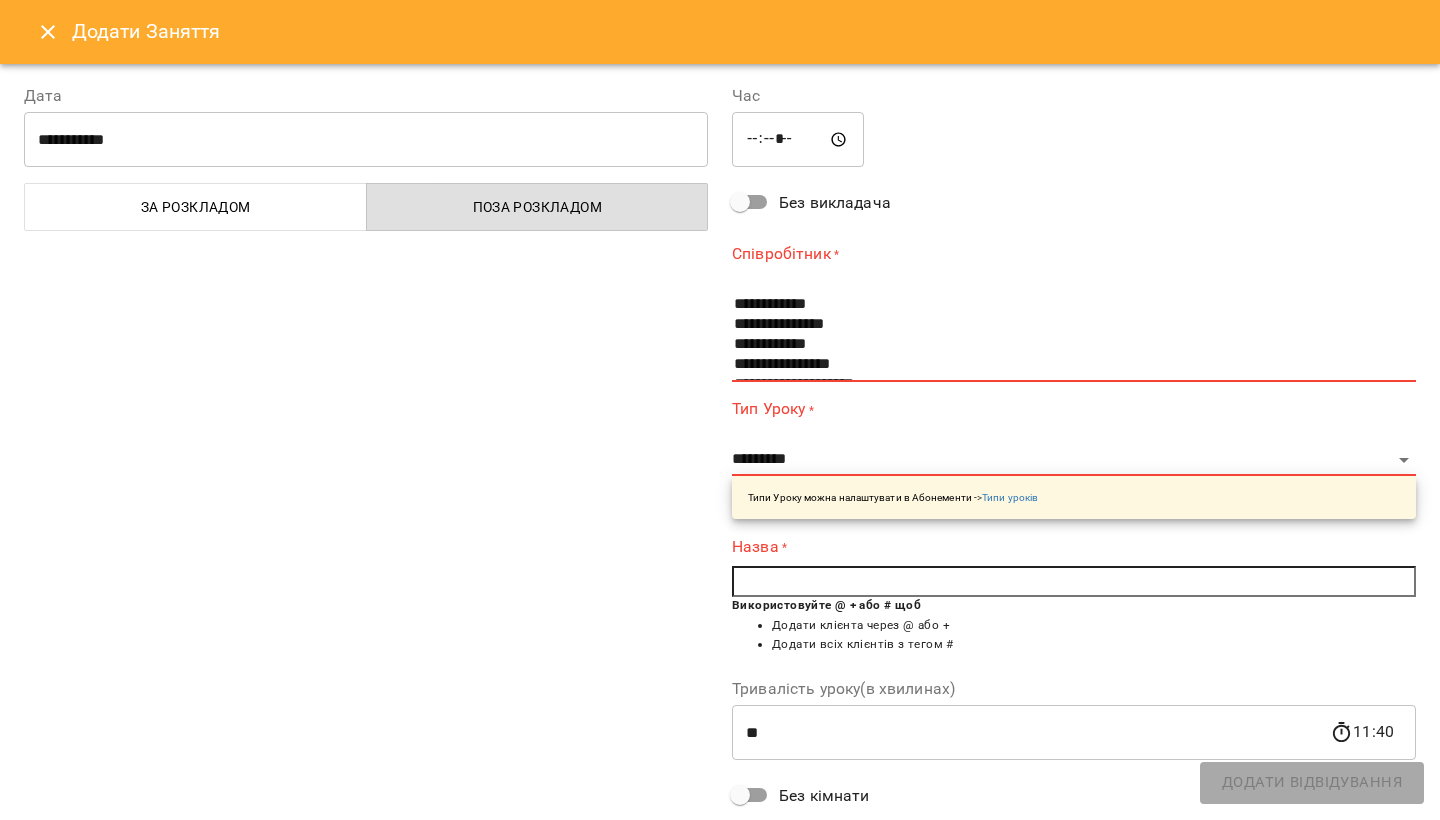 scroll, scrollTop: 80, scrollLeft: 0, axis: vertical 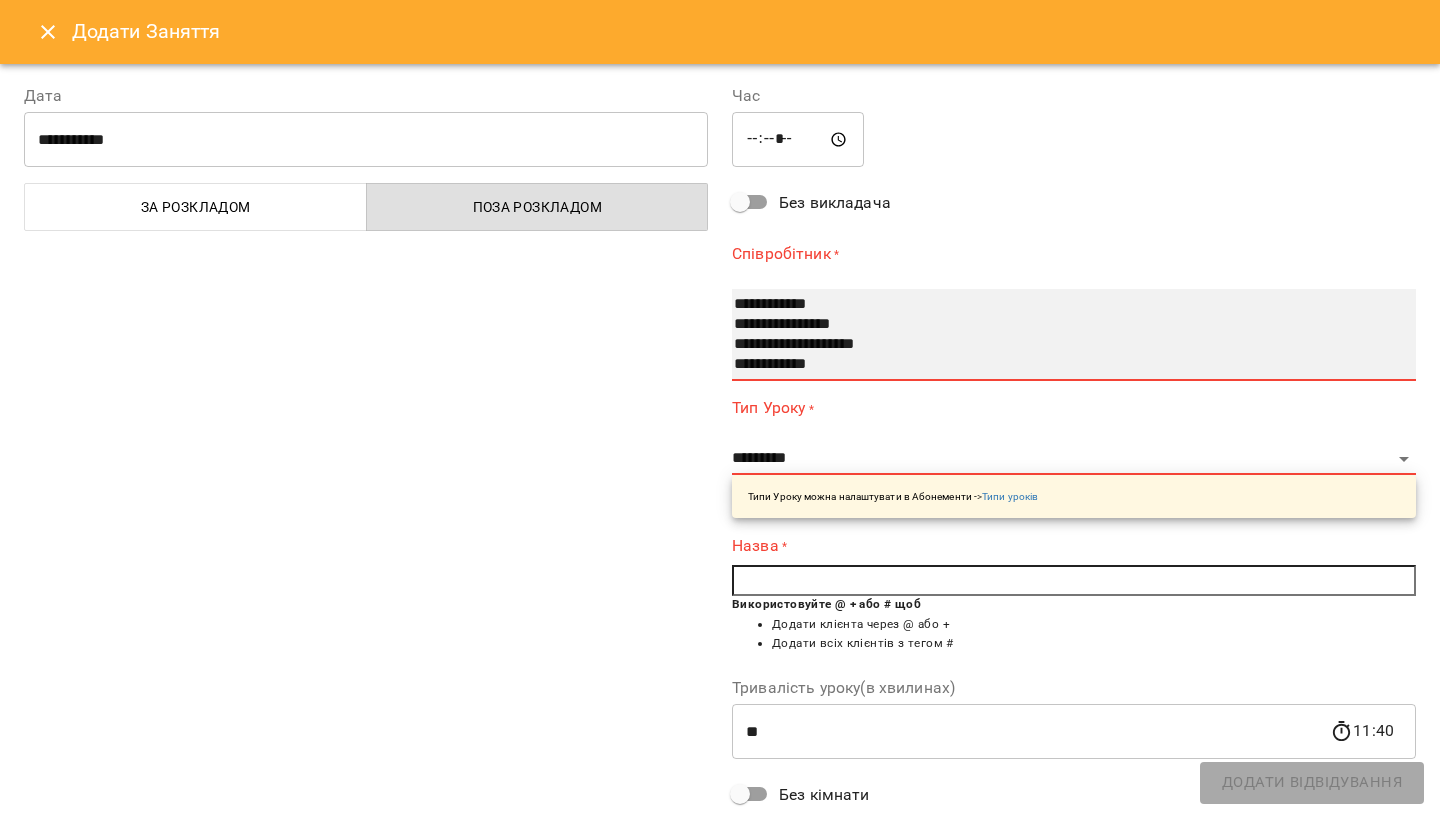 select on "**********" 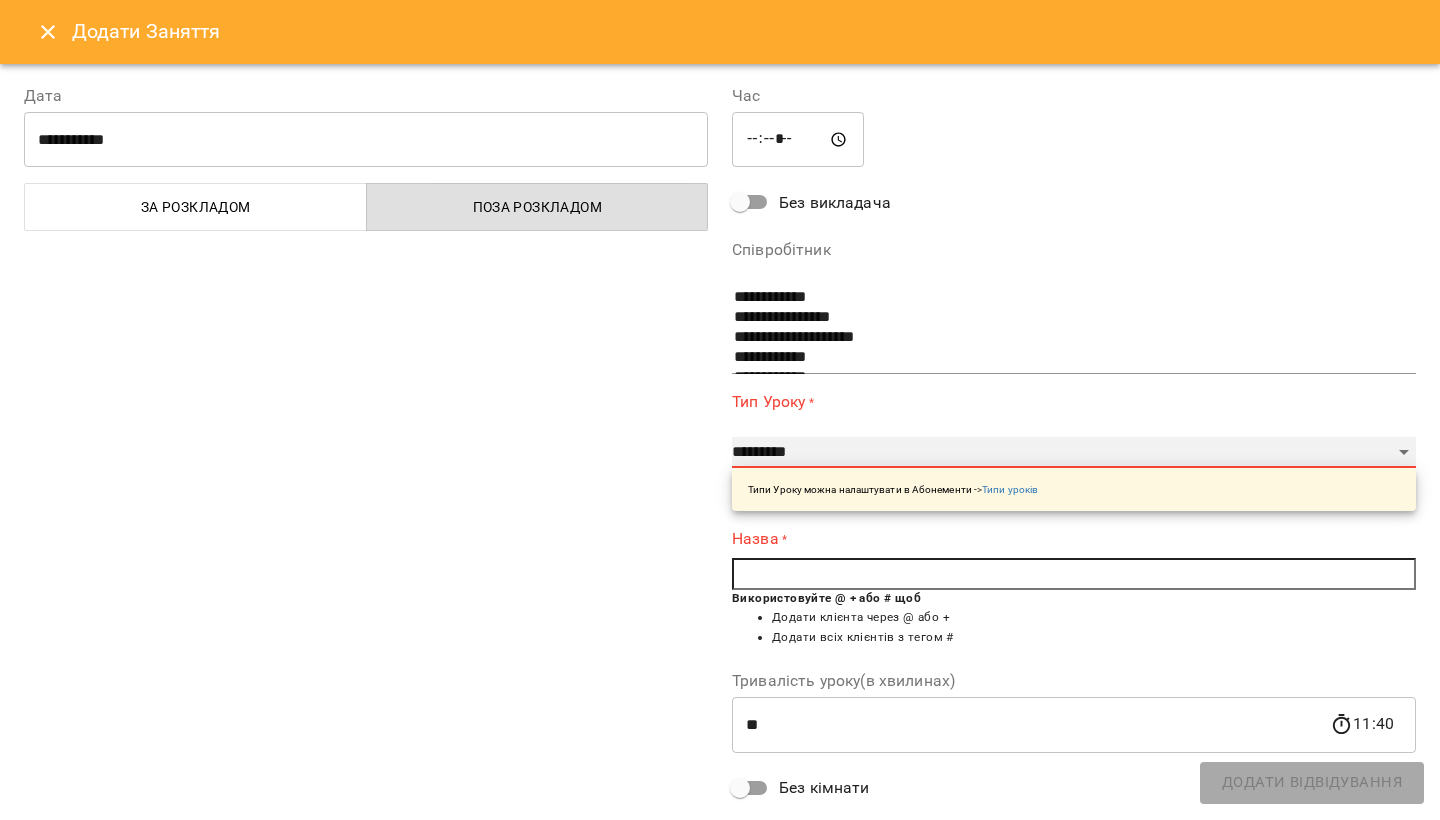 select on "**********" 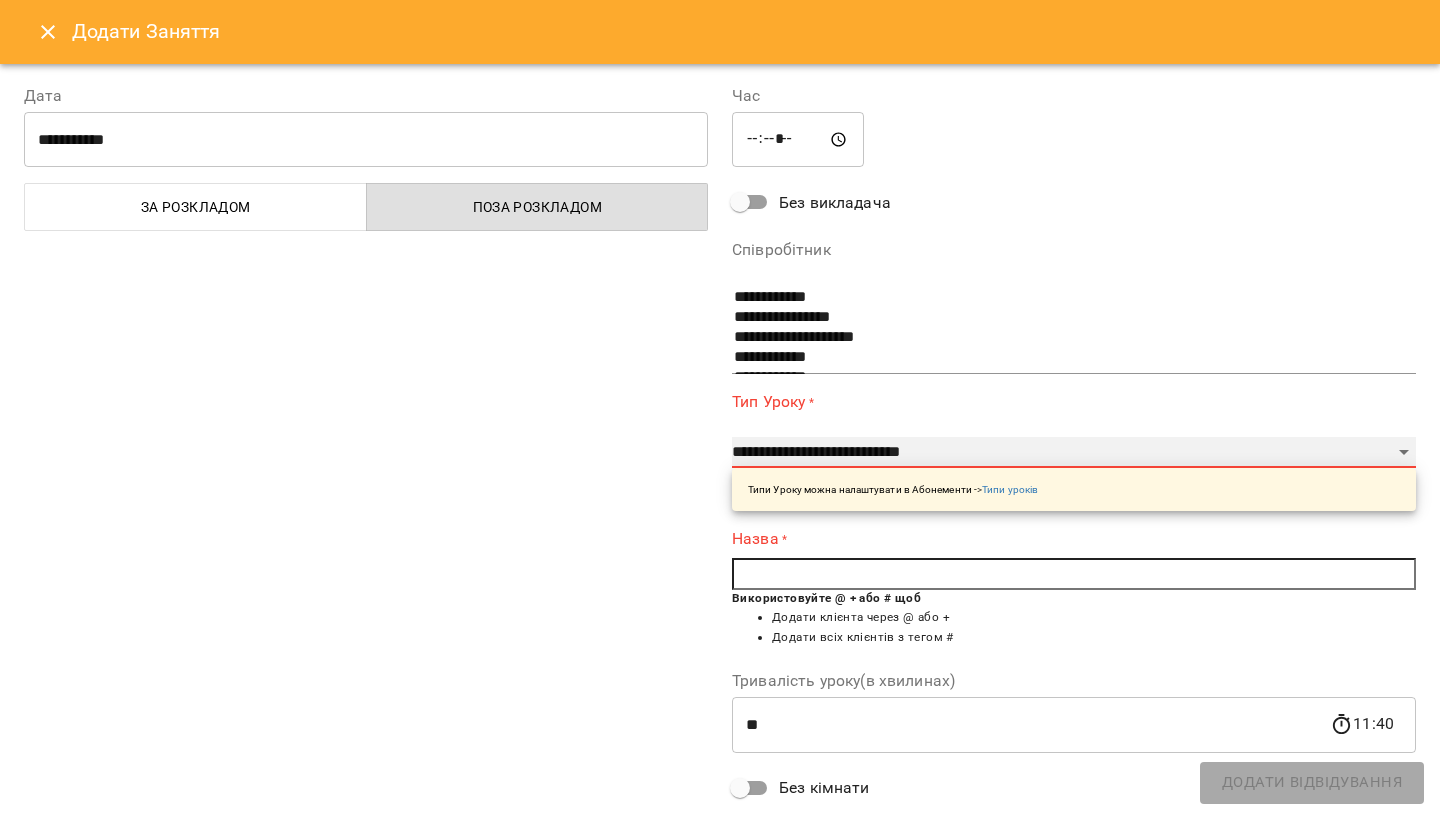 type on "**" 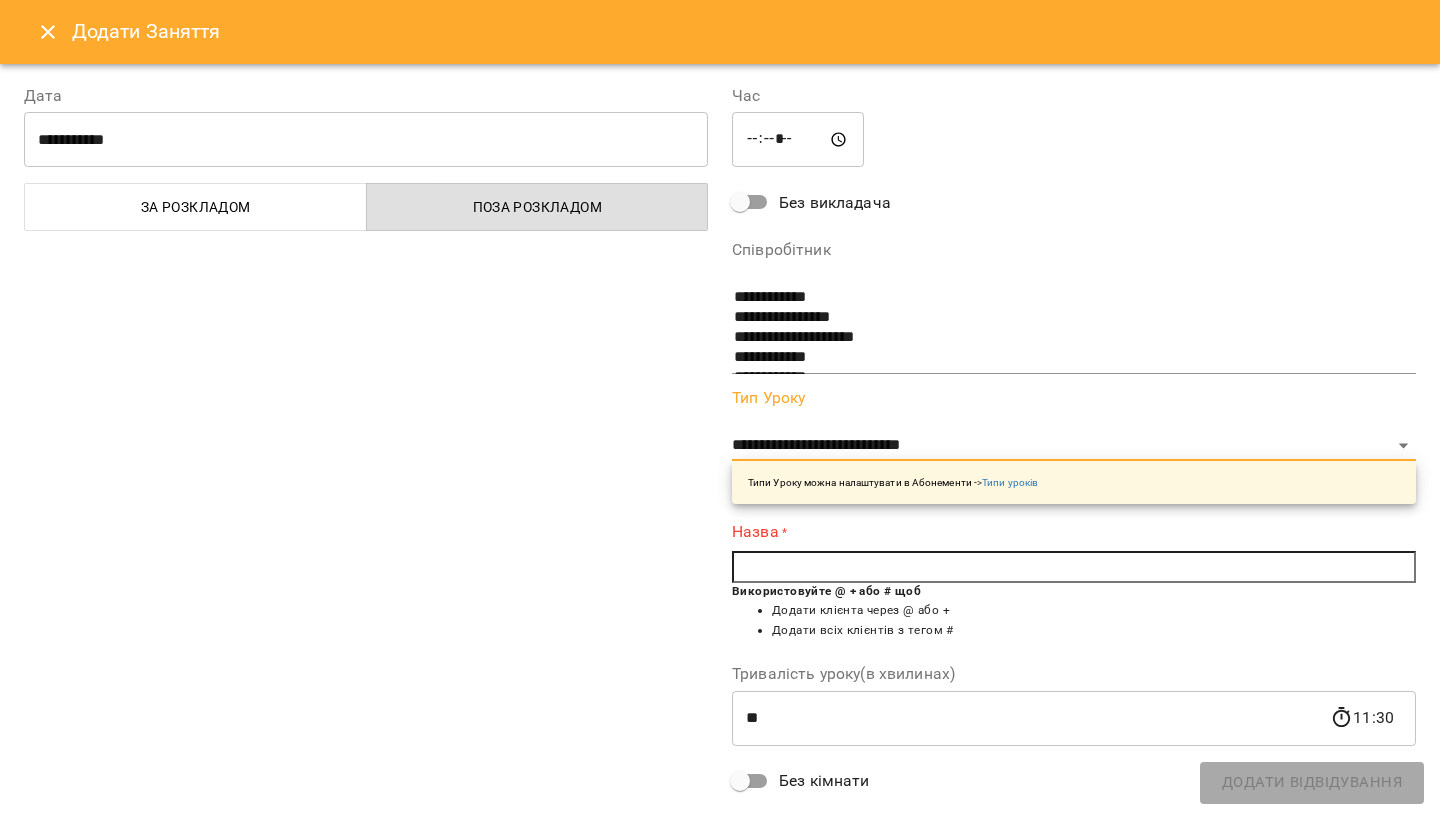 click at bounding box center (1074, 567) 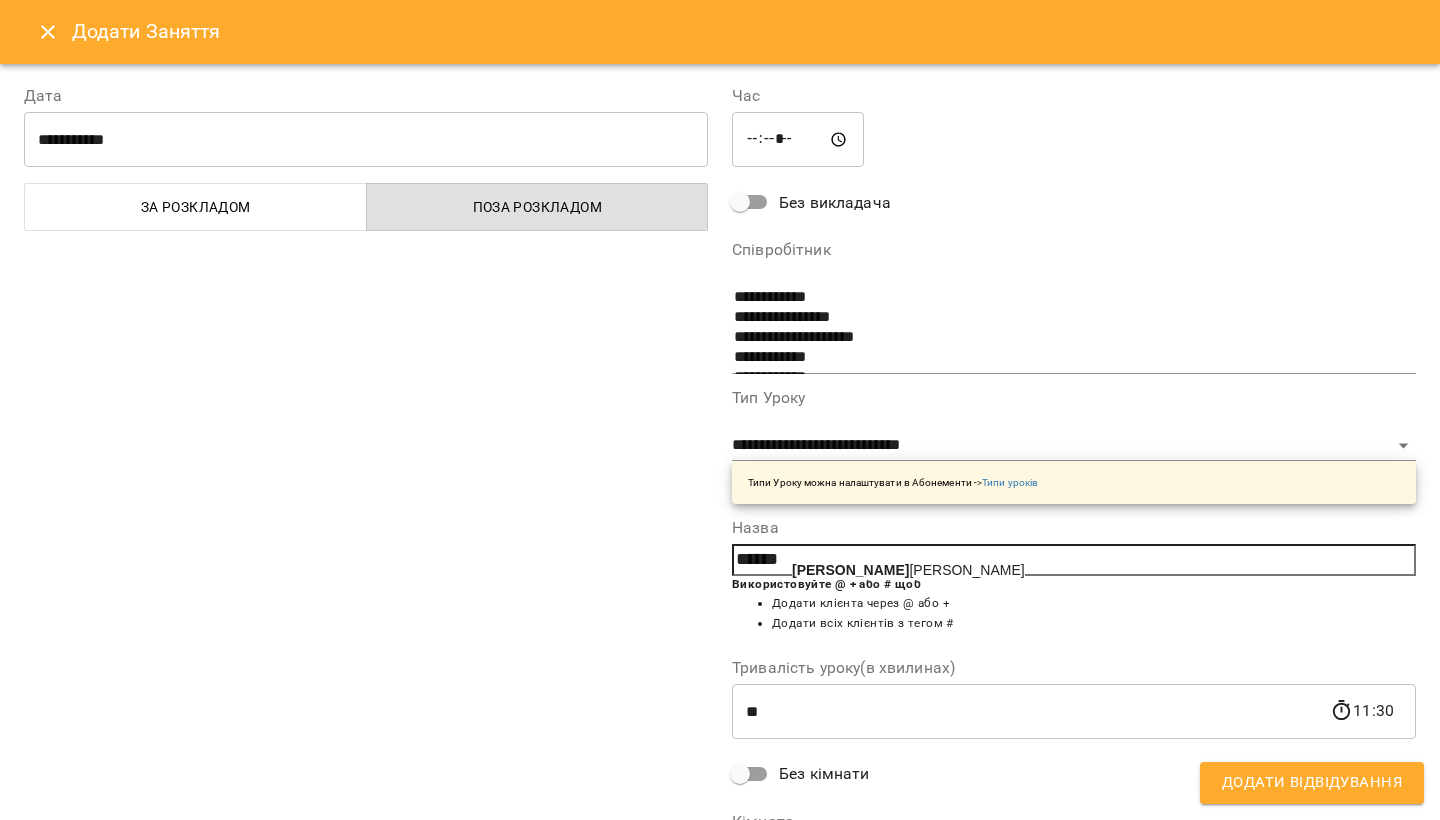 click on "[PERSON_NAME]" 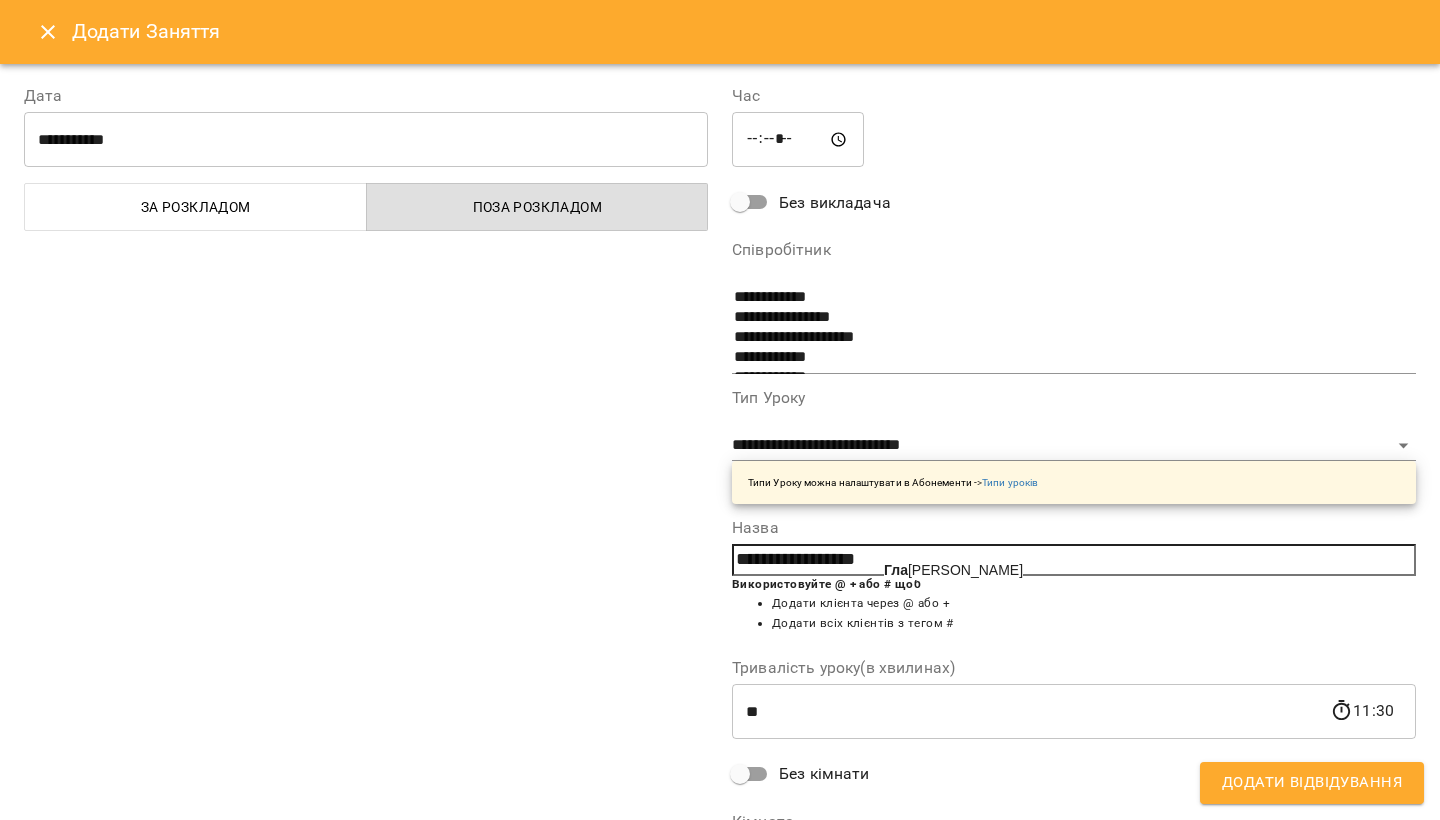 click on "[PERSON_NAME]" at bounding box center (953, 570) 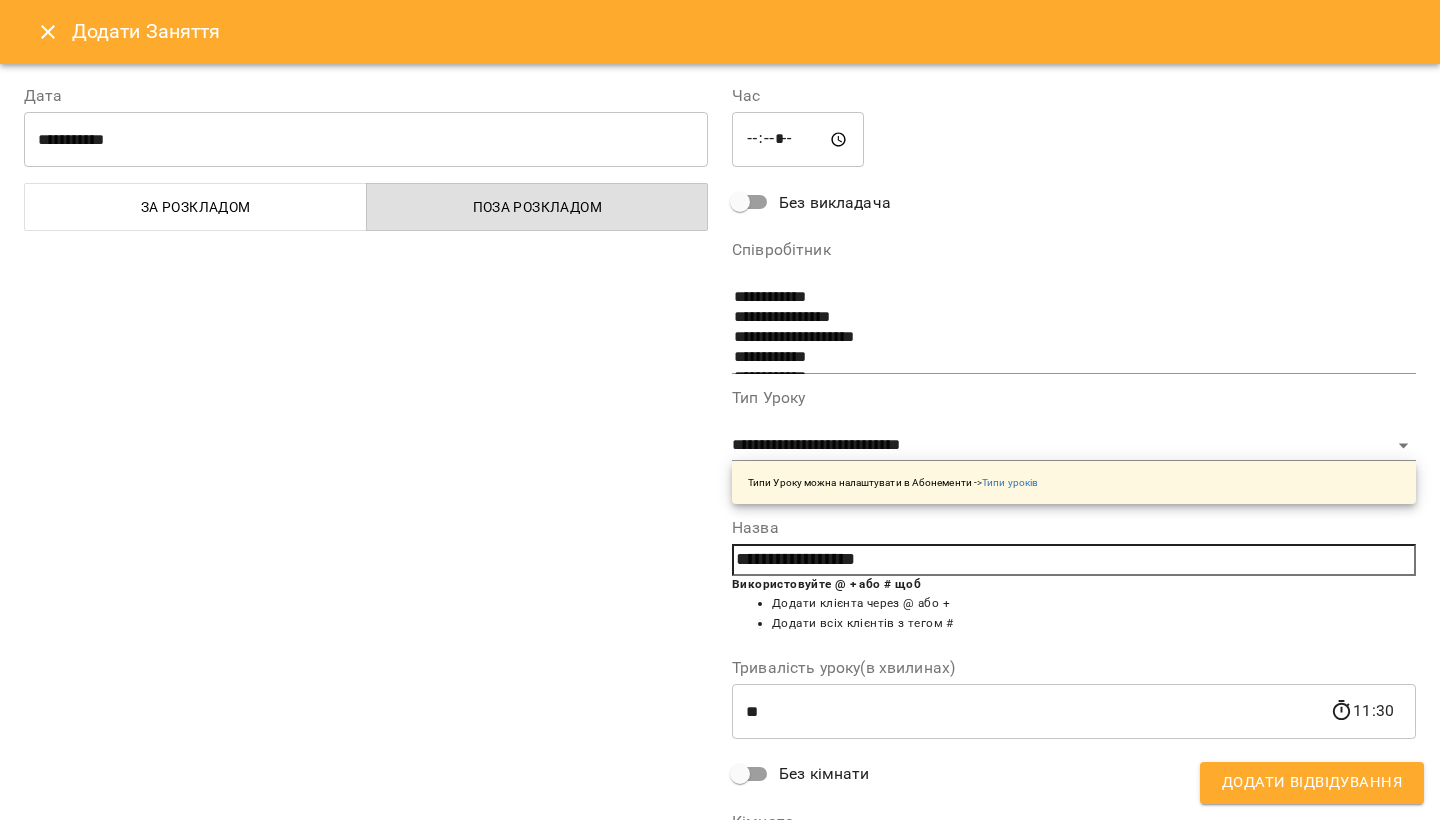 type on "**********" 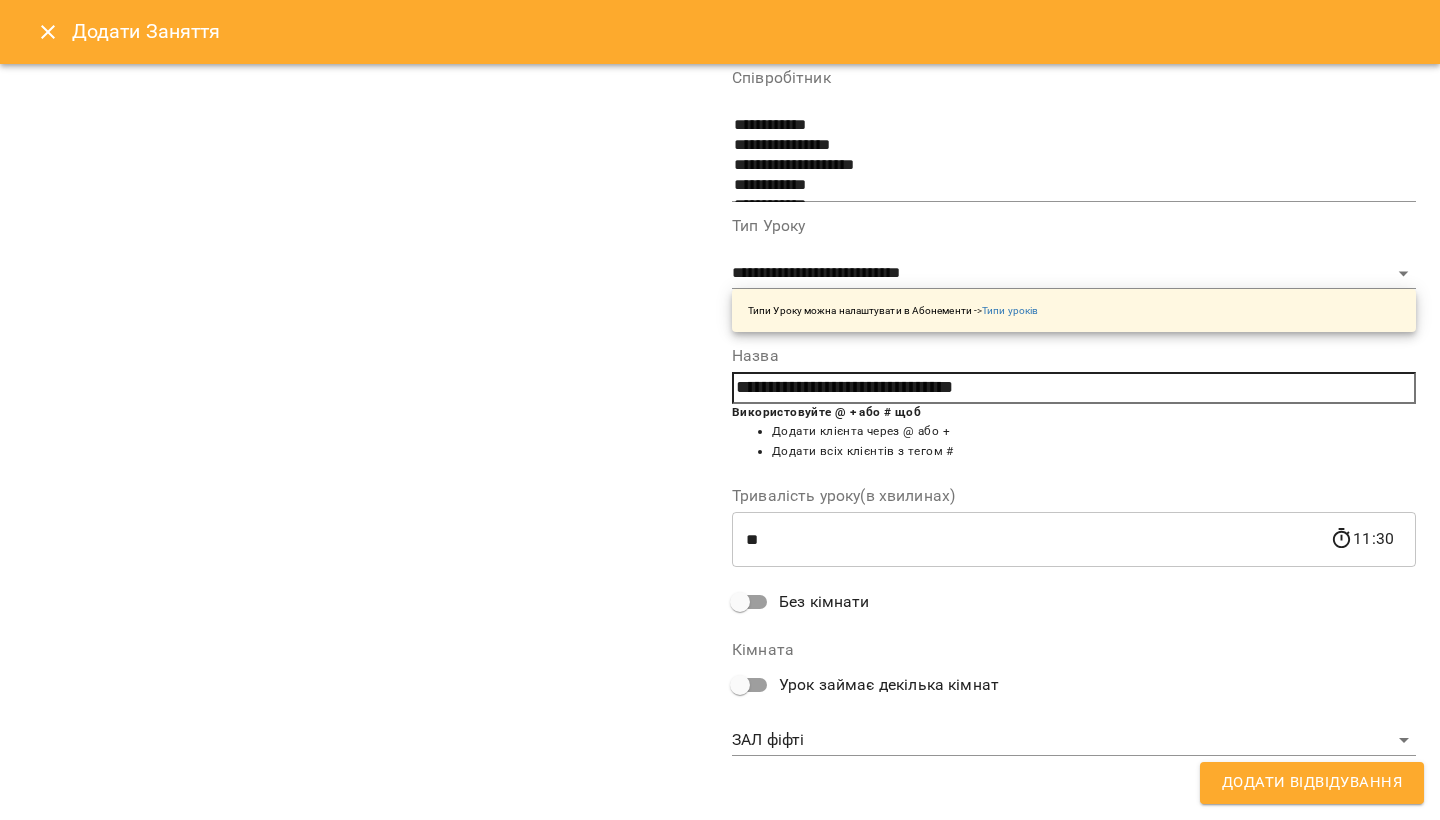 click on "**********" at bounding box center [720, 1025] 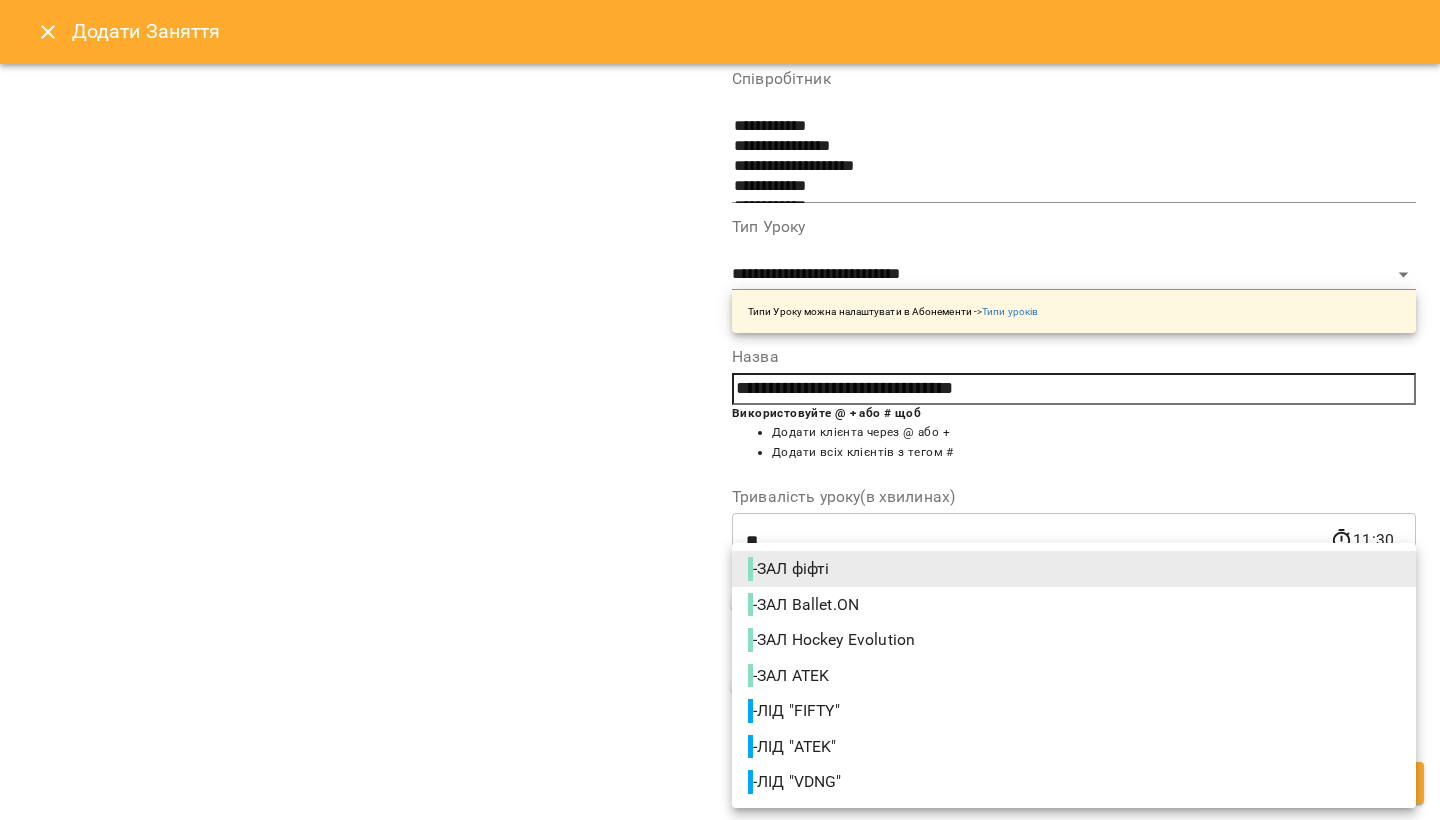 click on "-  ЛІД "FIFTY"" at bounding box center [796, 711] 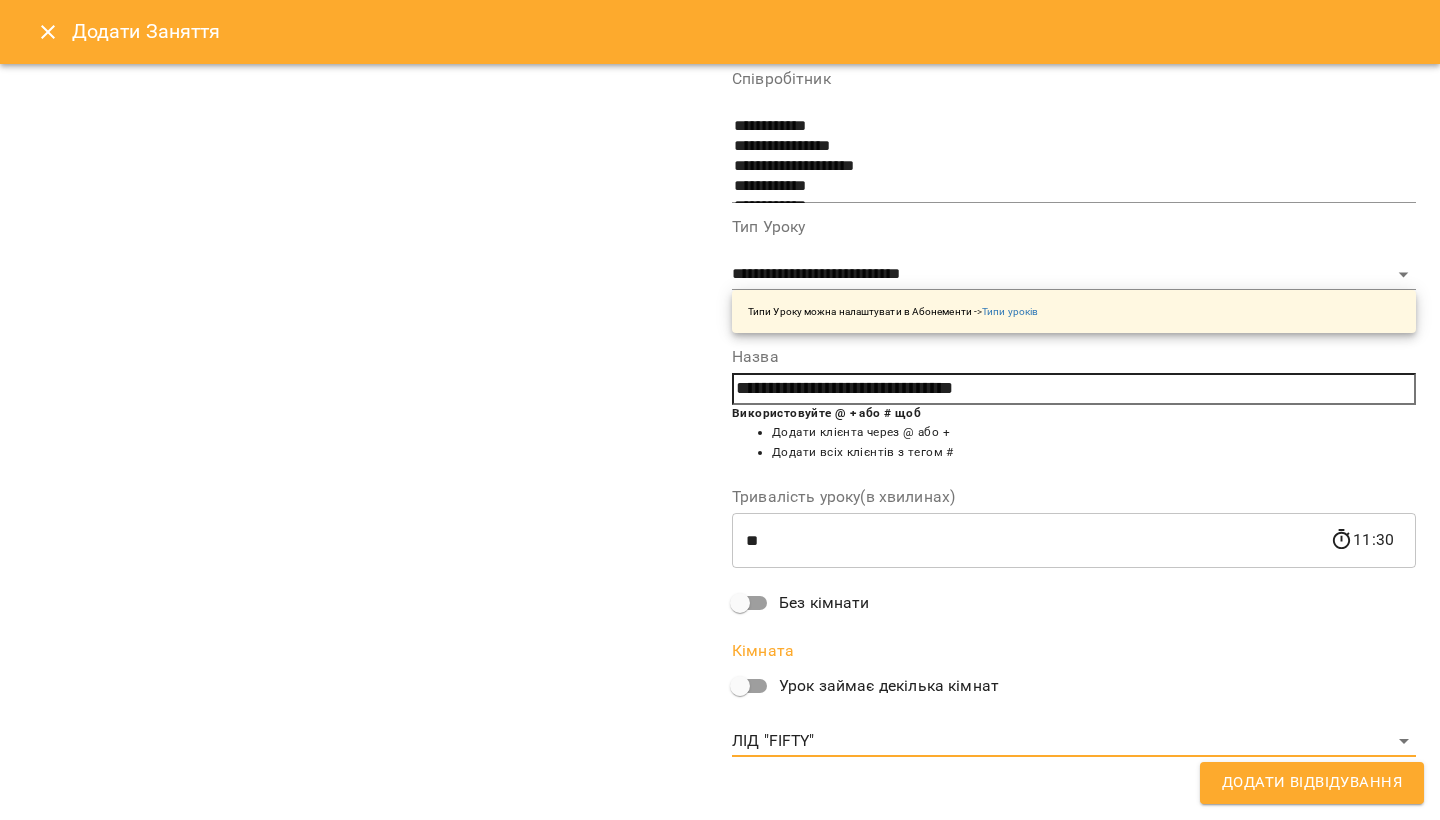 click on "Додати Відвідування" at bounding box center (1312, 783) 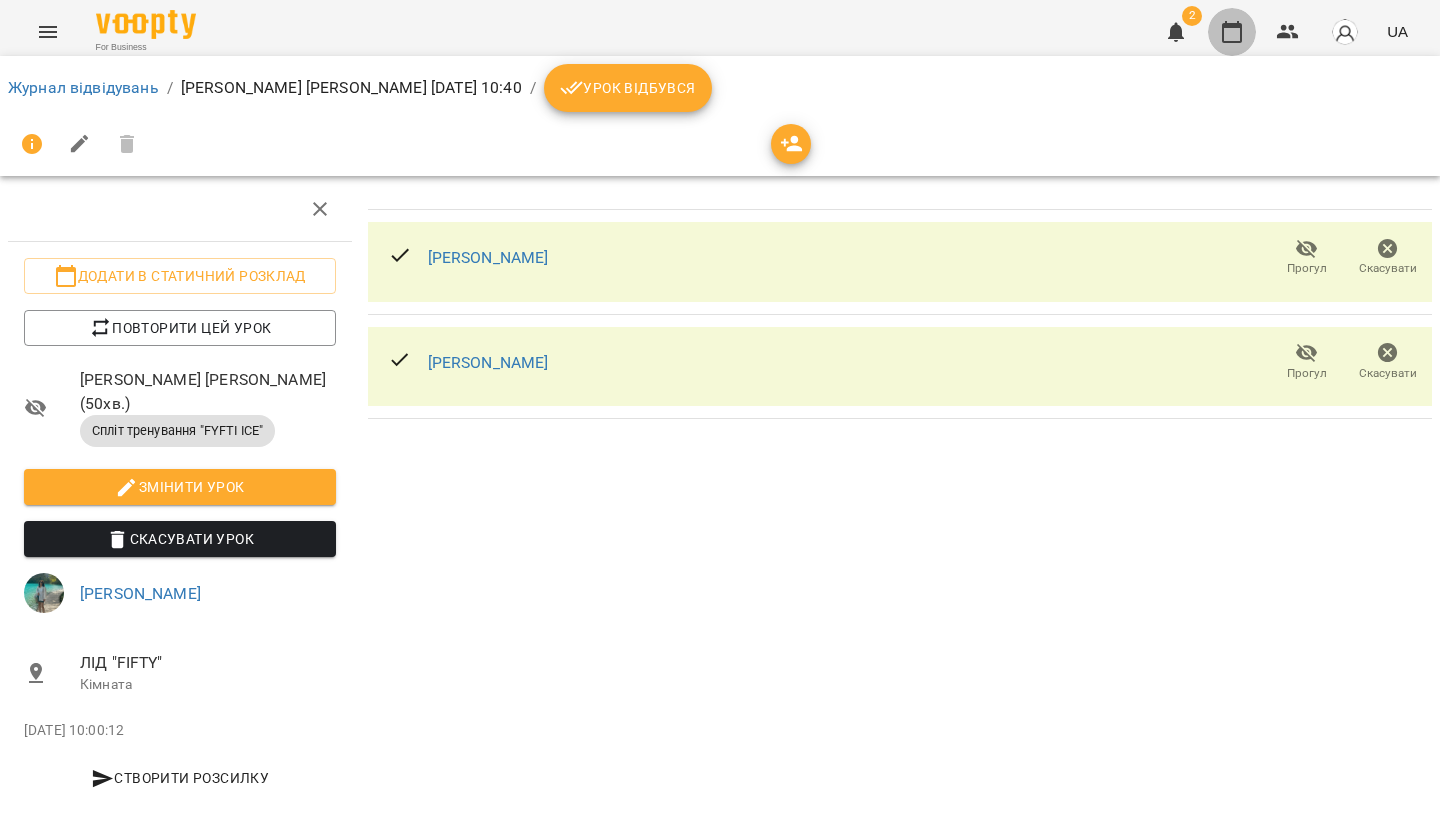 drag, startPoint x: 1227, startPoint y: 22, endPoint x: 1206, endPoint y: 53, distance: 37.44329 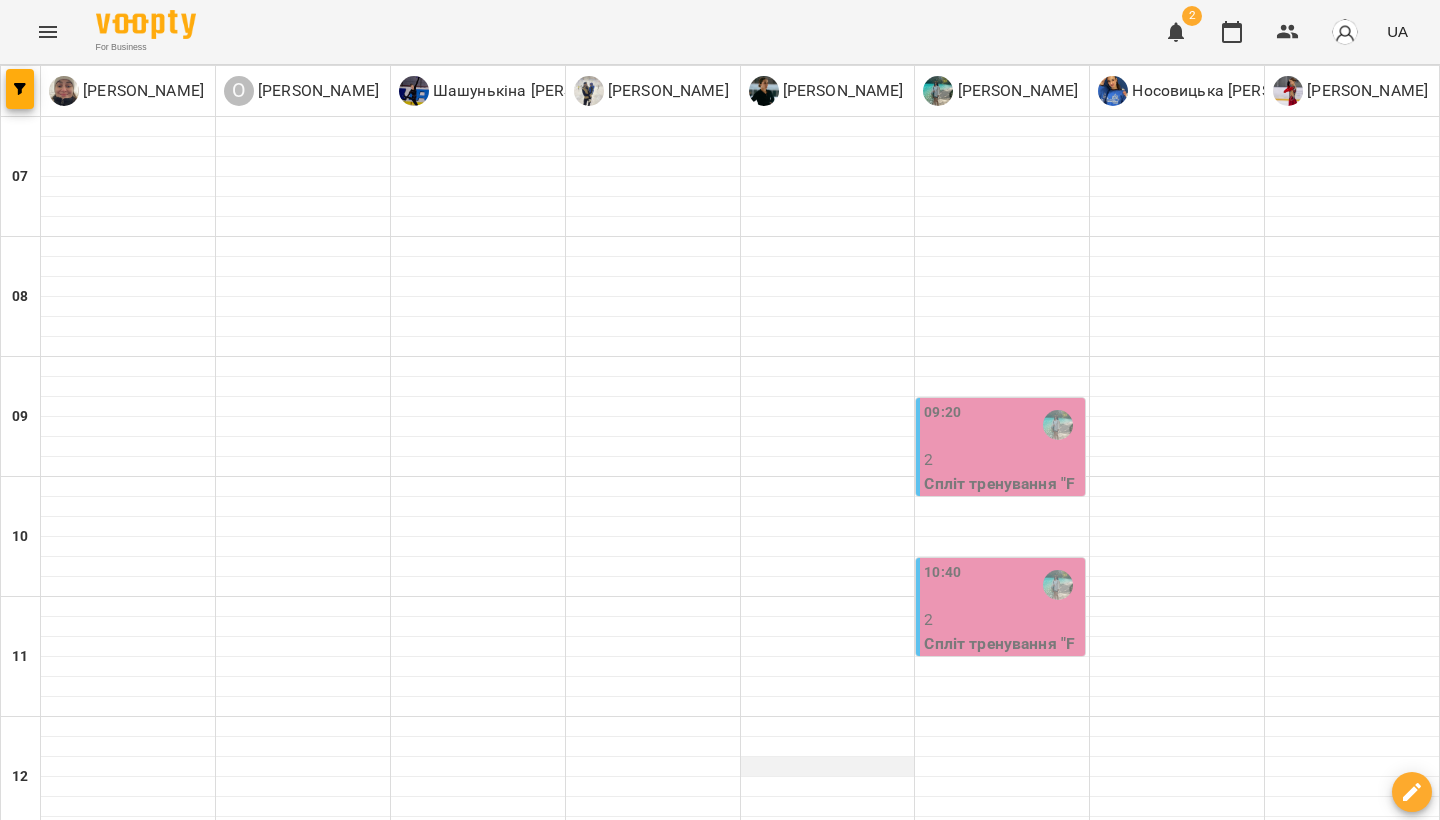 scroll, scrollTop: 172, scrollLeft: 0, axis: vertical 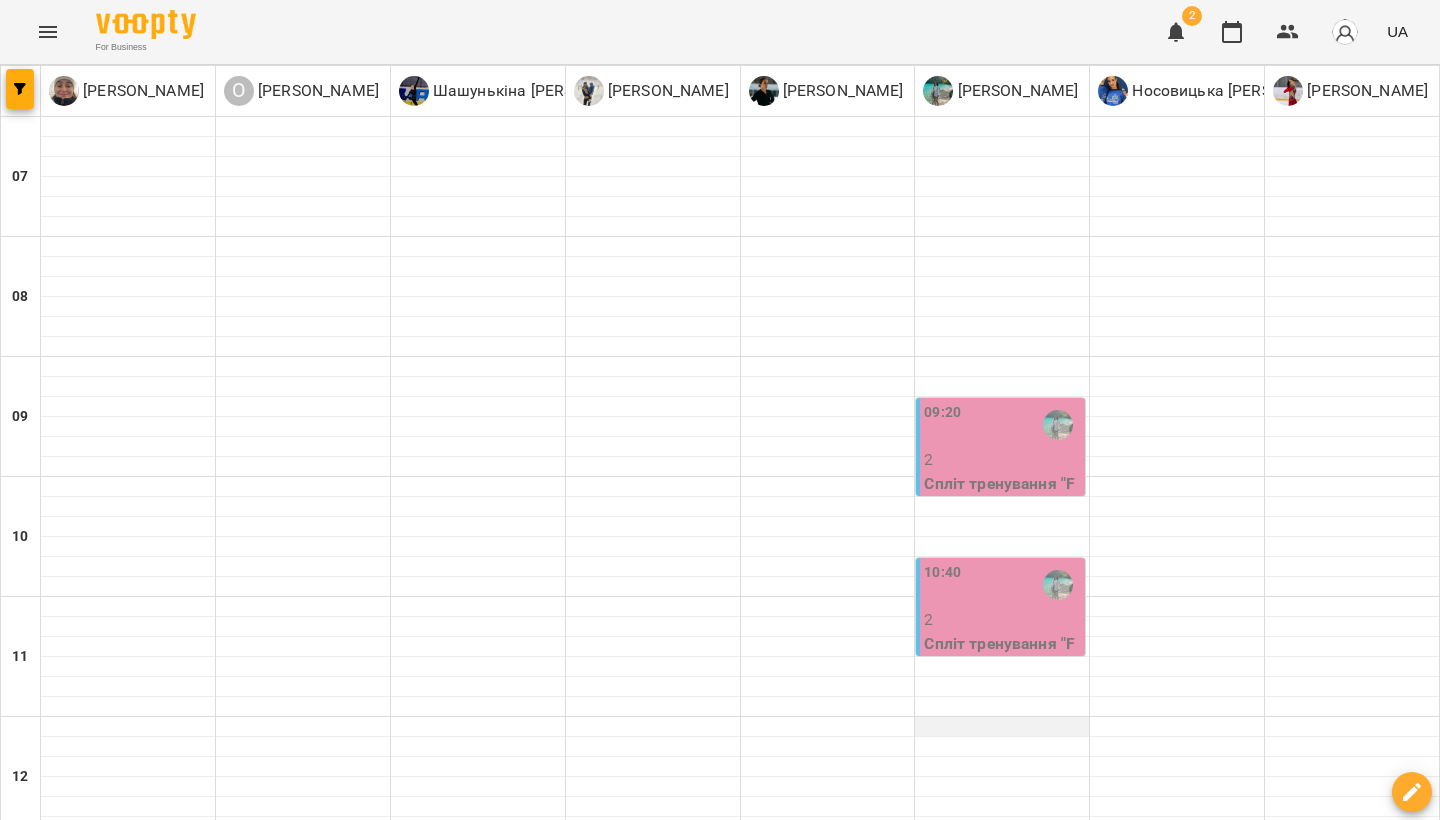 click at bounding box center (1002, 727) 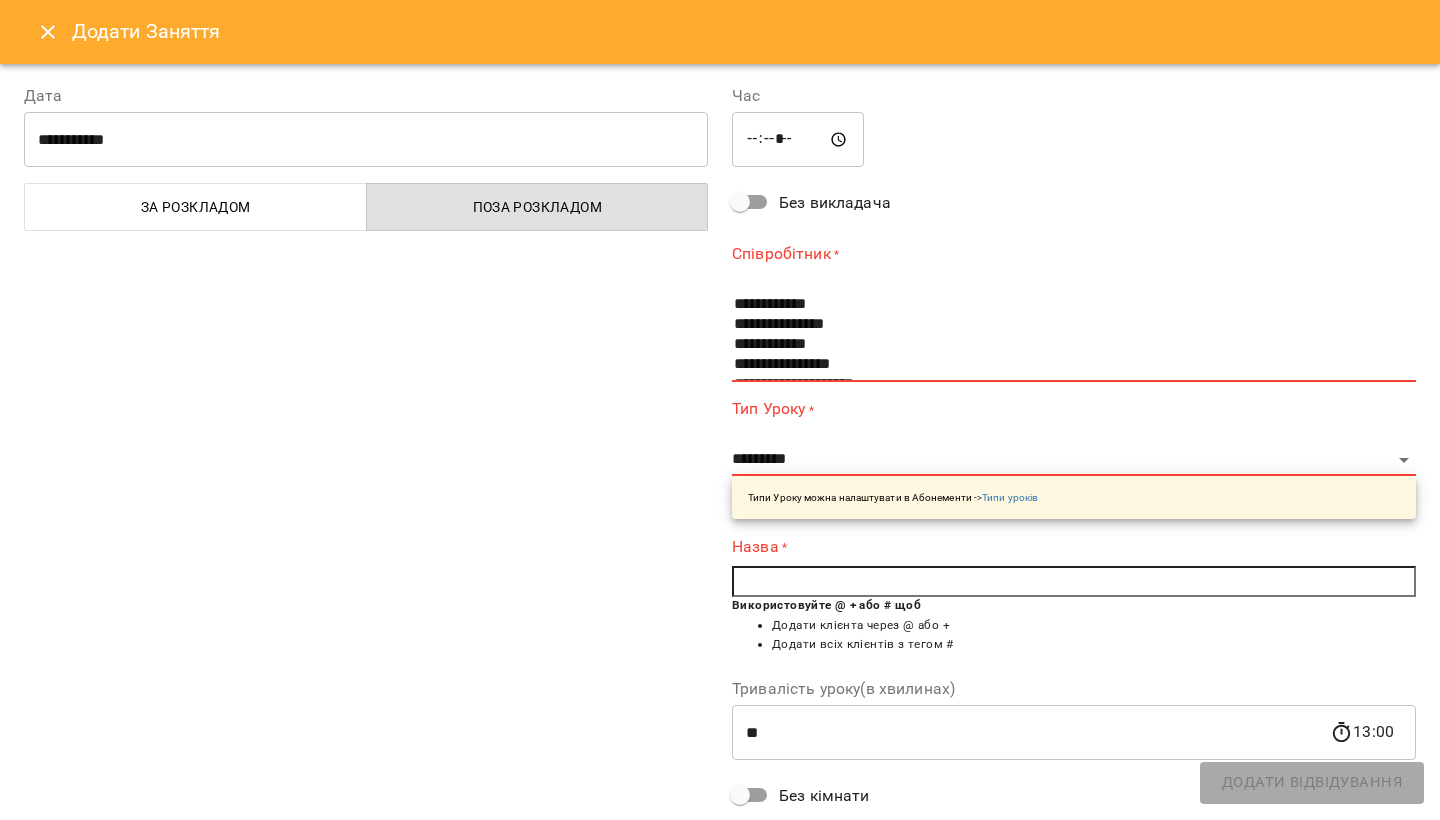 scroll, scrollTop: 80, scrollLeft: 0, axis: vertical 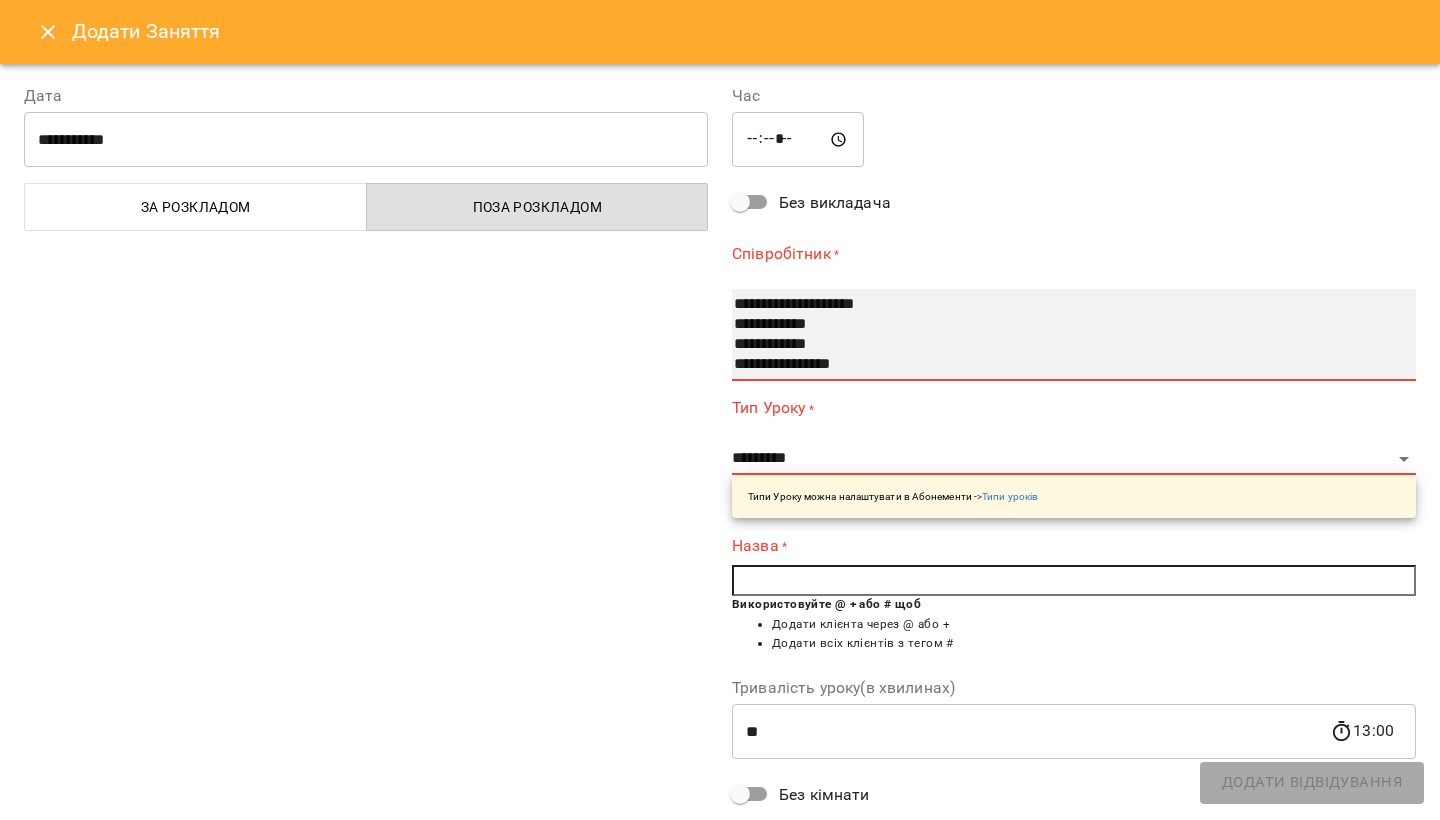 click on "**********" at bounding box center [1062, 325] 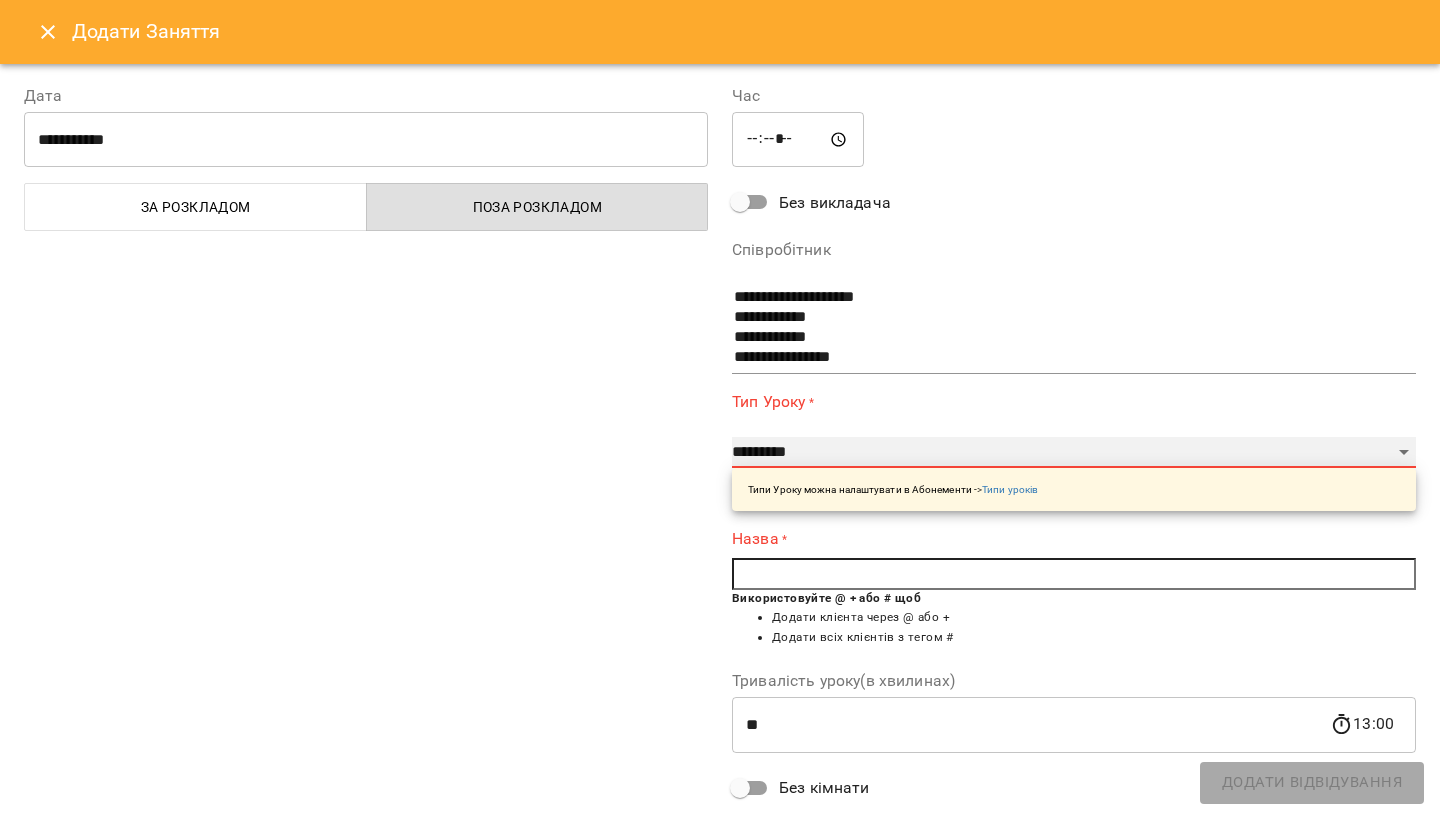 select on "**********" 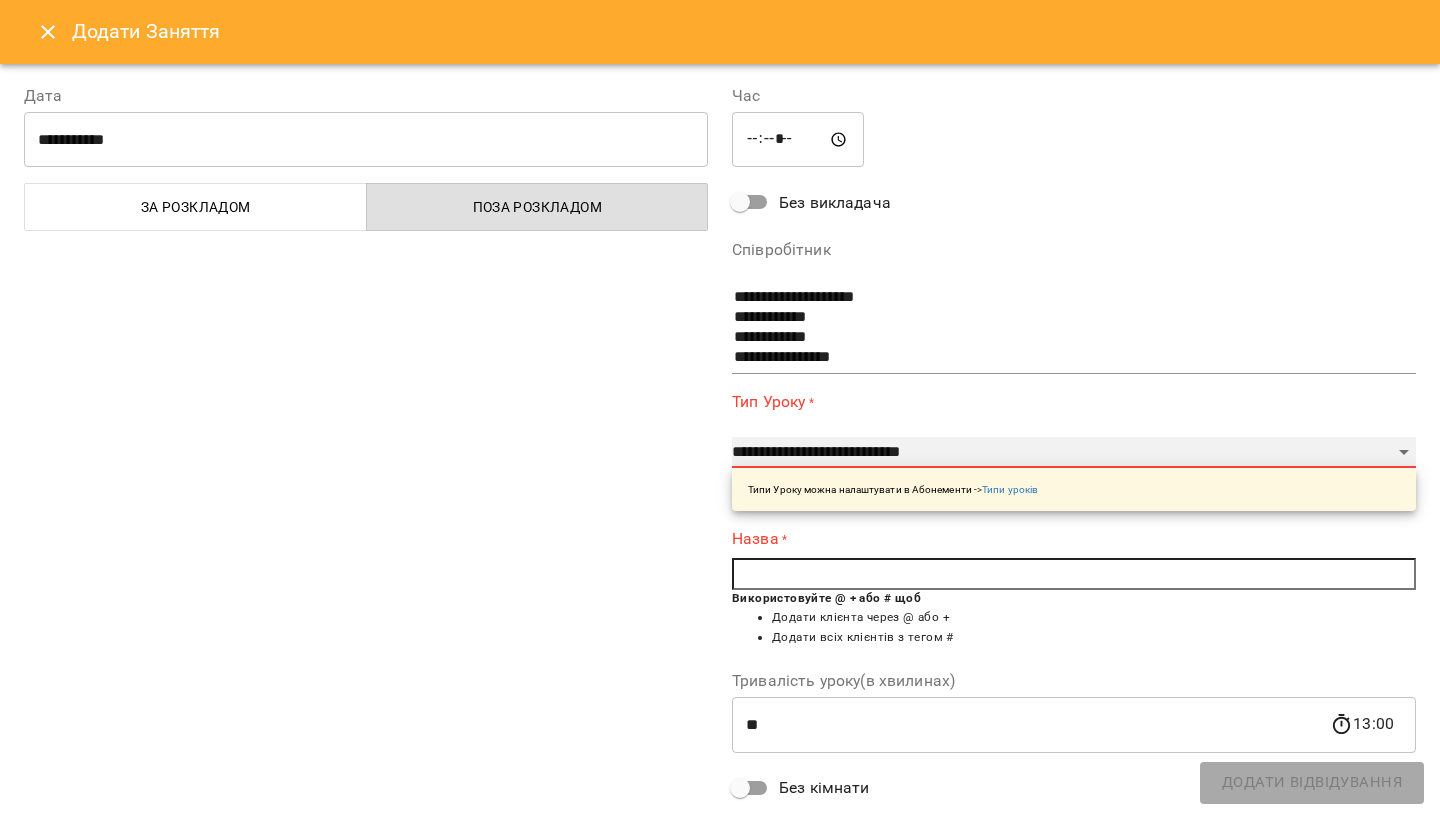 type on "**" 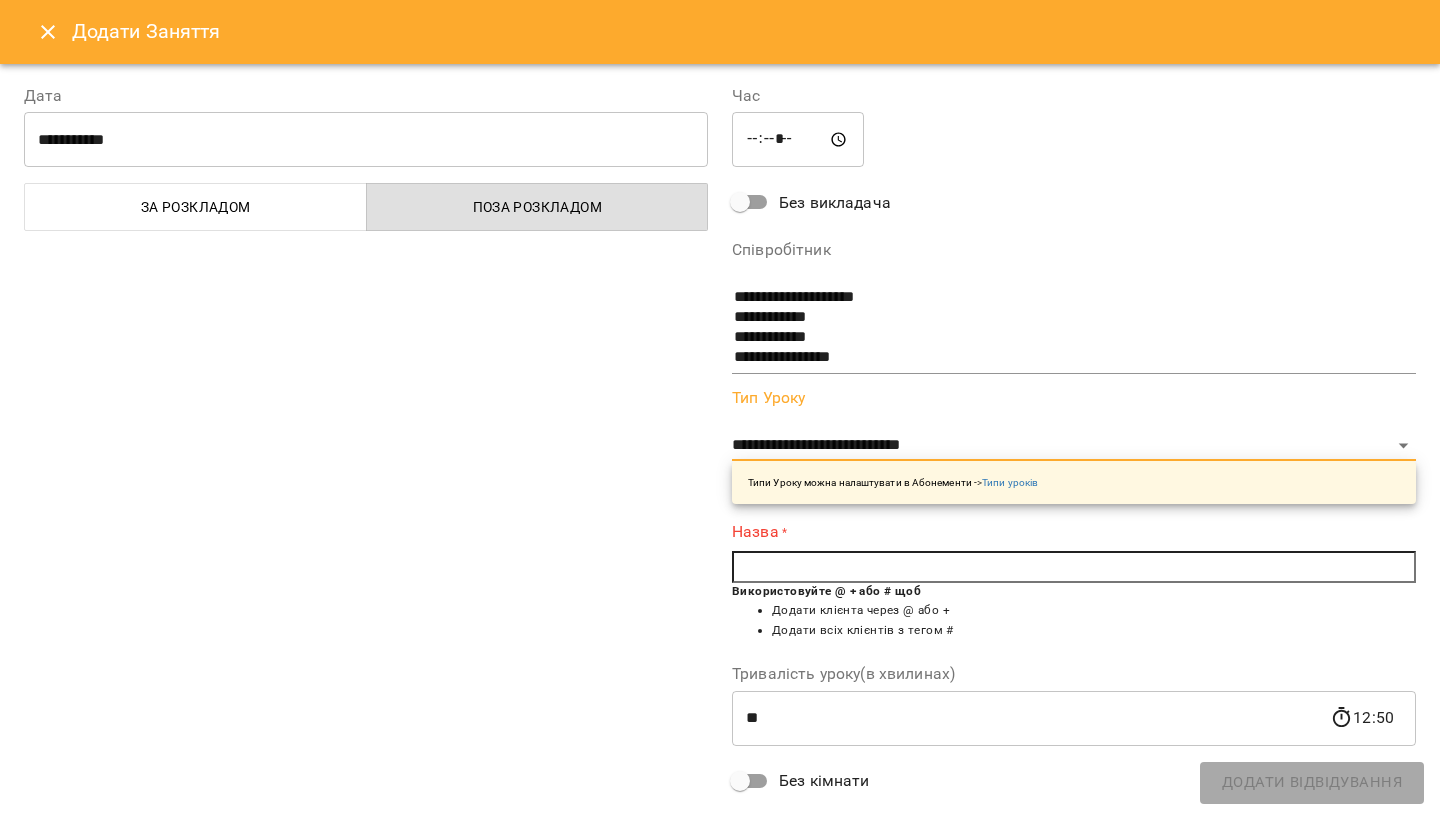 click at bounding box center (1074, 567) 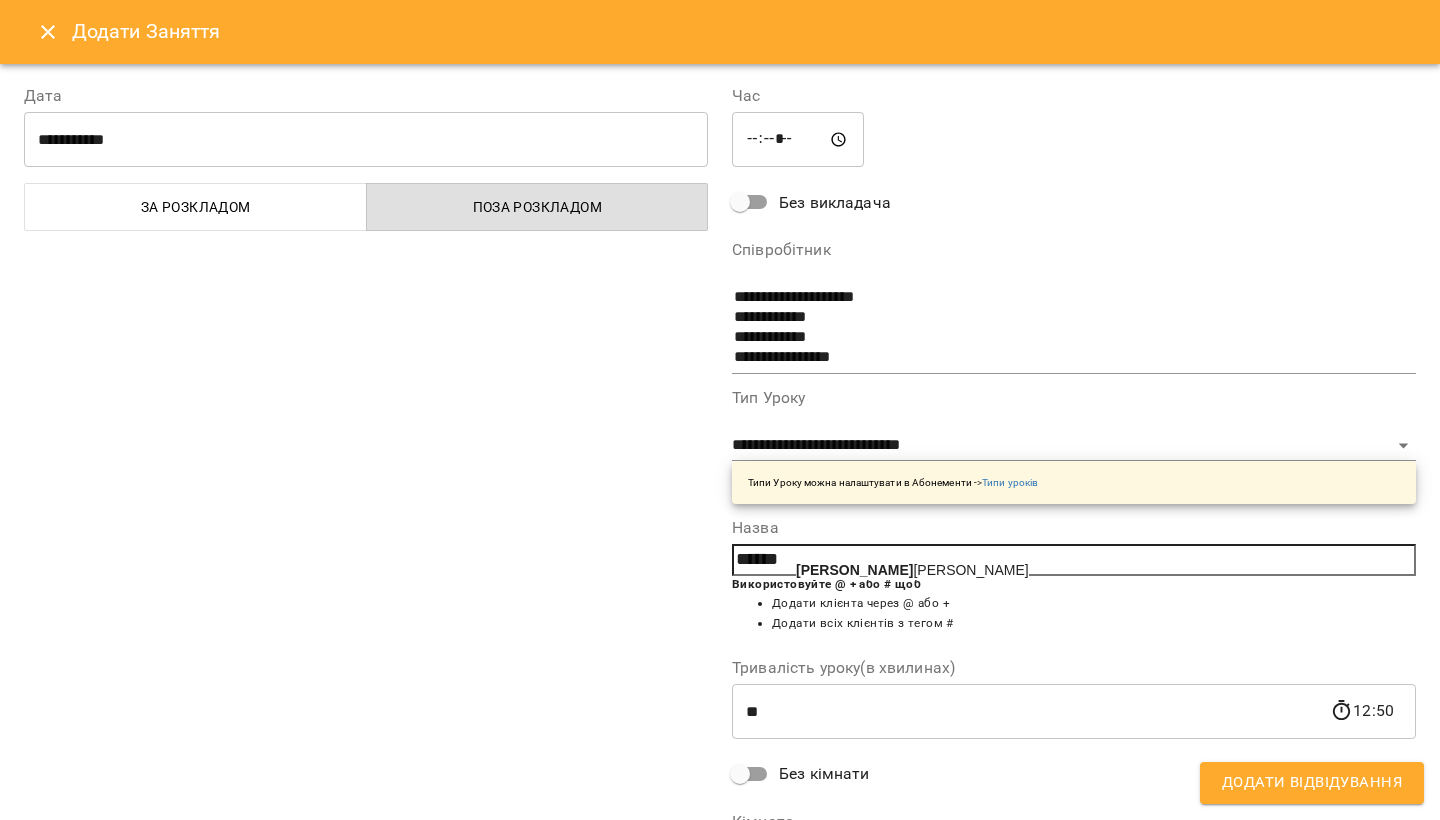 click on "[PERSON_NAME] [PERSON_NAME]" at bounding box center (912, 570) 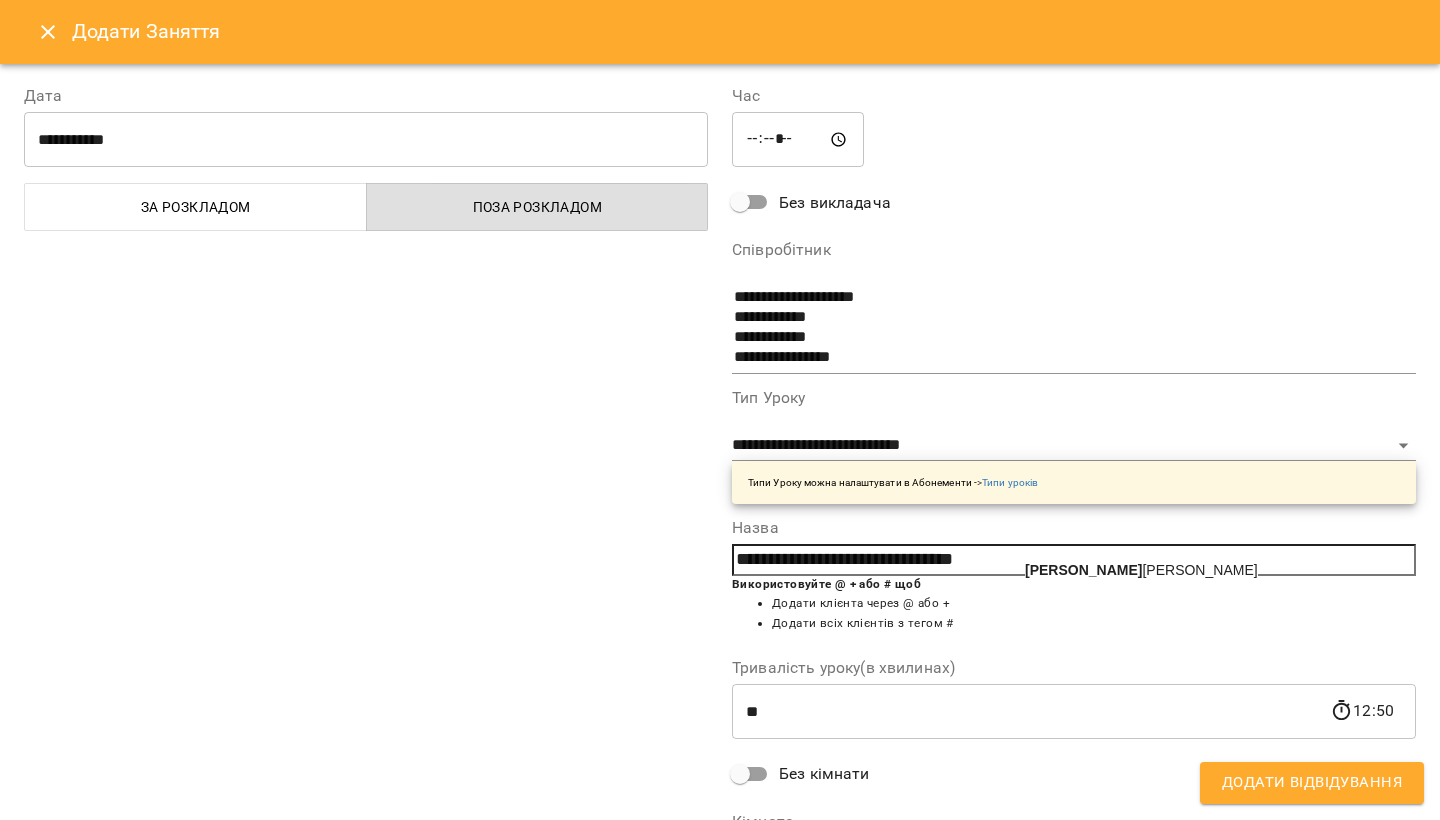 click on "[PERSON_NAME]" at bounding box center [1141, 570] 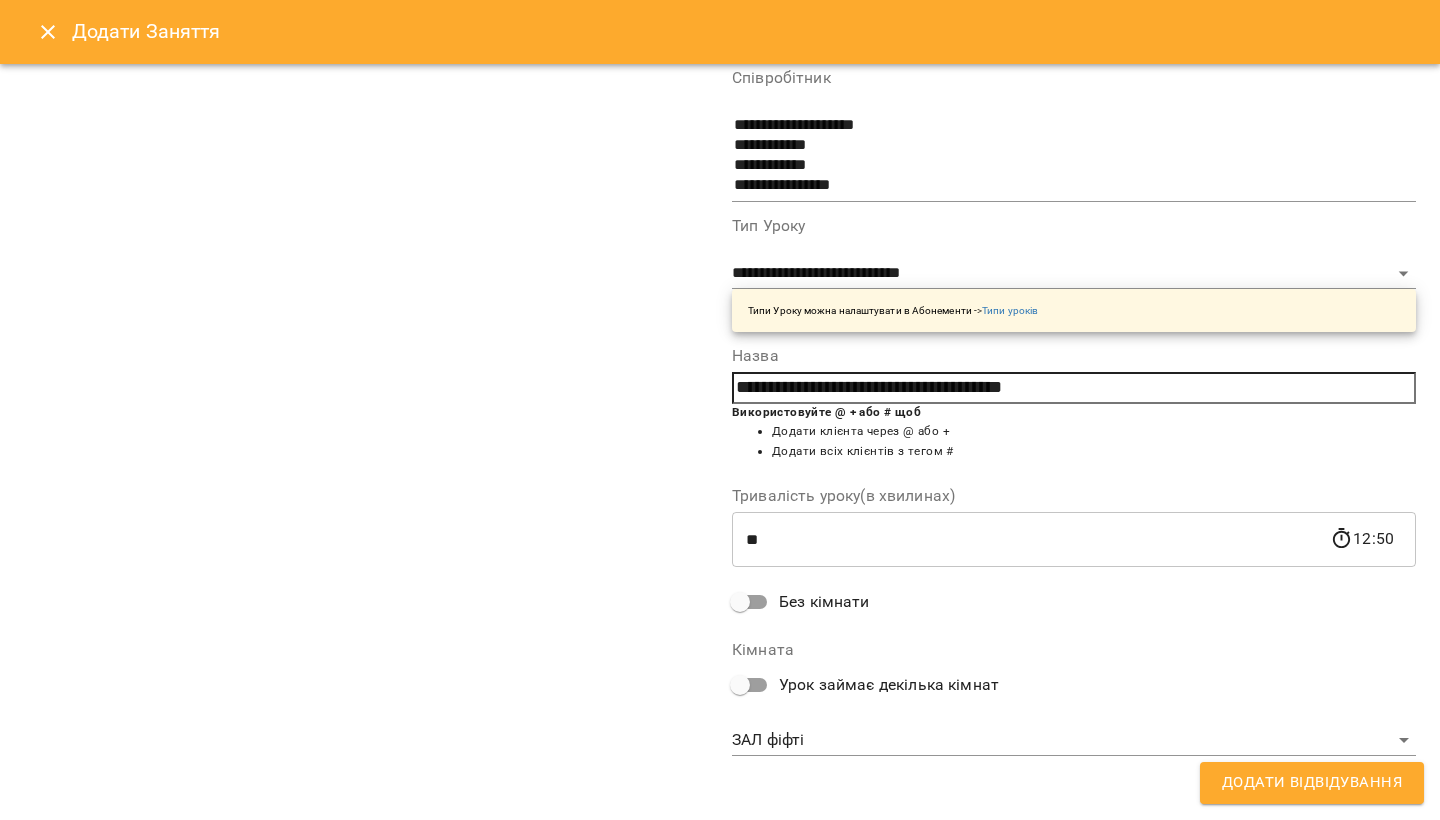 scroll, scrollTop: 171, scrollLeft: 0, axis: vertical 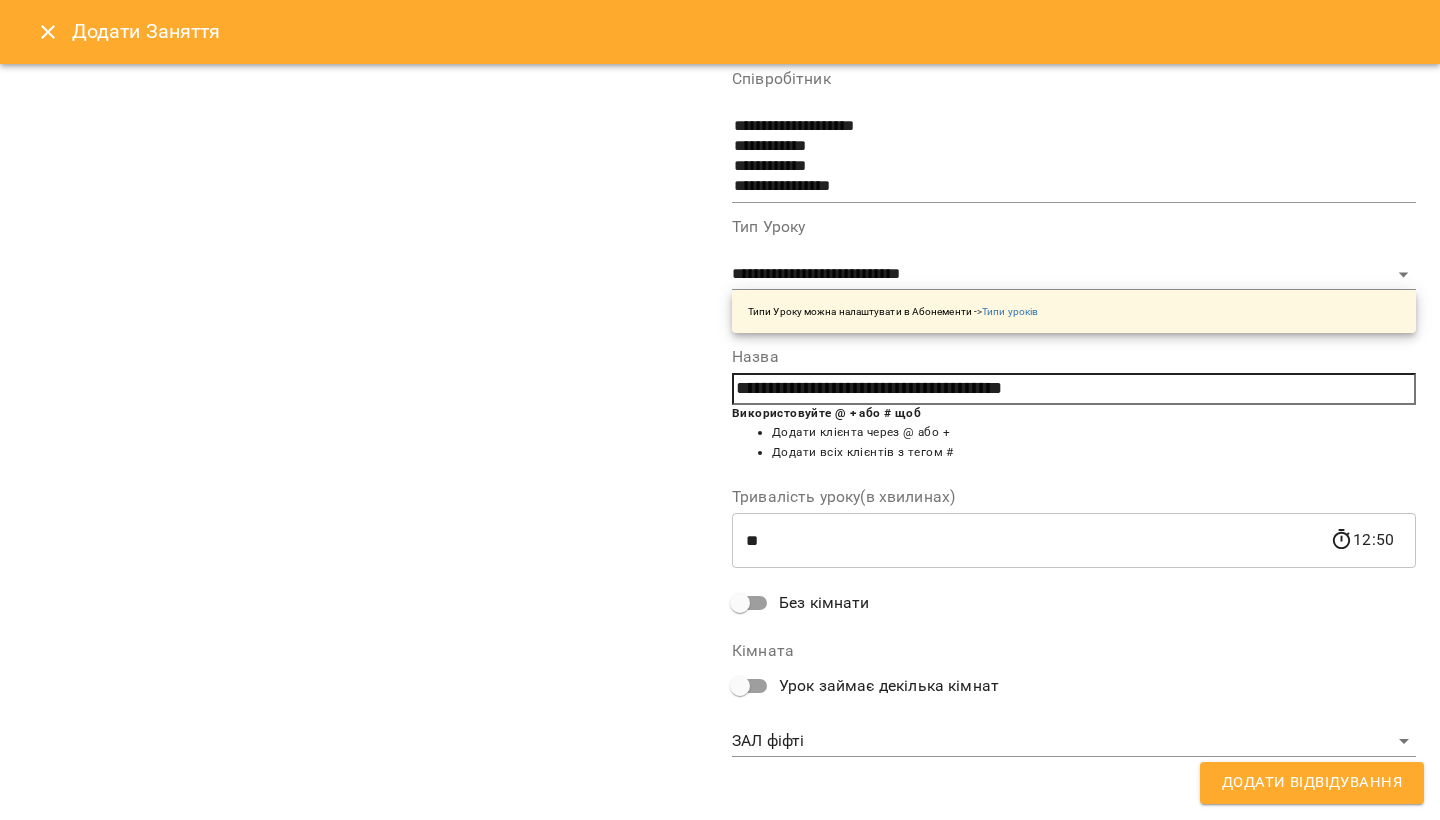 click on "**********" at bounding box center (720, 1025) 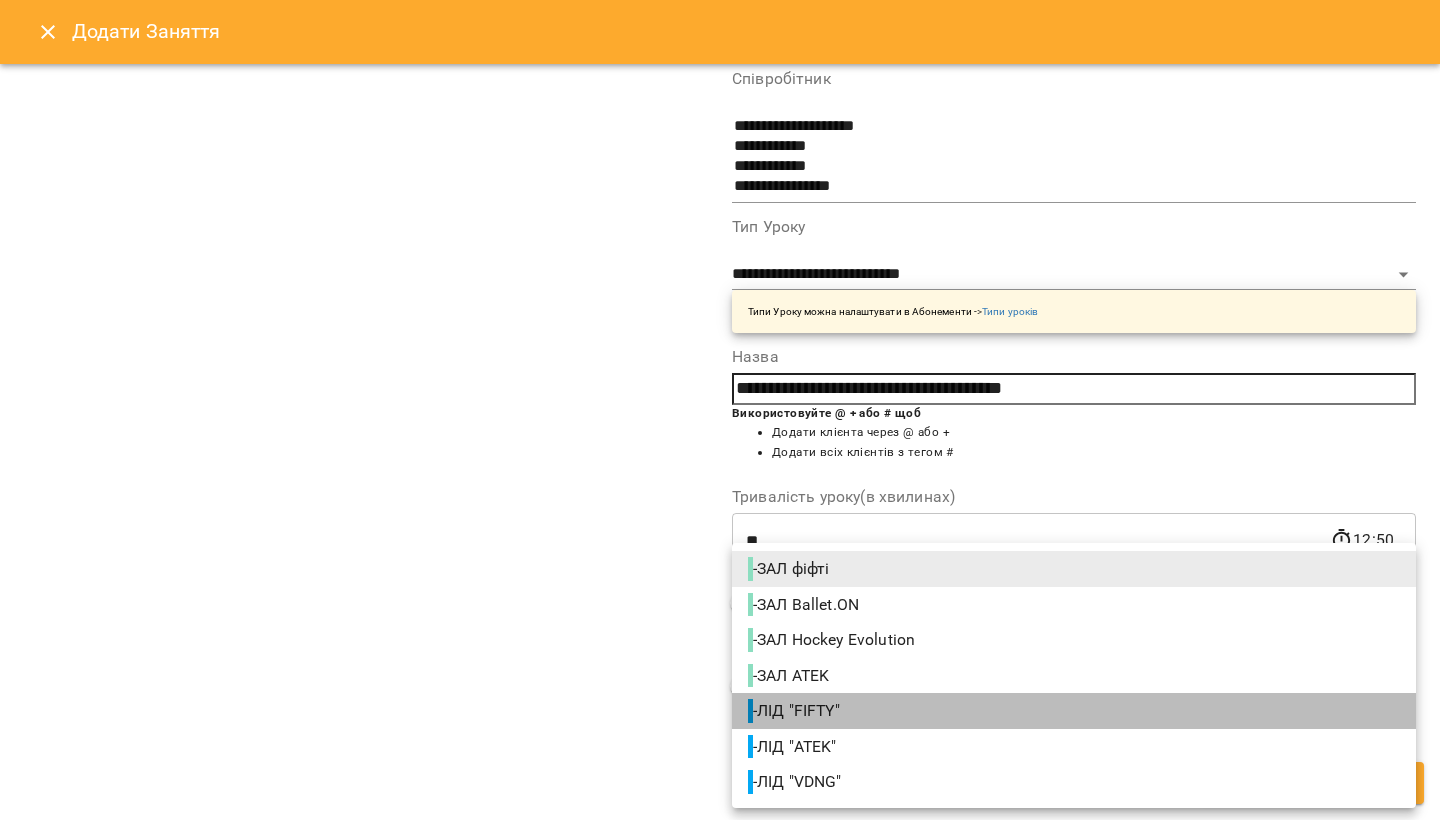 click on "-  ЛІД "FIFTY"" at bounding box center [796, 711] 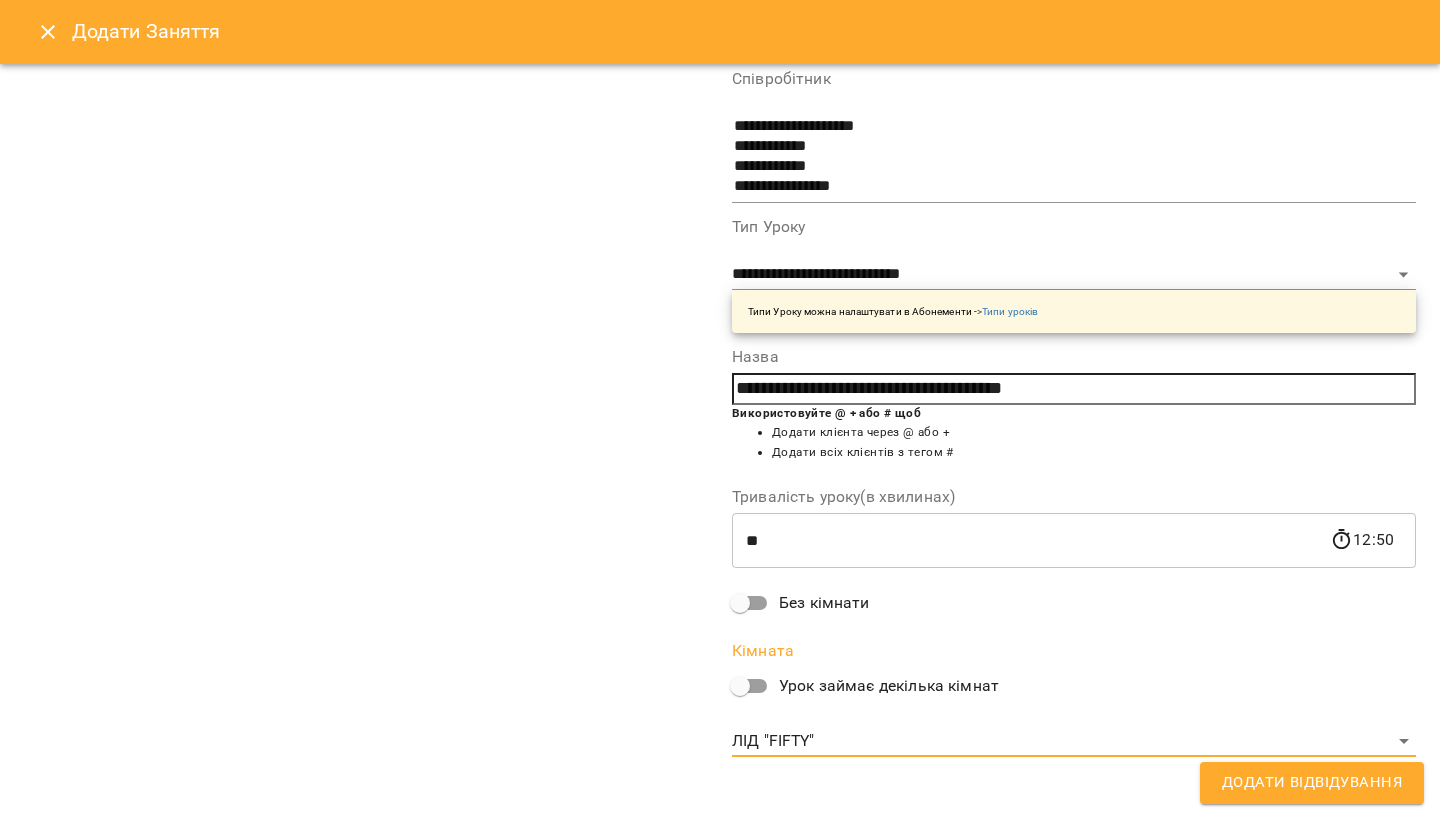 click on "Додати Відвідування" at bounding box center (1312, 783) 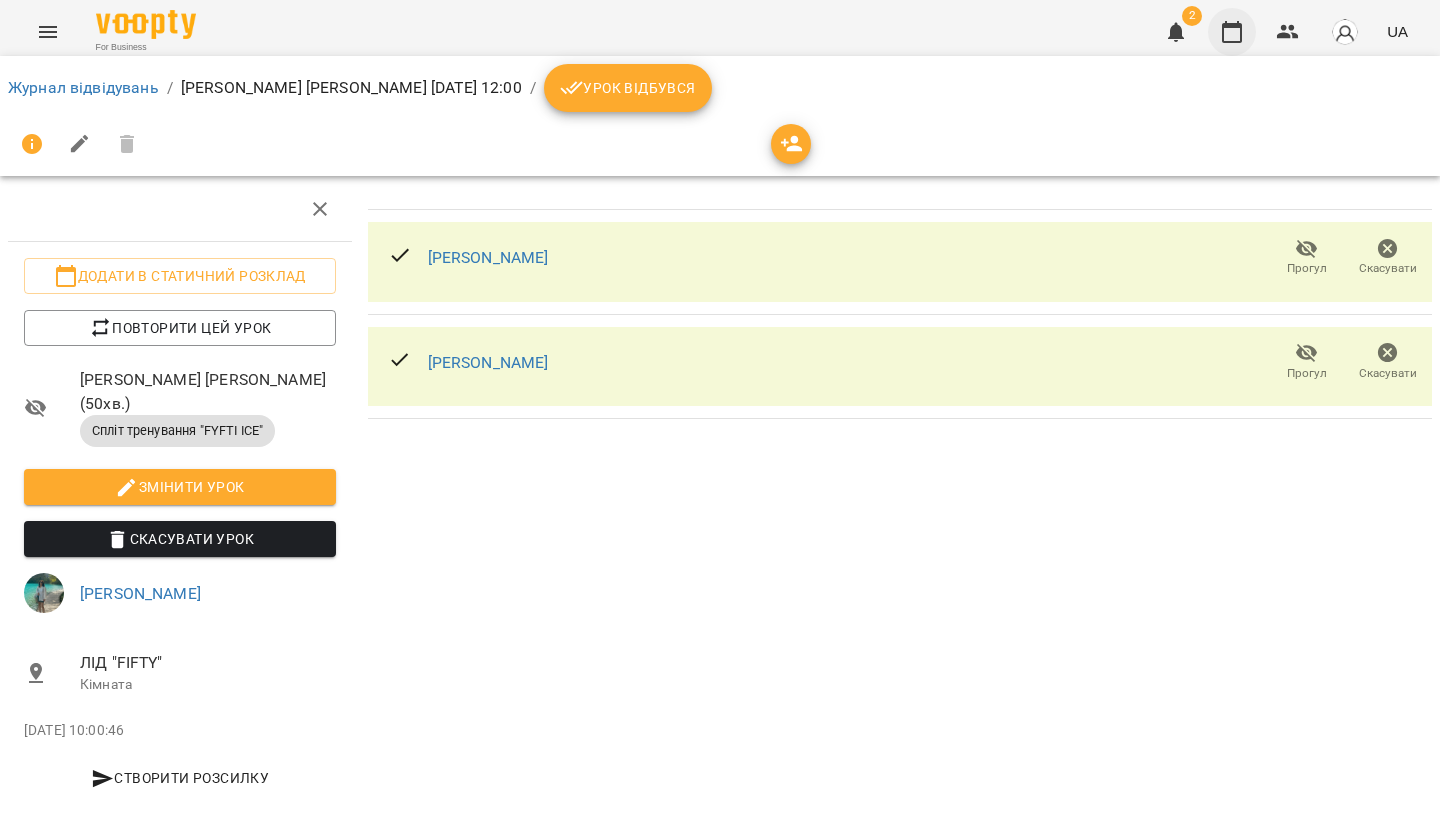 click at bounding box center (1232, 32) 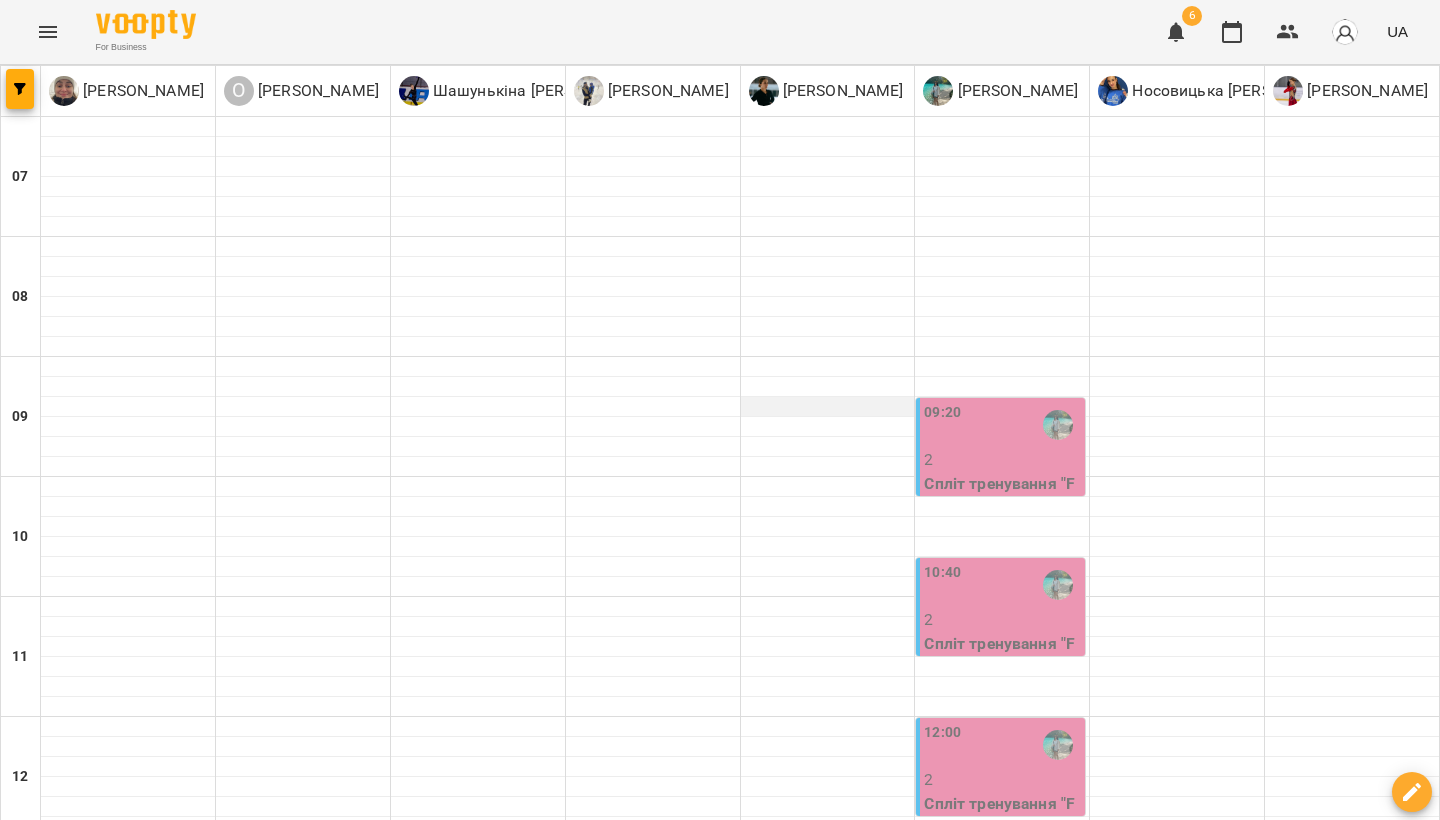 click at bounding box center (828, 407) 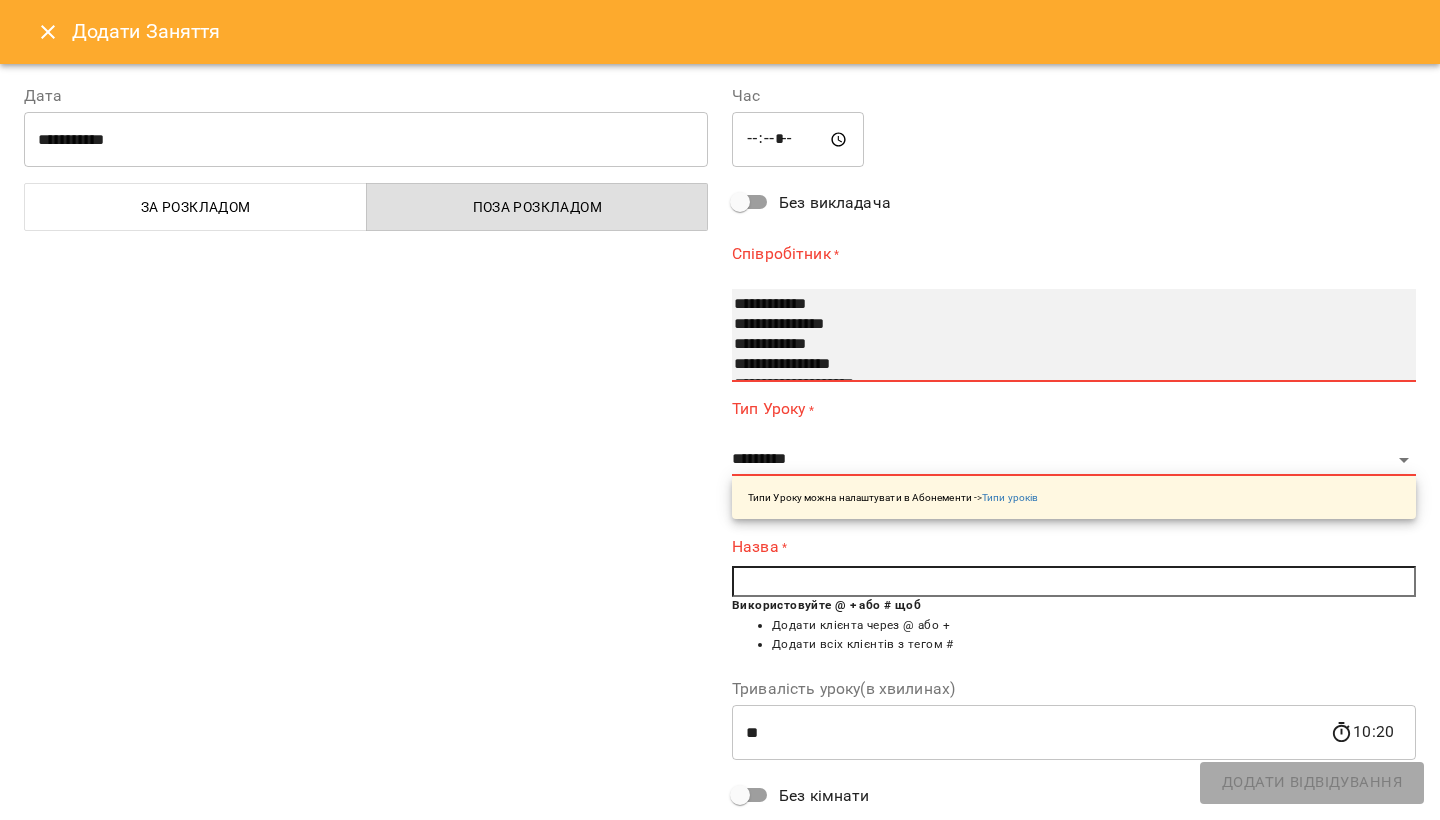 select on "**********" 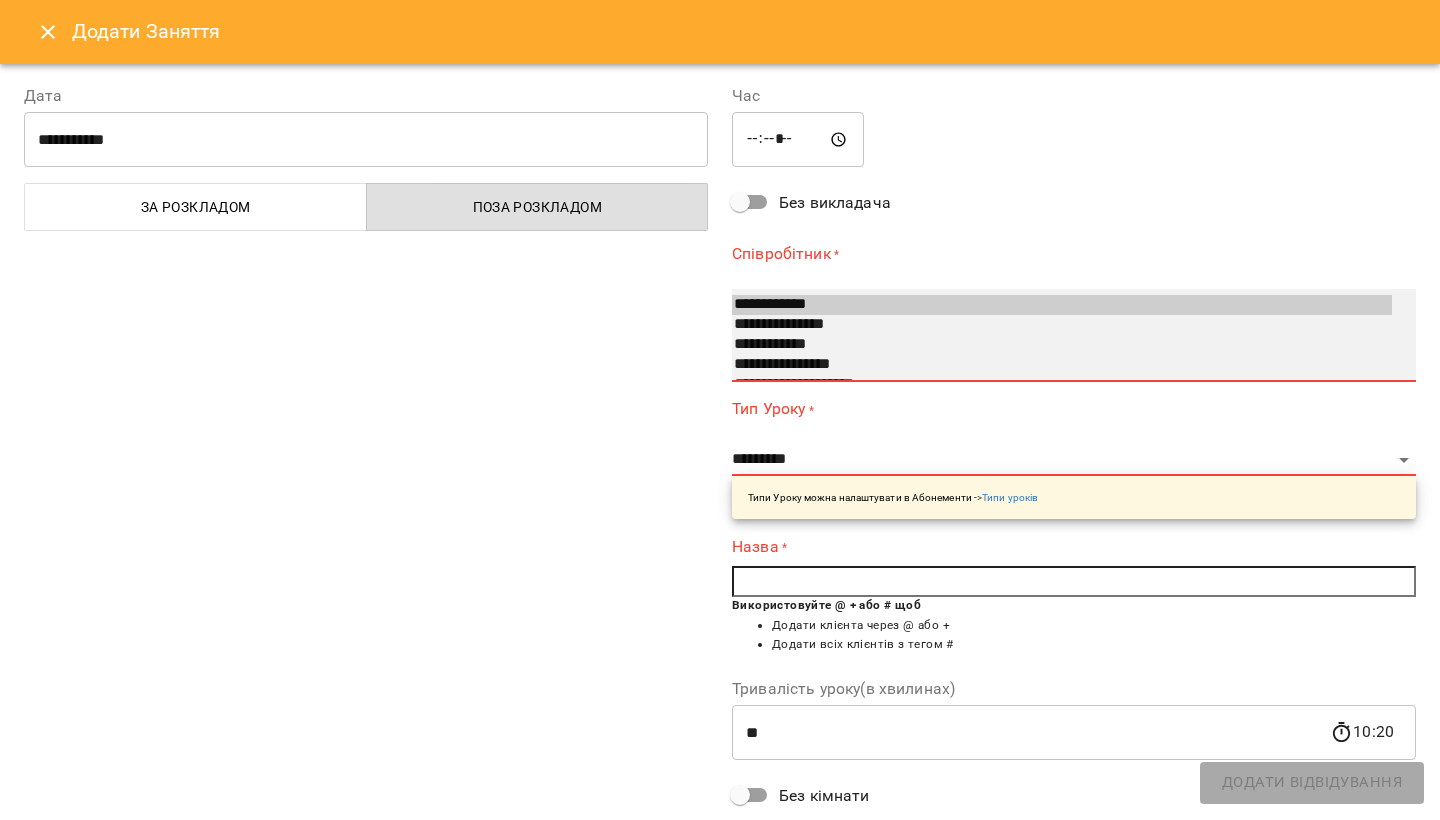 click on "**********" at bounding box center [1062, 325] 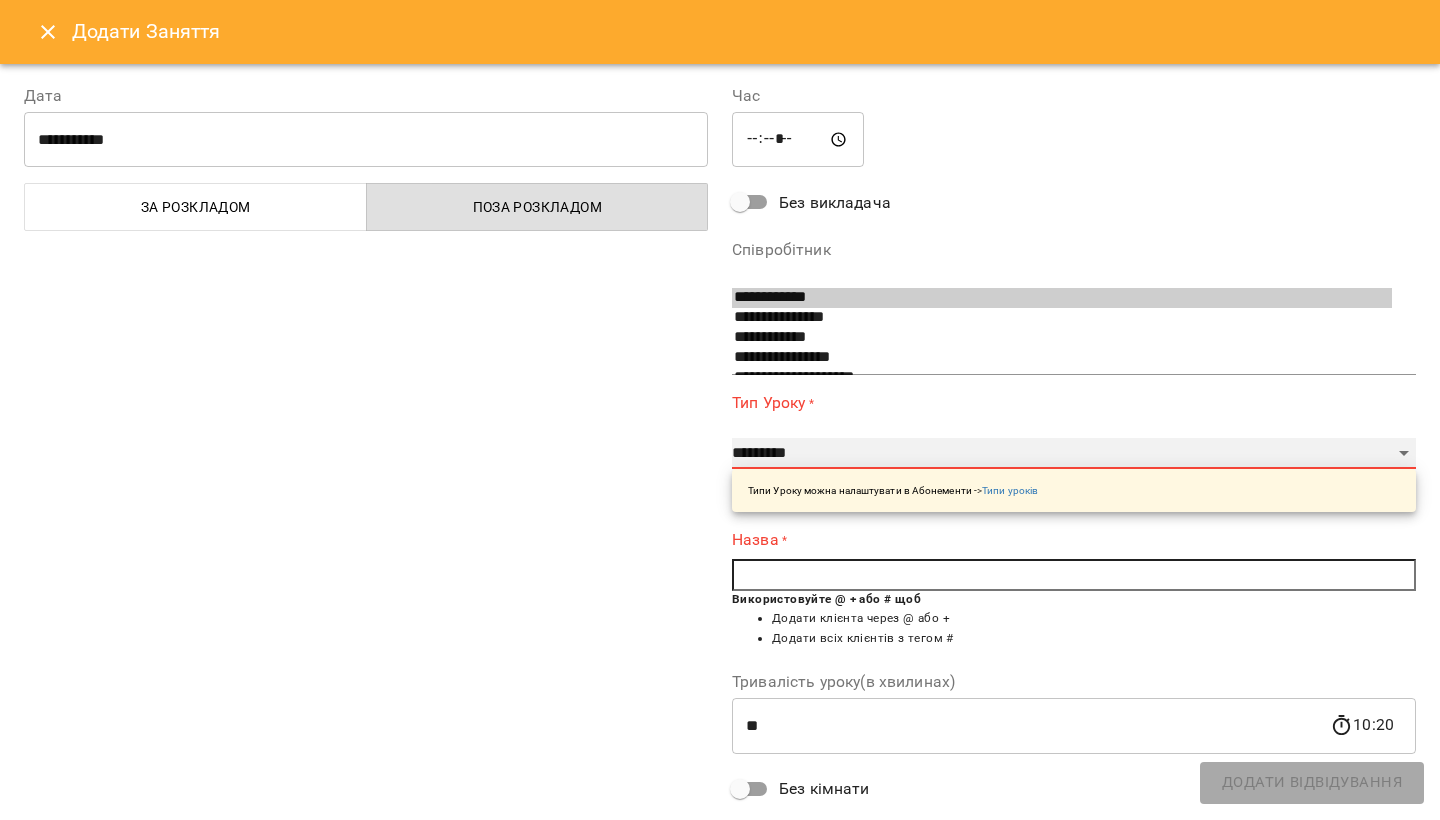 select on "**********" 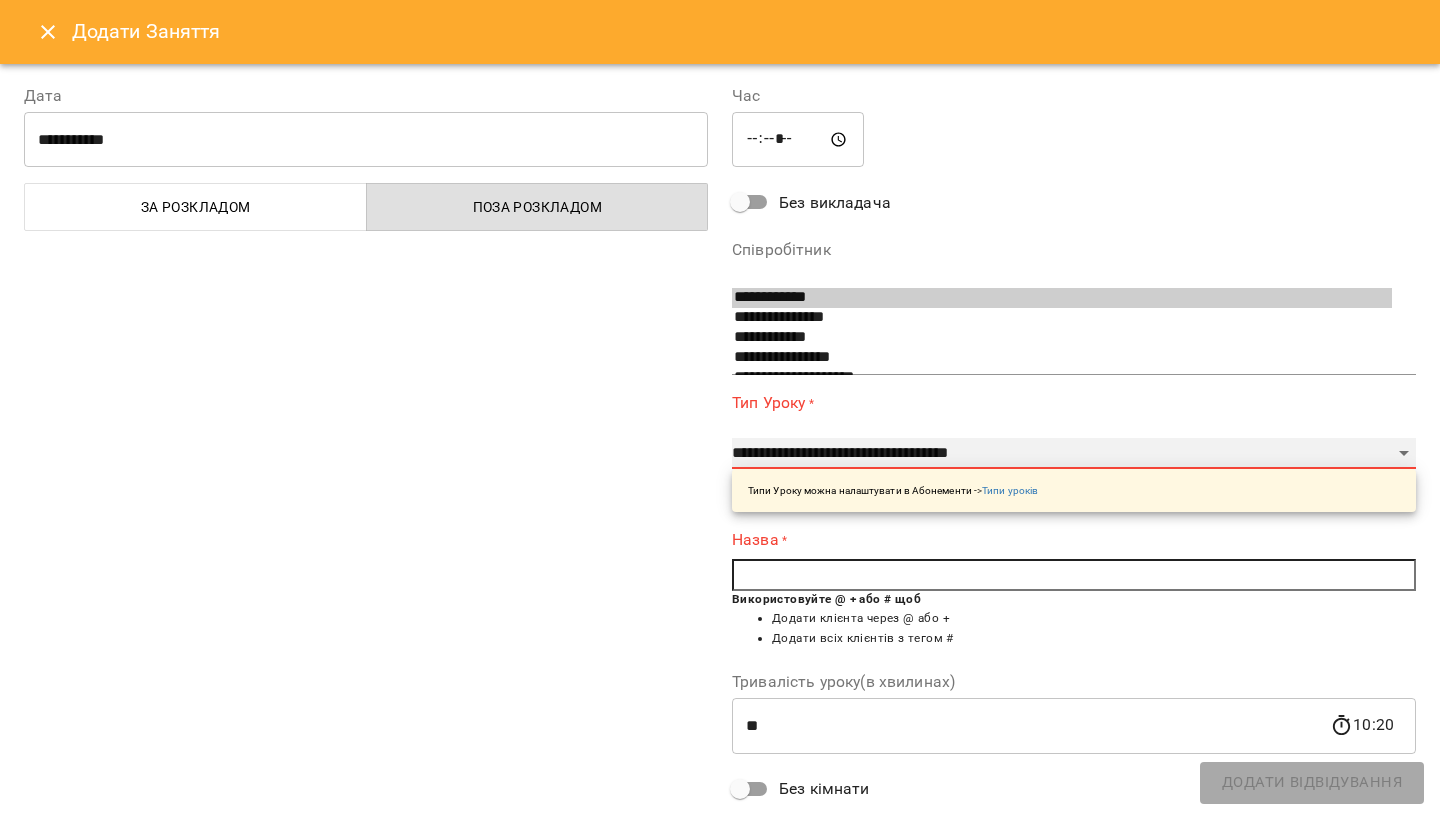type on "**" 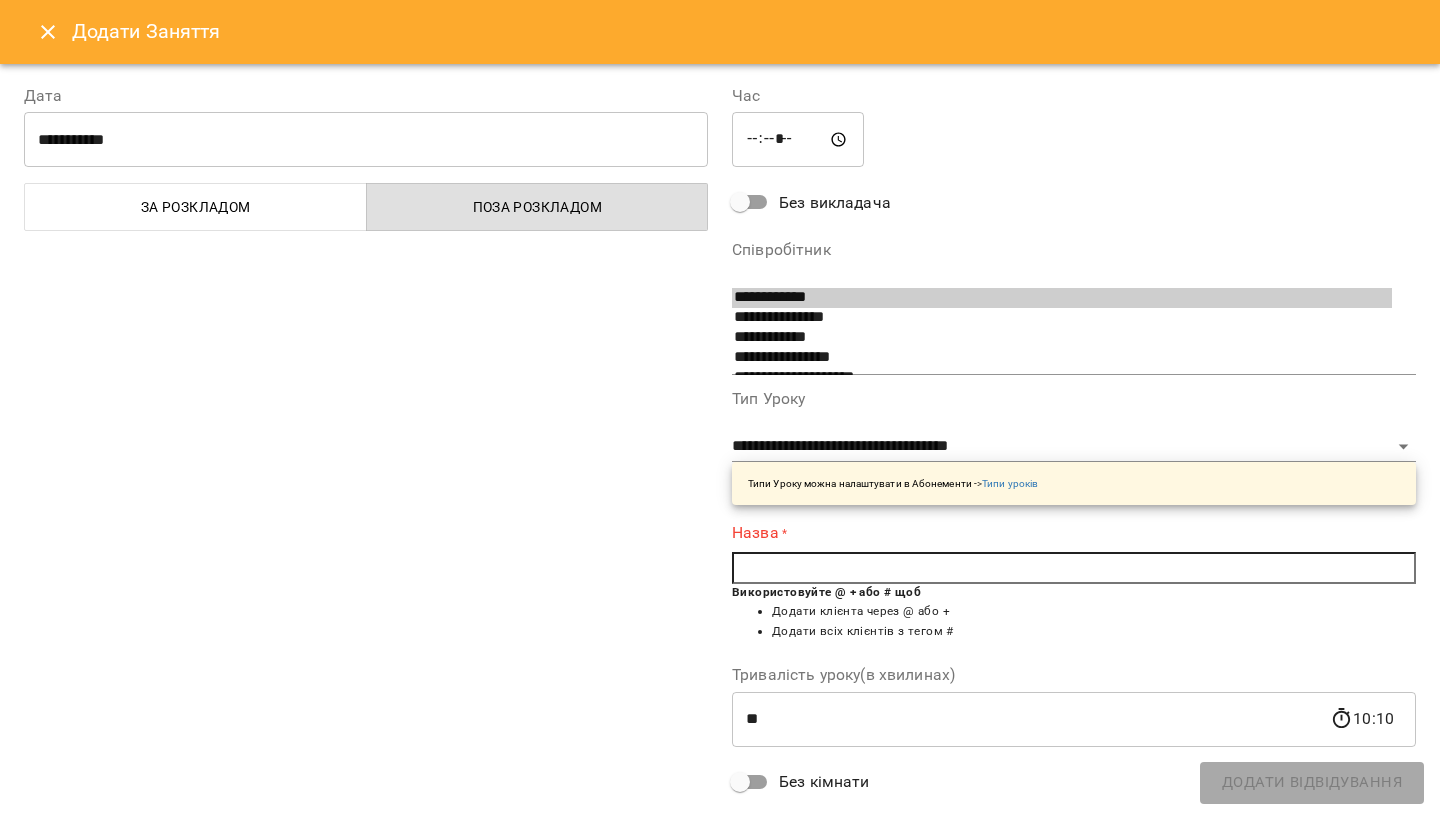 click at bounding box center (1074, 568) 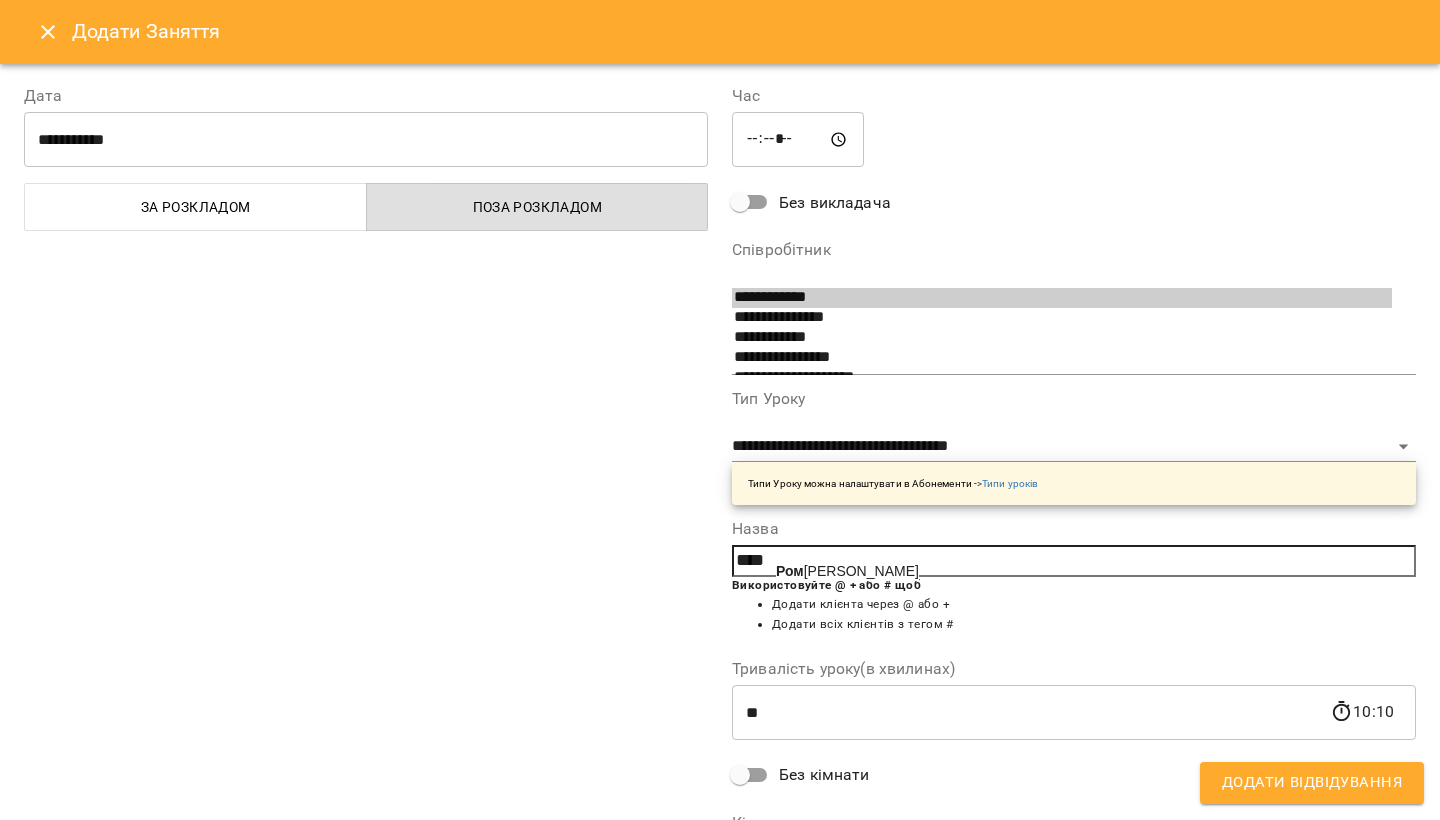 click on "[PERSON_NAME]" at bounding box center (847, 571) 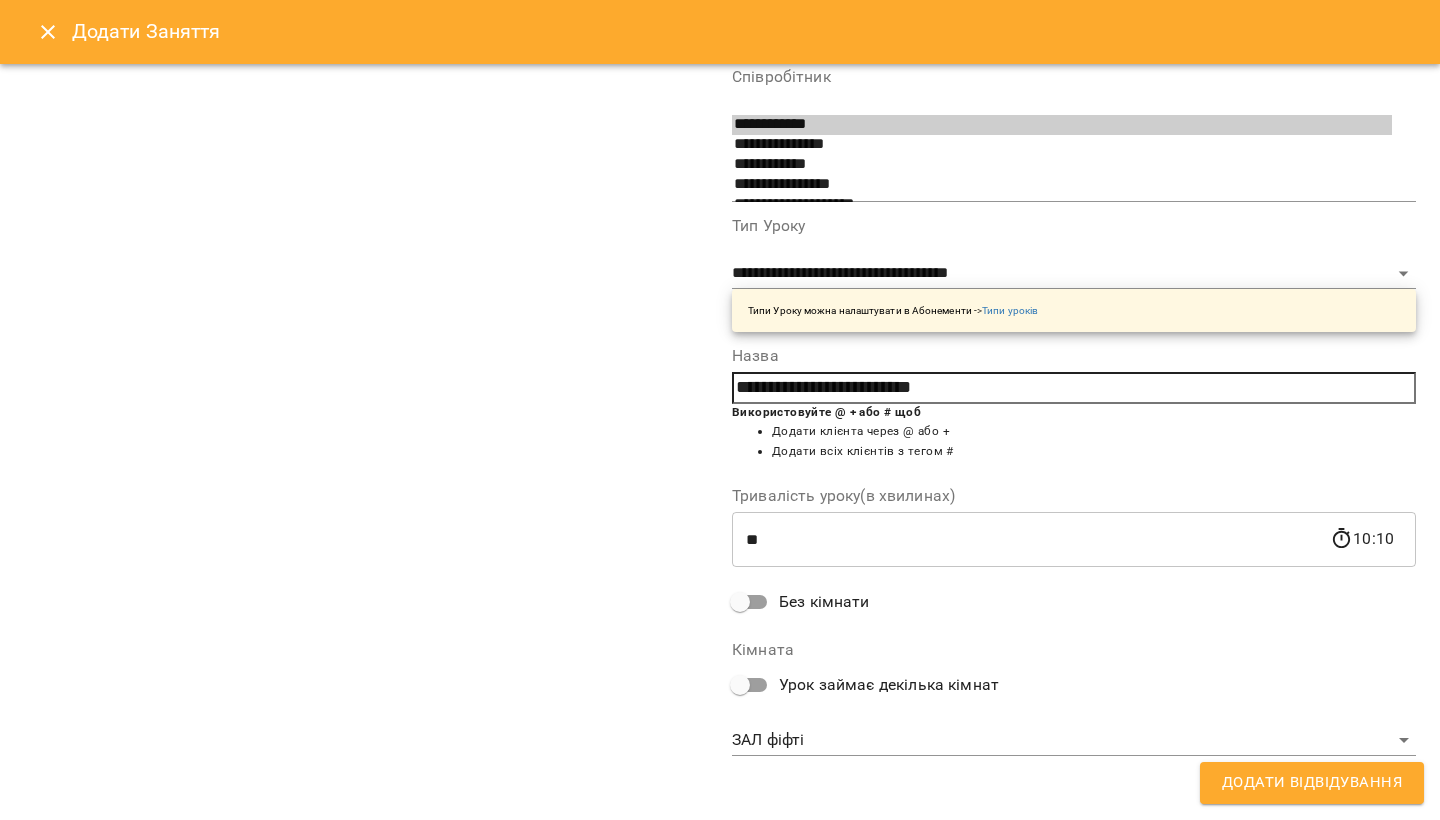 scroll, scrollTop: 171, scrollLeft: 0, axis: vertical 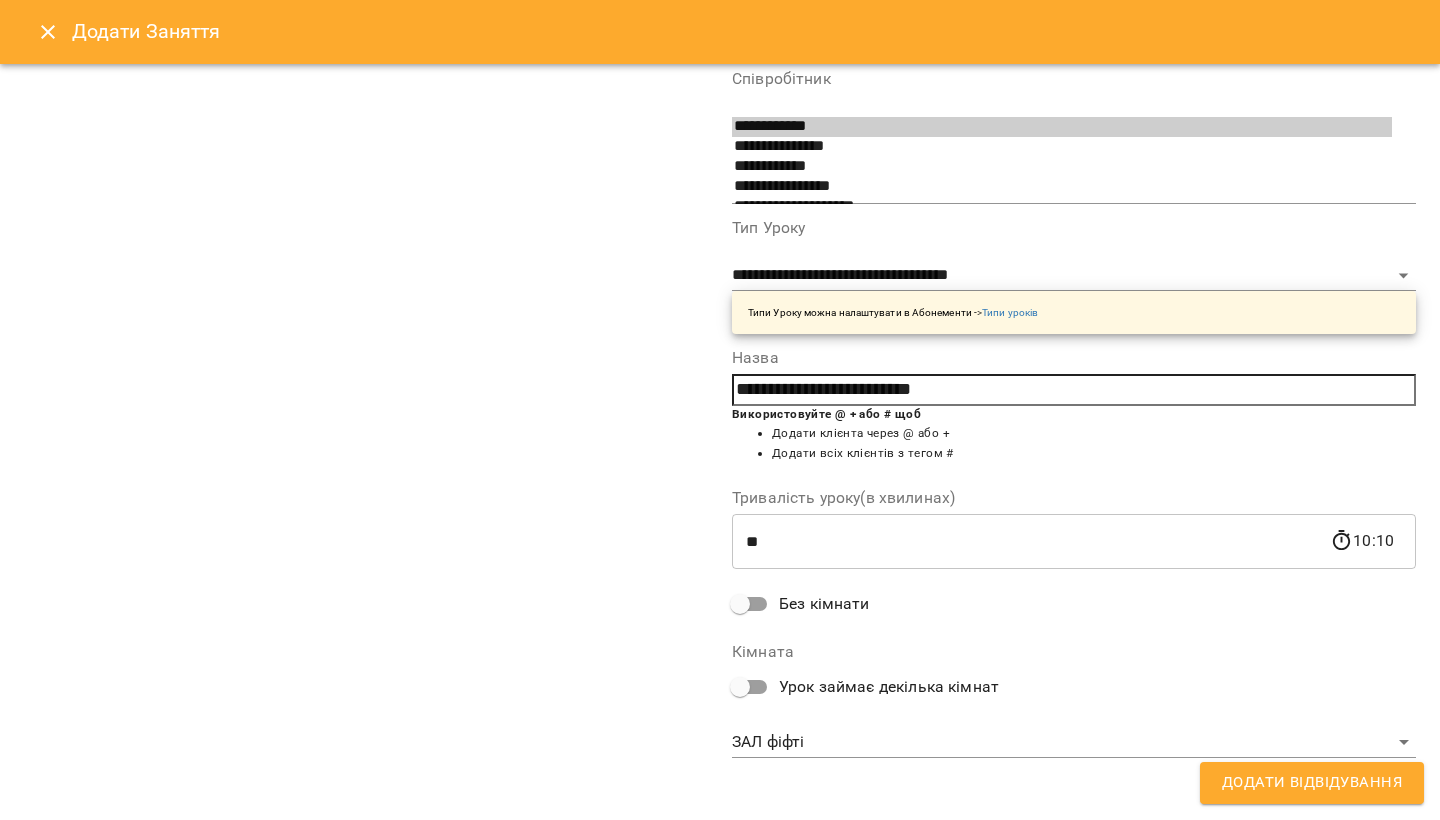click on "**********" at bounding box center [720, 1025] 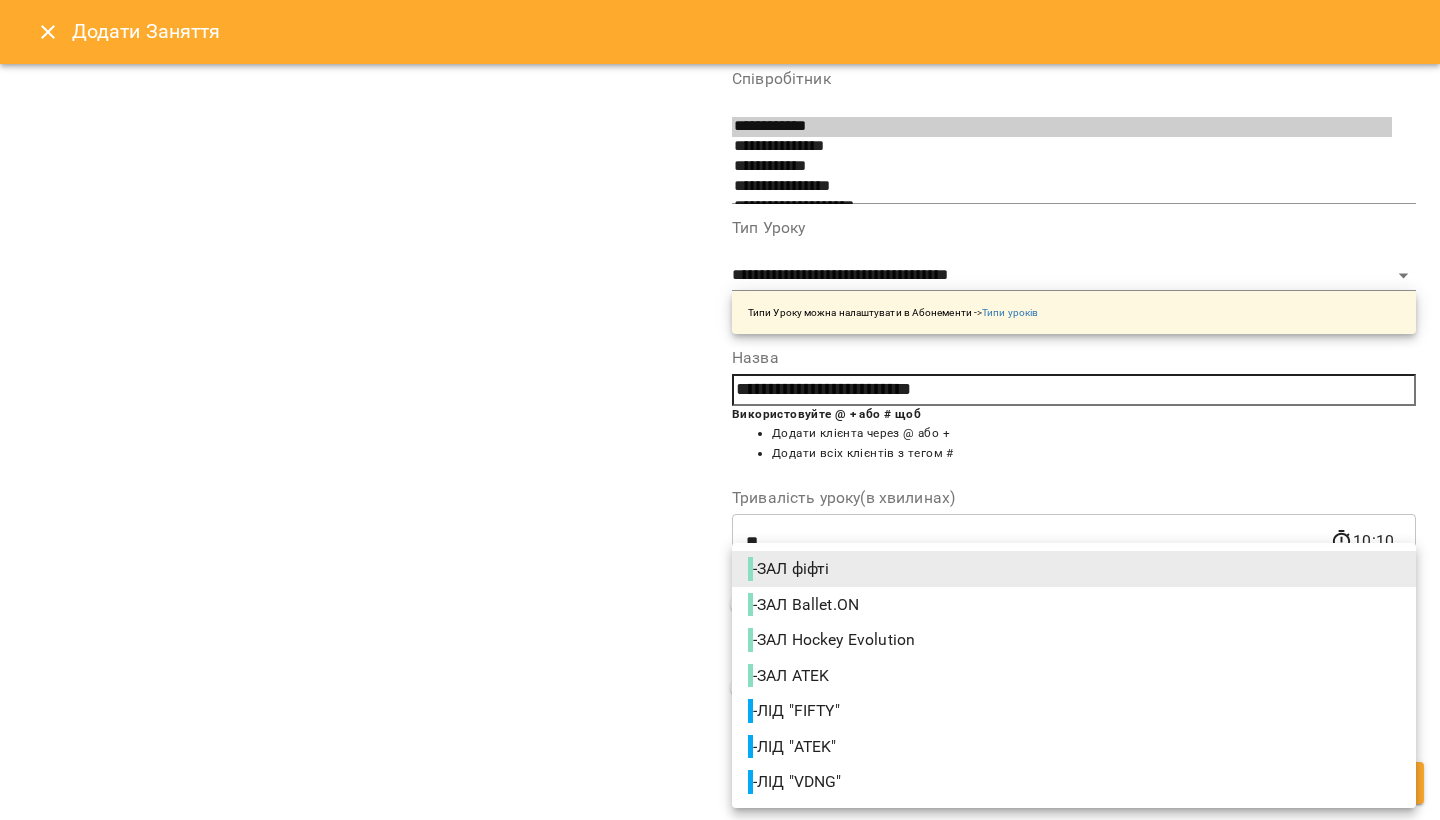 click on "-  ЛІД "FIFTY"" at bounding box center (796, 711) 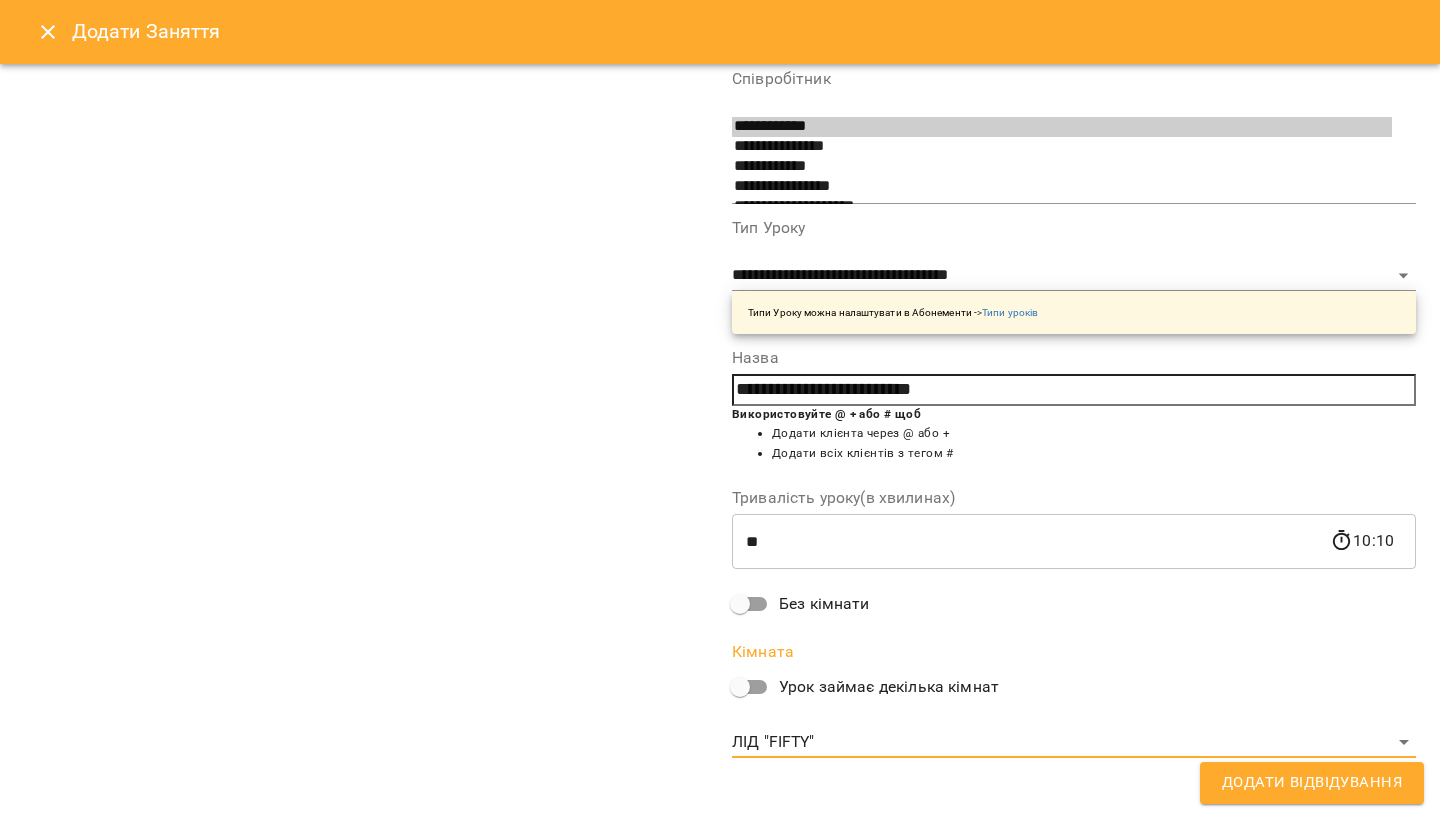 click on "Додати Відвідування" at bounding box center [1312, 783] 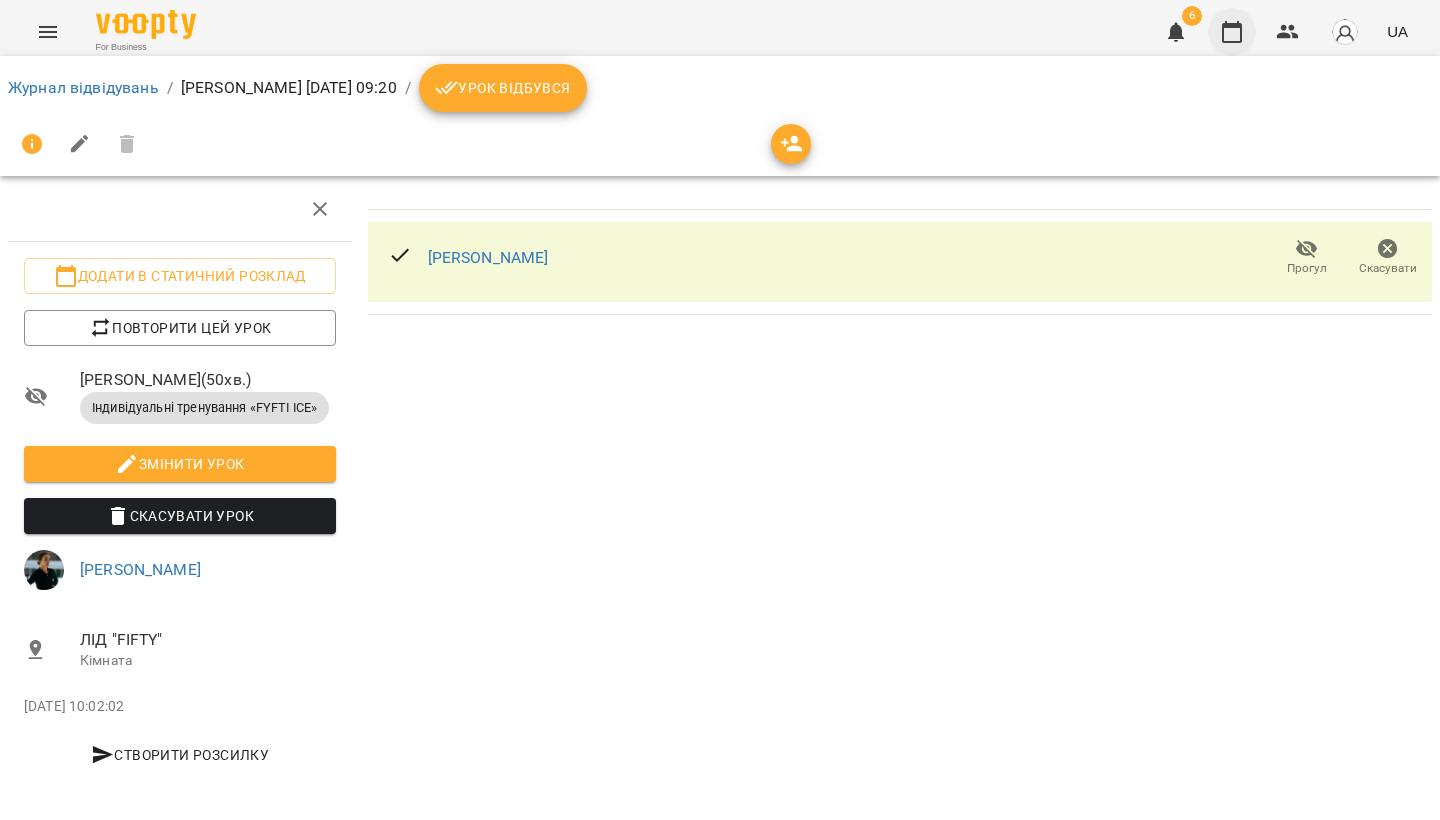 click 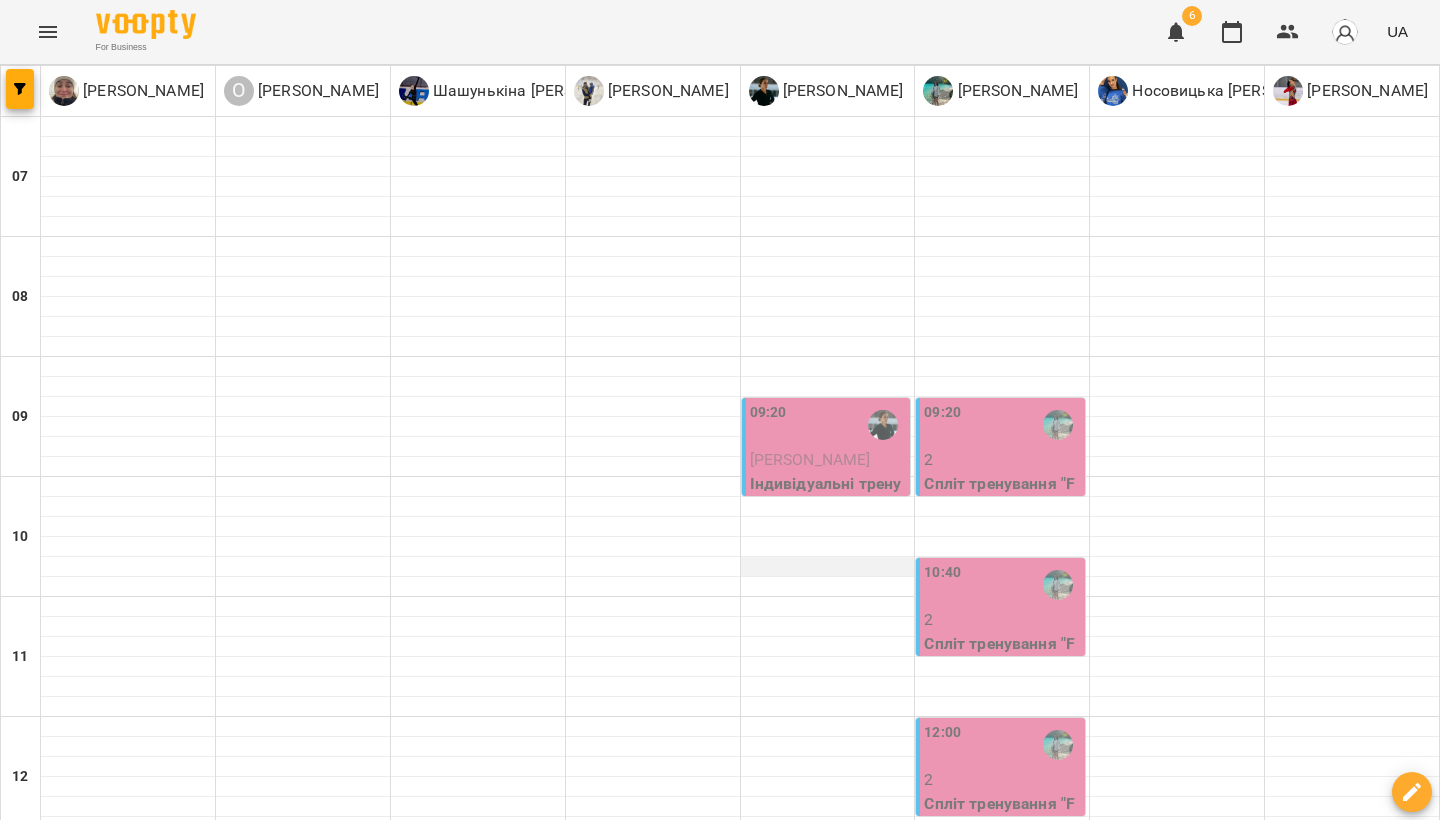 click at bounding box center (828, 567) 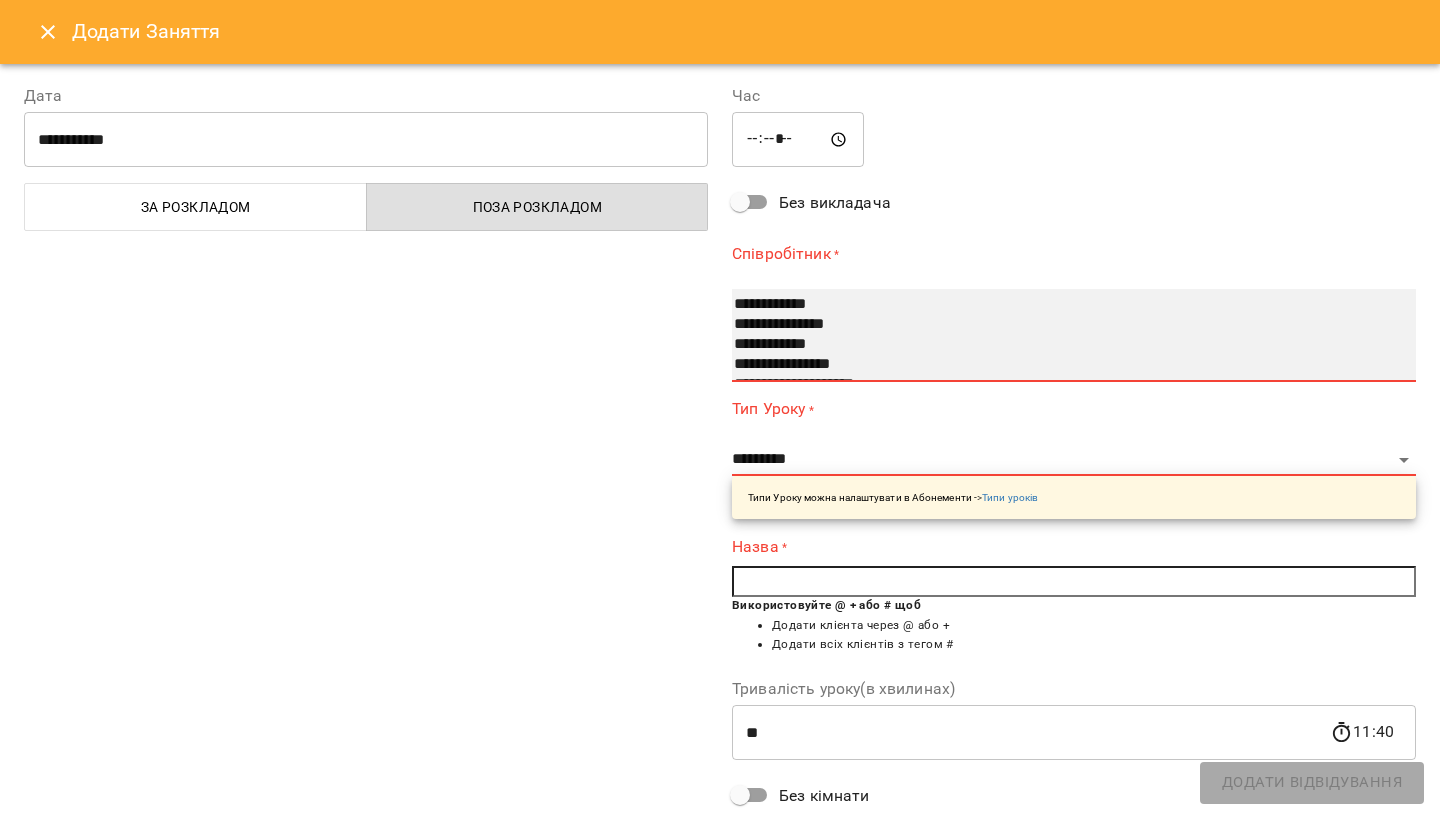 click on "**********" at bounding box center (1062, 325) 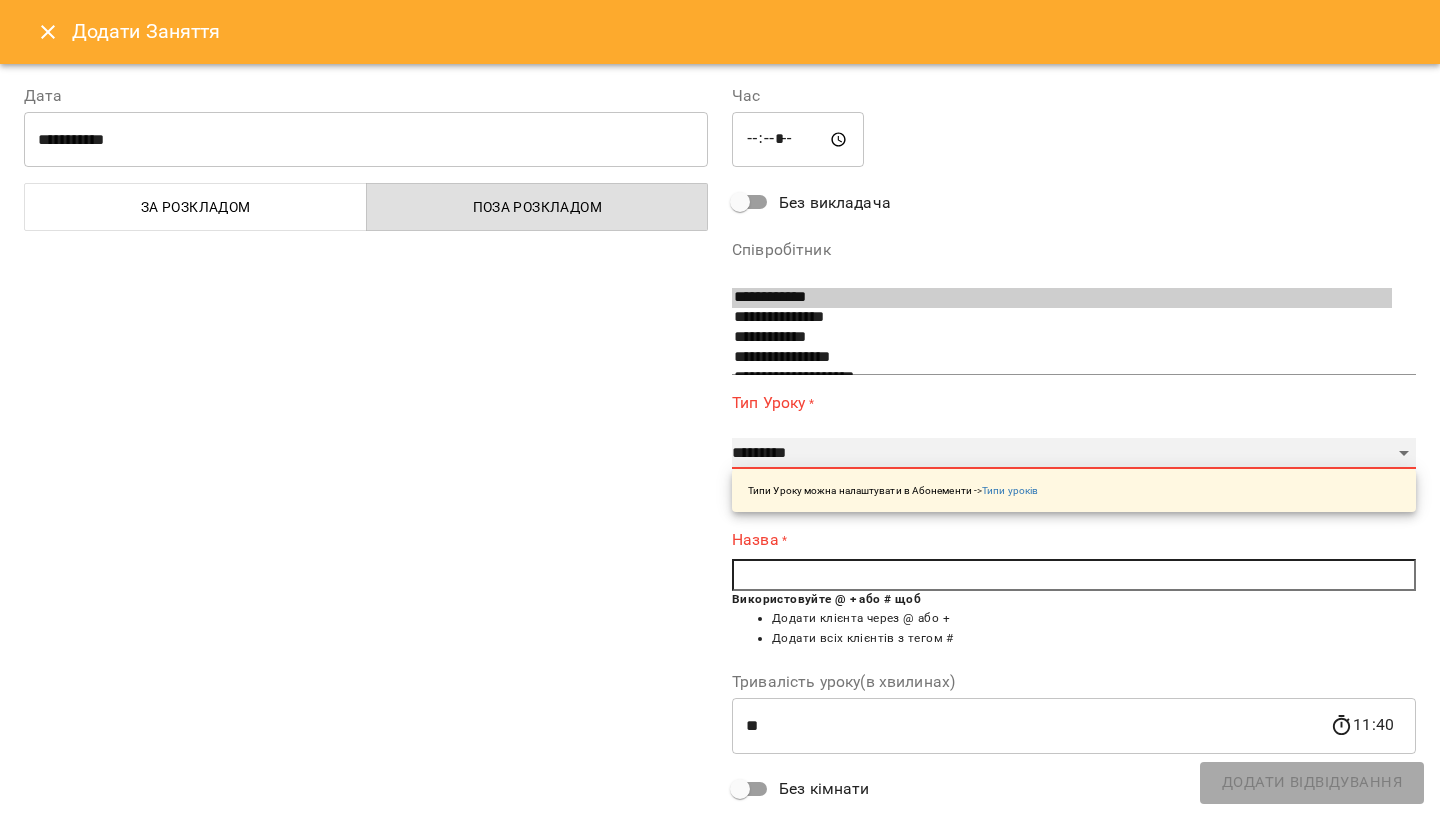 select on "**********" 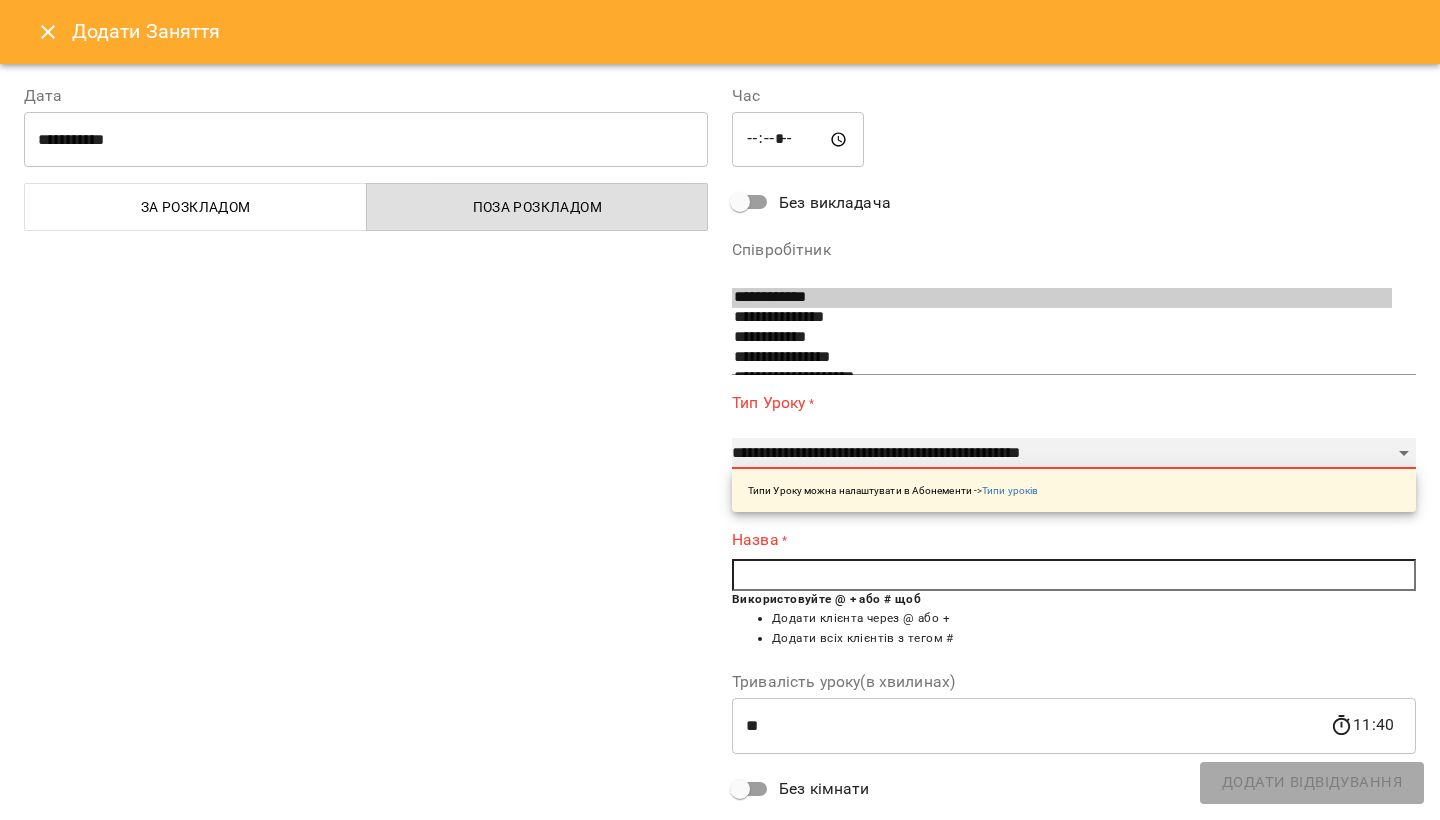 type on "**" 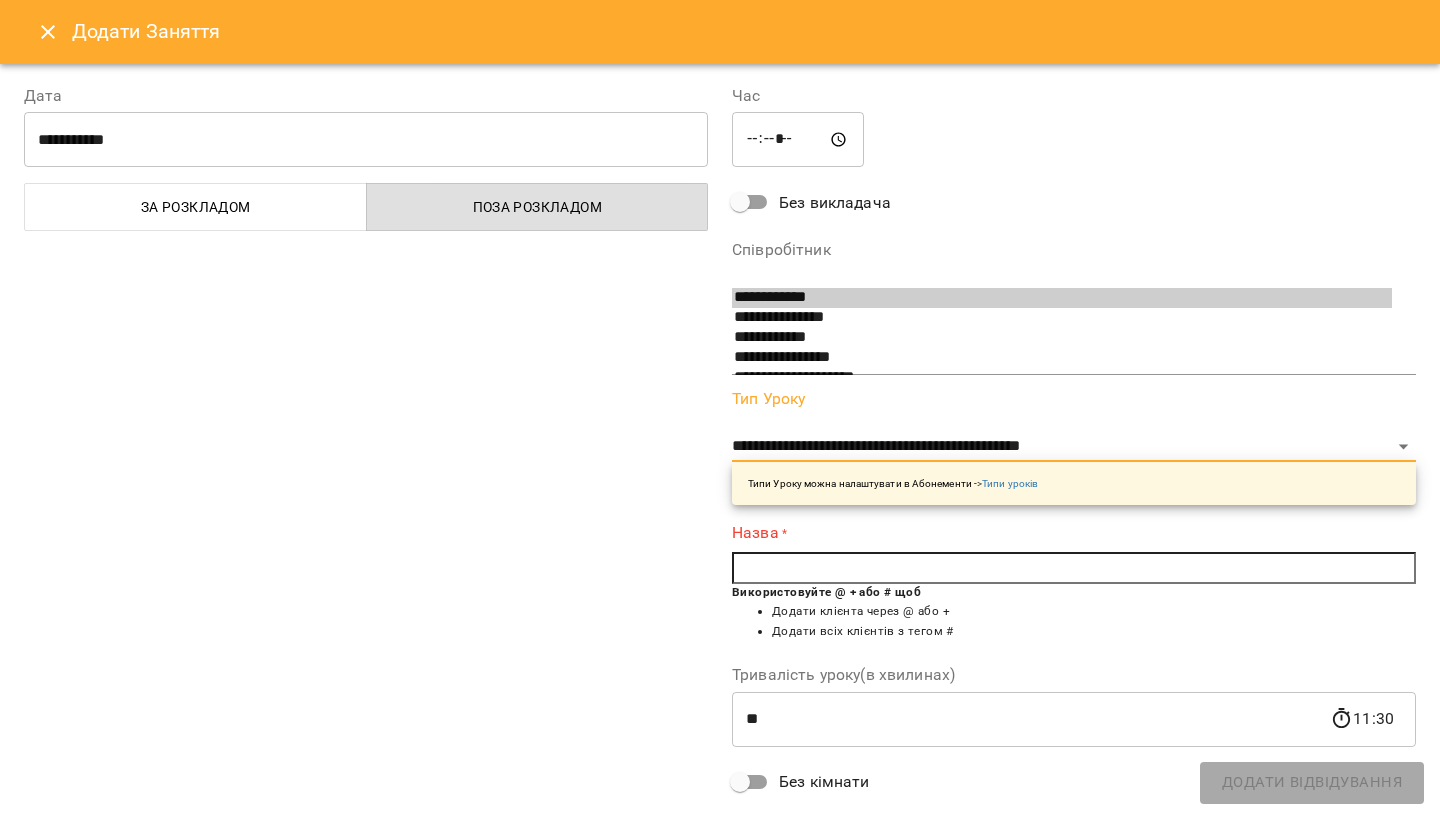 click at bounding box center (1074, 568) 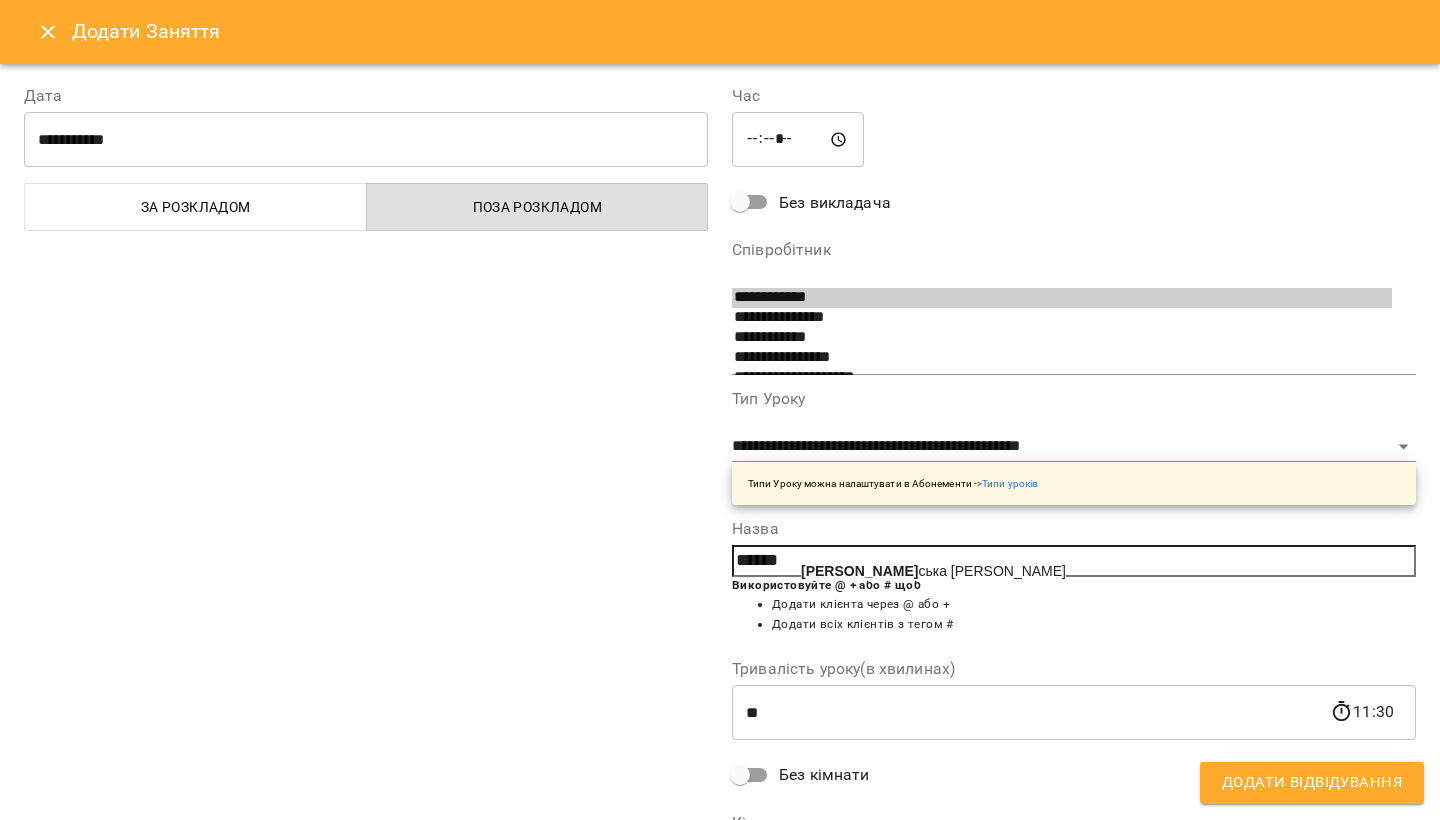 click on "[PERSON_NAME]" 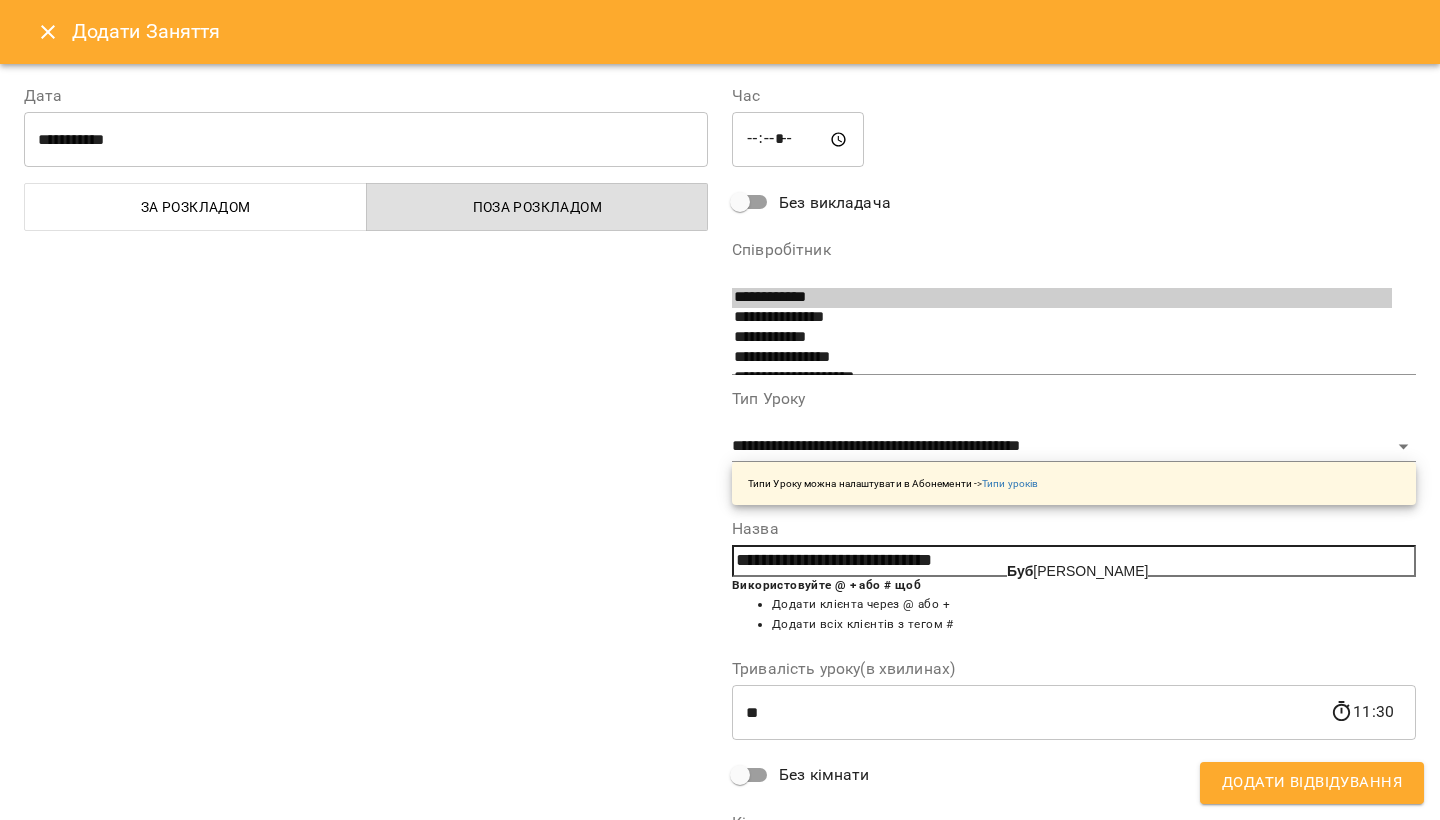 click on "Буб [PERSON_NAME][GEOGRAPHIC_DATA]" at bounding box center (1077, 571) 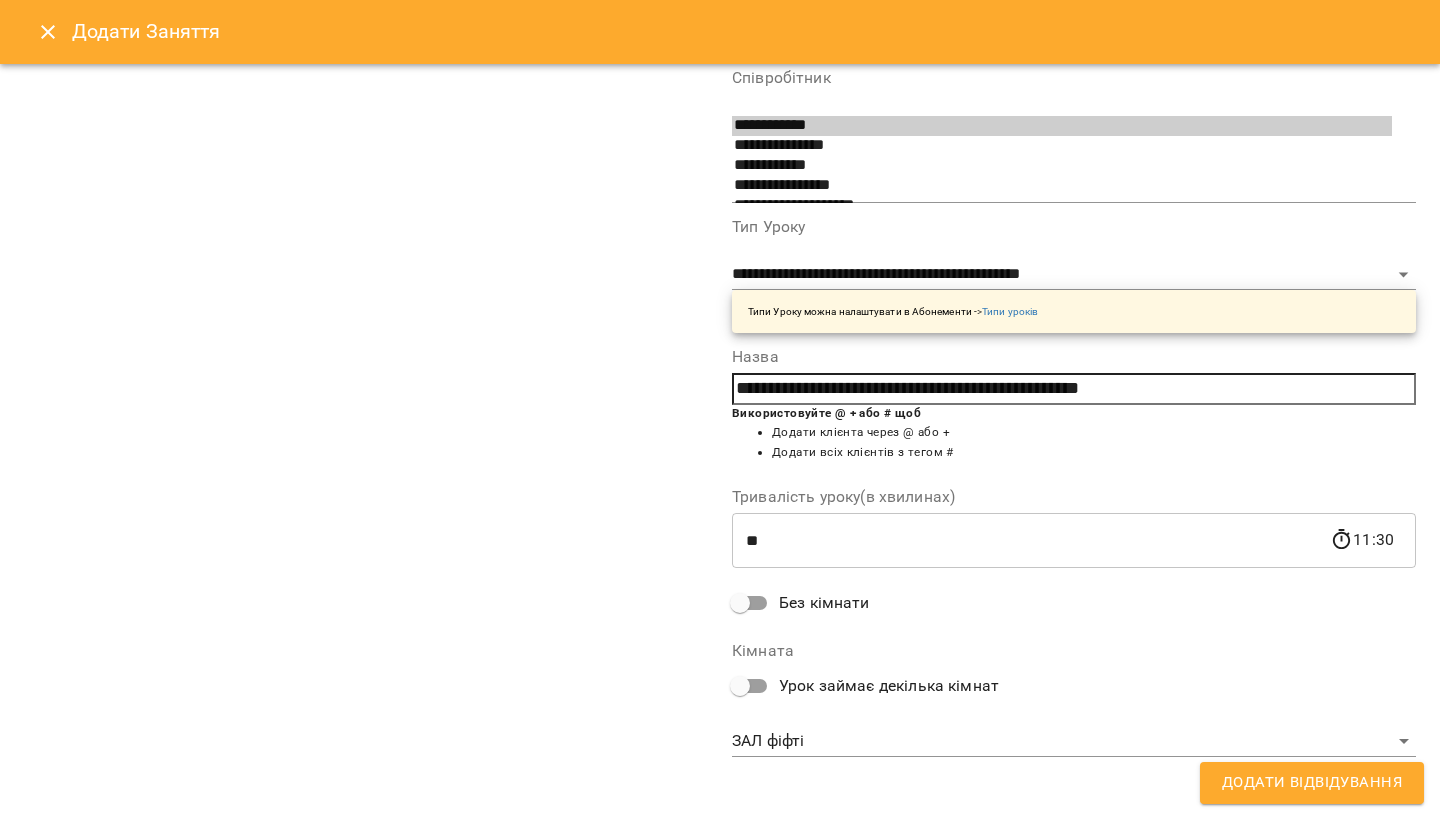 scroll, scrollTop: 171, scrollLeft: 0, axis: vertical 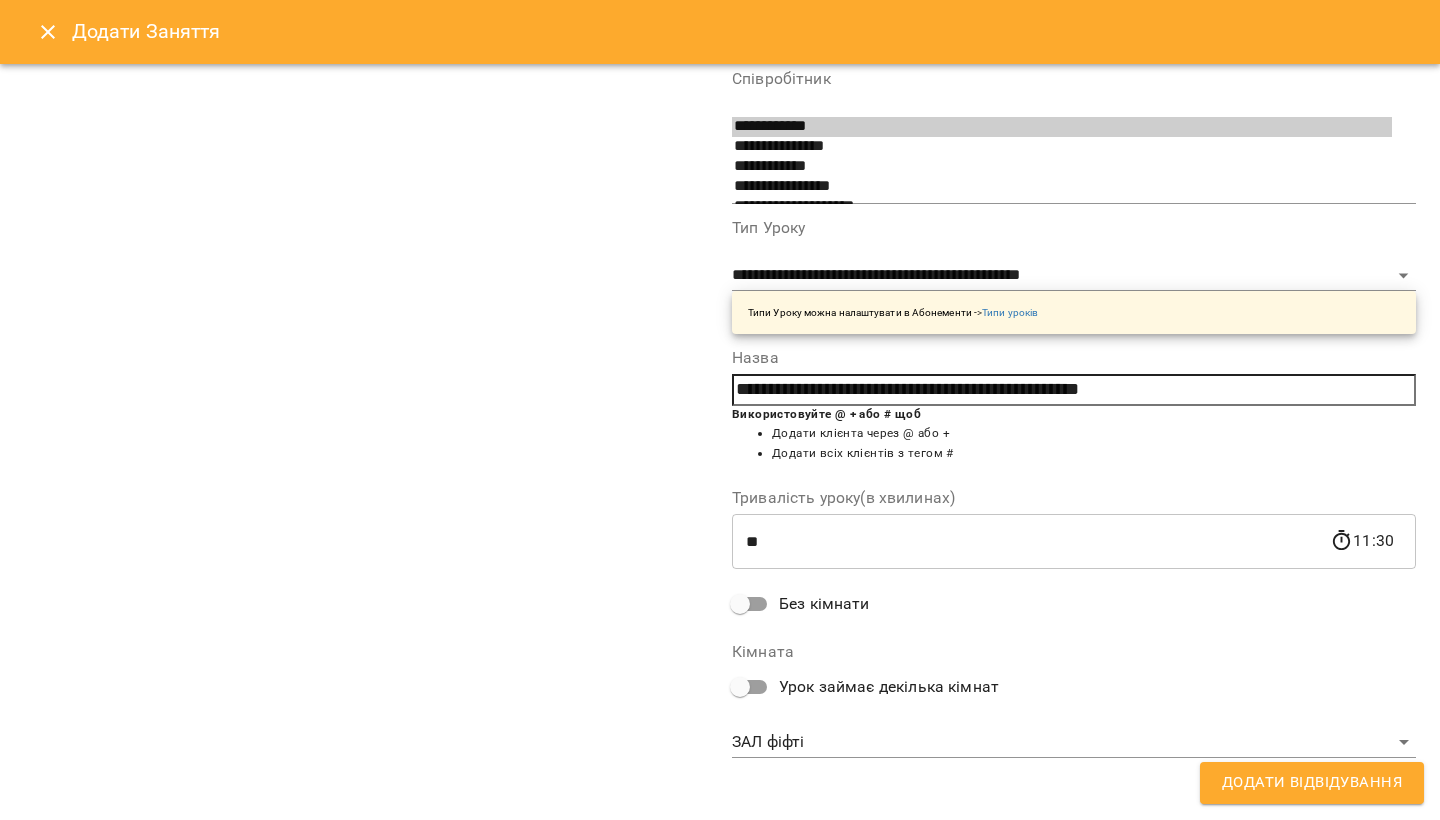 click on "**********" at bounding box center [720, 1025] 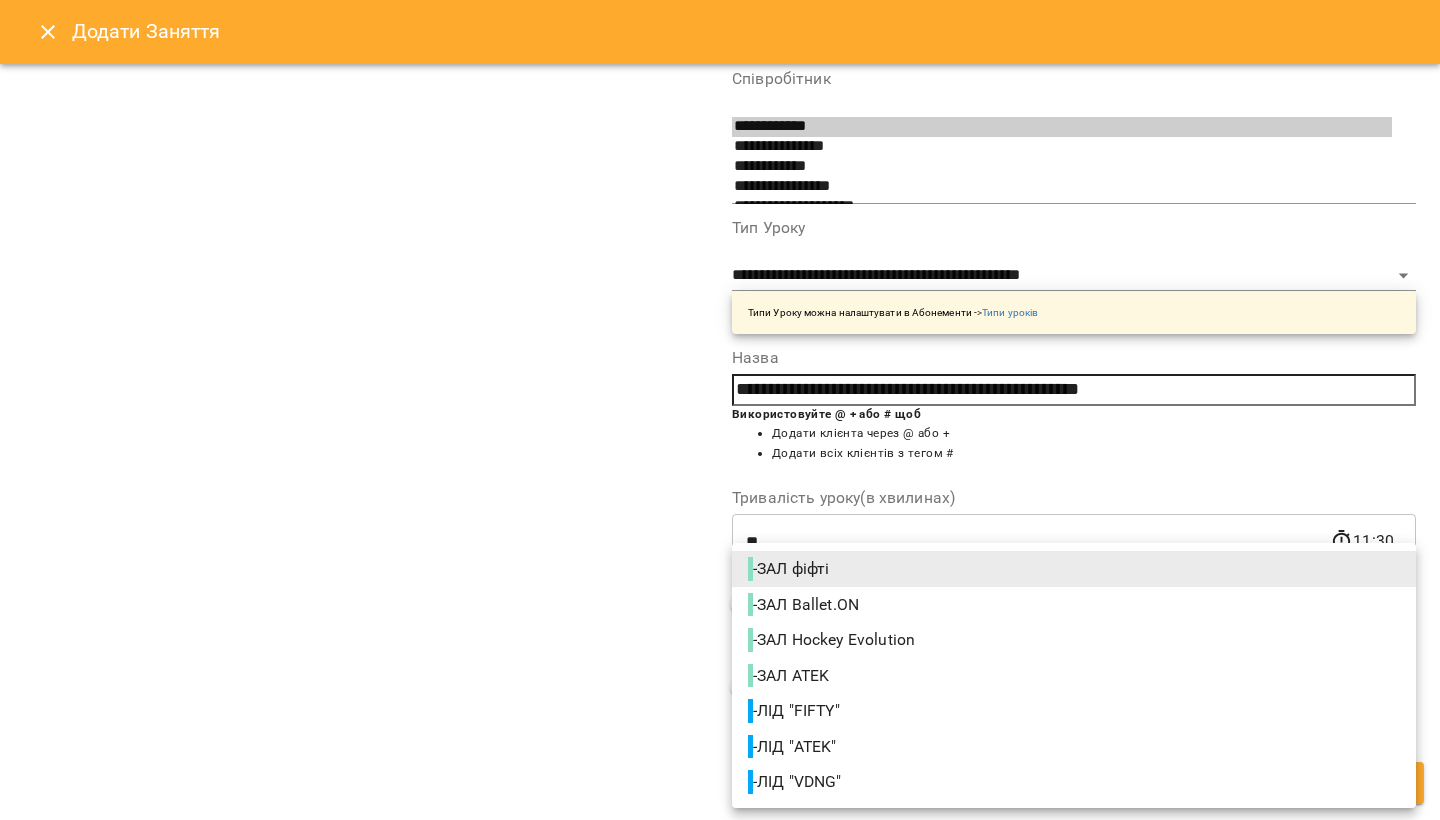 click on "-  ЛІД "FIFTY"" at bounding box center [796, 711] 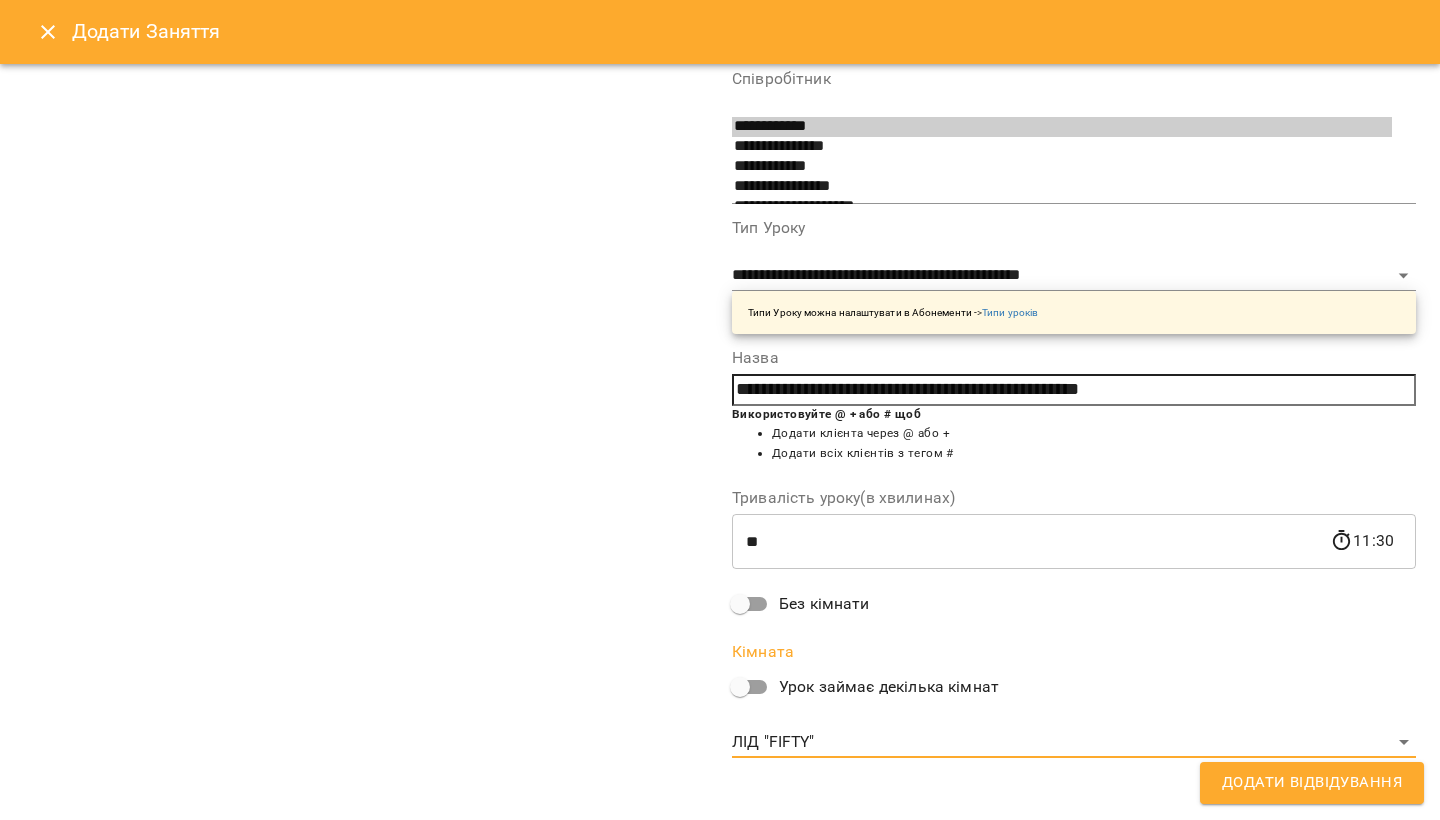 click on "Додати Відвідування" at bounding box center (1312, 783) 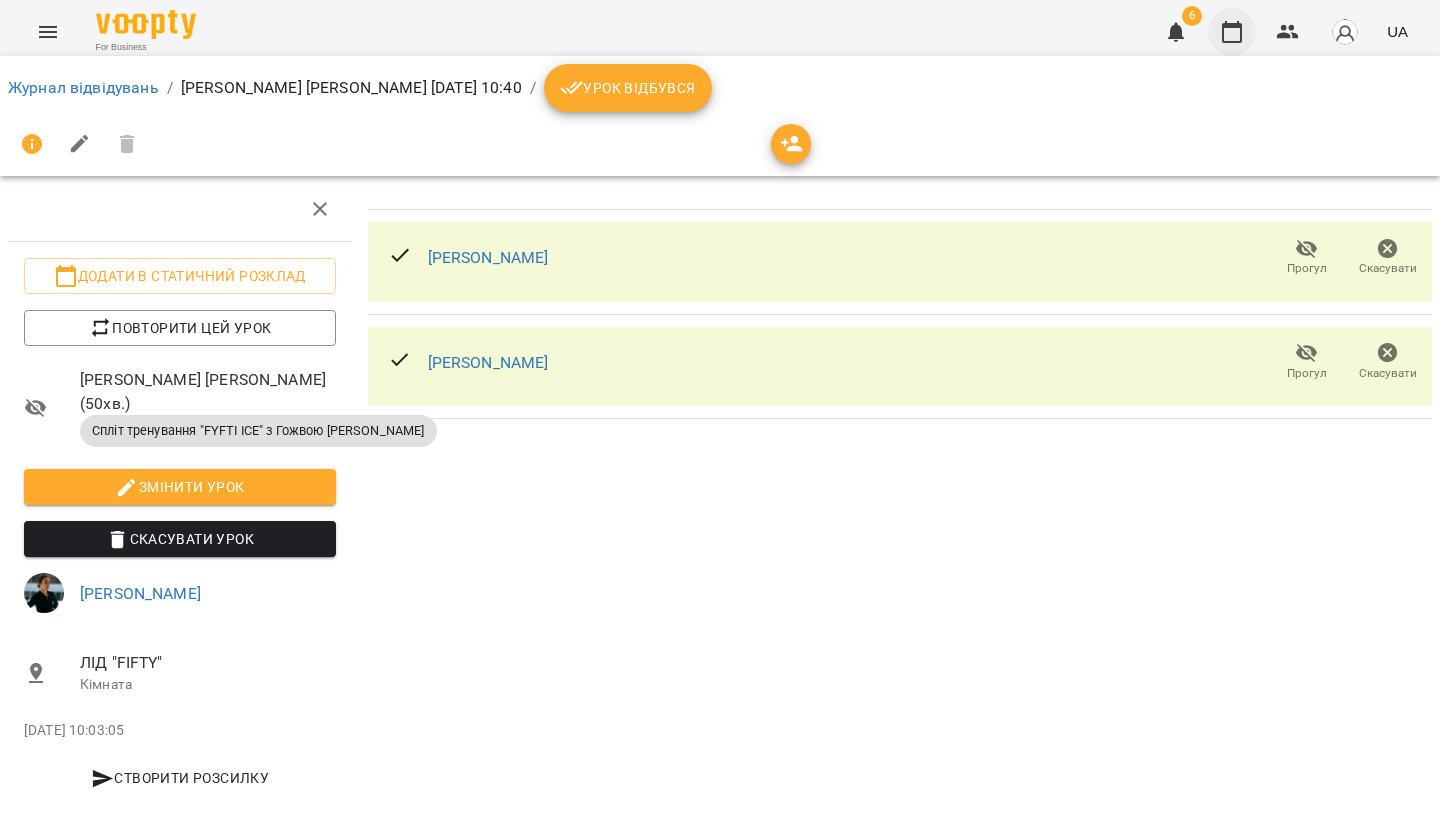 click 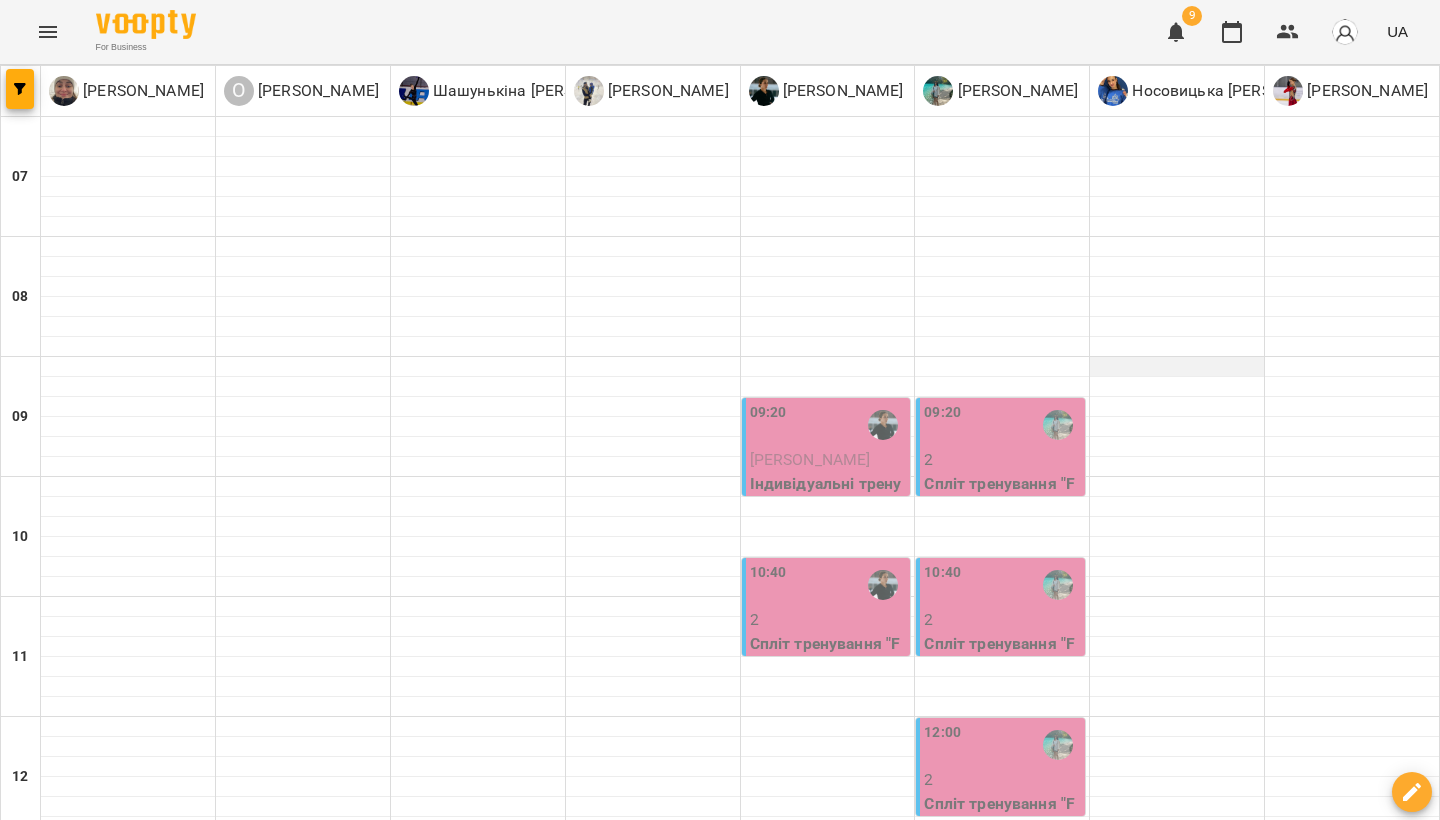 scroll, scrollTop: 196, scrollLeft: 0, axis: vertical 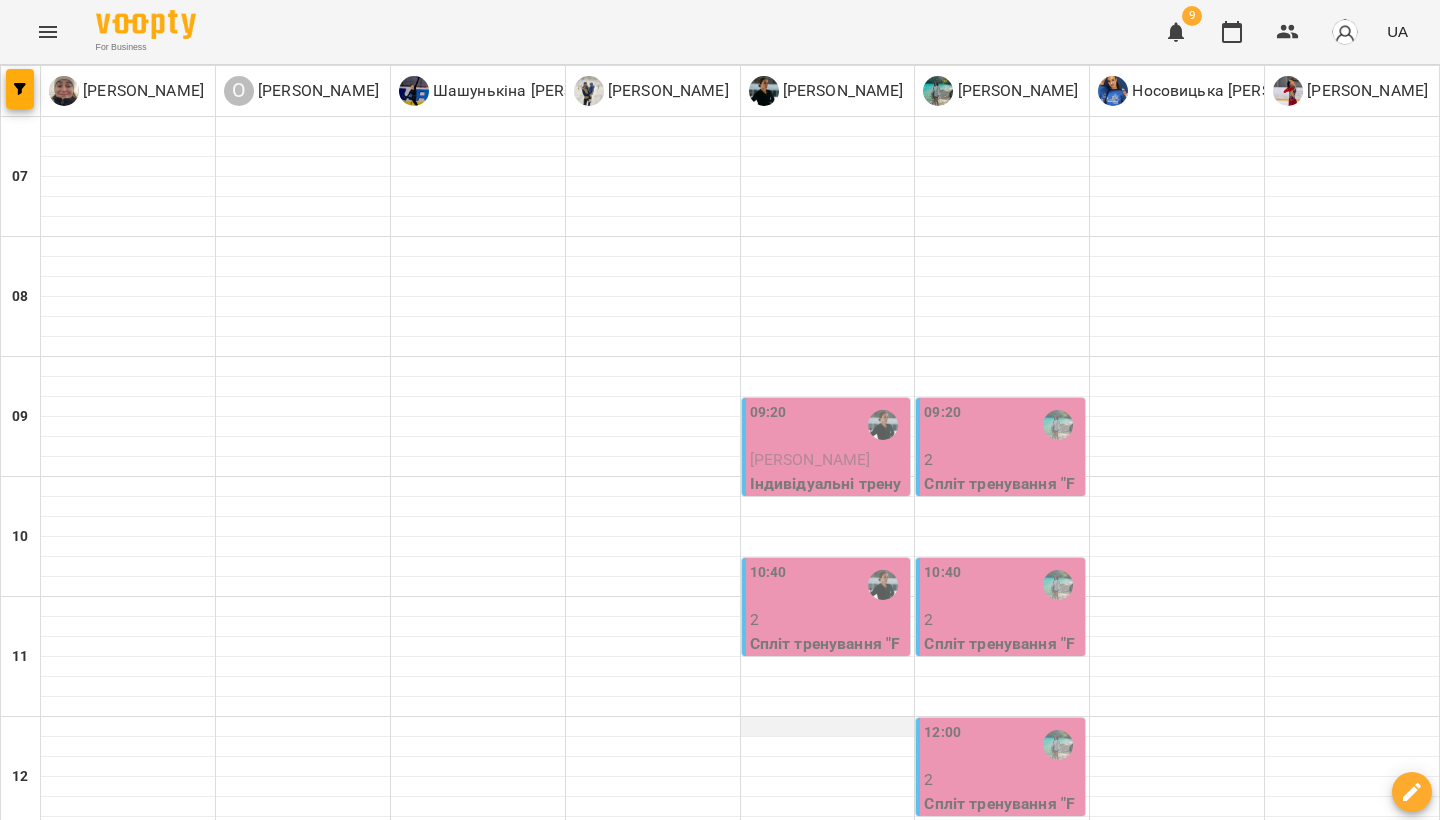 click at bounding box center (828, 727) 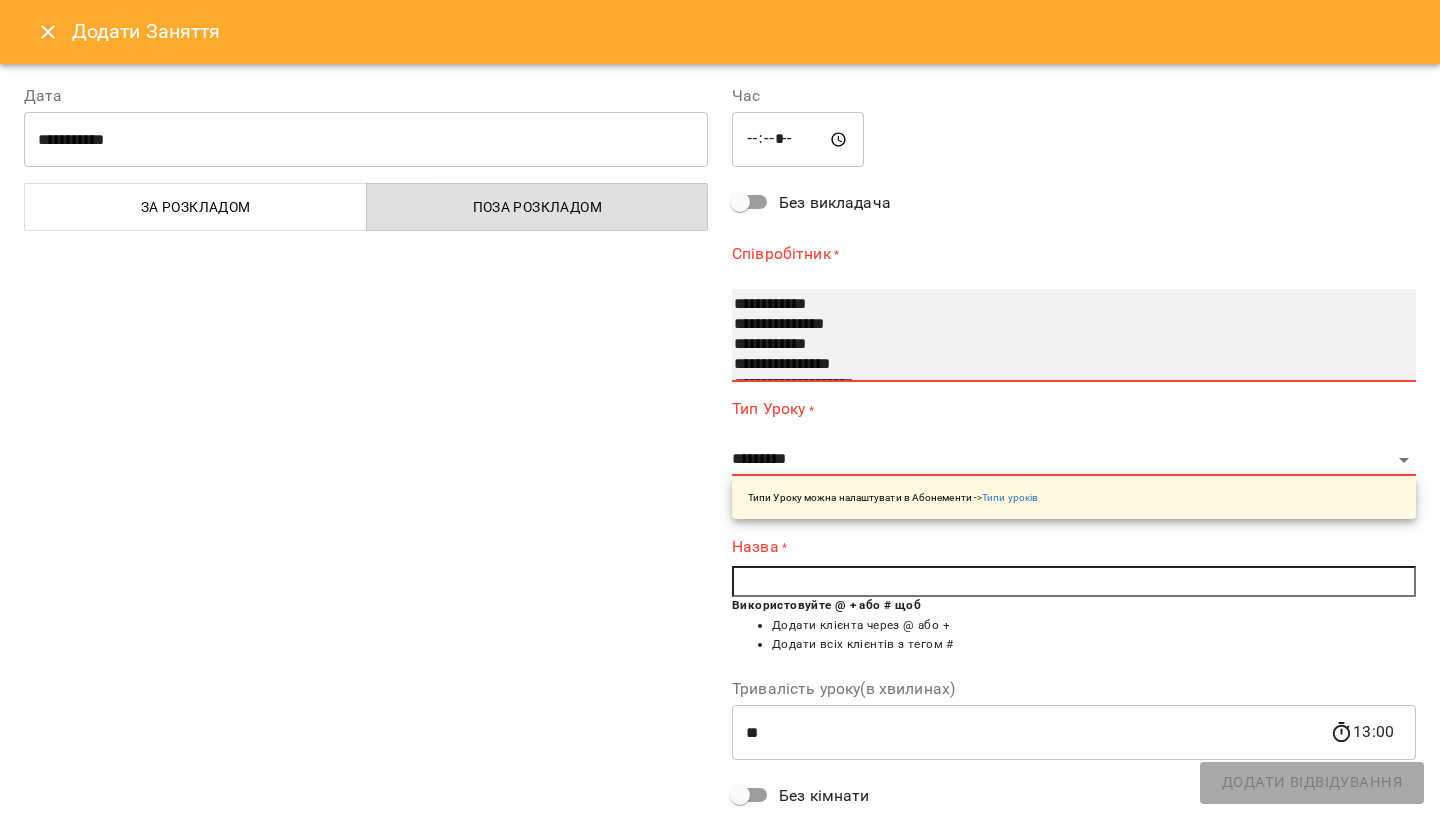 click on "**********" at bounding box center [1062, 325] 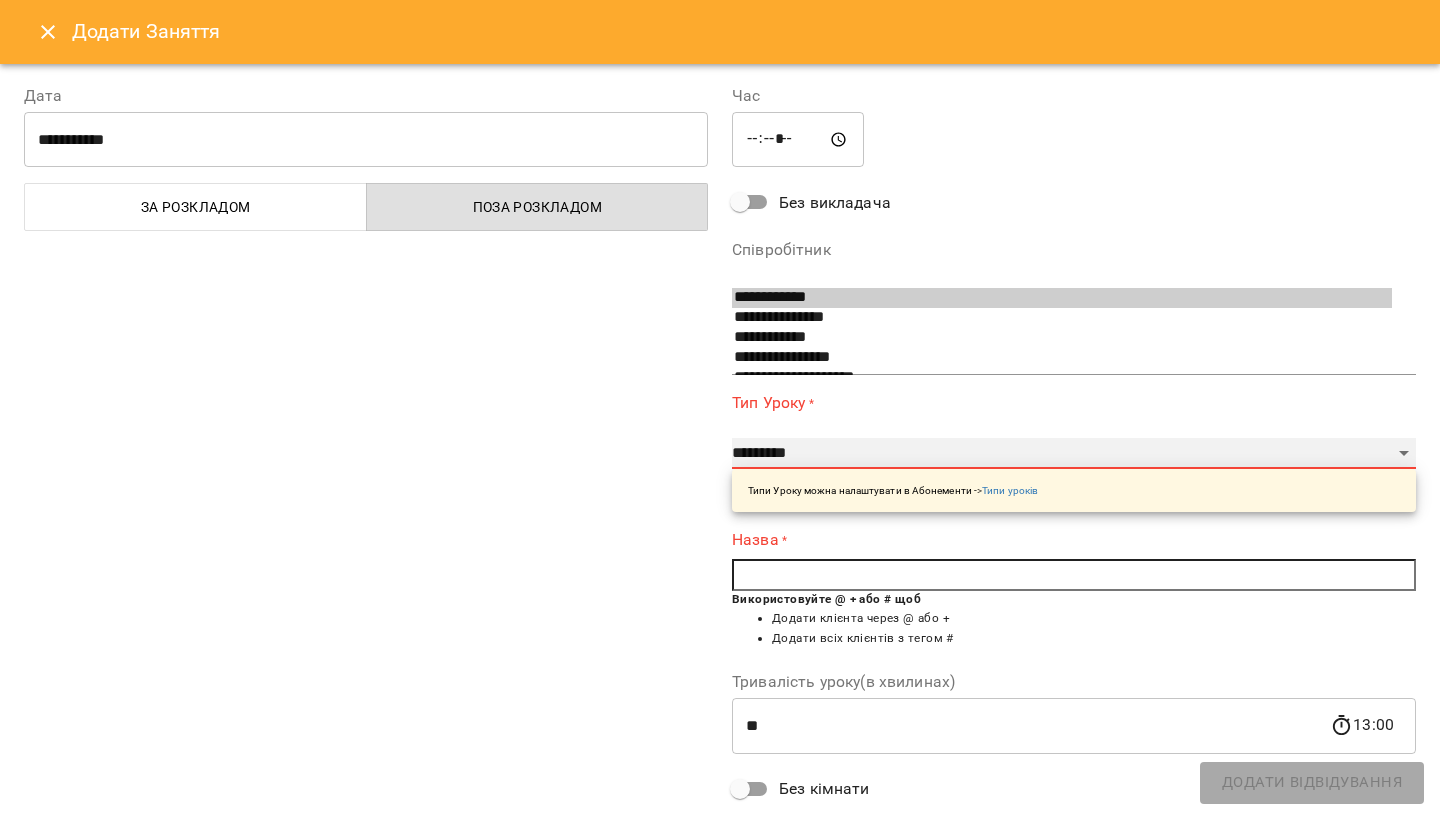 select on "**********" 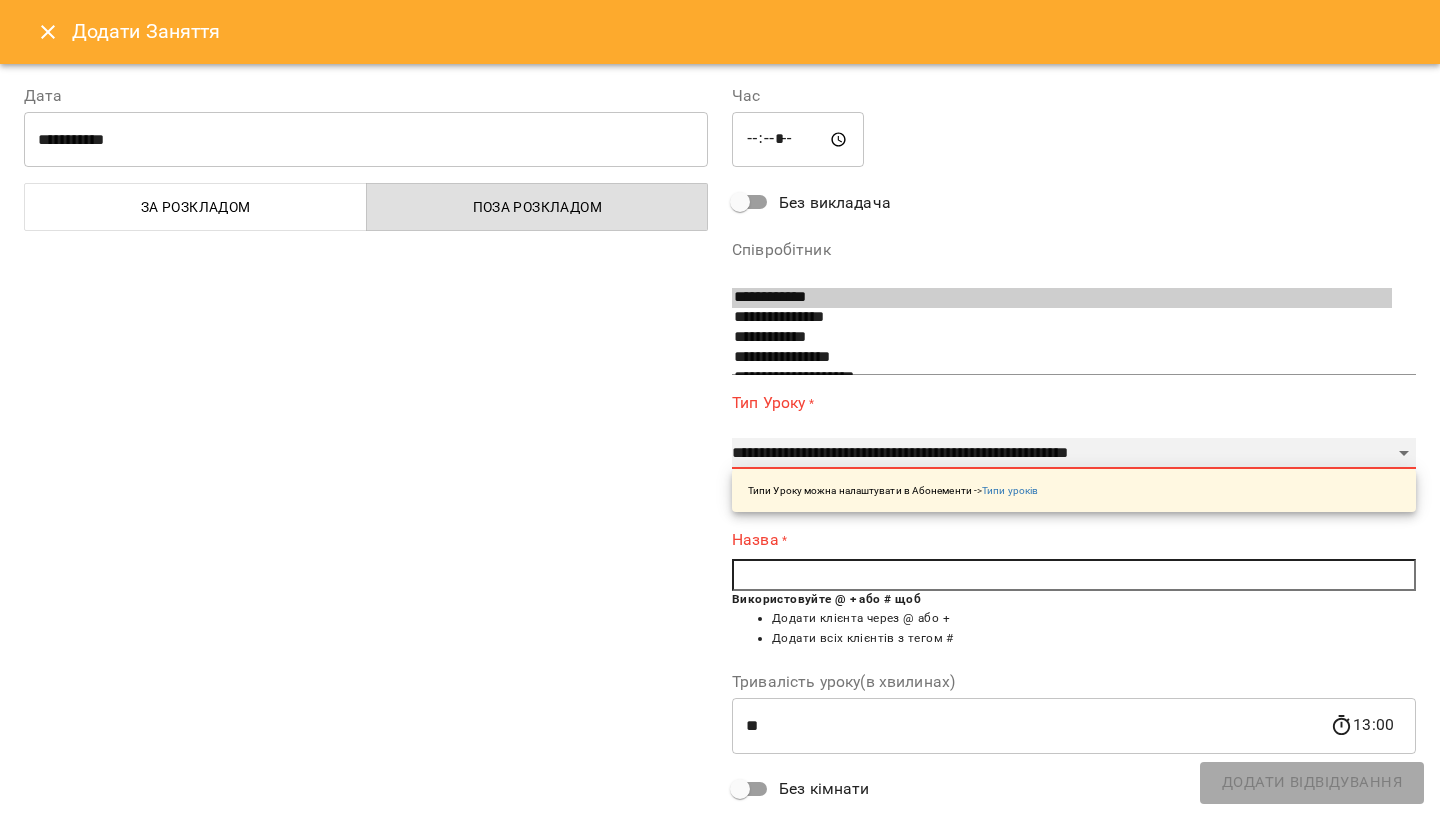 type on "**" 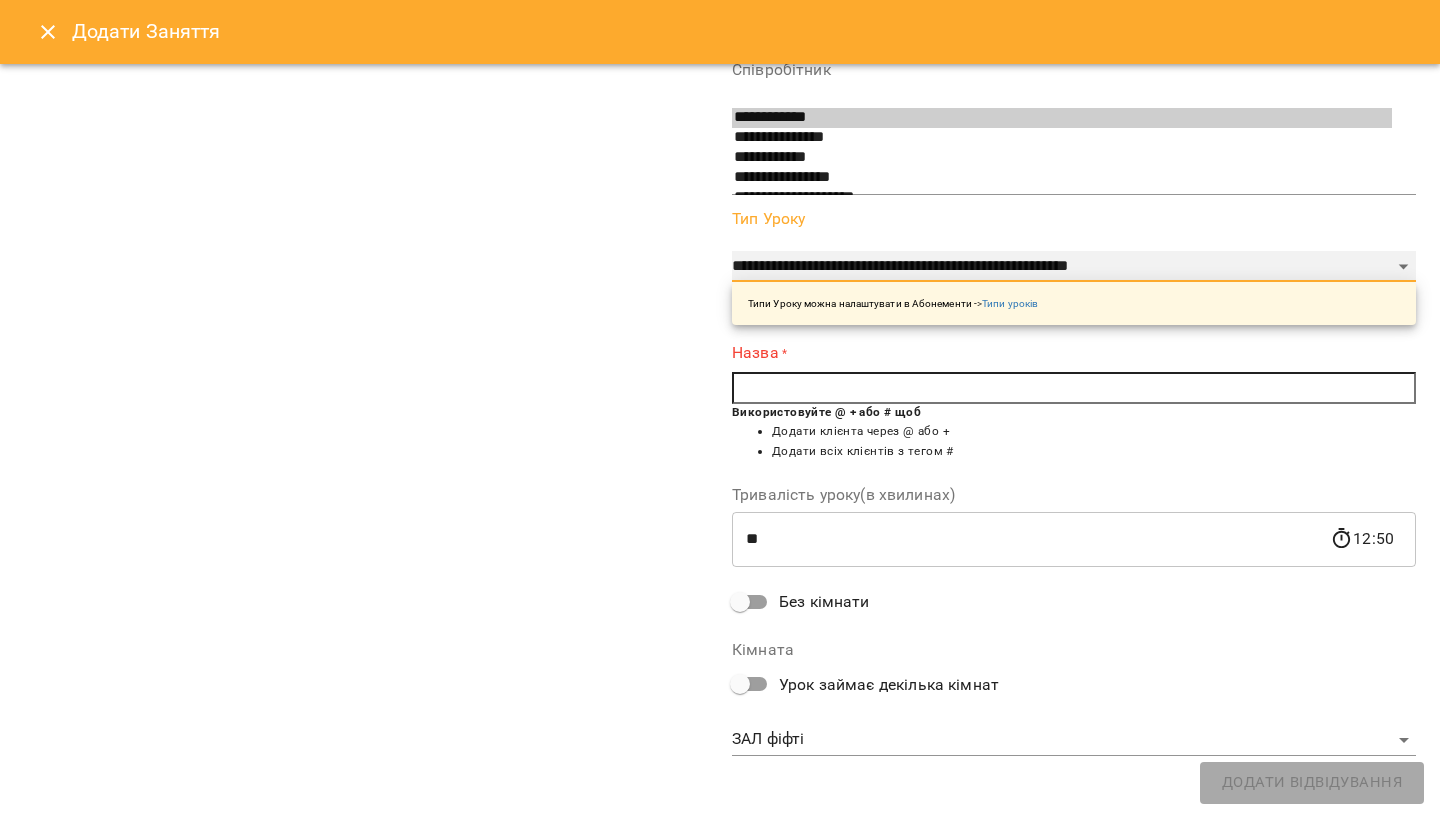 scroll, scrollTop: 178, scrollLeft: 0, axis: vertical 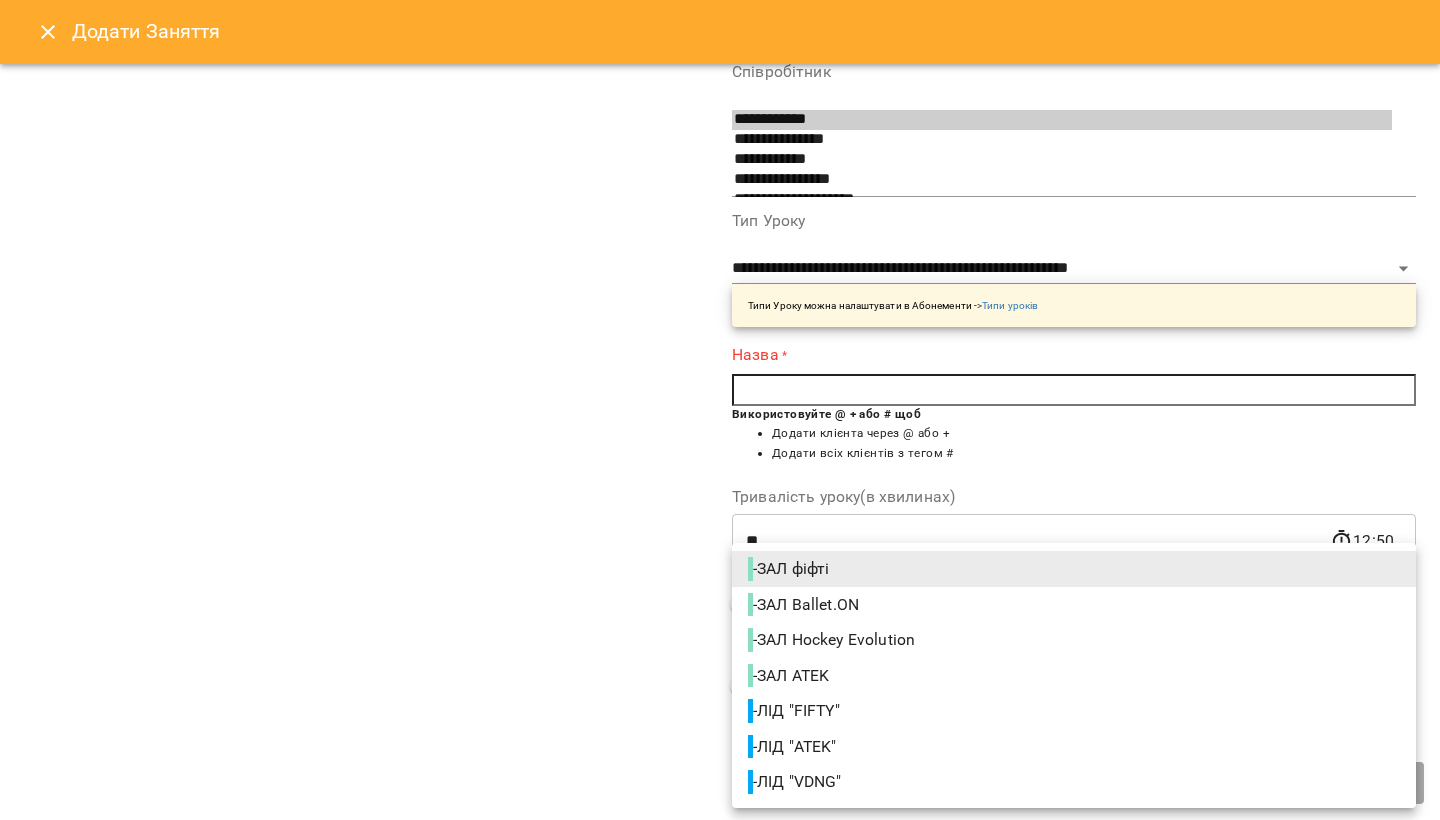 click on "**********" at bounding box center [720, 1025] 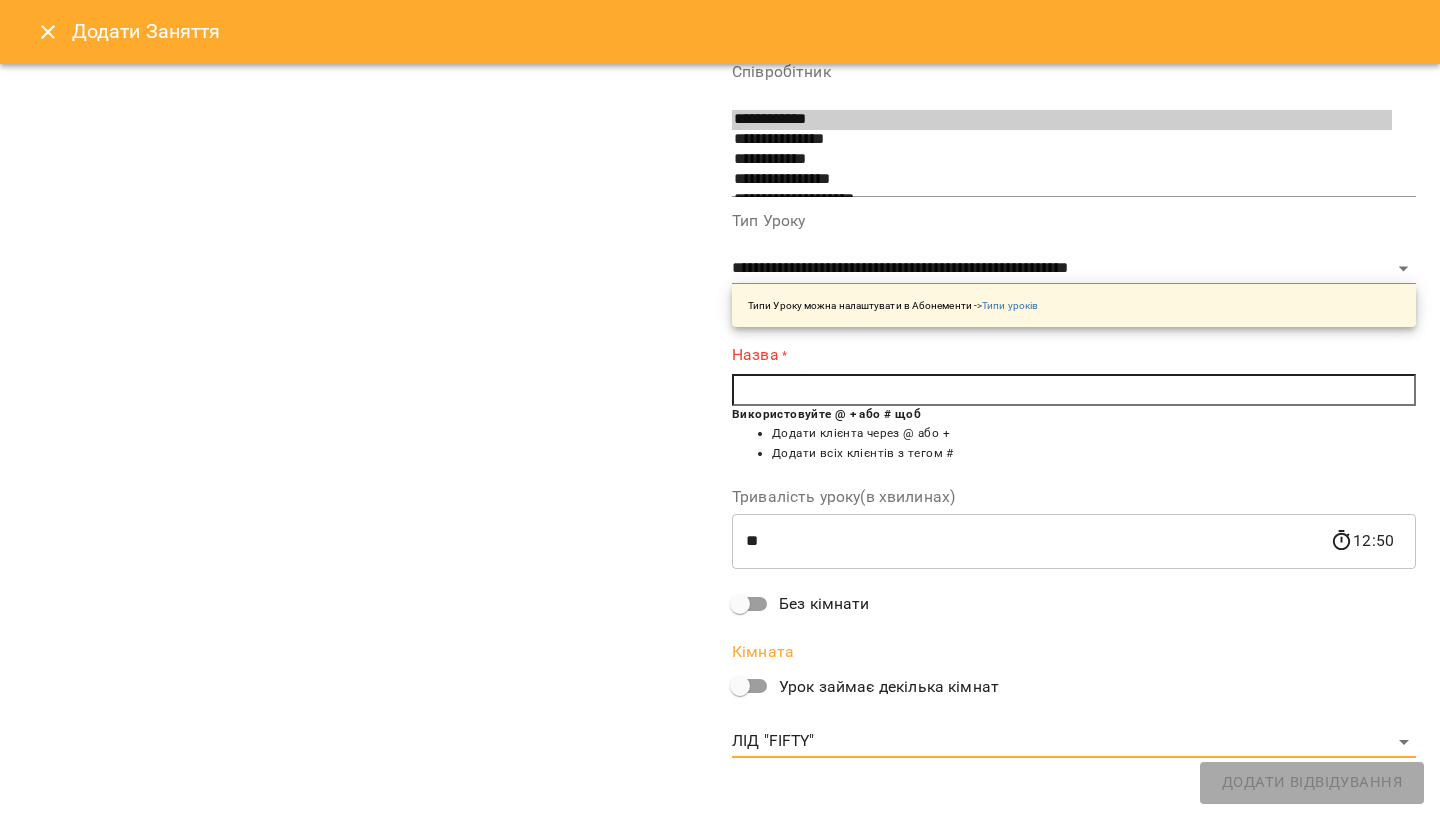 click at bounding box center (1074, 390) 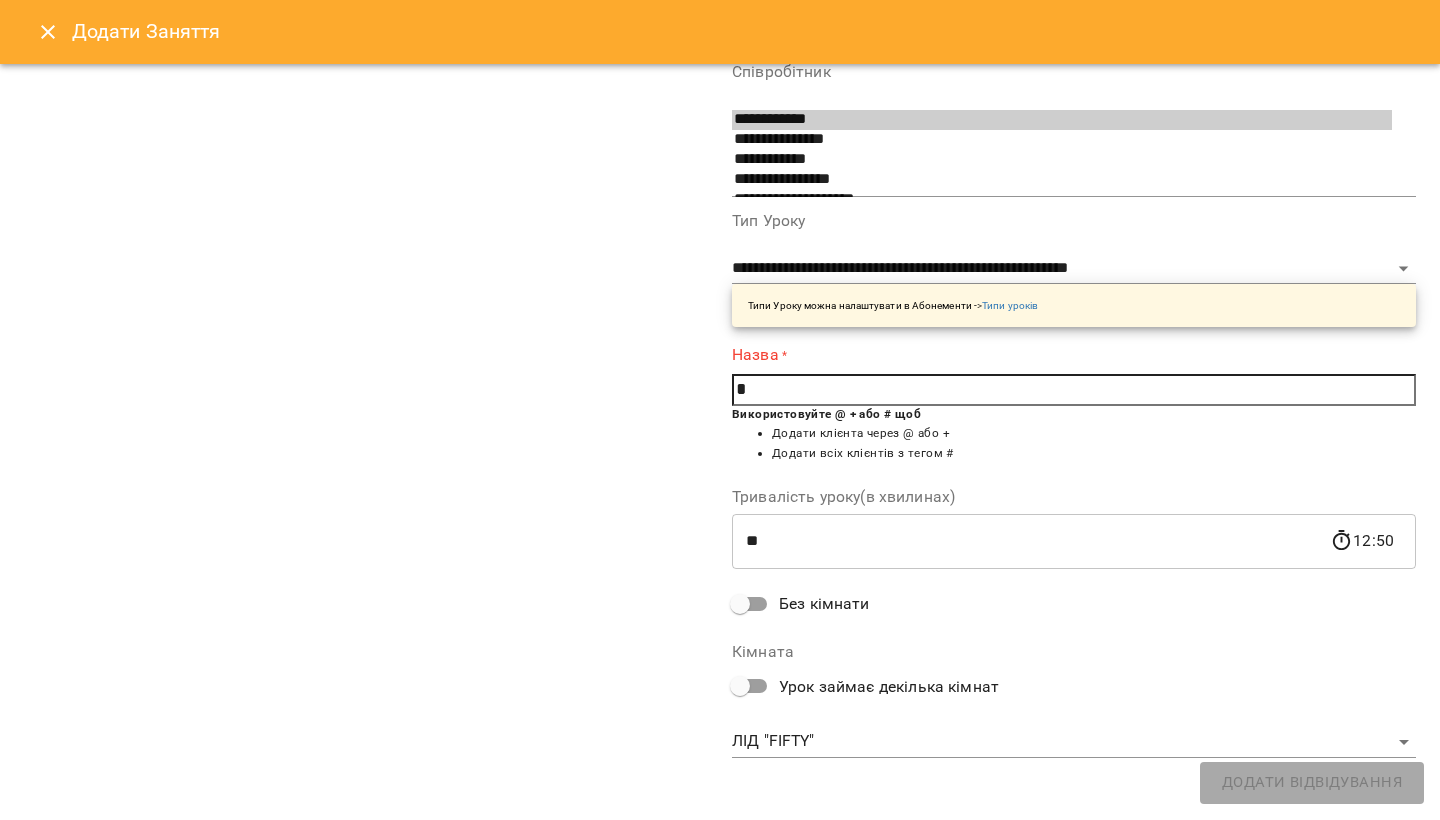 scroll, scrollTop: 171, scrollLeft: 0, axis: vertical 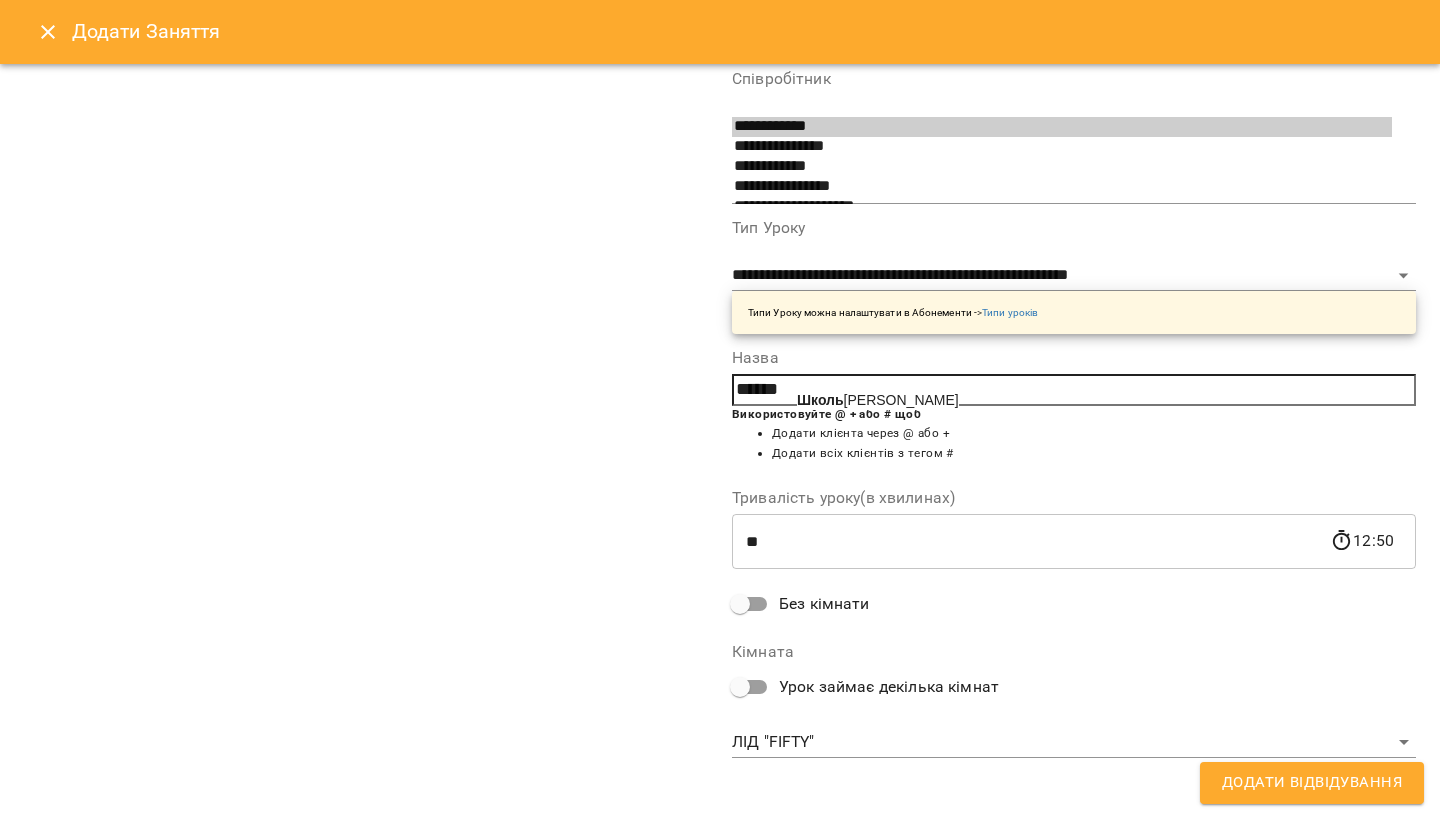 click on "[PERSON_NAME]" at bounding box center (878, 400) 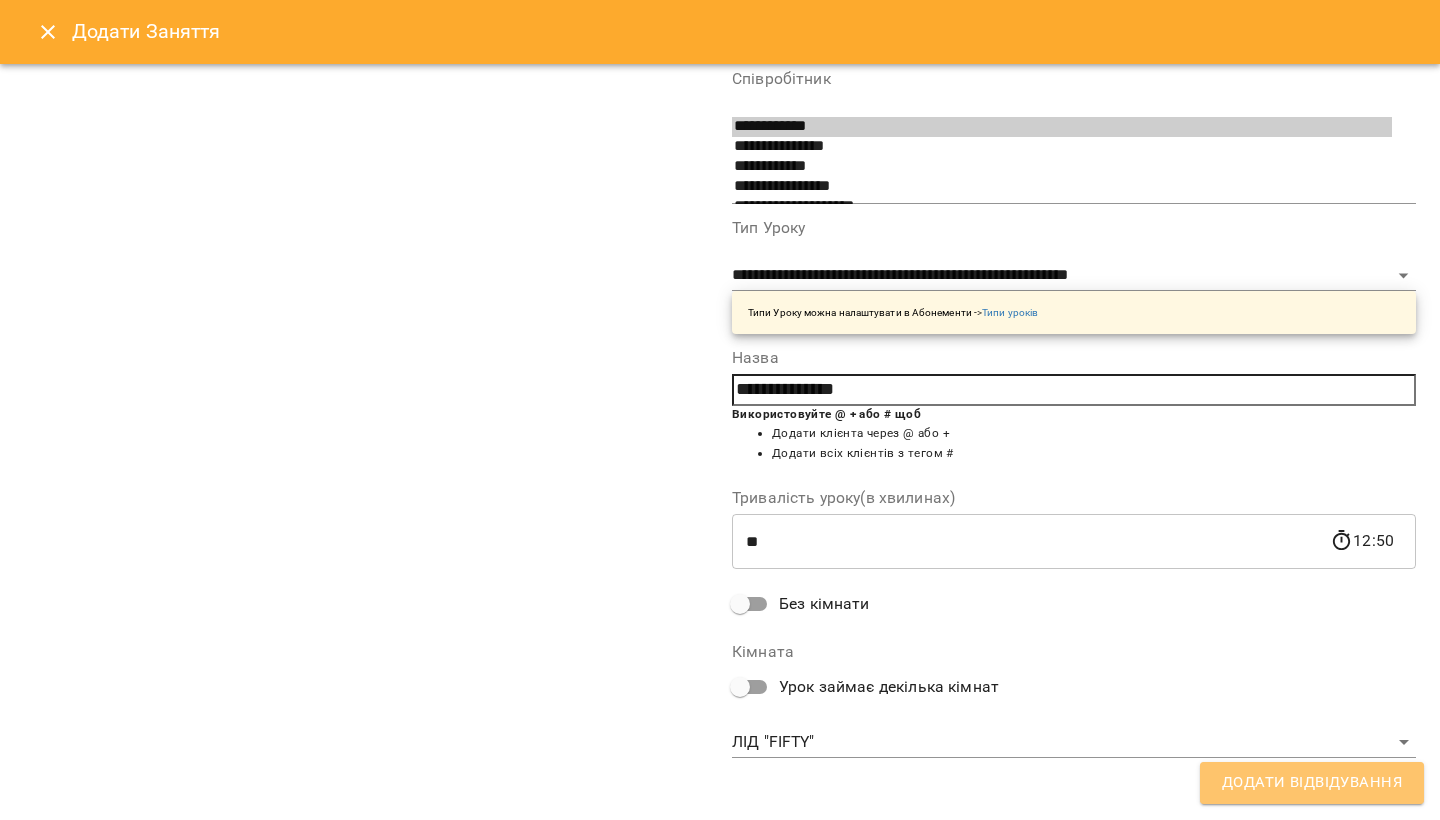 click on "Додати Відвідування" at bounding box center (1312, 783) 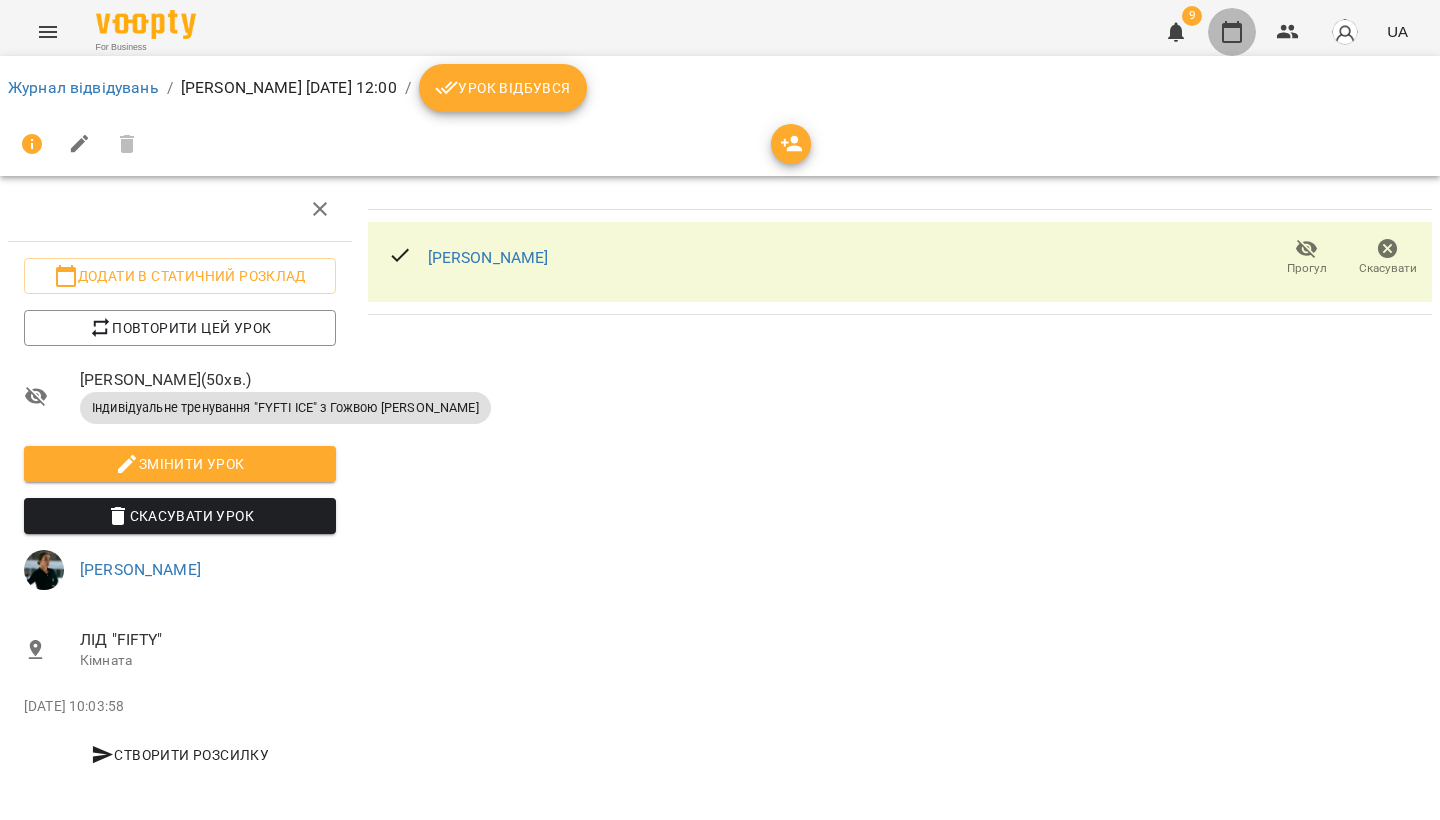 click 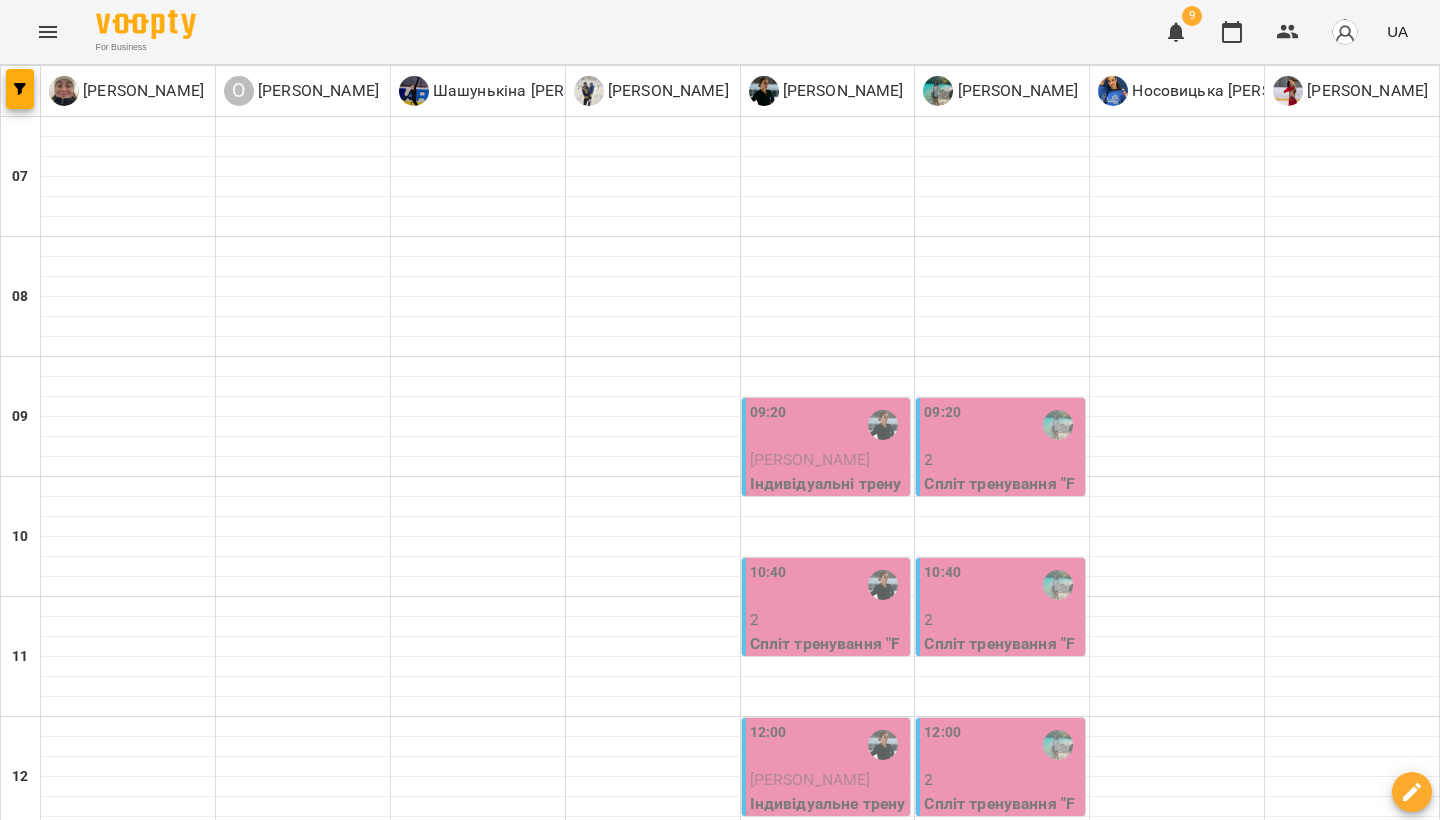 scroll, scrollTop: 372, scrollLeft: 0, axis: vertical 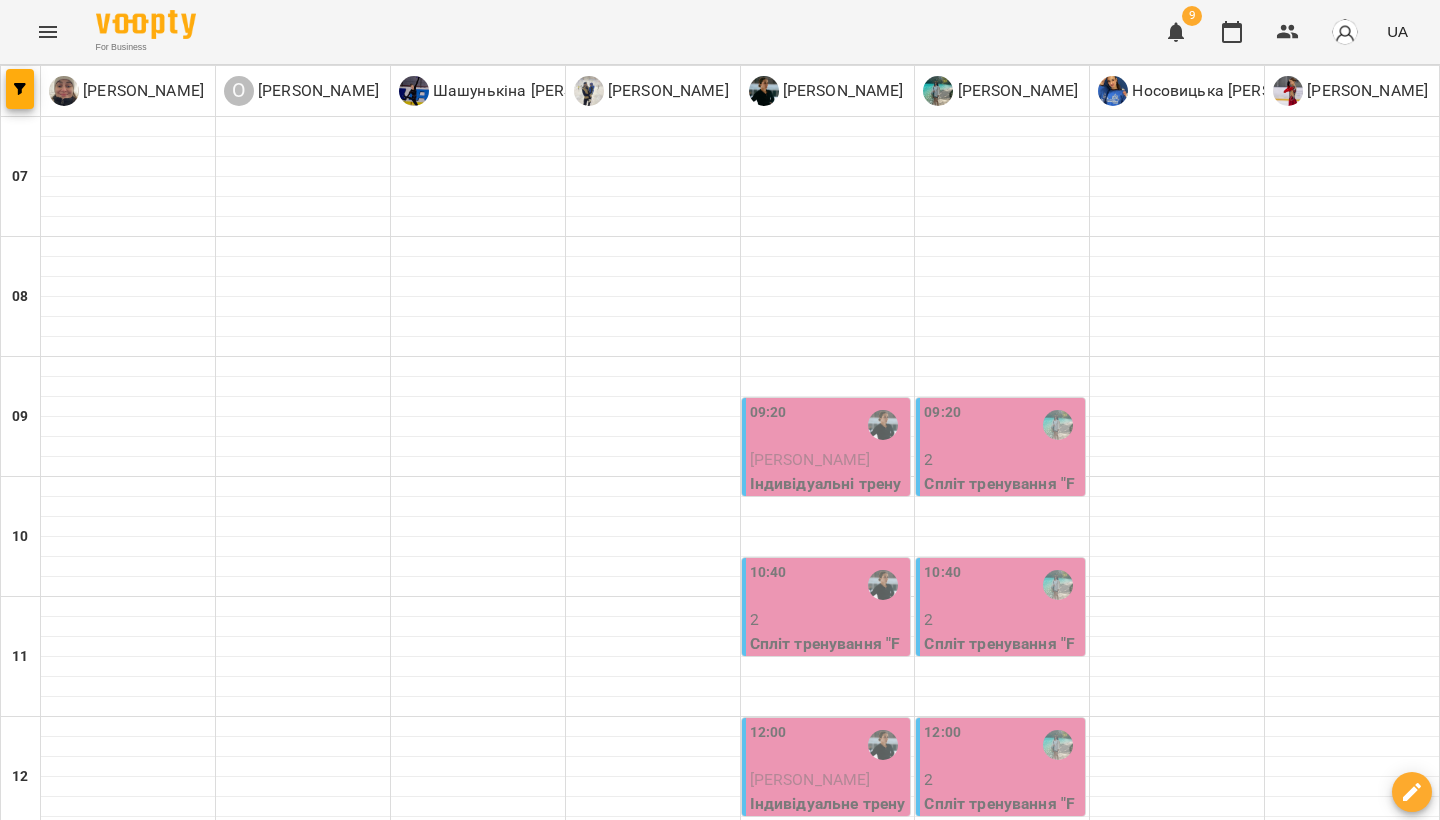 click at bounding box center [828, 887] 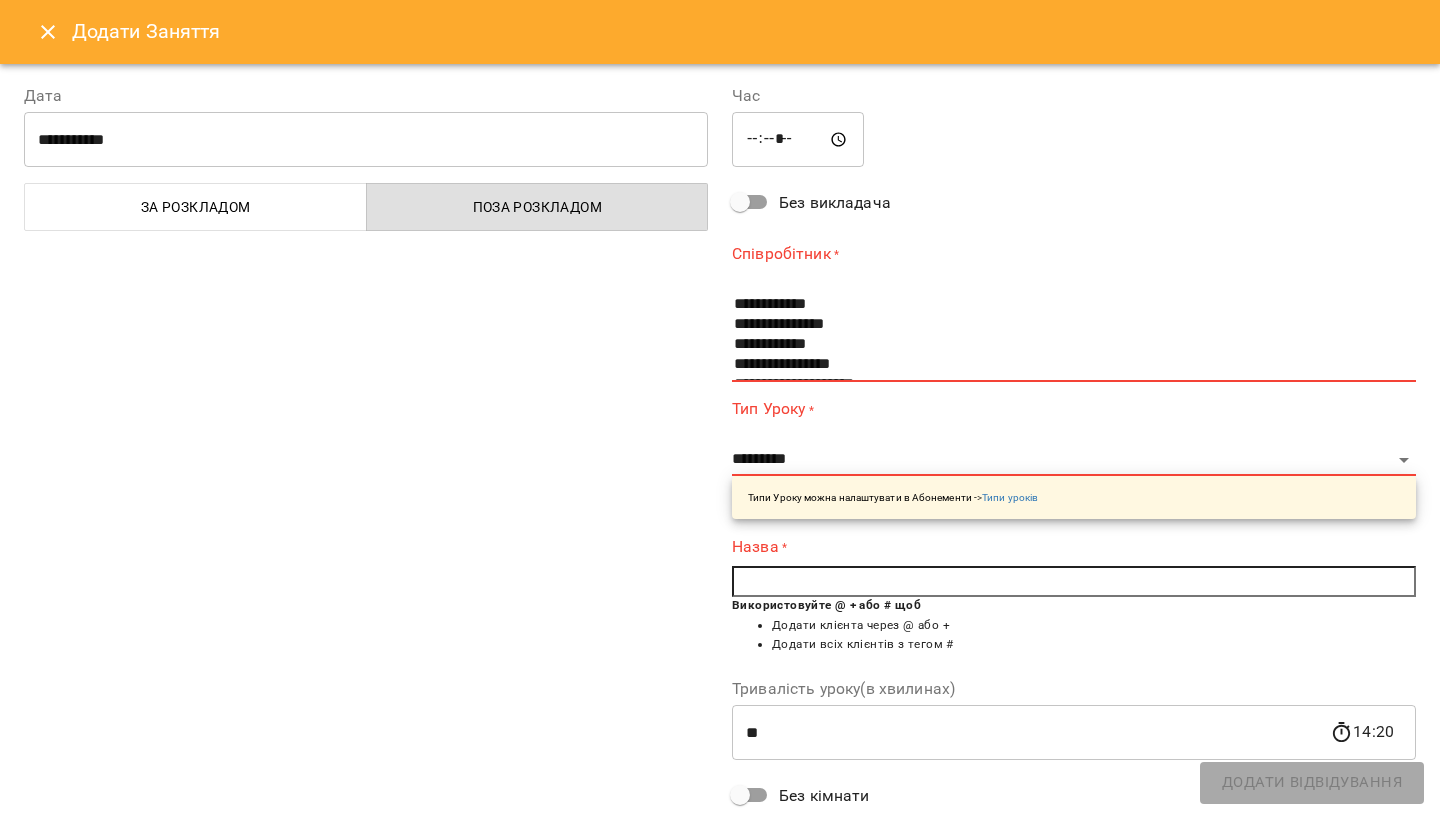 scroll, scrollTop: 1, scrollLeft: 0, axis: vertical 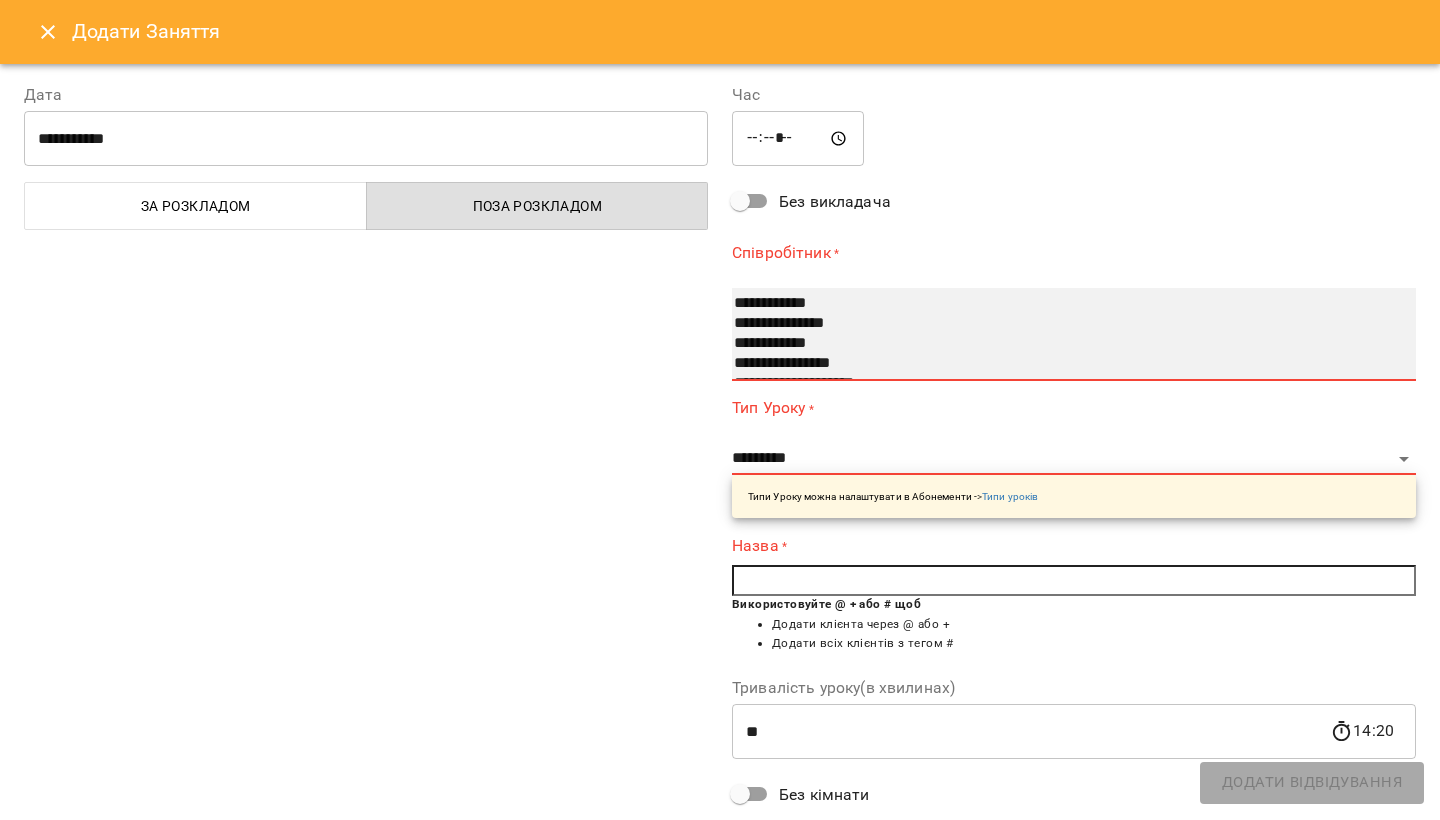 select on "**********" 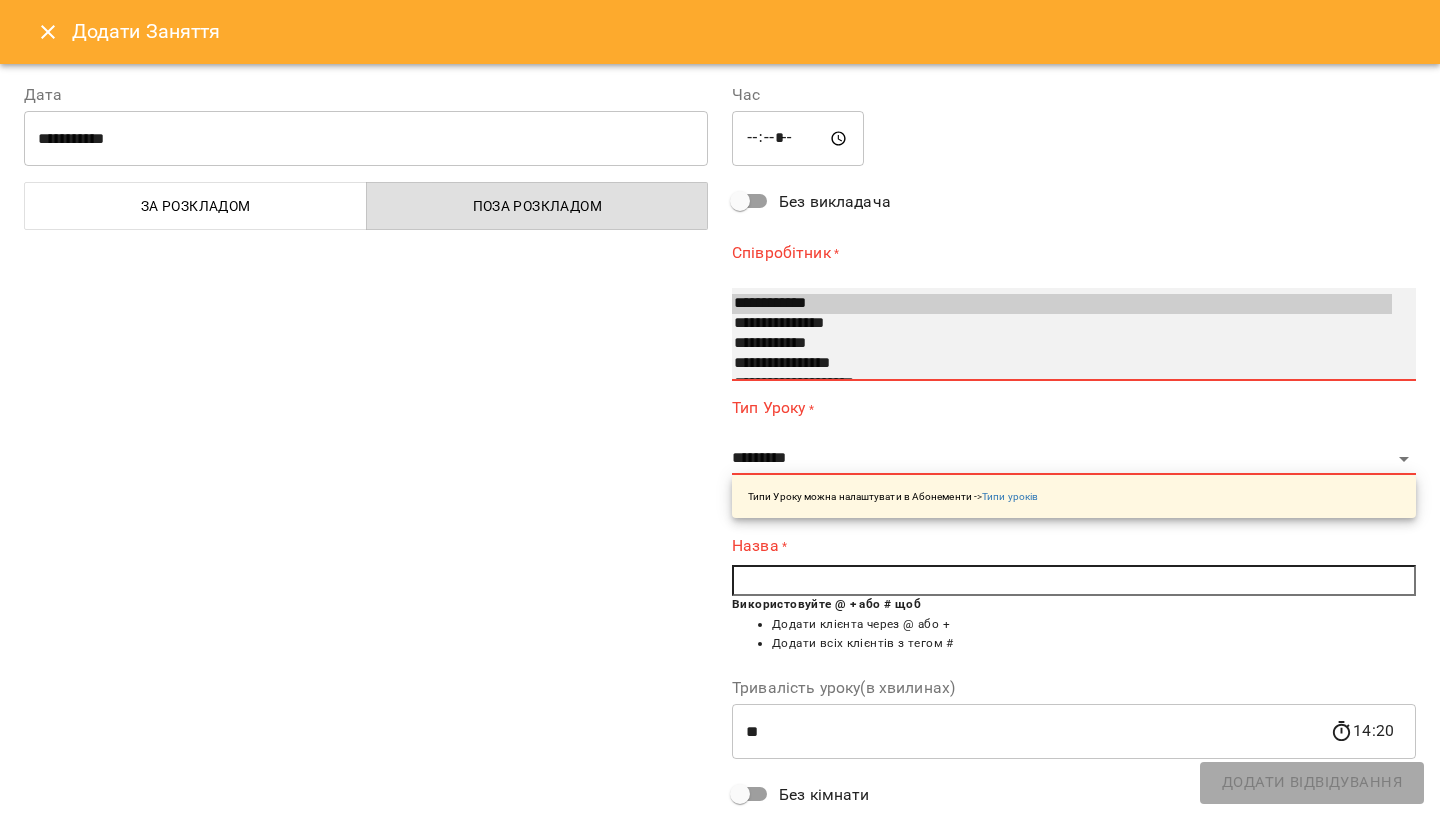 click on "**********" at bounding box center [1062, 324] 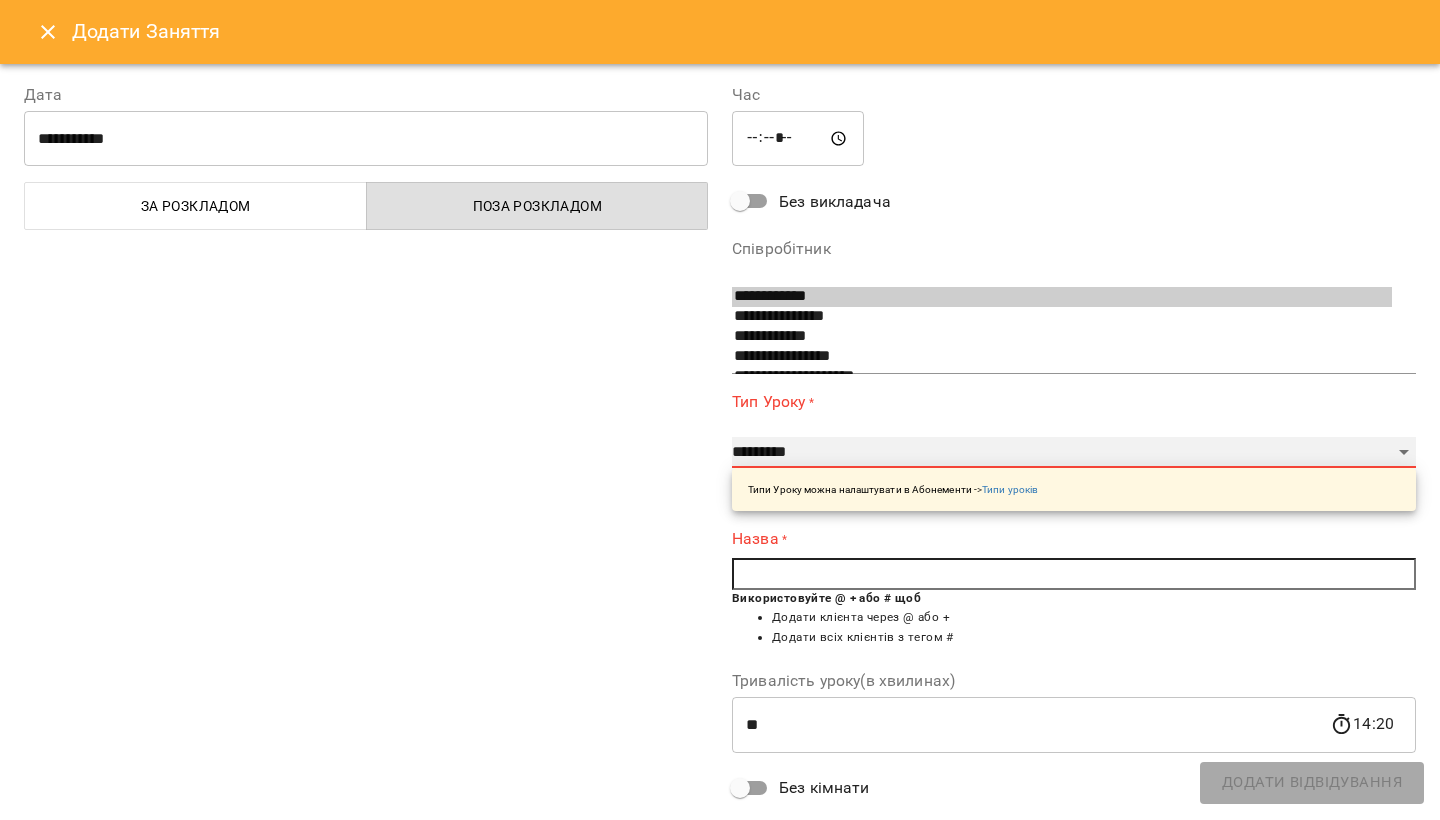 select on "**********" 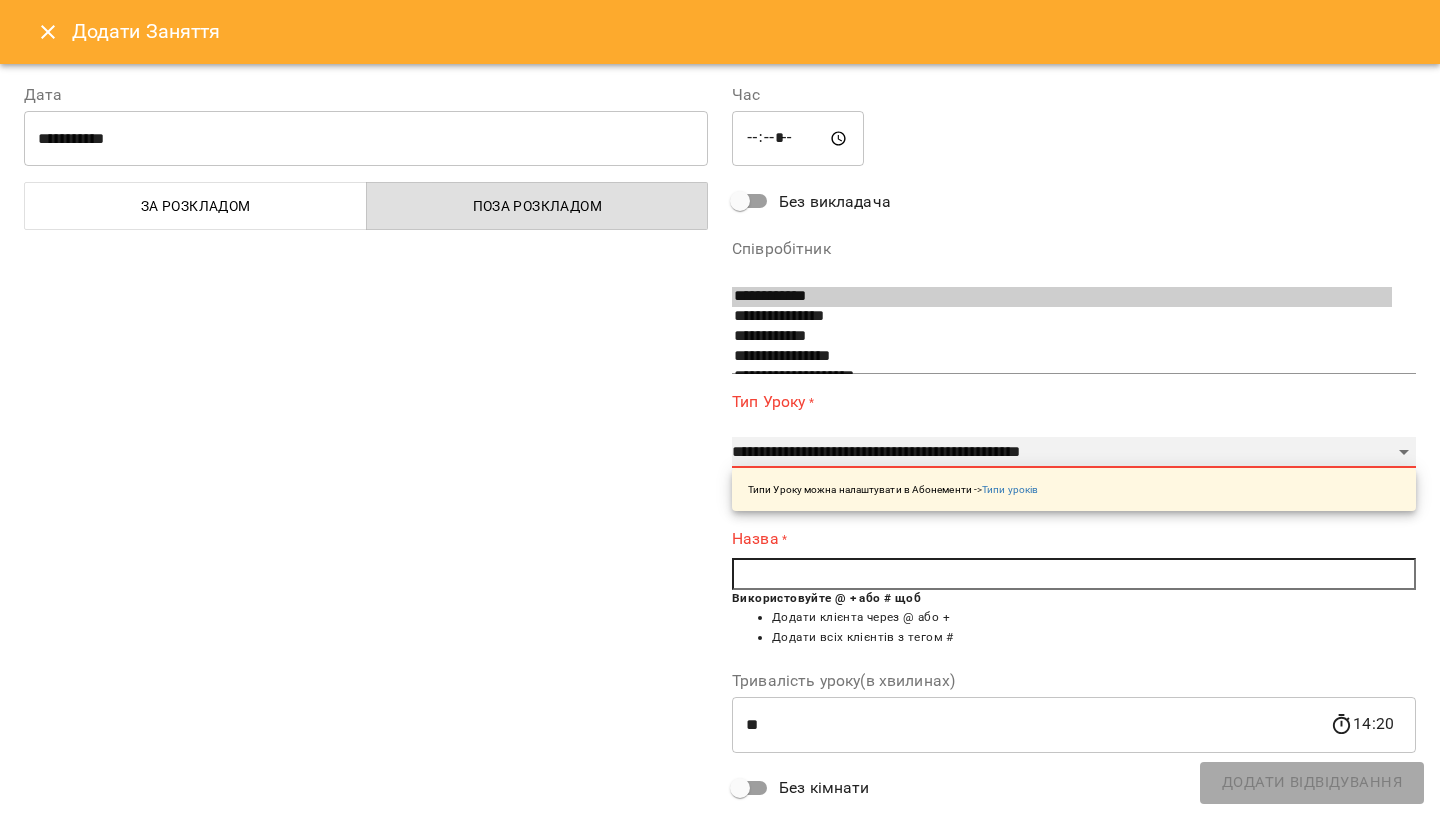 type on "**" 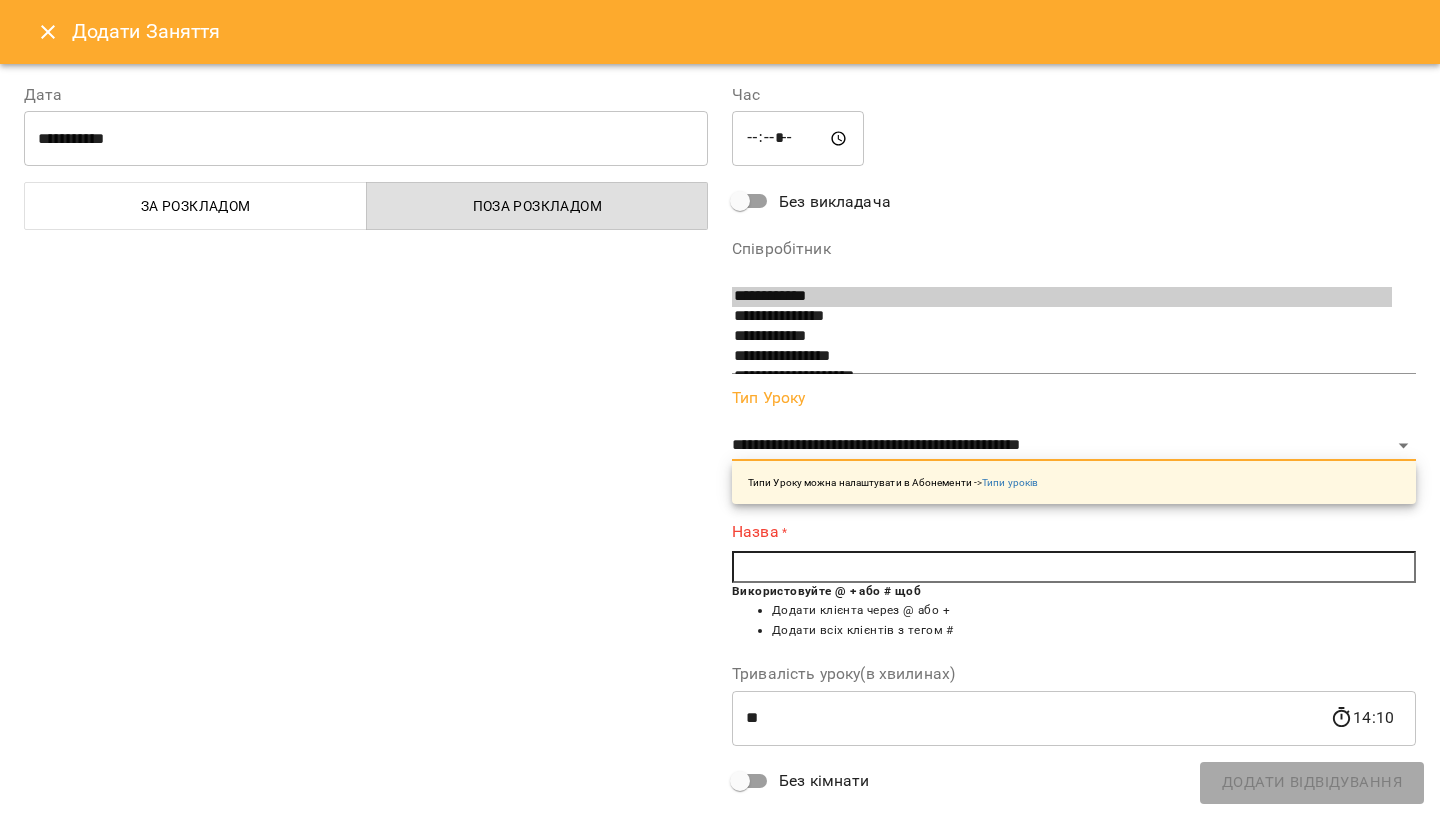 click on "Використовуйте @ + або # щоб" at bounding box center [826, 591] 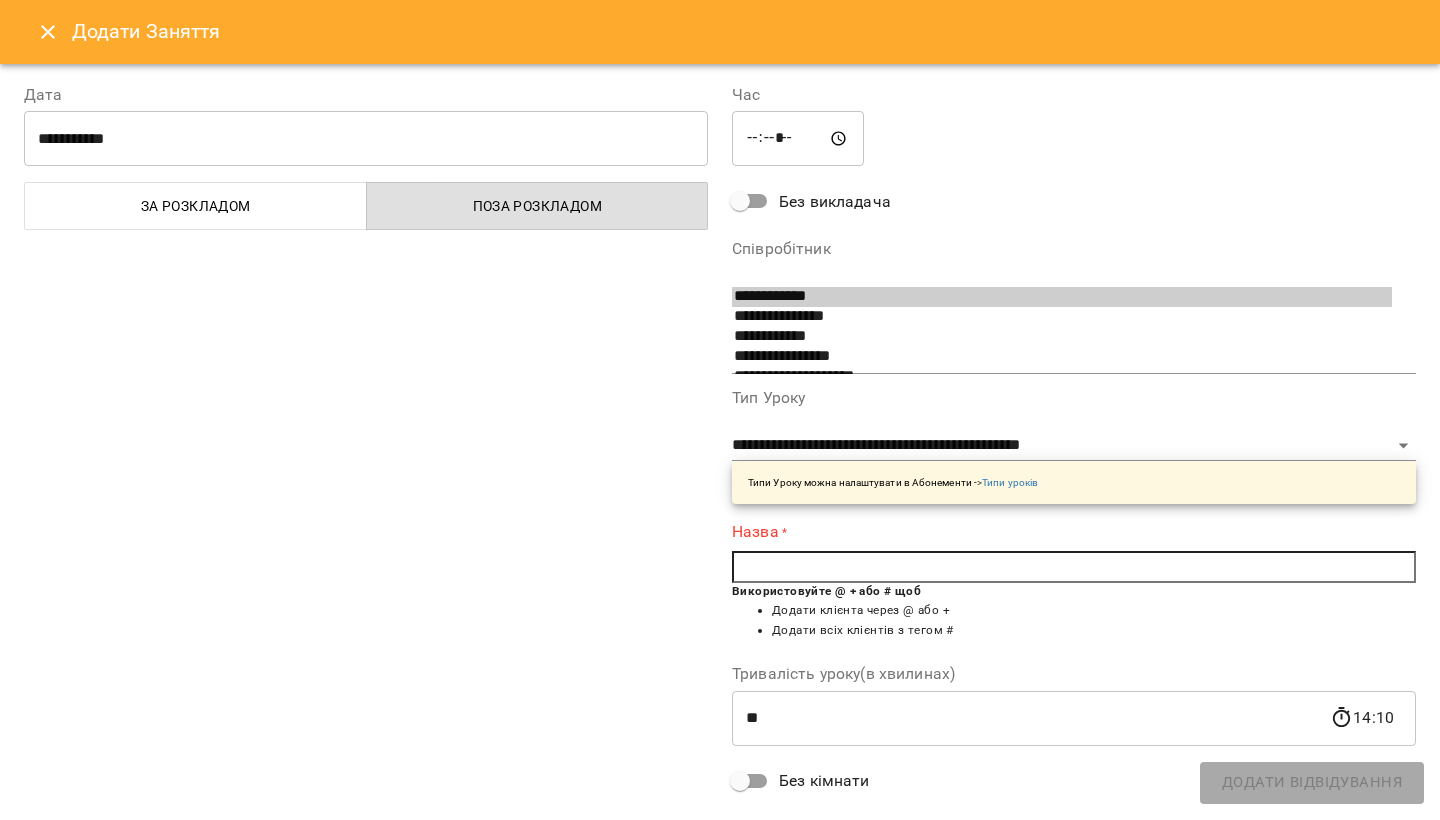 click at bounding box center [1074, 567] 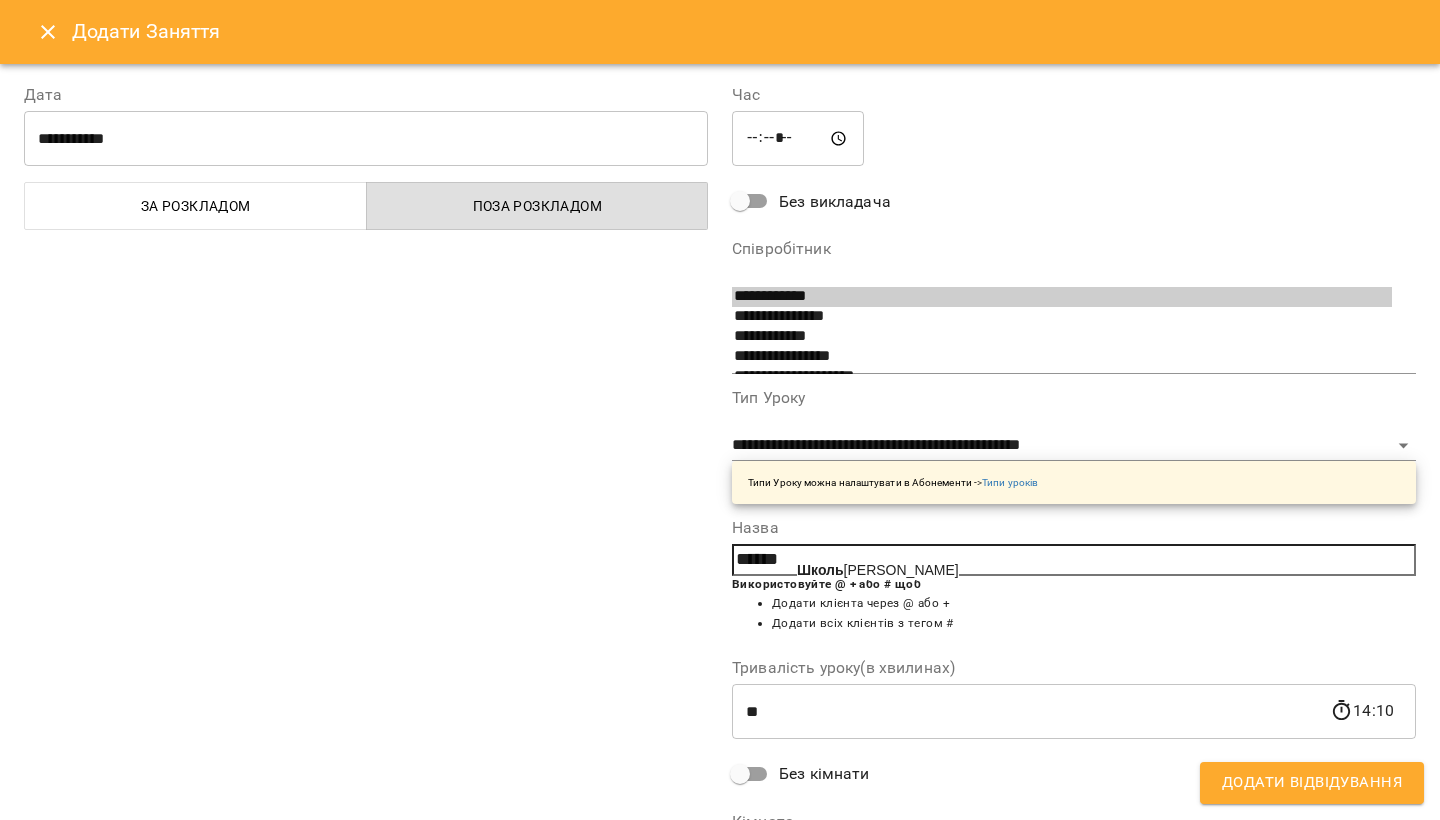 click on "[PERSON_NAME]" at bounding box center [878, 570] 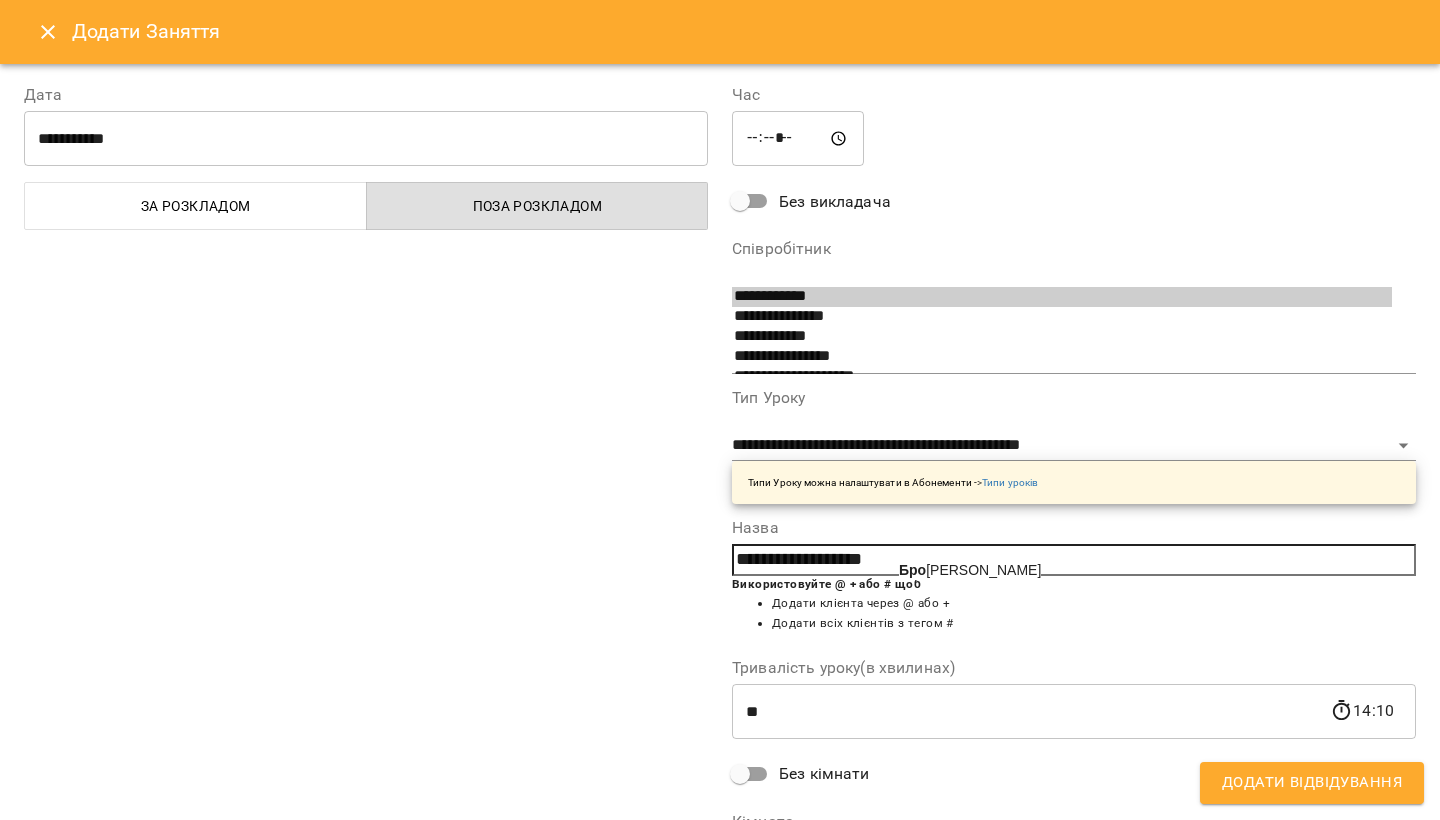 click on "Бро [PERSON_NAME]" at bounding box center [970, 570] 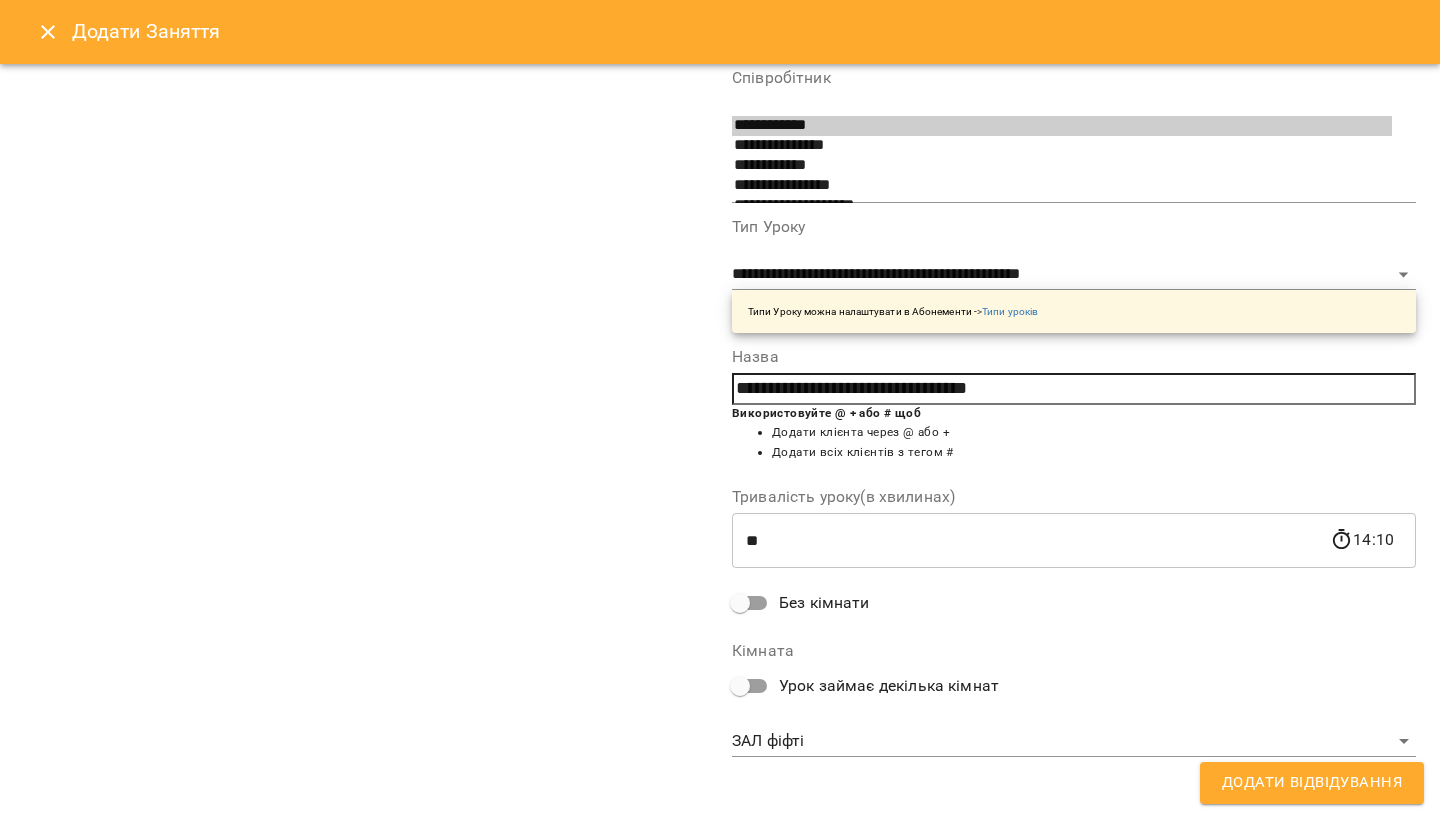scroll, scrollTop: 171, scrollLeft: 0, axis: vertical 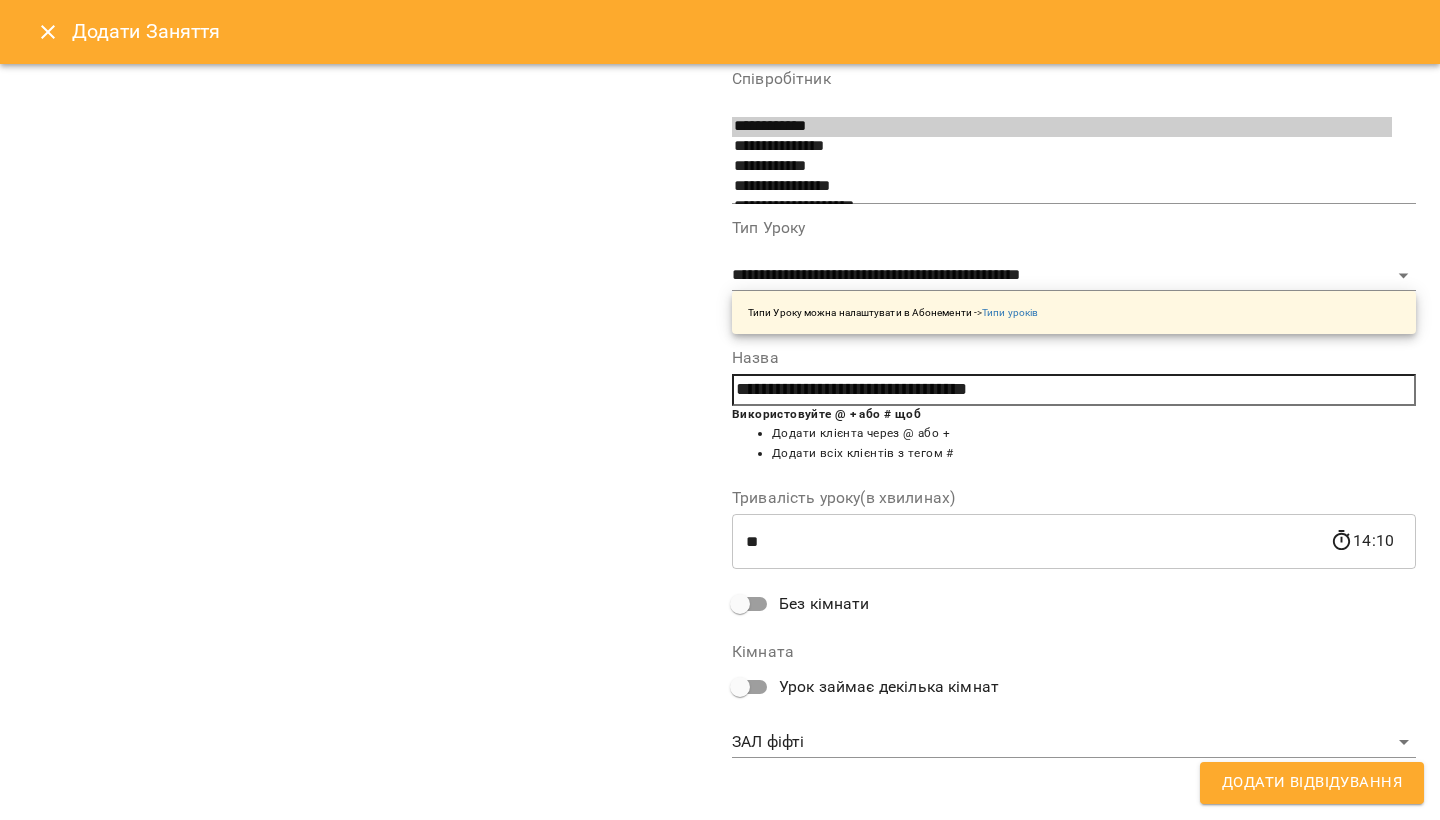 click on "**********" at bounding box center [720, 1025] 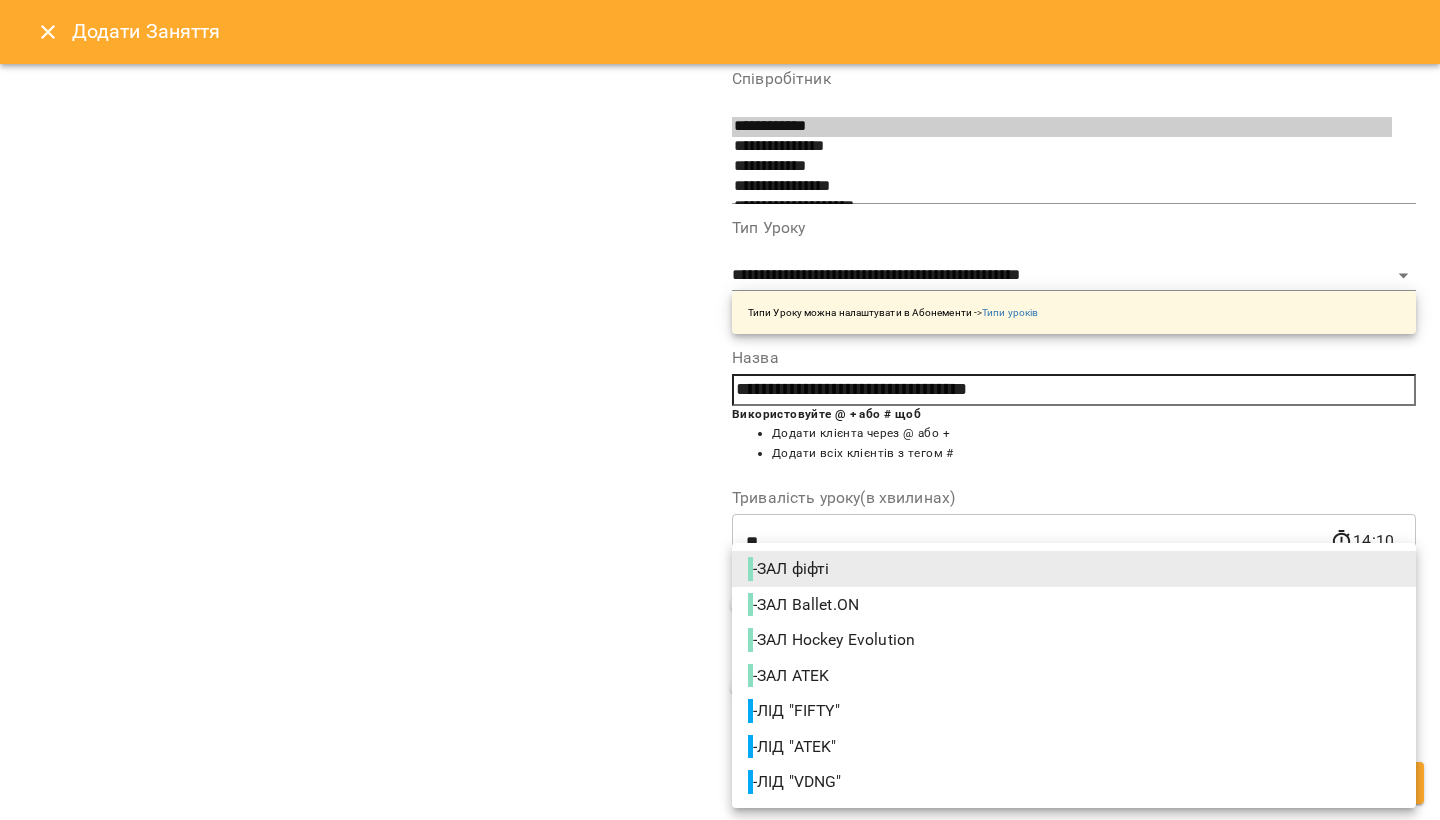 click on "-  ЛІД "FIFTY"" at bounding box center [796, 711] 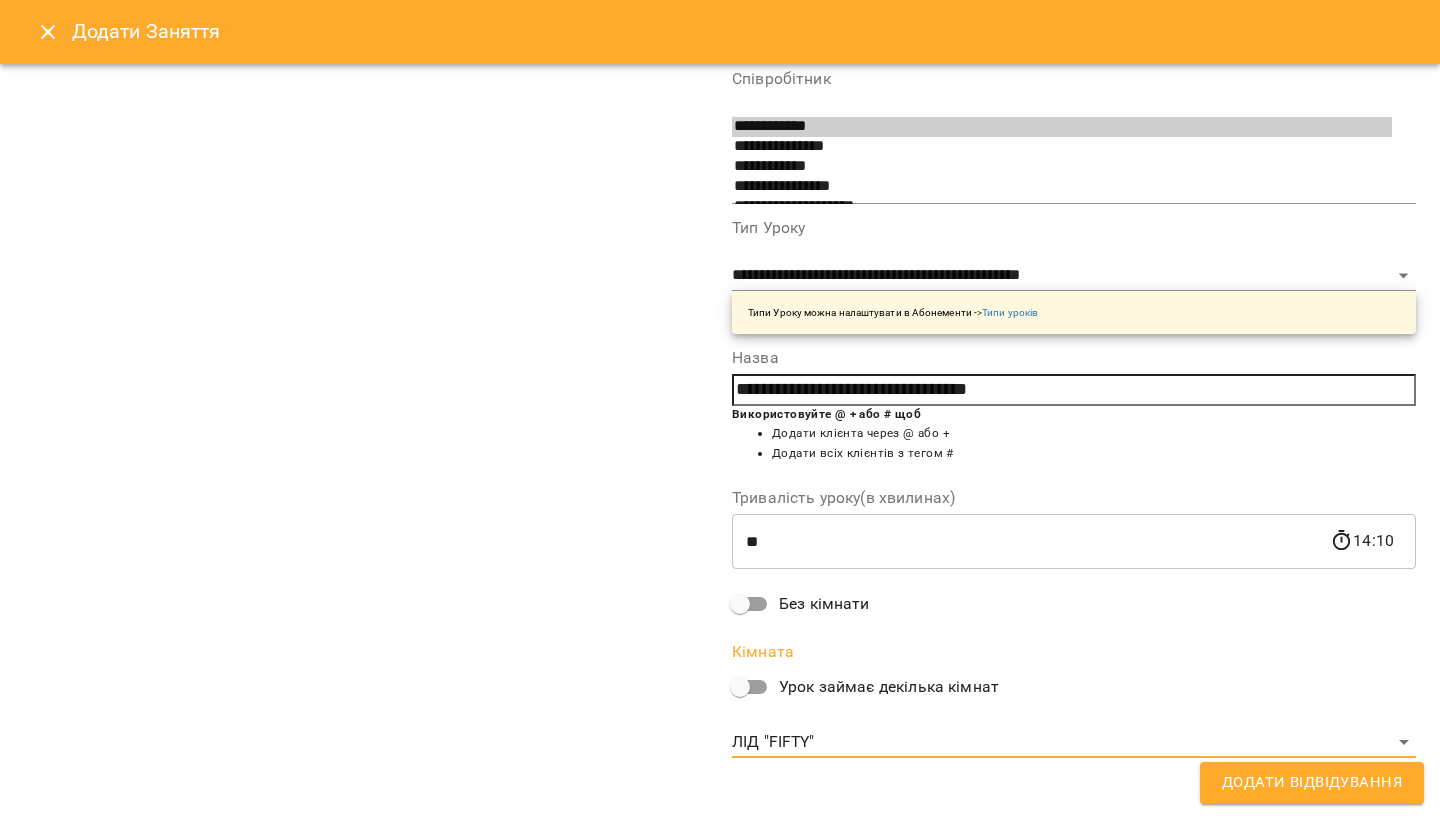 click on "Додати Відвідування" at bounding box center [1312, 783] 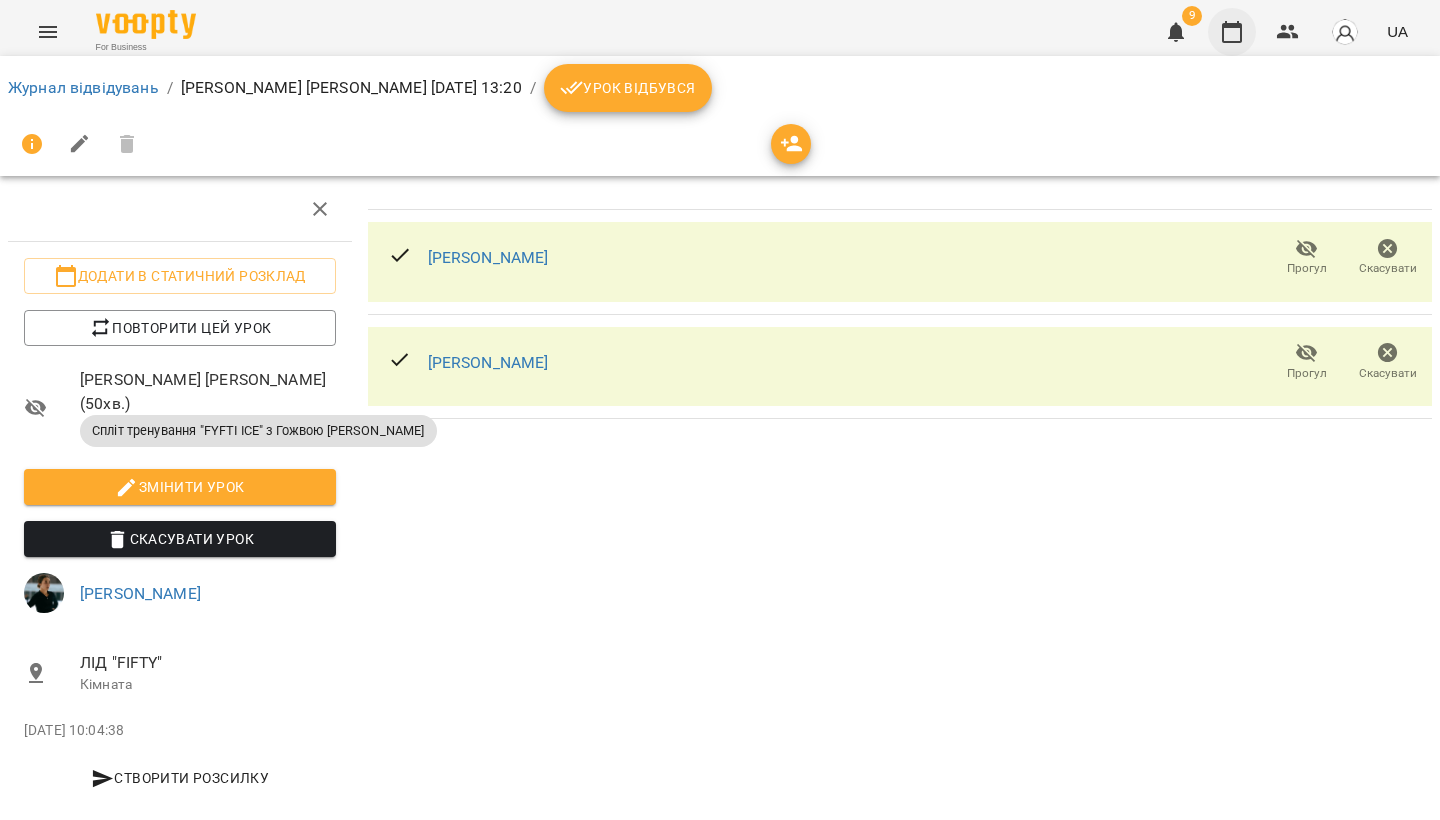 click 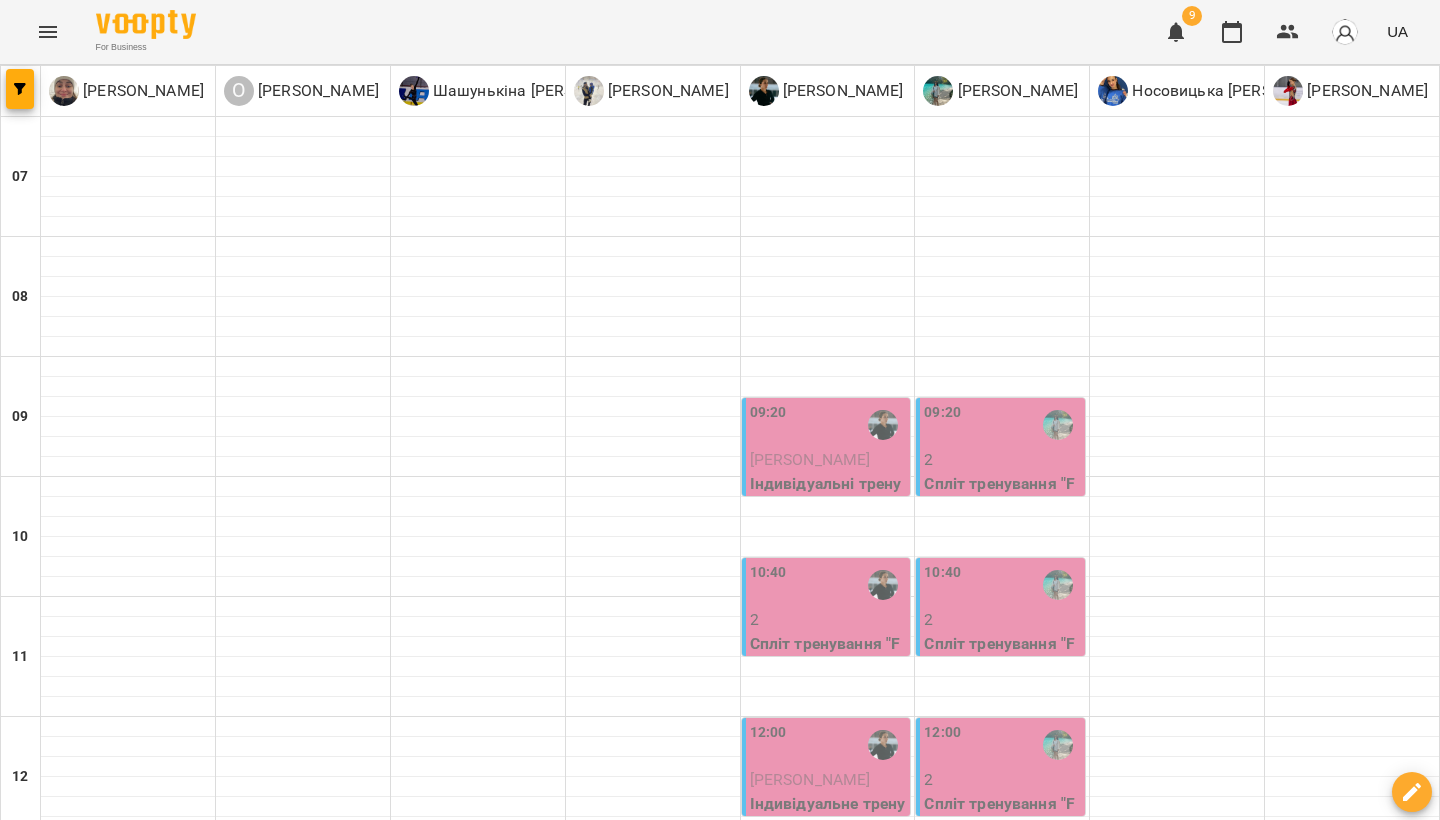 scroll, scrollTop: 517, scrollLeft: 0, axis: vertical 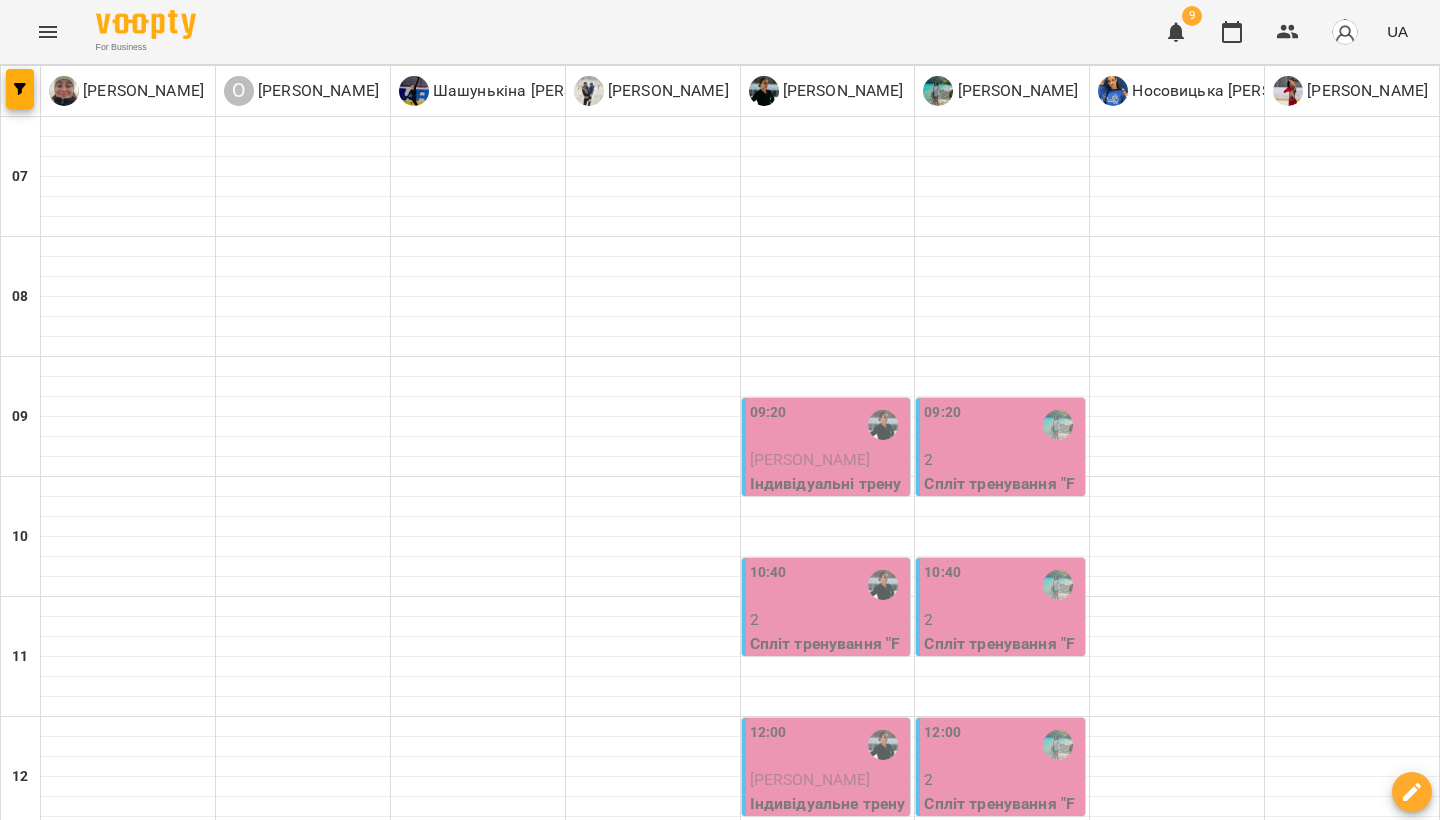 click at bounding box center [828, 1047] 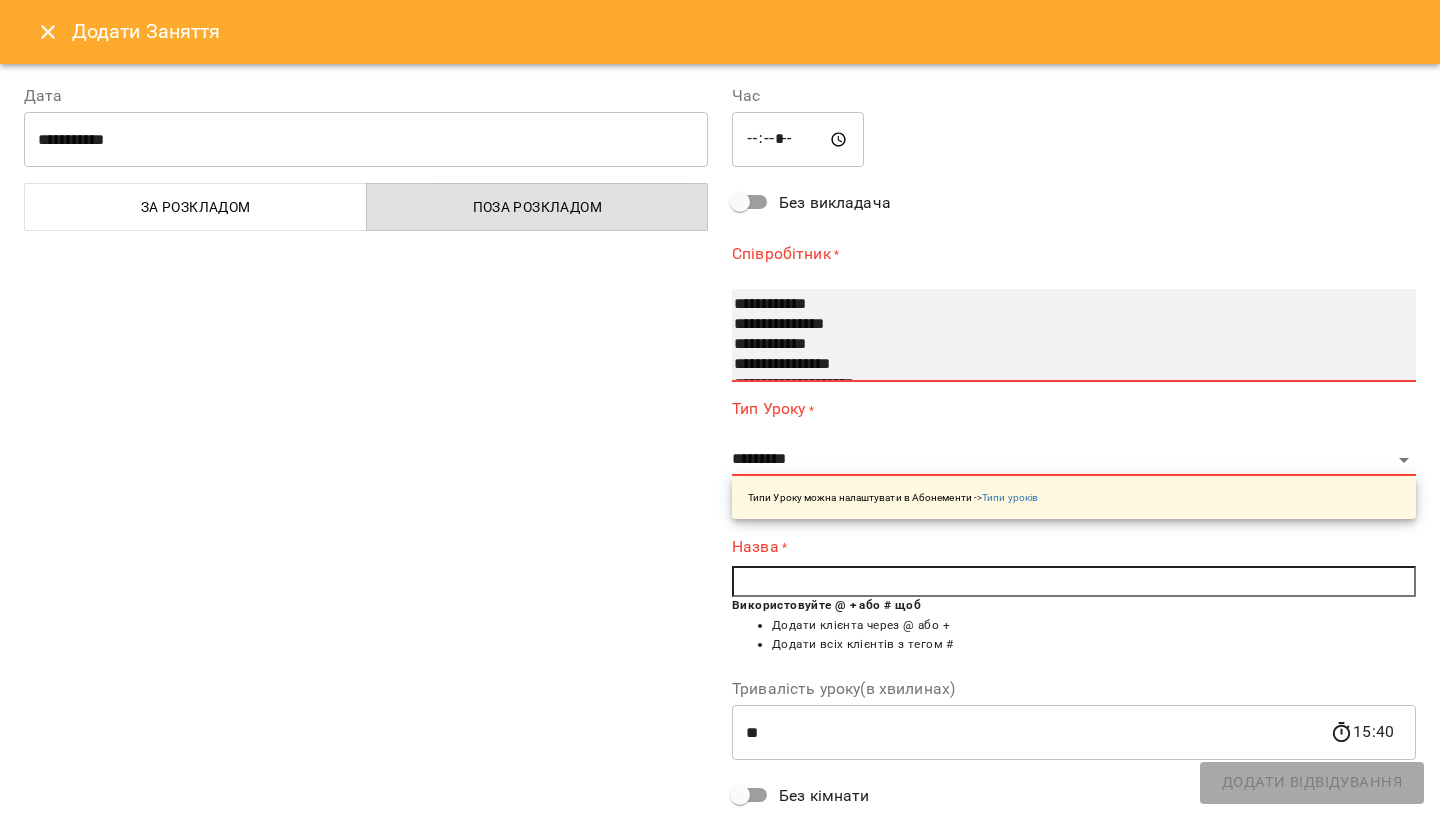 select on "**********" 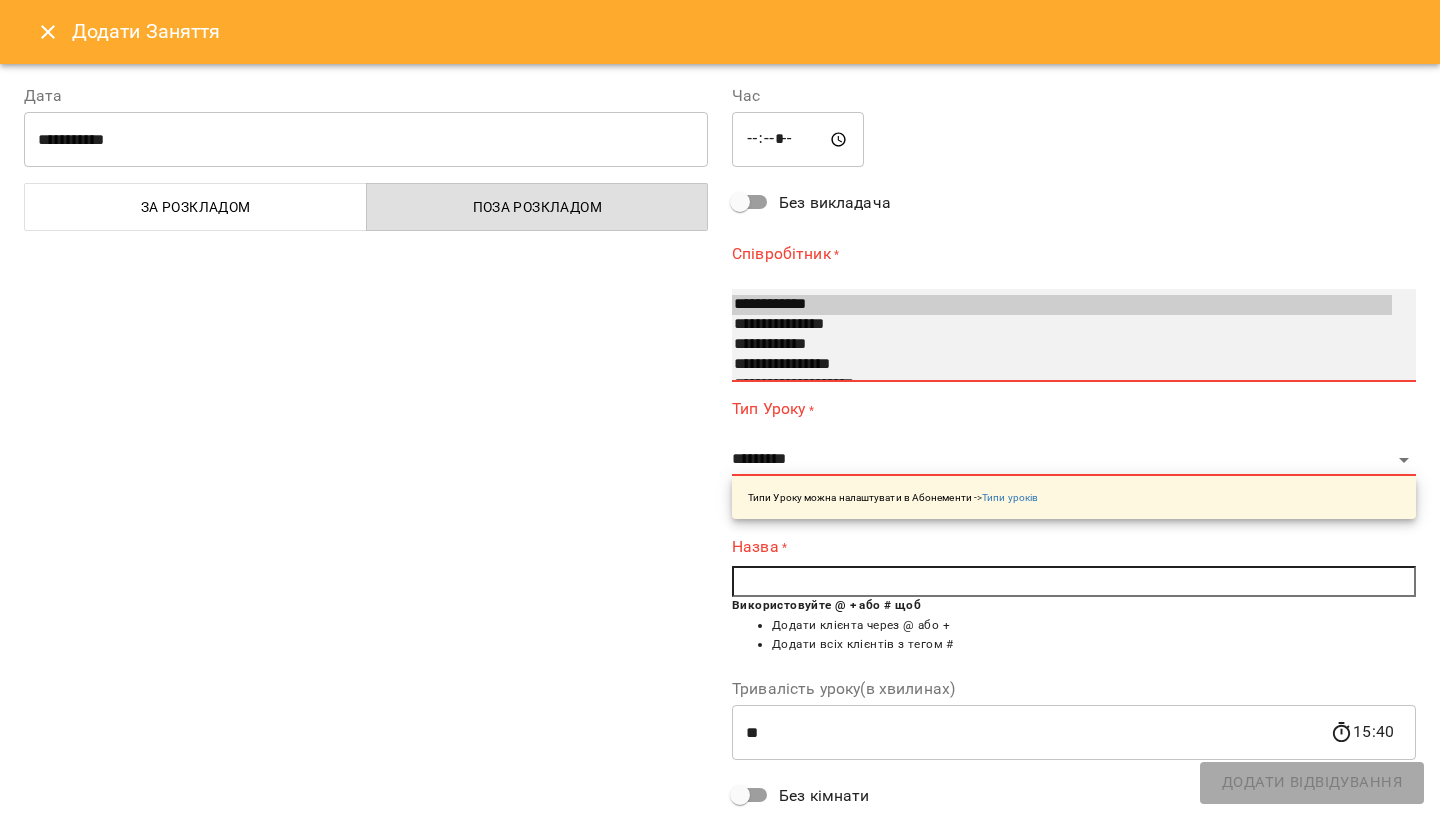 click on "**********" at bounding box center [1062, 325] 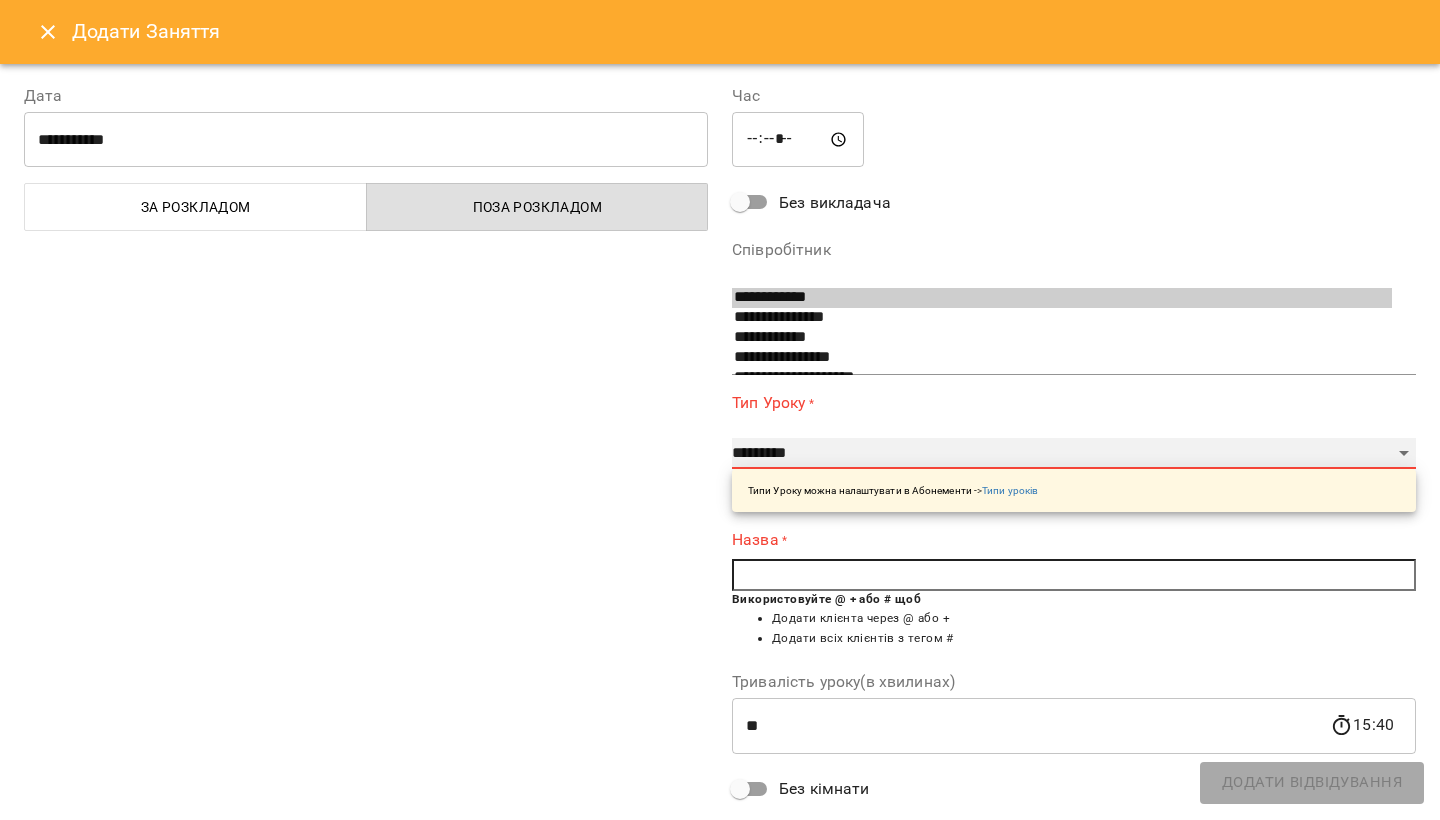 select on "**********" 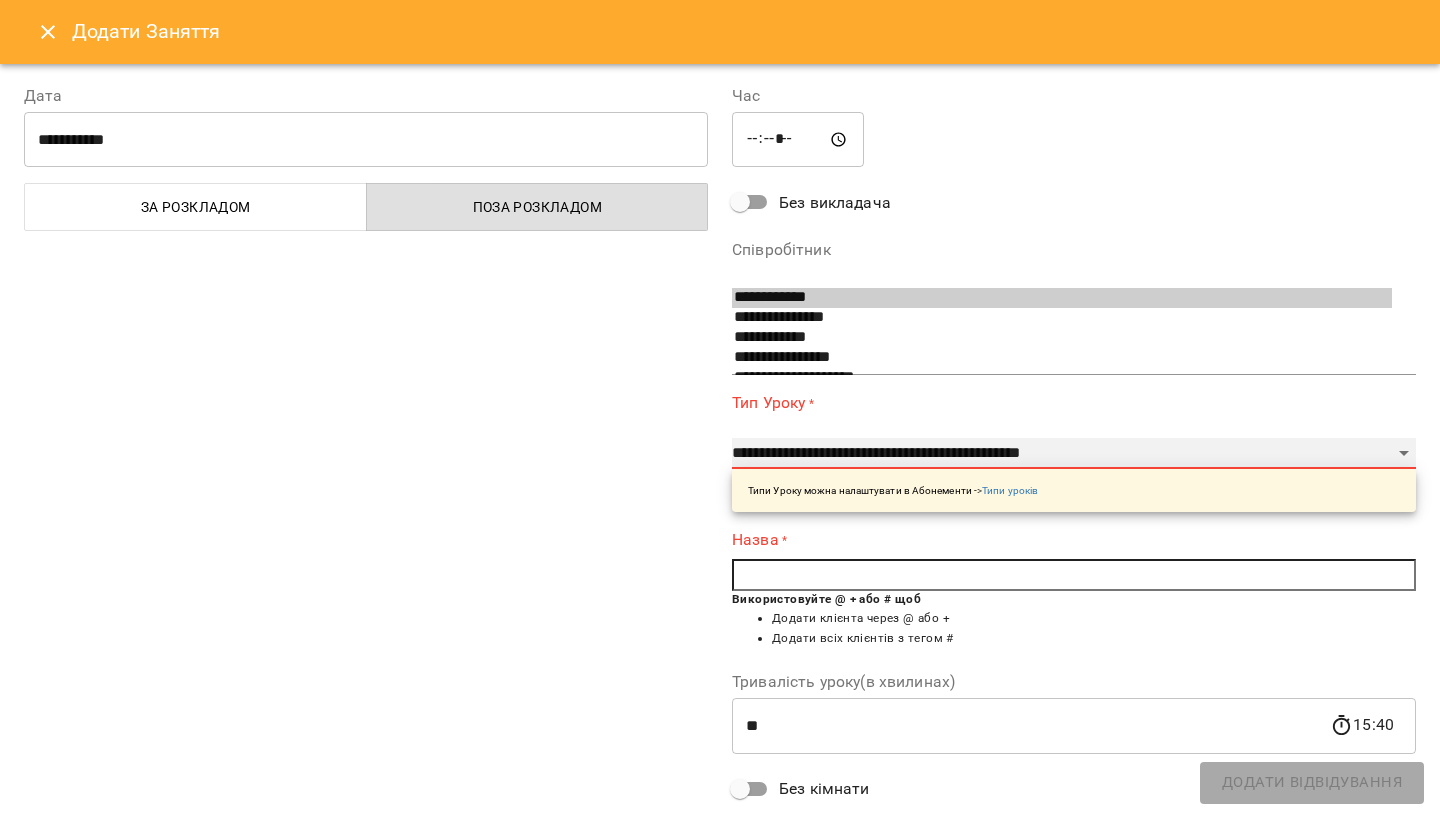 type on "**" 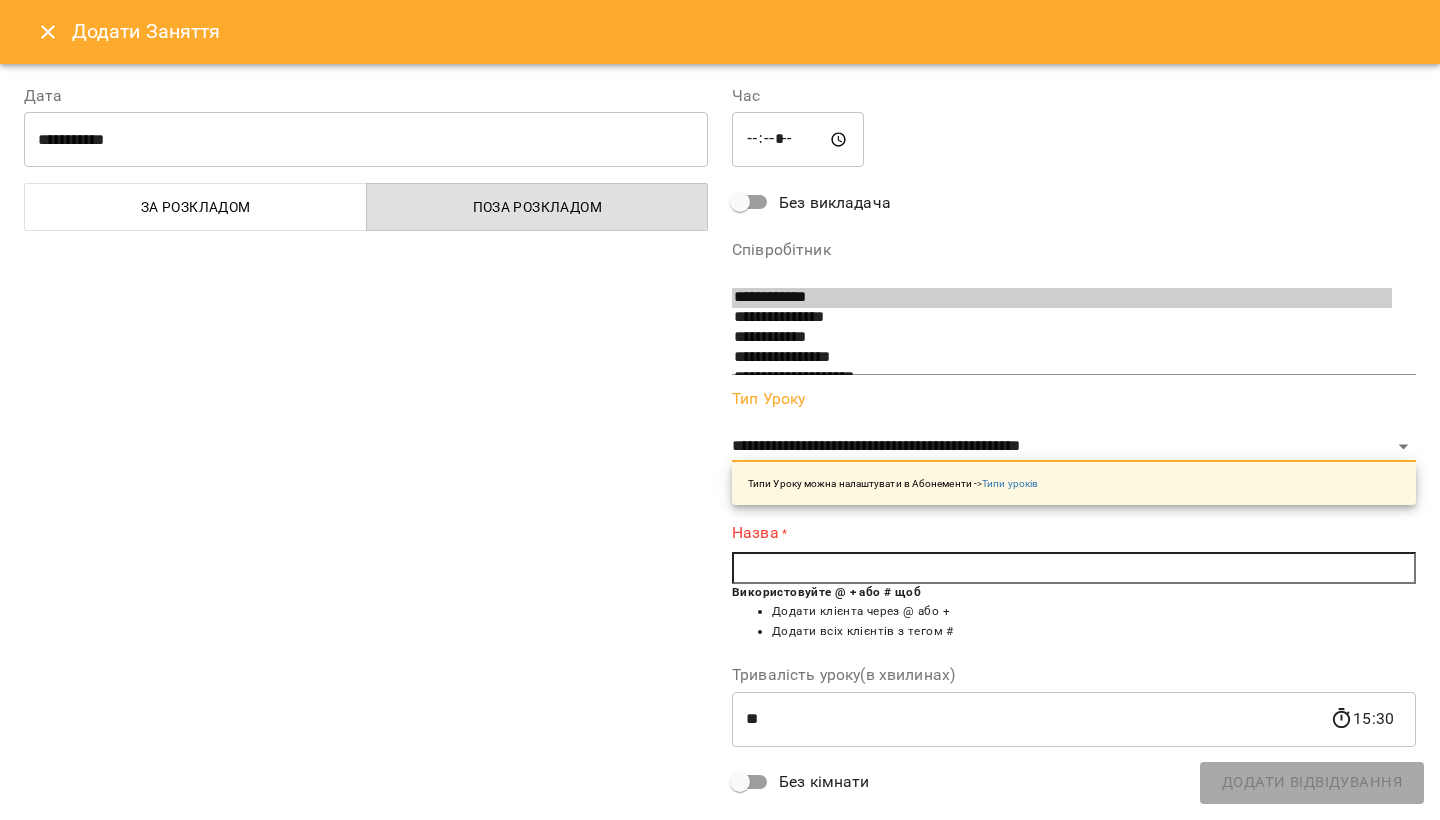 click at bounding box center [1074, 568] 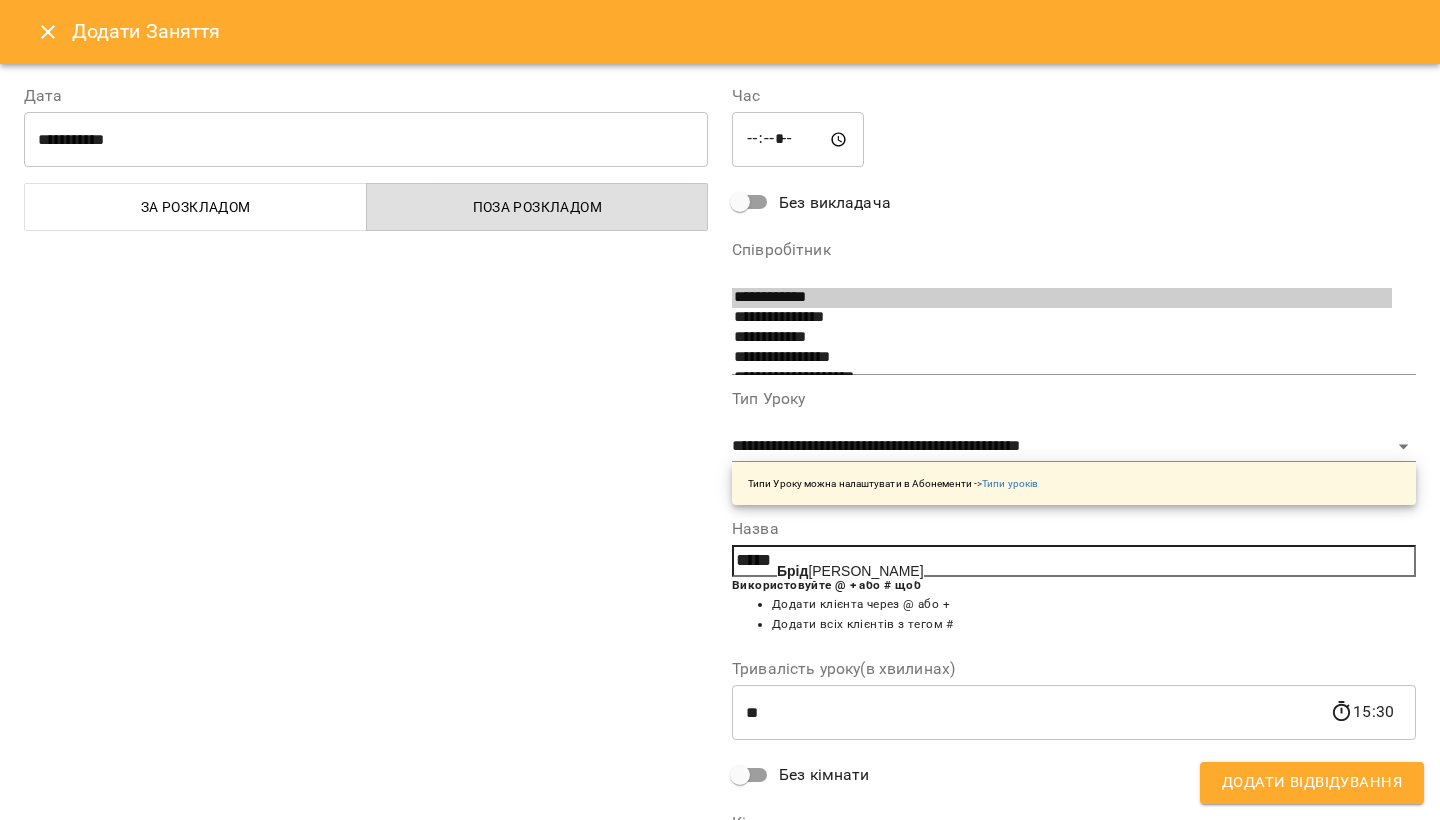 click on "Брід" 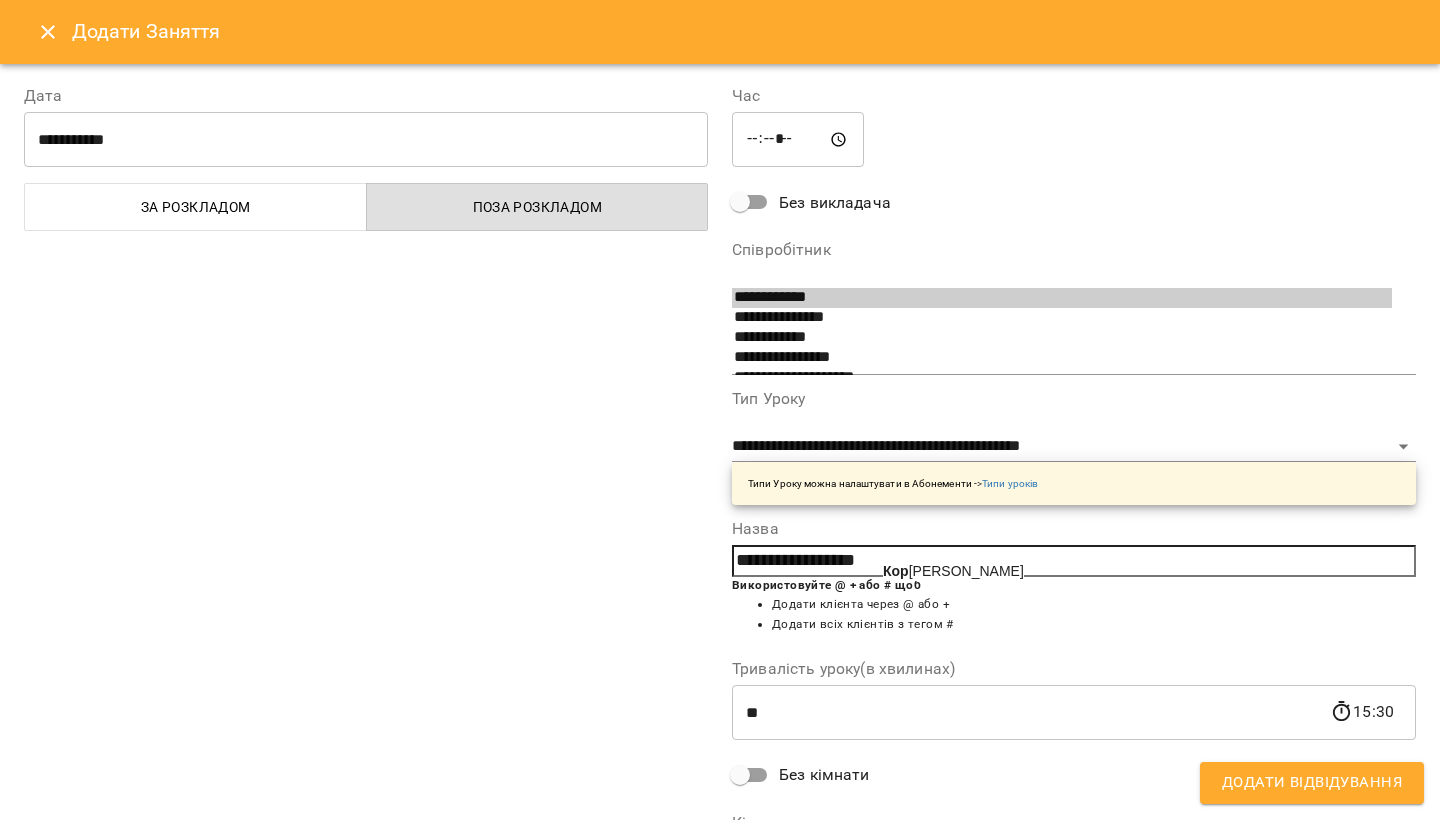 click on "Кор зун [PERSON_NAME]" at bounding box center [953, 571] 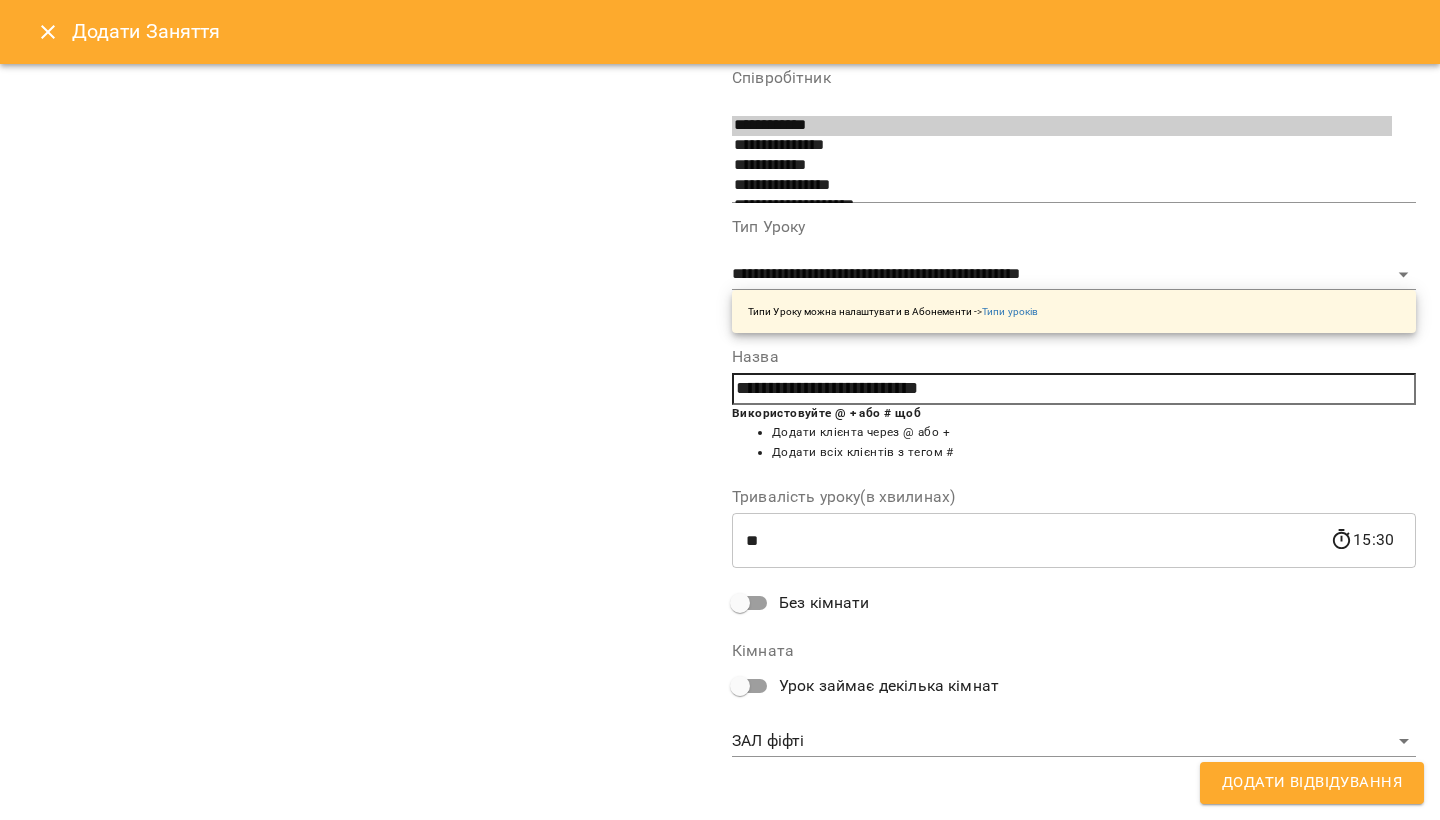 click on "For Business 9 UA   [PERSON_NAME] О   [PERSON_NAME]   Шашунькіна [PERSON_NAME]   [PERSON_NAME]   Гожва [PERSON_NAME] [PERSON_NAME]   Носовицька [PERSON_NAME] [PERSON_NAME] 07 08 09 10 11 12 13 14 15 16 17 18 19 20 21 09:20 [PERSON_NAME] тренування «FYFTI ICE» 10:40 2 Спліт тренування "FYFTI ICE" з Гожвою [PERSON_NAME] 12:00 [PERSON_NAME] Індивідуальне тренування "FYFTI ICE" з Гожвою [PERSON_NAME] 13:20 2 Спліт тренування "FYFTI ICE" з Гожвою [PERSON_NAME] 09:20 2 Спліт тренування "FYFTI ICE" 10:40 2 Спліт тренування "FYFTI ICE" 12:00 2 Спліт тренування "FYFTI ICE" [DATE] [DATE] [DATE] чт пт ​" at bounding box center (720, 1025) 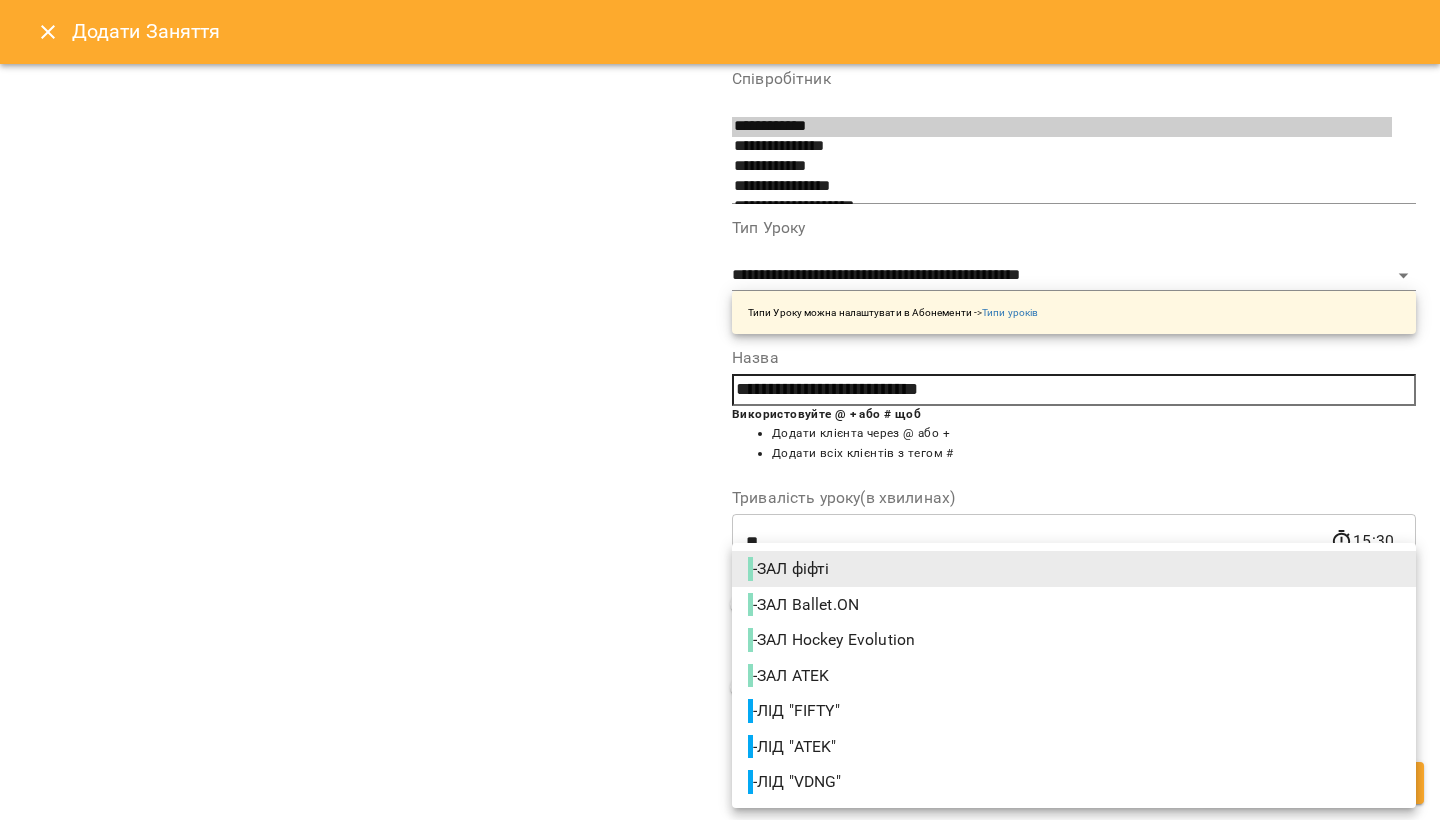 click on "-  ЛІД "FIFTY"" at bounding box center [796, 711] 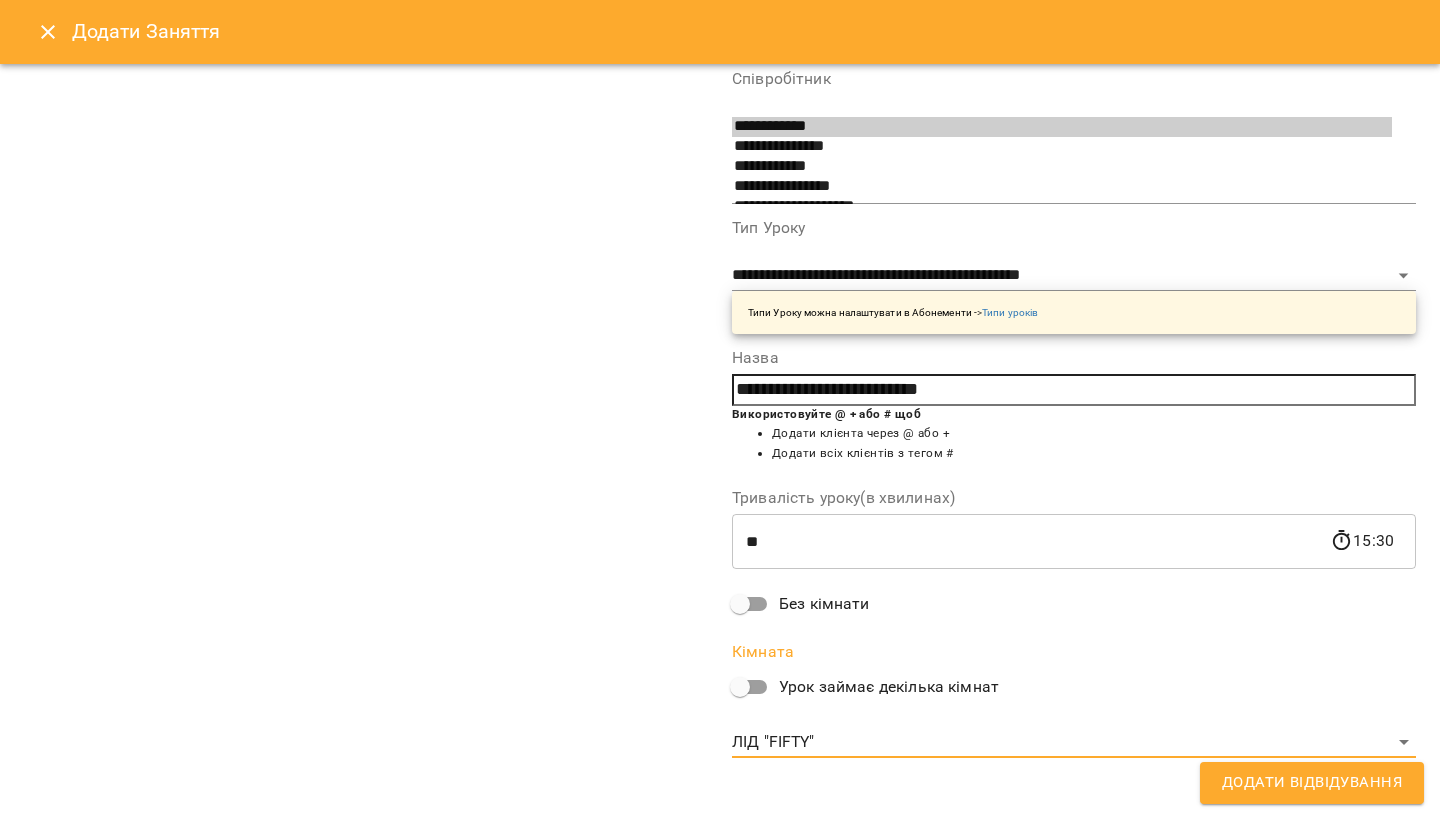 click on "Додати Відвідування" at bounding box center [1312, 783] 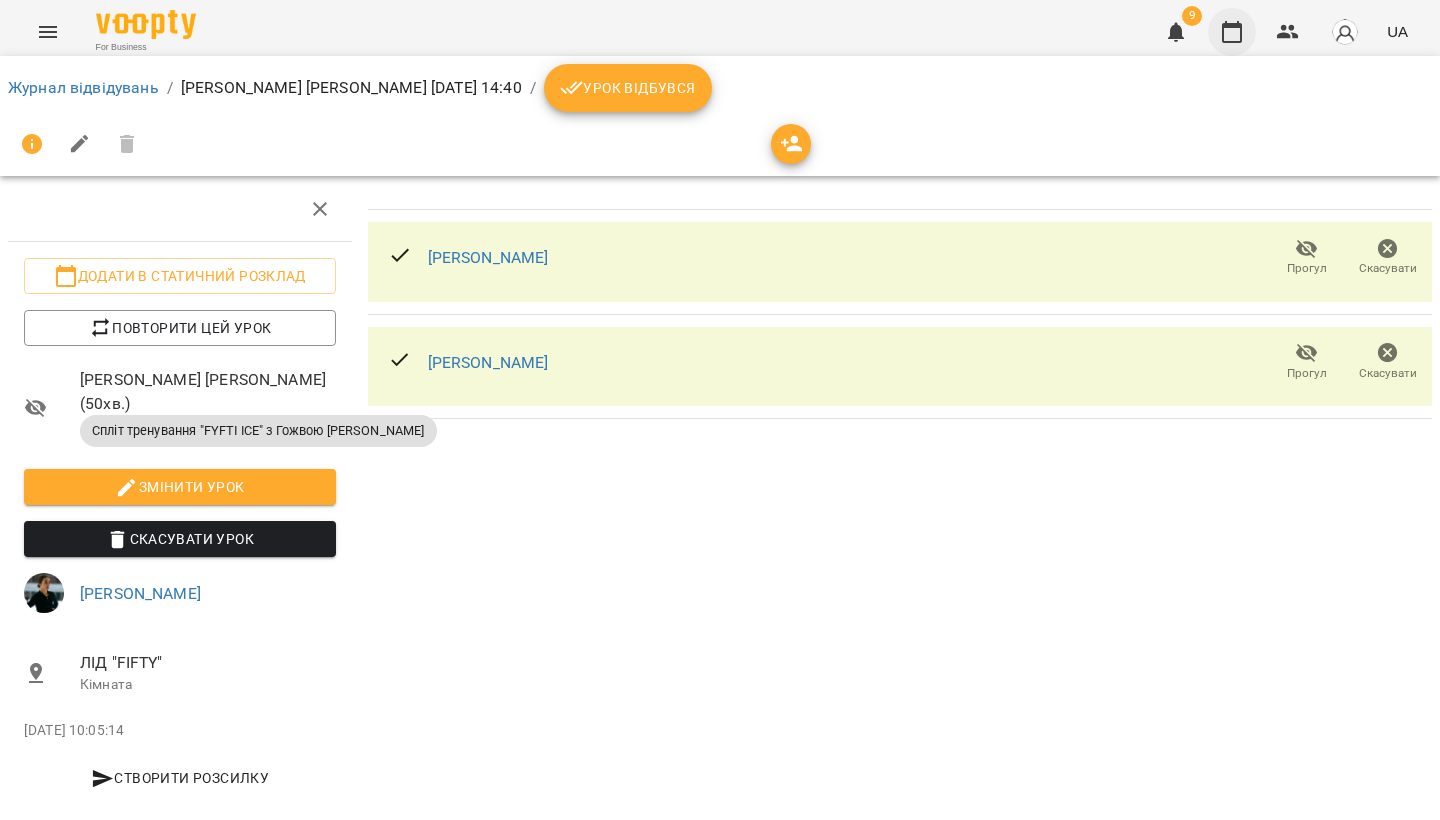 click 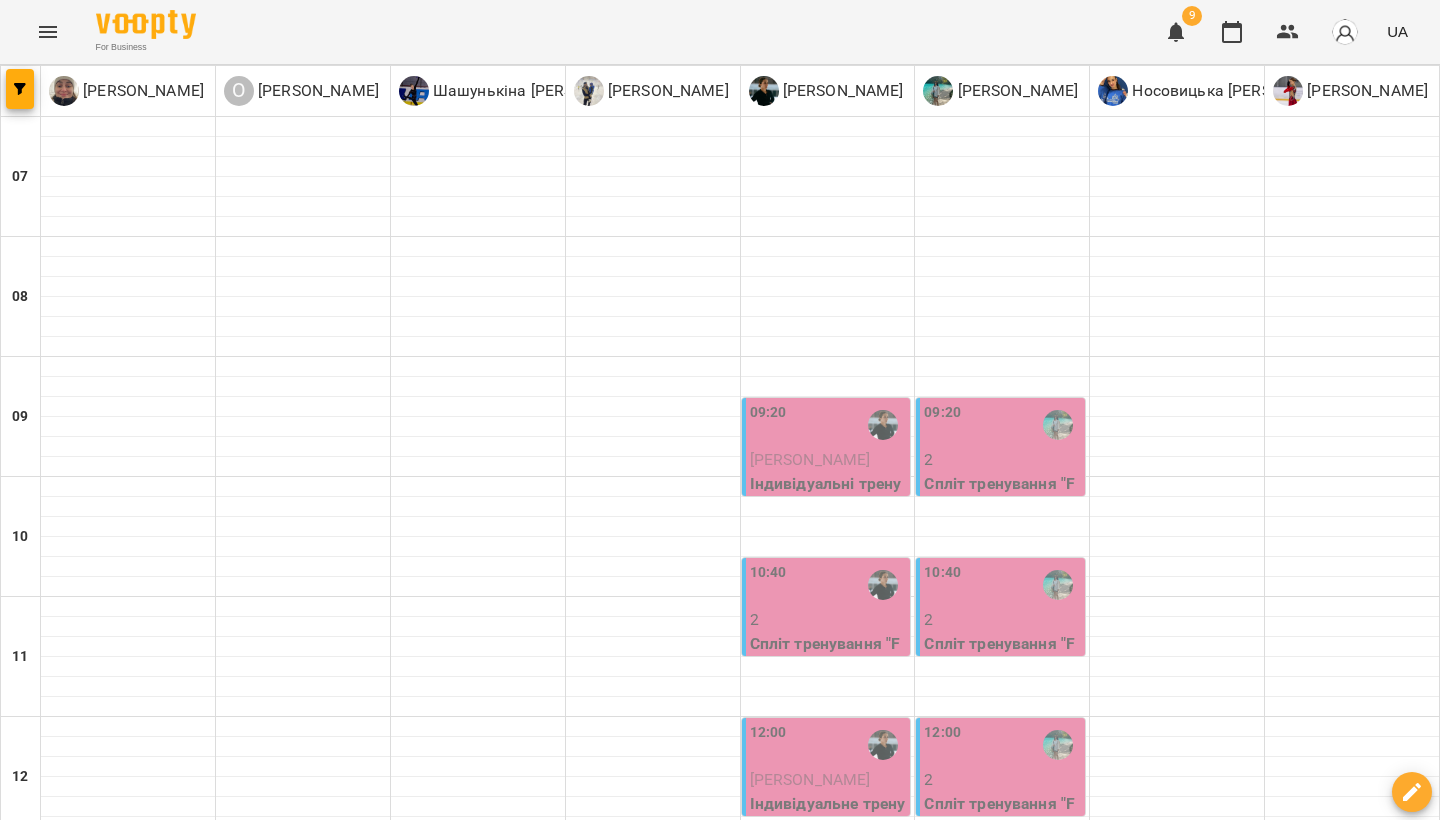 scroll, scrollTop: 650, scrollLeft: 0, axis: vertical 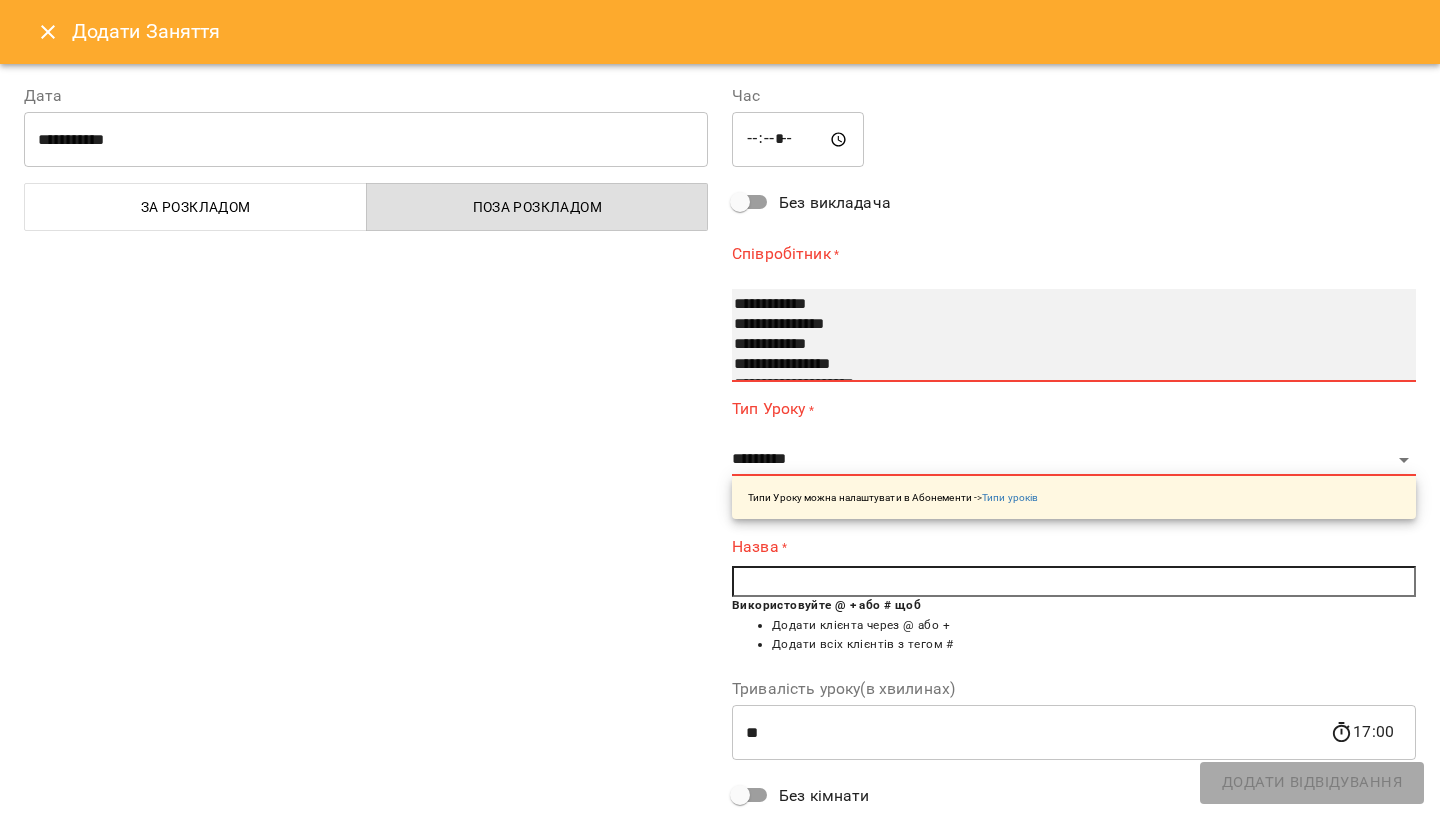 click on "**********" at bounding box center [1062, 325] 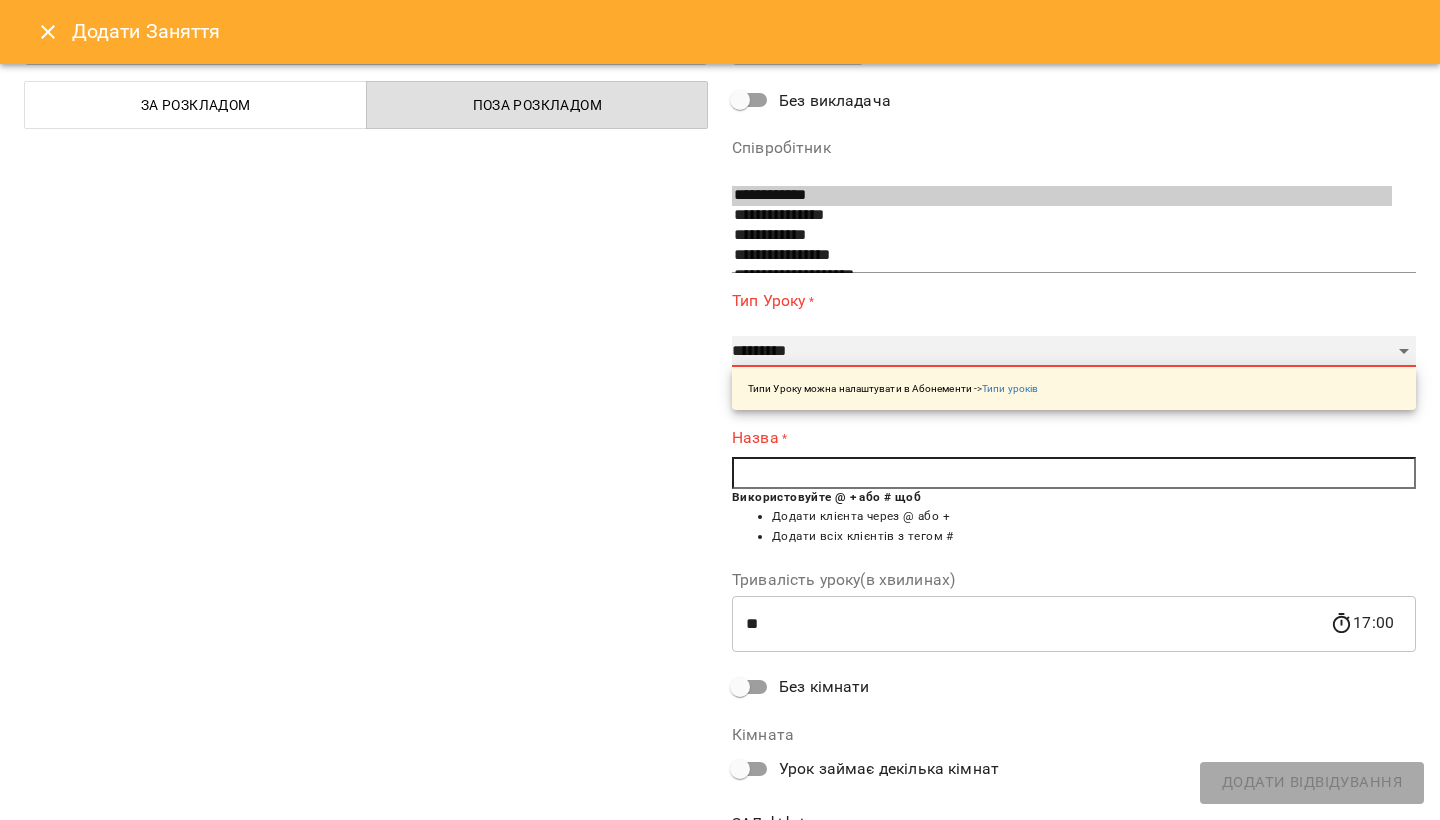 scroll, scrollTop: 105, scrollLeft: 0, axis: vertical 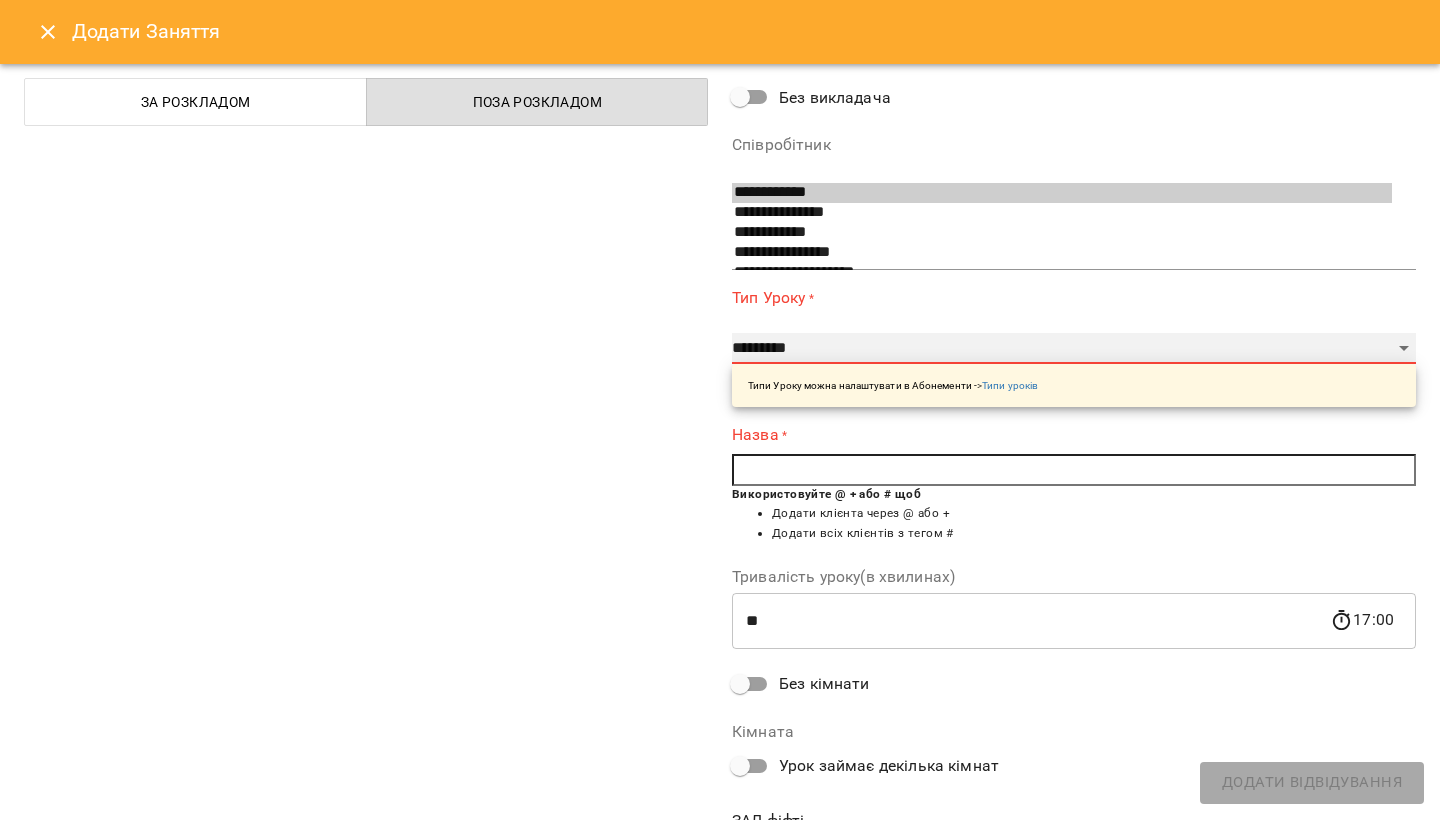 select on "**********" 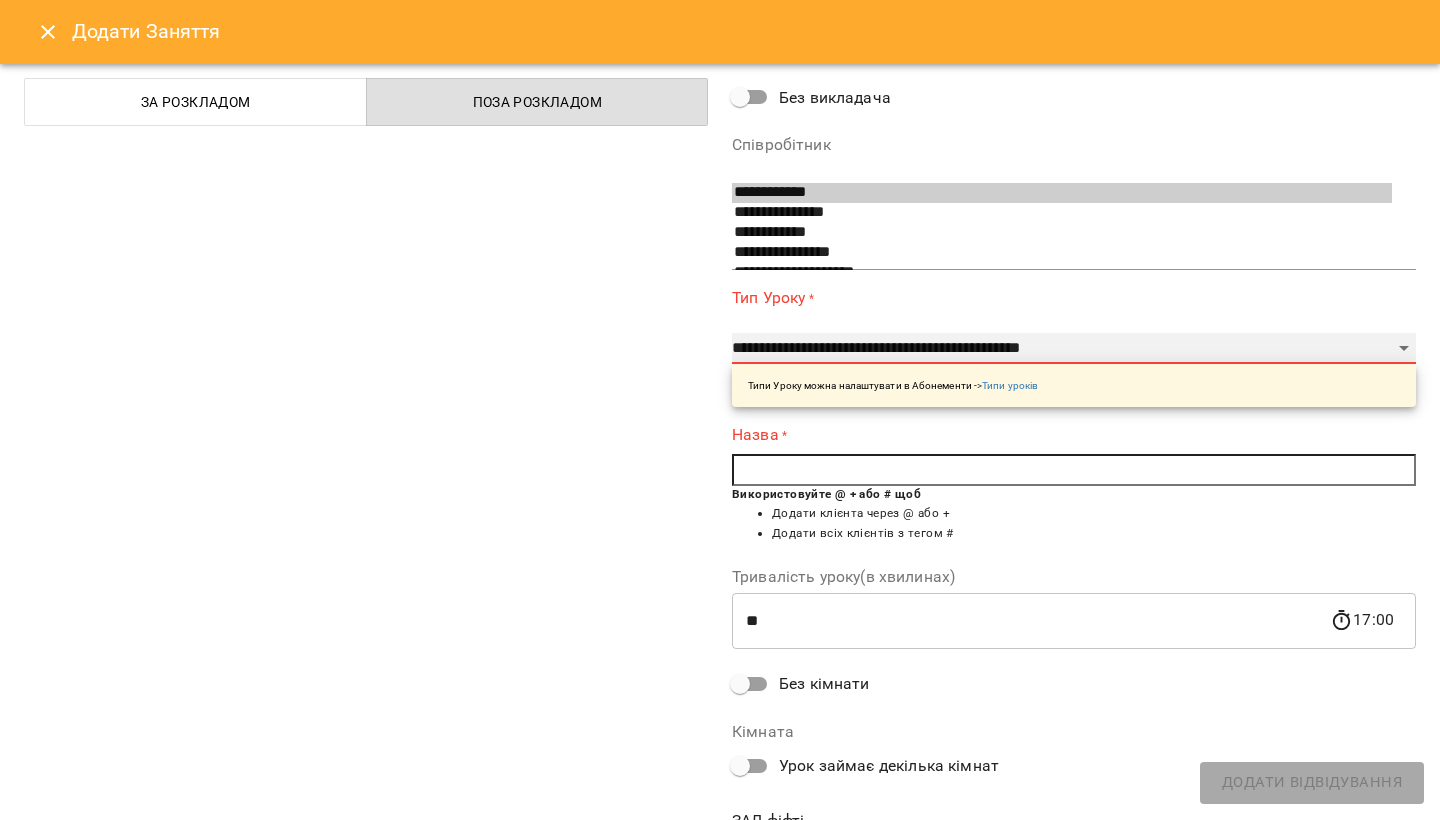 type on "**" 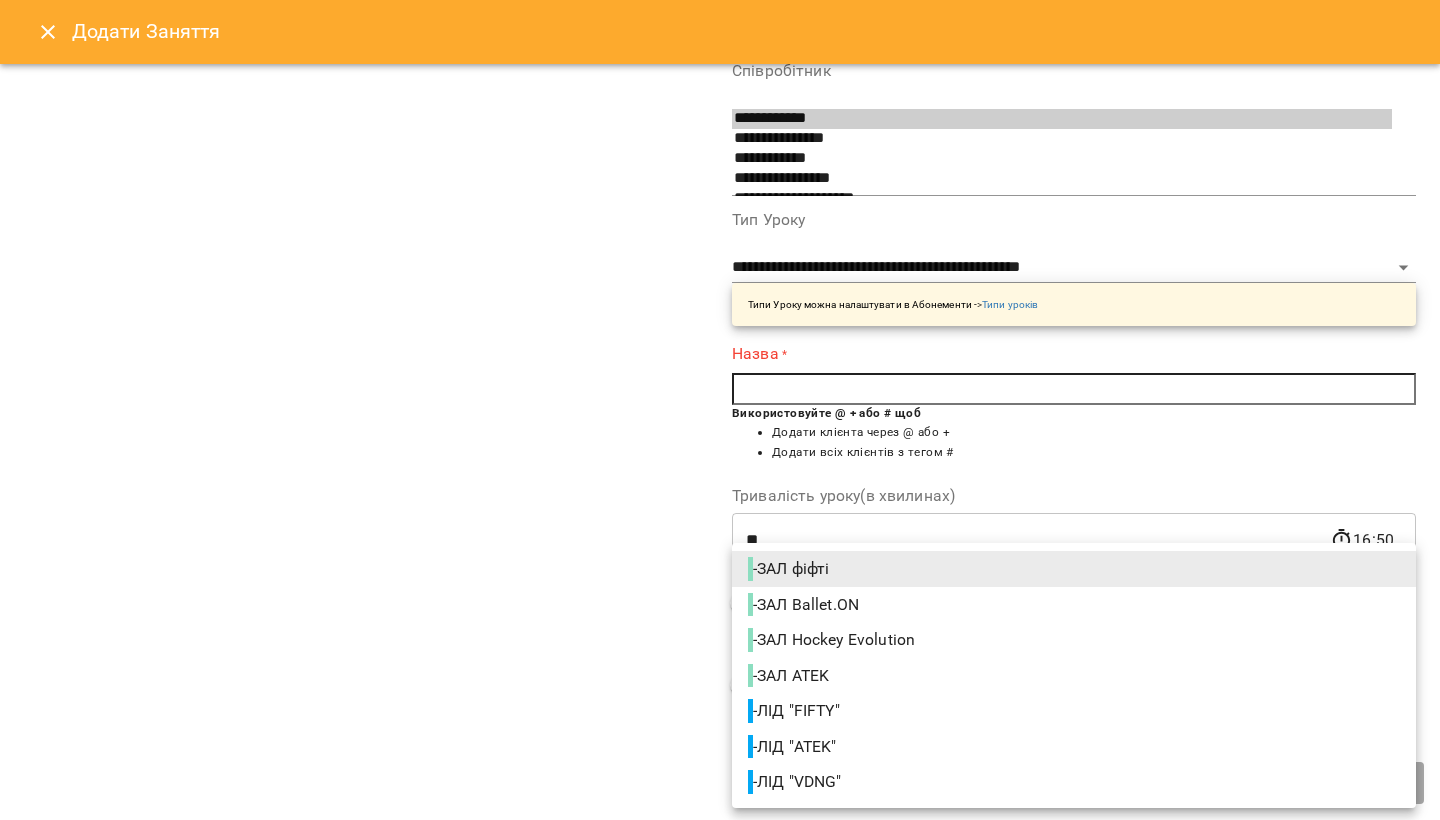 click on "For Business 14 UA   [PERSON_NAME] О   [PERSON_NAME]   Шашунькіна [PERSON_NAME]   [PERSON_NAME]   Гожва [PERSON_NAME] [PERSON_NAME]   Носовицька [PERSON_NAME] [PERSON_NAME] 07 08 09 10 11 12 13 14 15 16 17 18 19 20 21 09:20 [PERSON_NAME] тренування «FYFTI ICE» 10:40 2 Спліт тренування "FYFTI ICE" з Гожвою [PERSON_NAME] 12:00 [PERSON_NAME] Індивідуальне тренування "FYFTI ICE" з Гожвою [PERSON_NAME] 13:20 2 Спліт тренування "FYFTI ICE" з Гожвою [PERSON_NAME] 14:40 2 Спліт тренування "FYFTI ICE" з Гожвою [PERSON_NAME] 09:20 2 Спліт тренування "FYFTI ICE" 10:40 2 Спліт тренування "FYFTI ICE" 12:00 2 пн вт" at bounding box center (720, 1025) 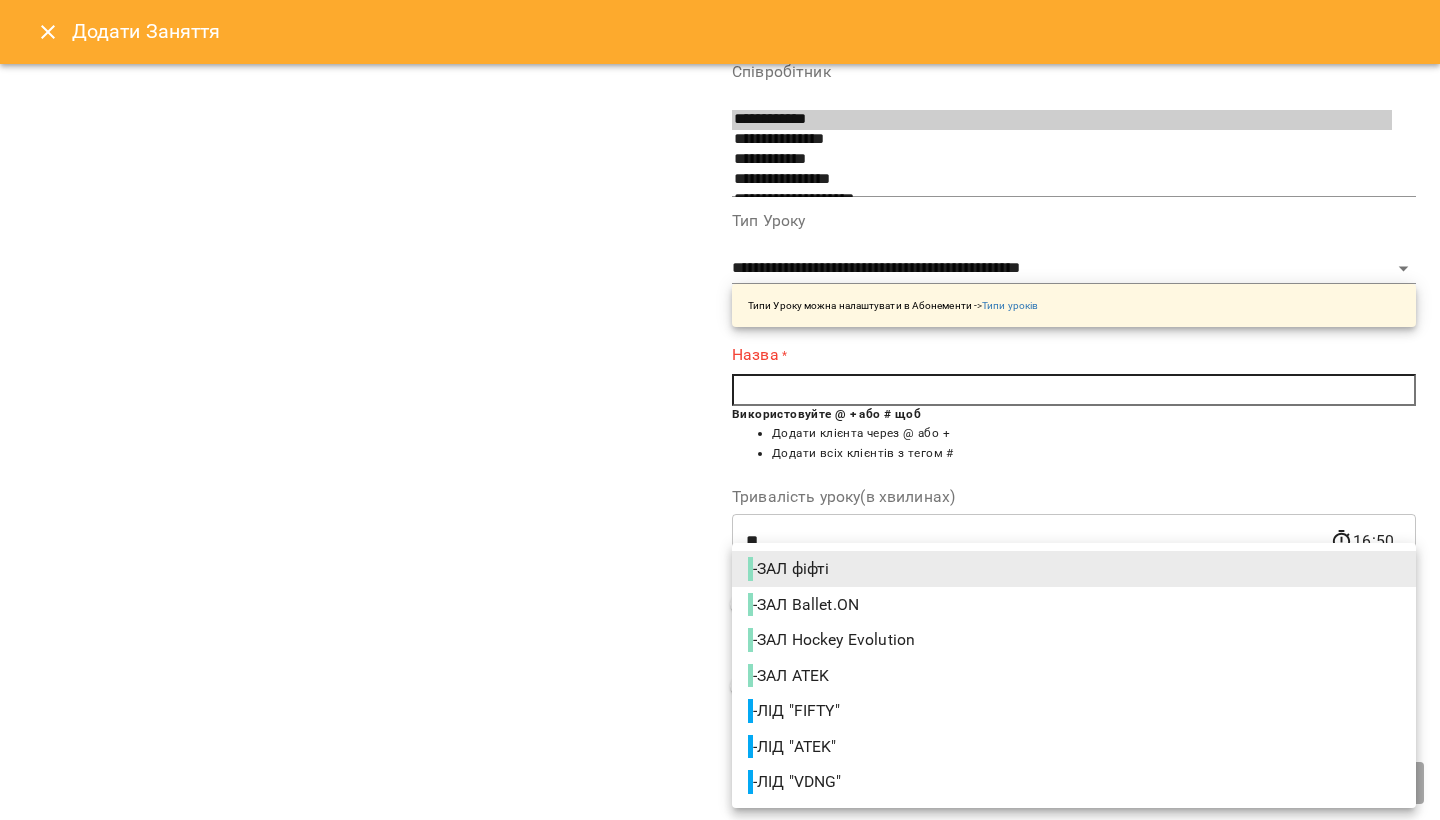 click on "-  ЛІД "FIFTY"" at bounding box center [796, 711] 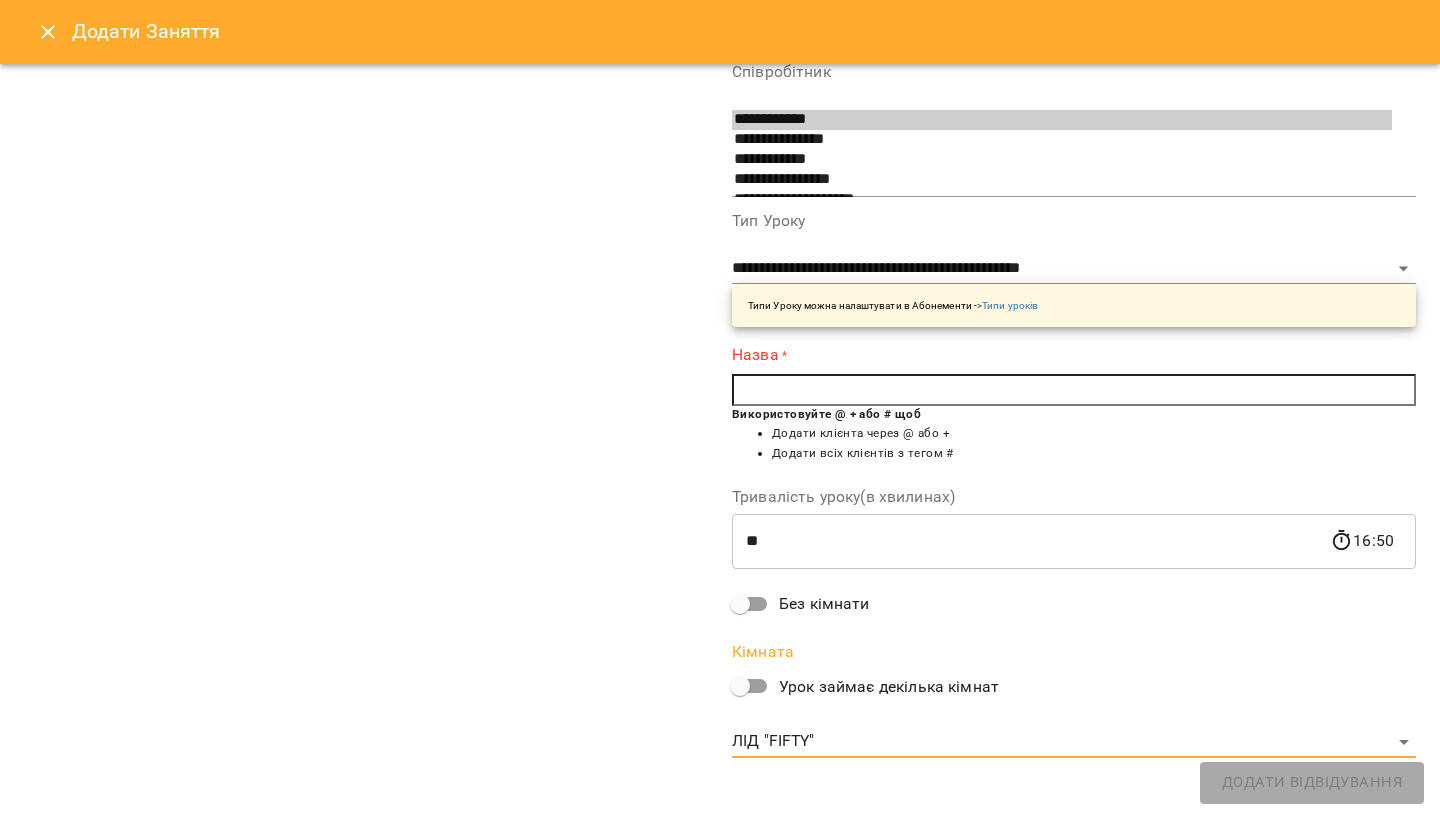 click at bounding box center (1074, 390) 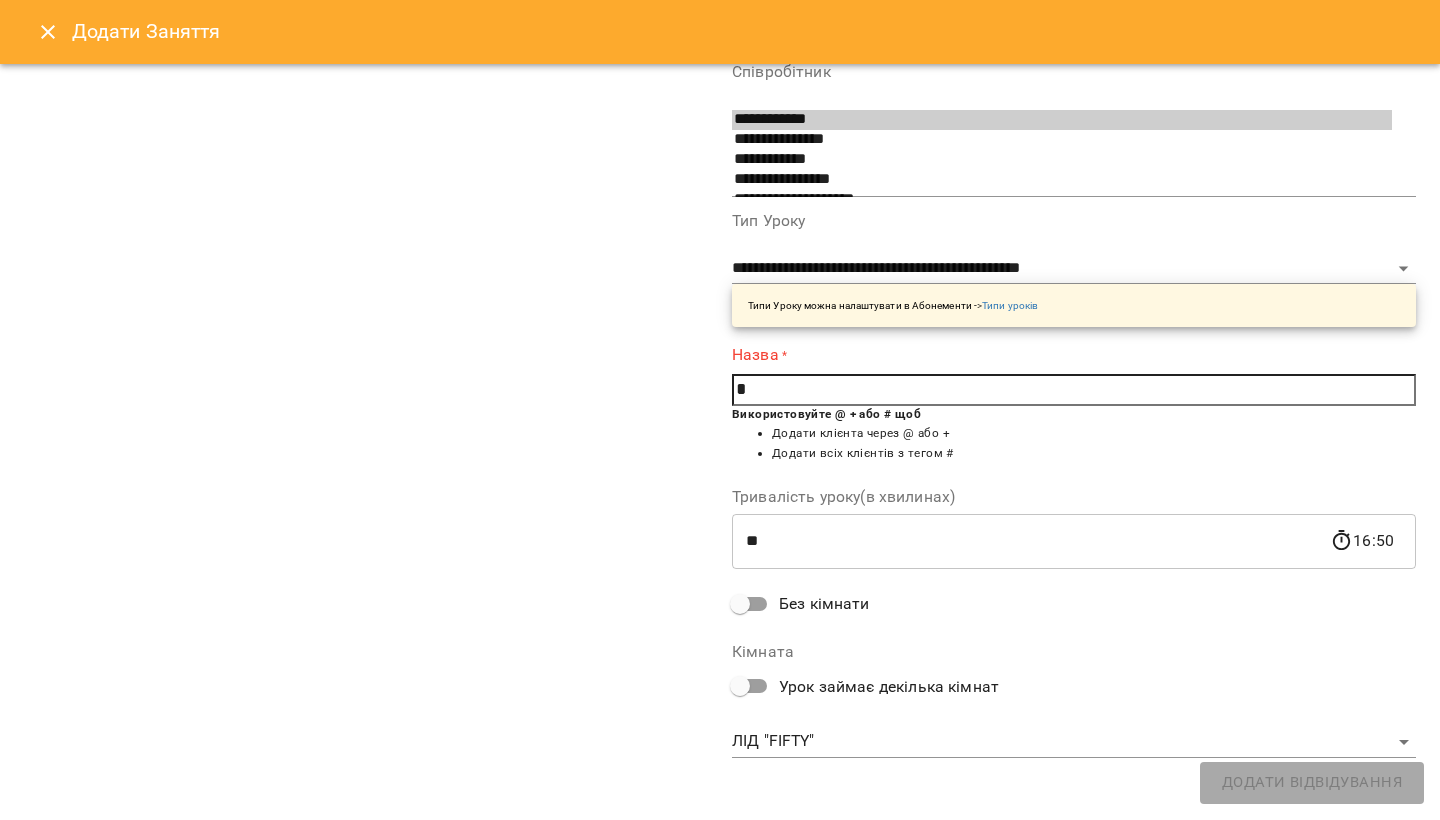 scroll, scrollTop: 171, scrollLeft: 0, axis: vertical 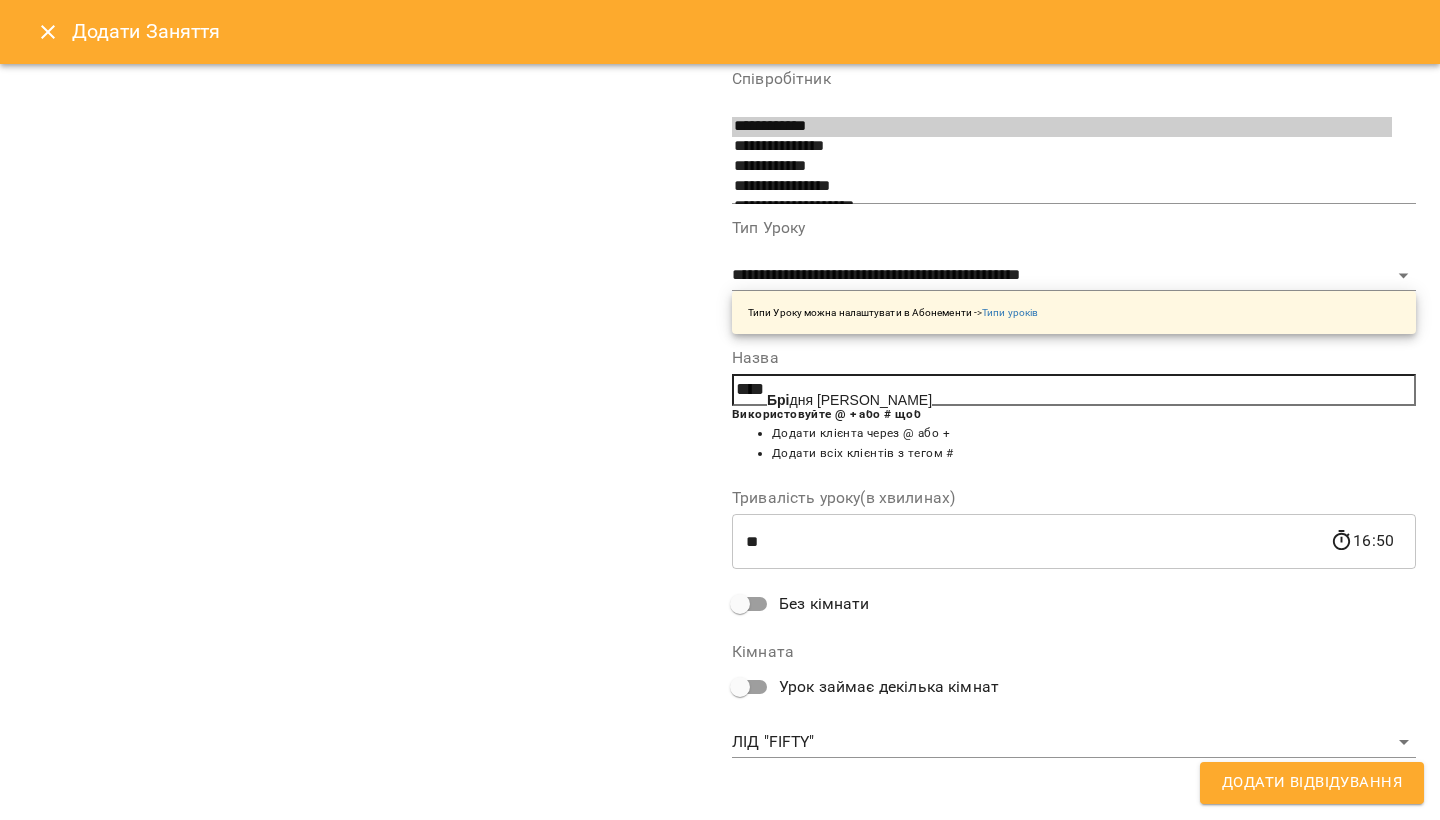 click on "Брі дня [PERSON_NAME]" at bounding box center (849, 400) 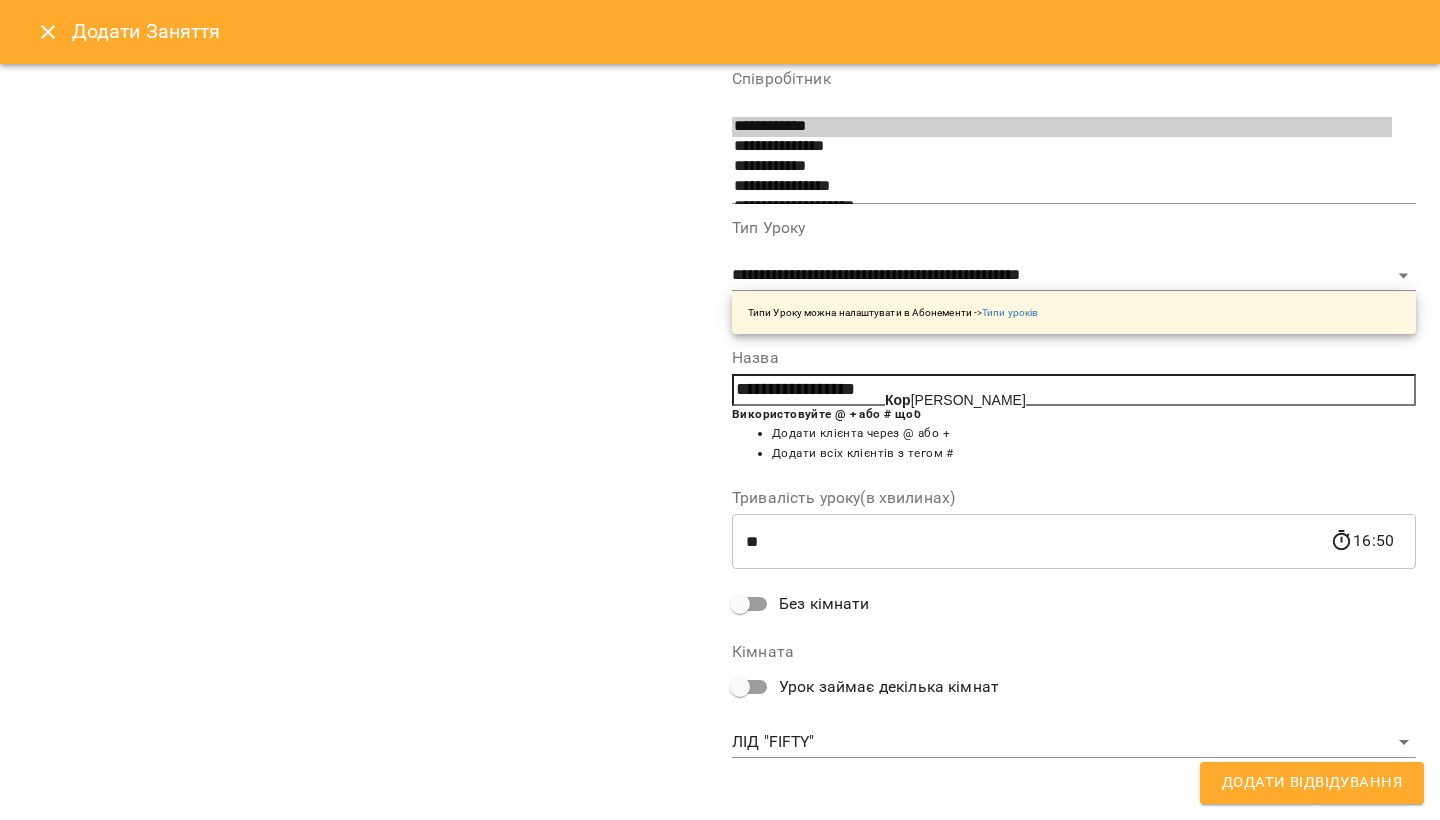 click on "Кор зун [PERSON_NAME]" at bounding box center [955, 400] 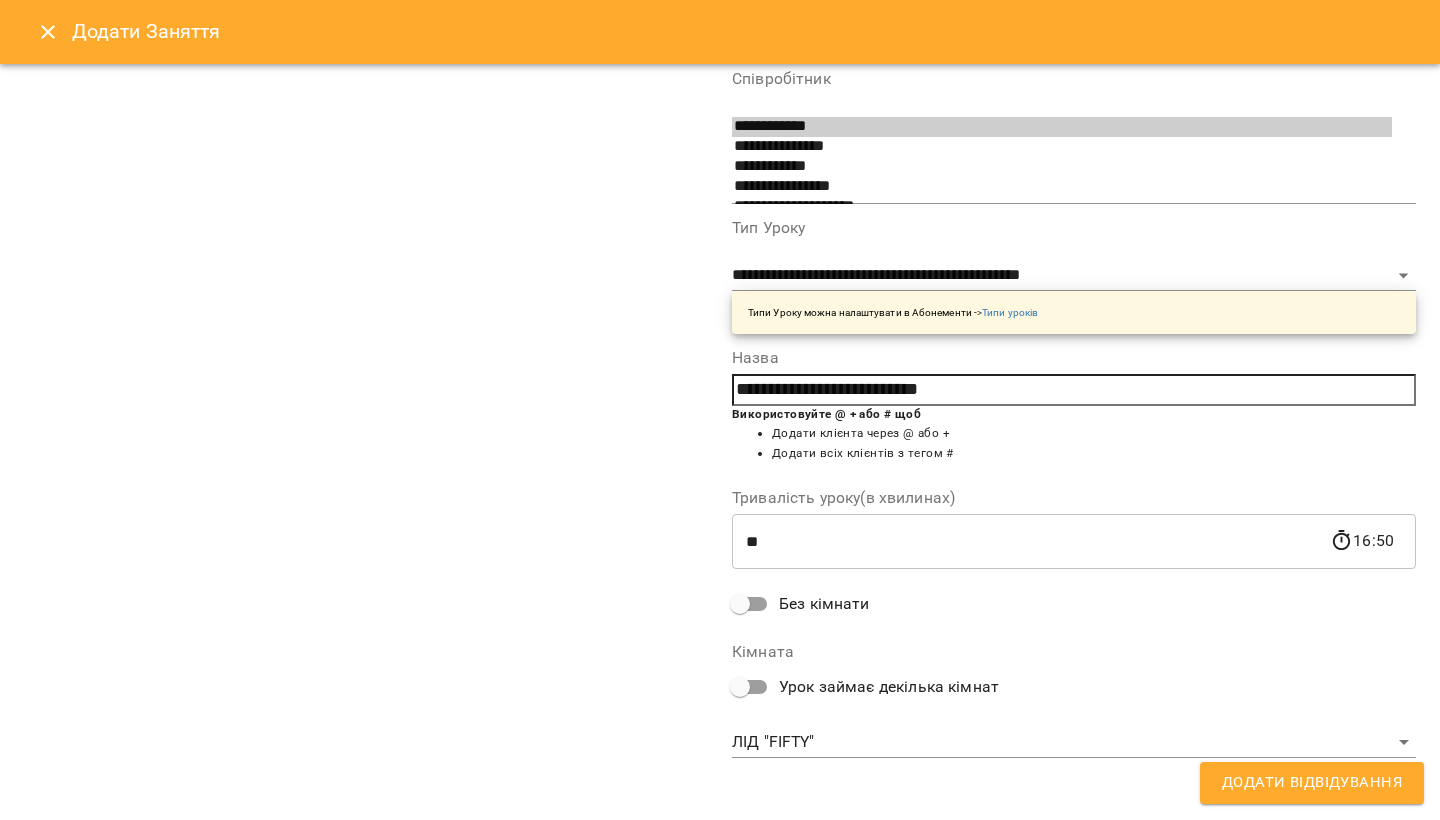 click on "Додати Відвідування" at bounding box center (1312, 783) 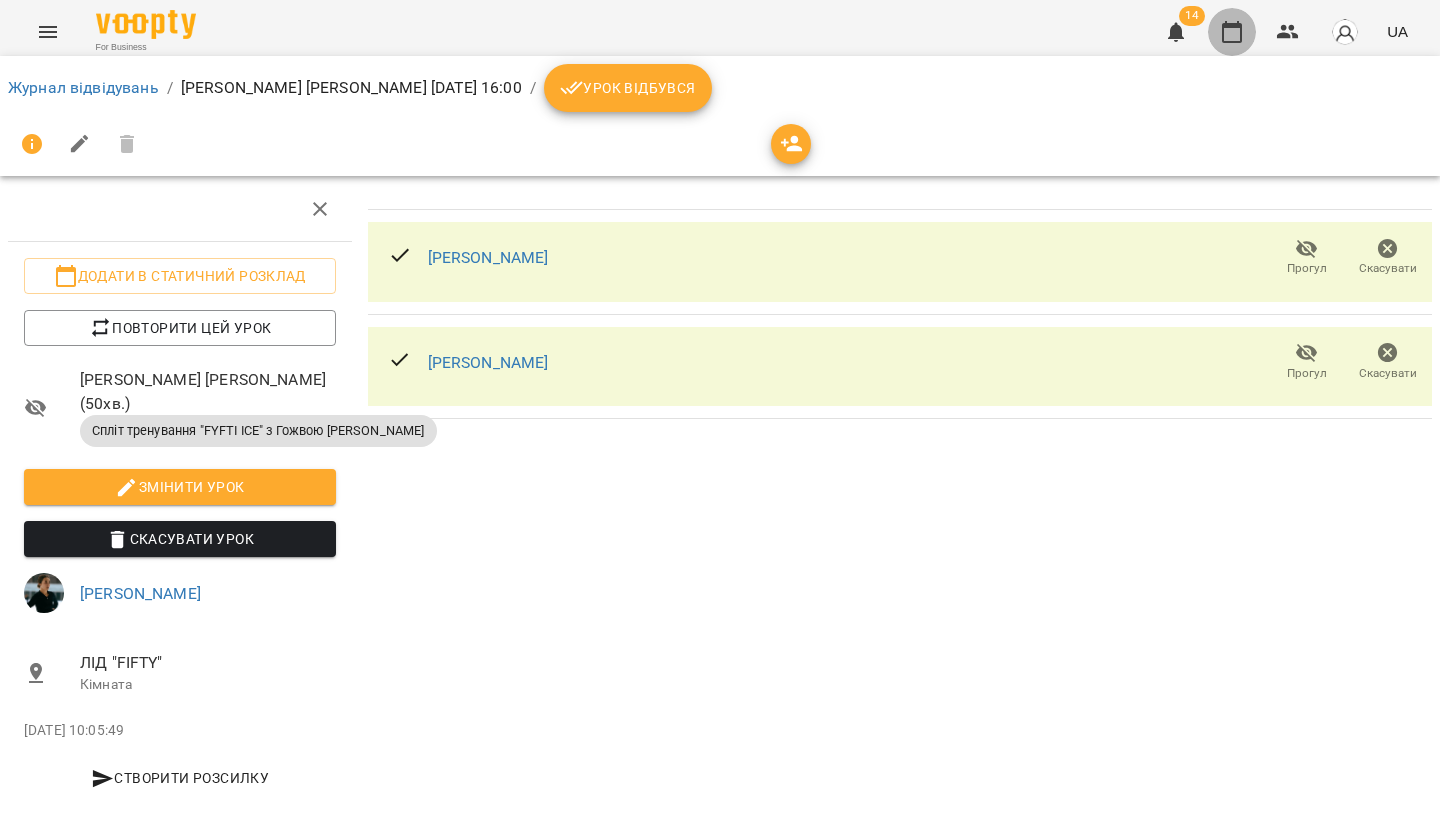 click 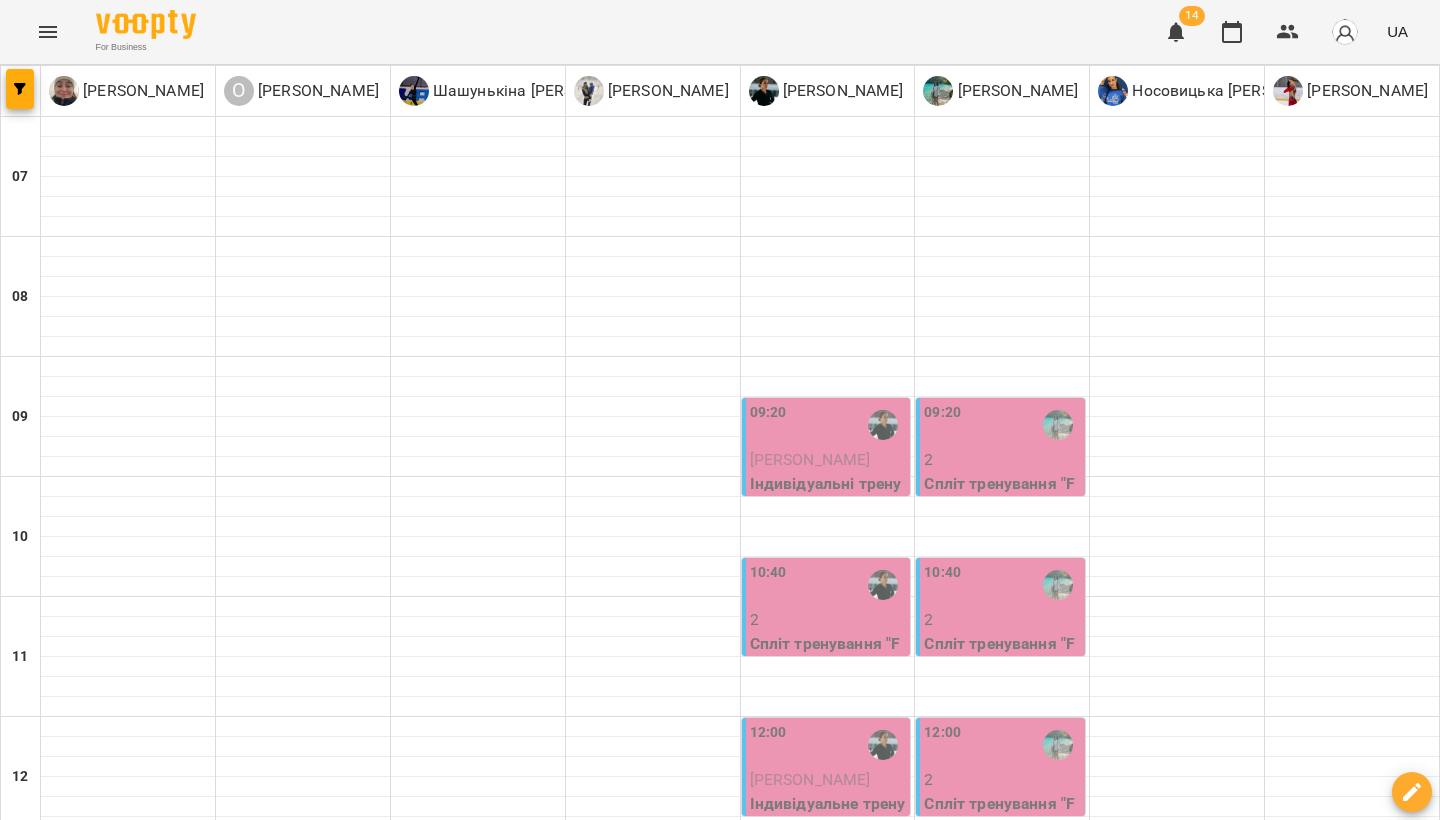 scroll, scrollTop: 998, scrollLeft: 0, axis: vertical 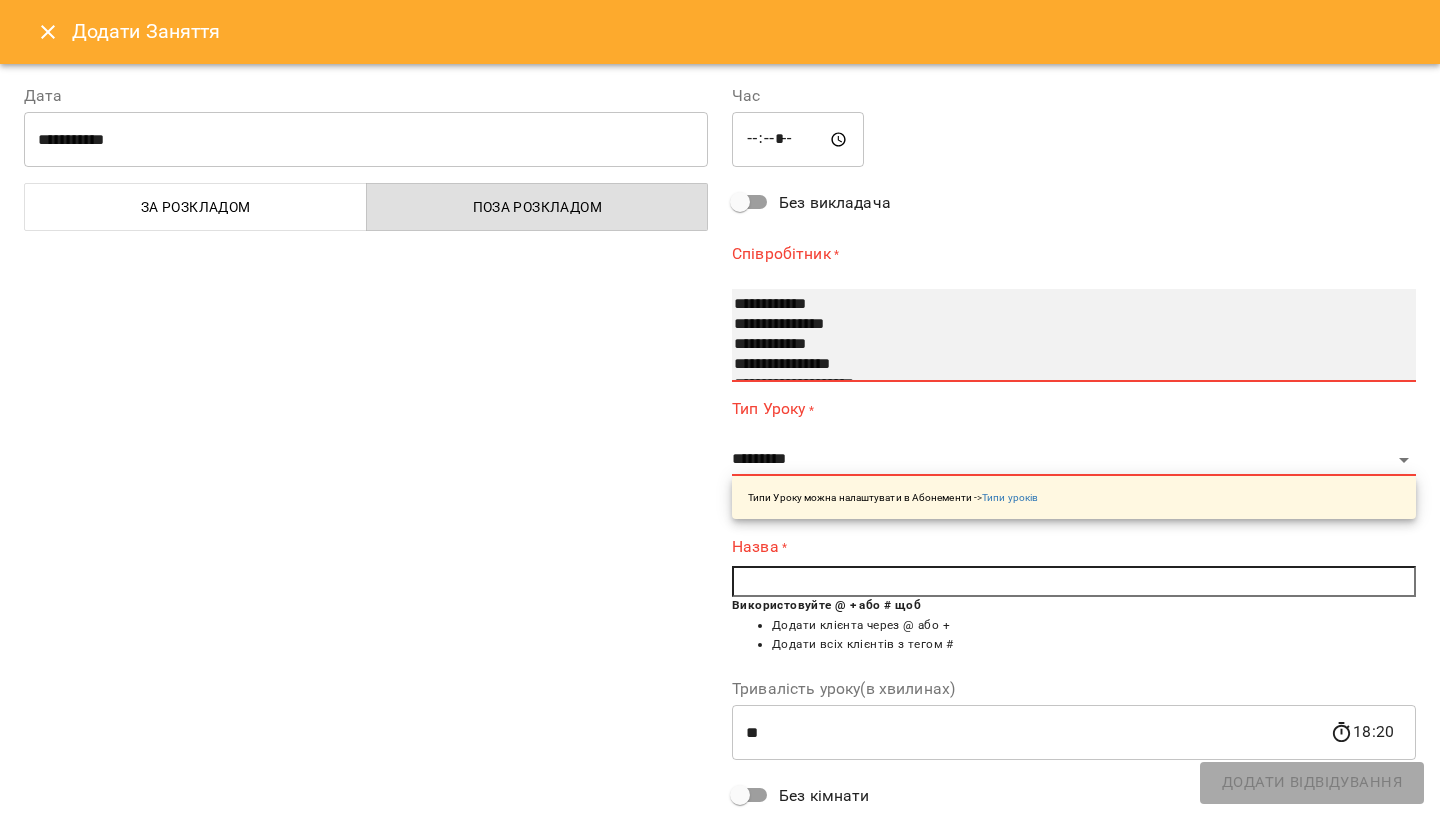 click on "**********" at bounding box center [1062, 325] 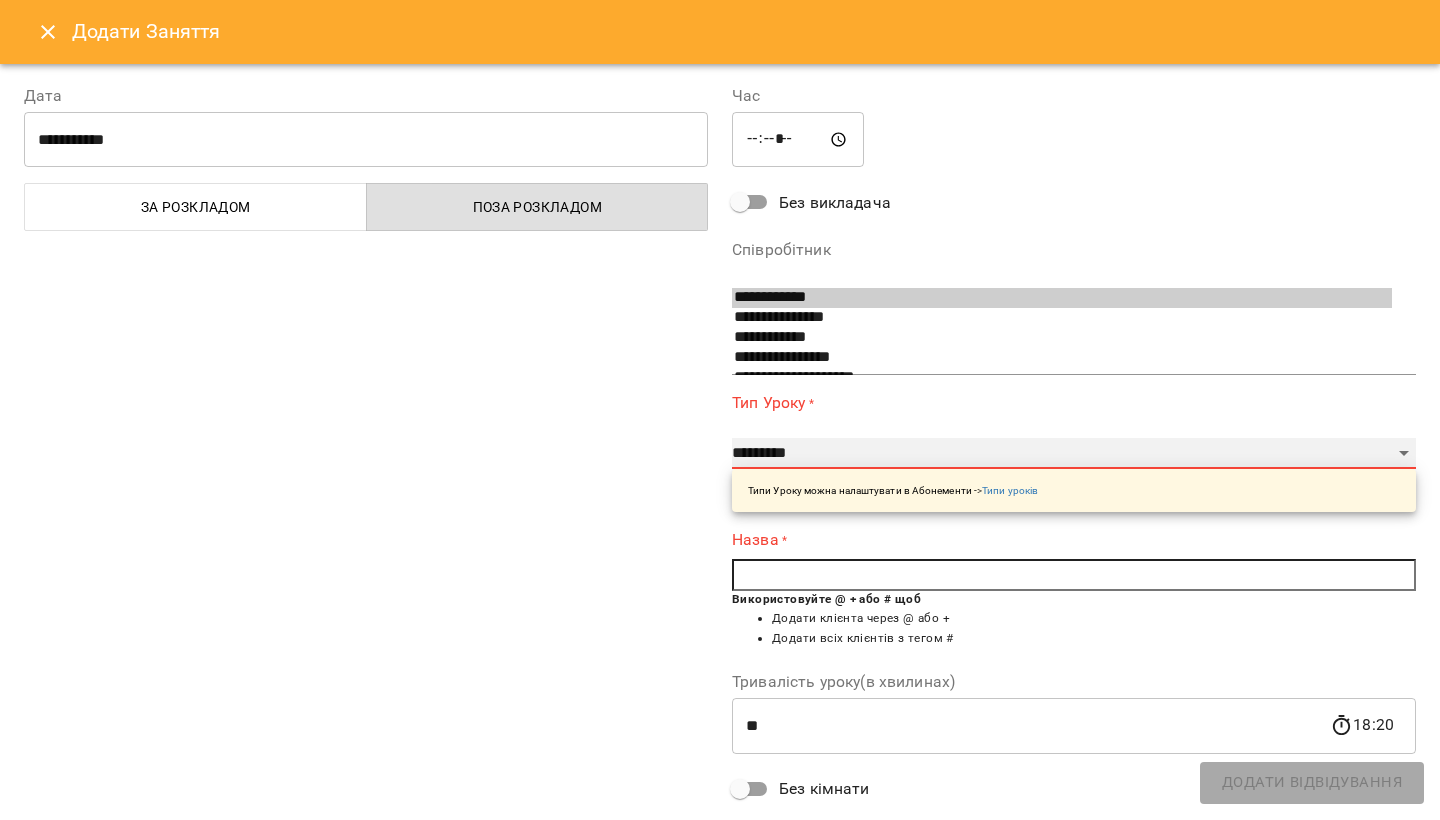 select on "**********" 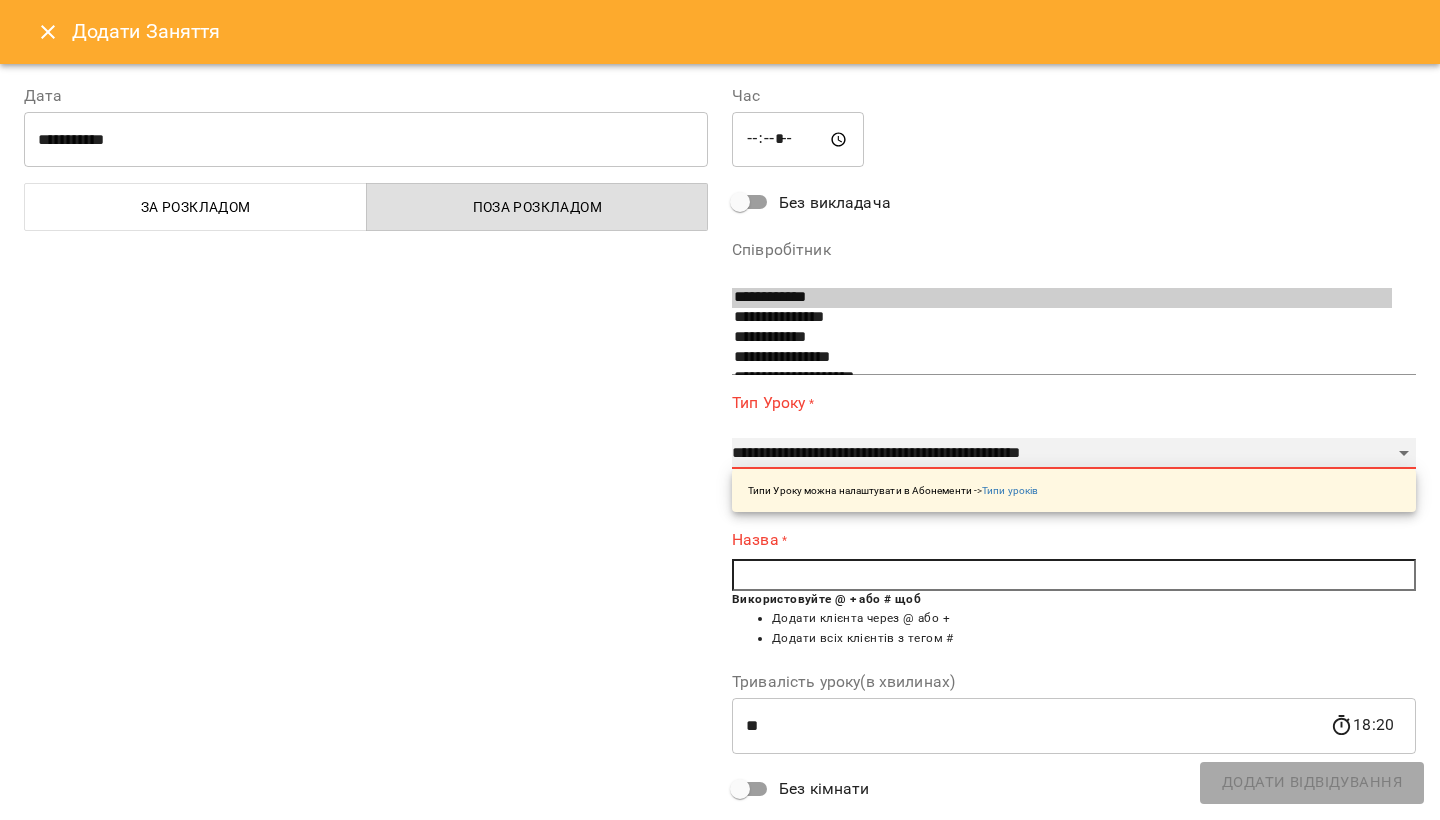 type on "**" 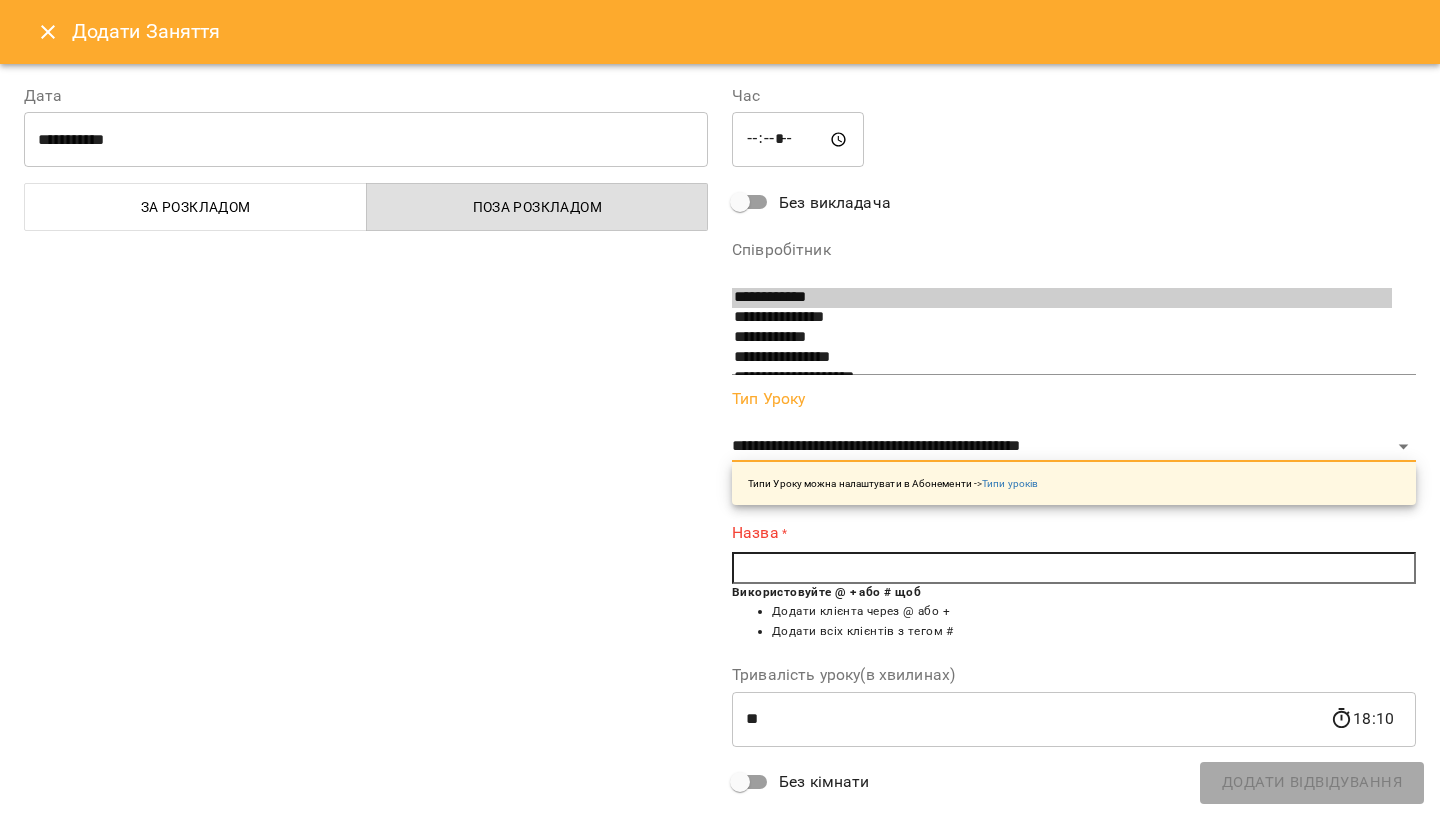 click at bounding box center (1074, 568) 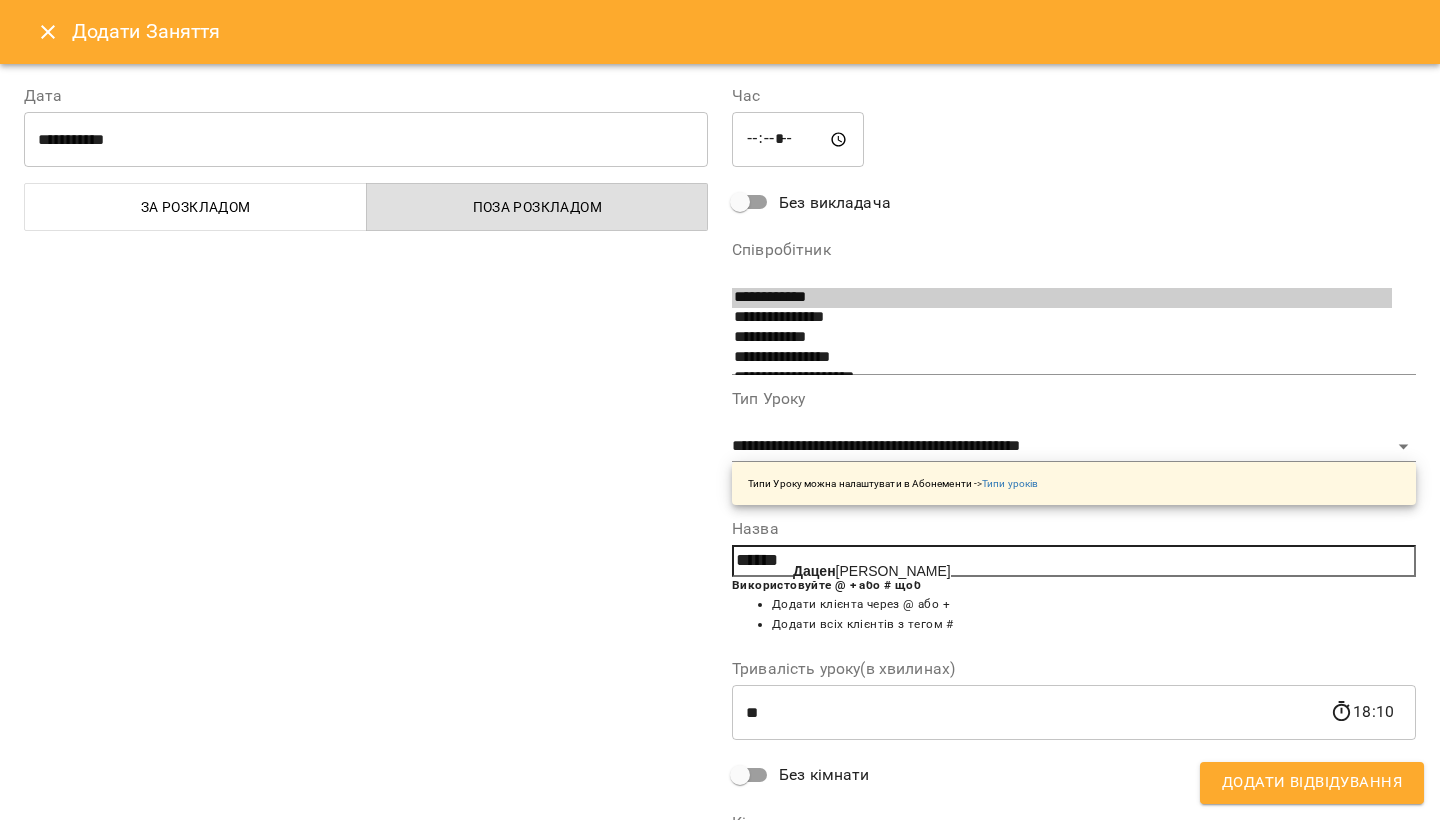 click on "Дацен" 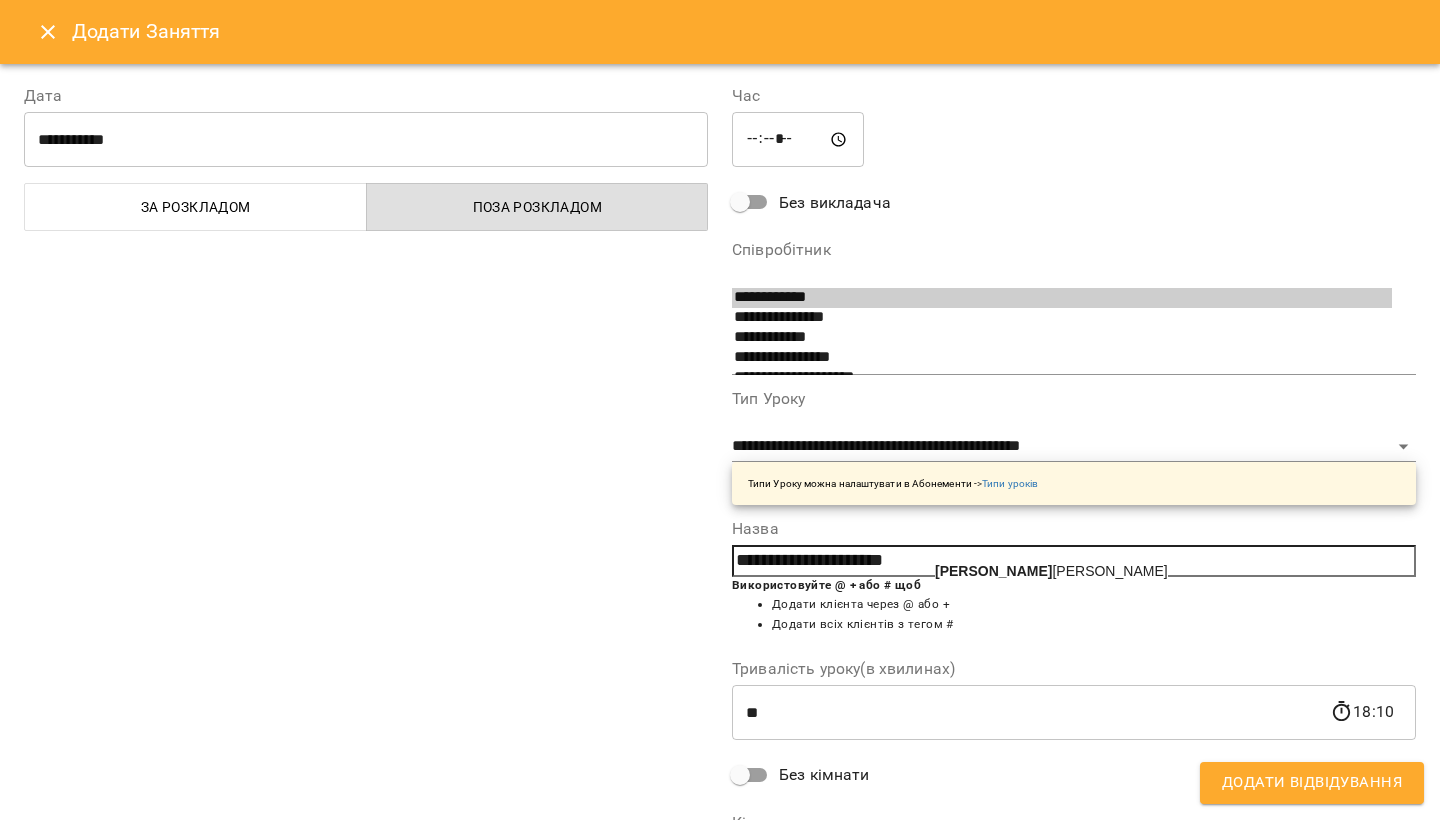 drag, startPoint x: 984, startPoint y: 567, endPoint x: 994, endPoint y: 579, distance: 15.6205 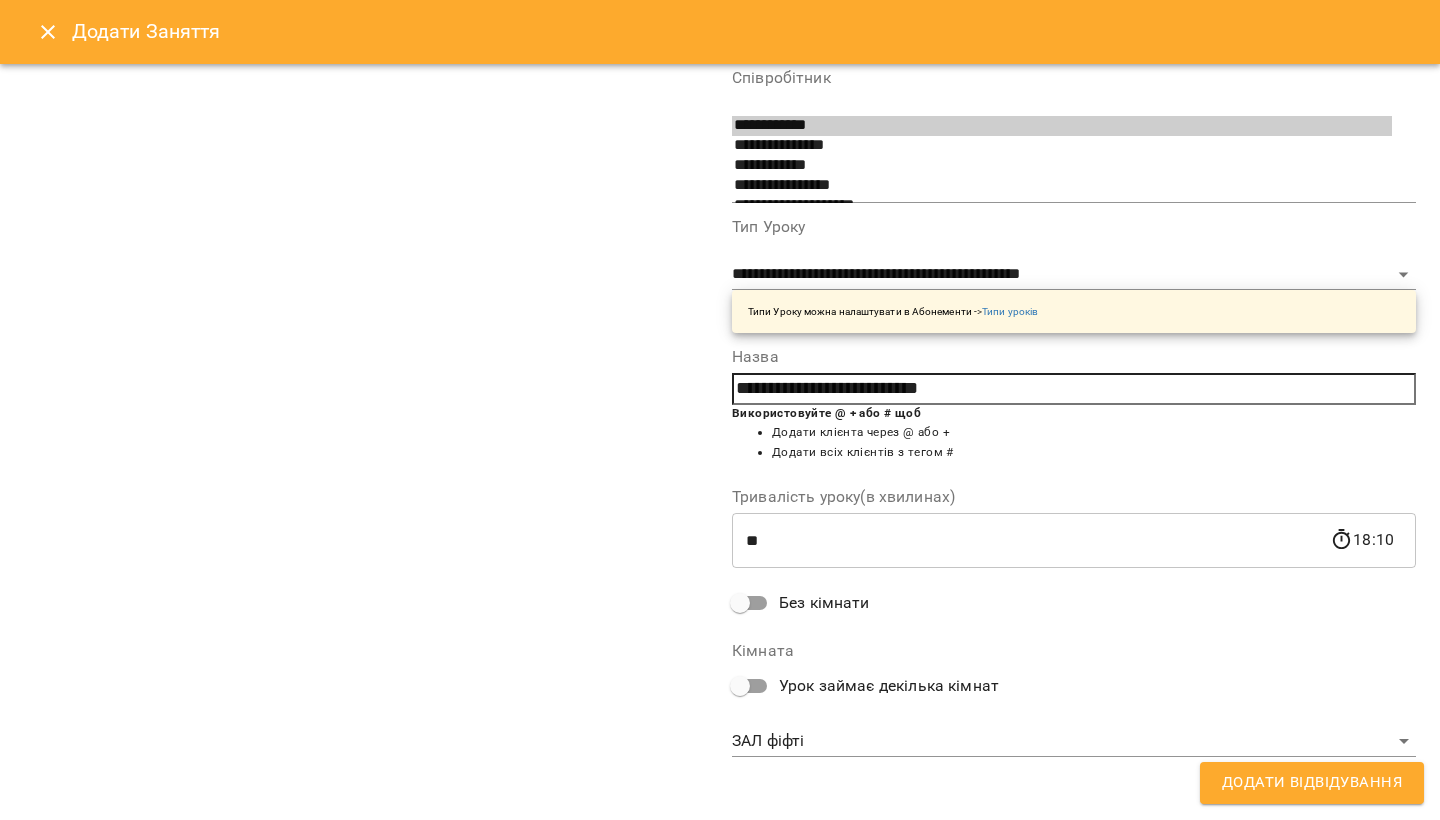 scroll, scrollTop: 171, scrollLeft: 0, axis: vertical 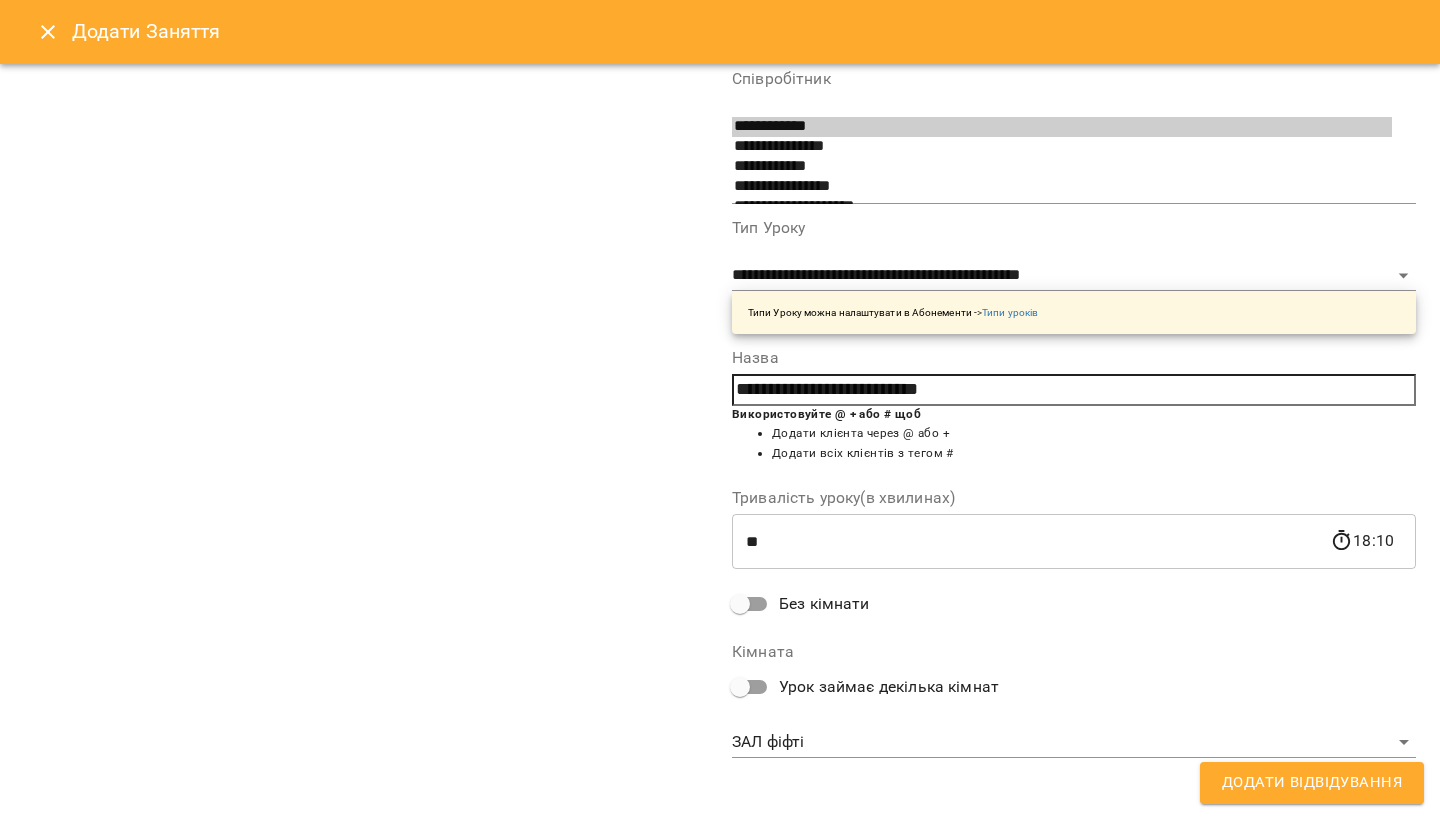click on "For Business 14 UA   [PERSON_NAME] О   [PERSON_NAME]   Шашунькіна [PERSON_NAME]   [PERSON_NAME]   Гожва [PERSON_NAME] [PERSON_NAME]   Носовицька [PERSON_NAME] [PERSON_NAME] 07 08 09 10 11 12 13 14 15 16 17 18 19 20 21 09:20 [PERSON_NAME] тренування «FYFTI ICE» 10:40 2 Спліт тренування "FYFTI ICE" з Гожвою [PERSON_NAME] 12:00 [PERSON_NAME] Індивідуальне тренування "FYFTI ICE" з Гожвою [PERSON_NAME] 13:20 2 Спліт тренування "FYFTI ICE" з Гожвою [PERSON_NAME] 14:40 2 Спліт тренування "FYFTI ICE" з Гожвою [PERSON_NAME] 16:00 2 Спліт тренування "FYFTI ICE" з Гожвою [PERSON_NAME] 09:20 2 10:40 2 12:00 2 пн вт" at bounding box center [720, 1025] 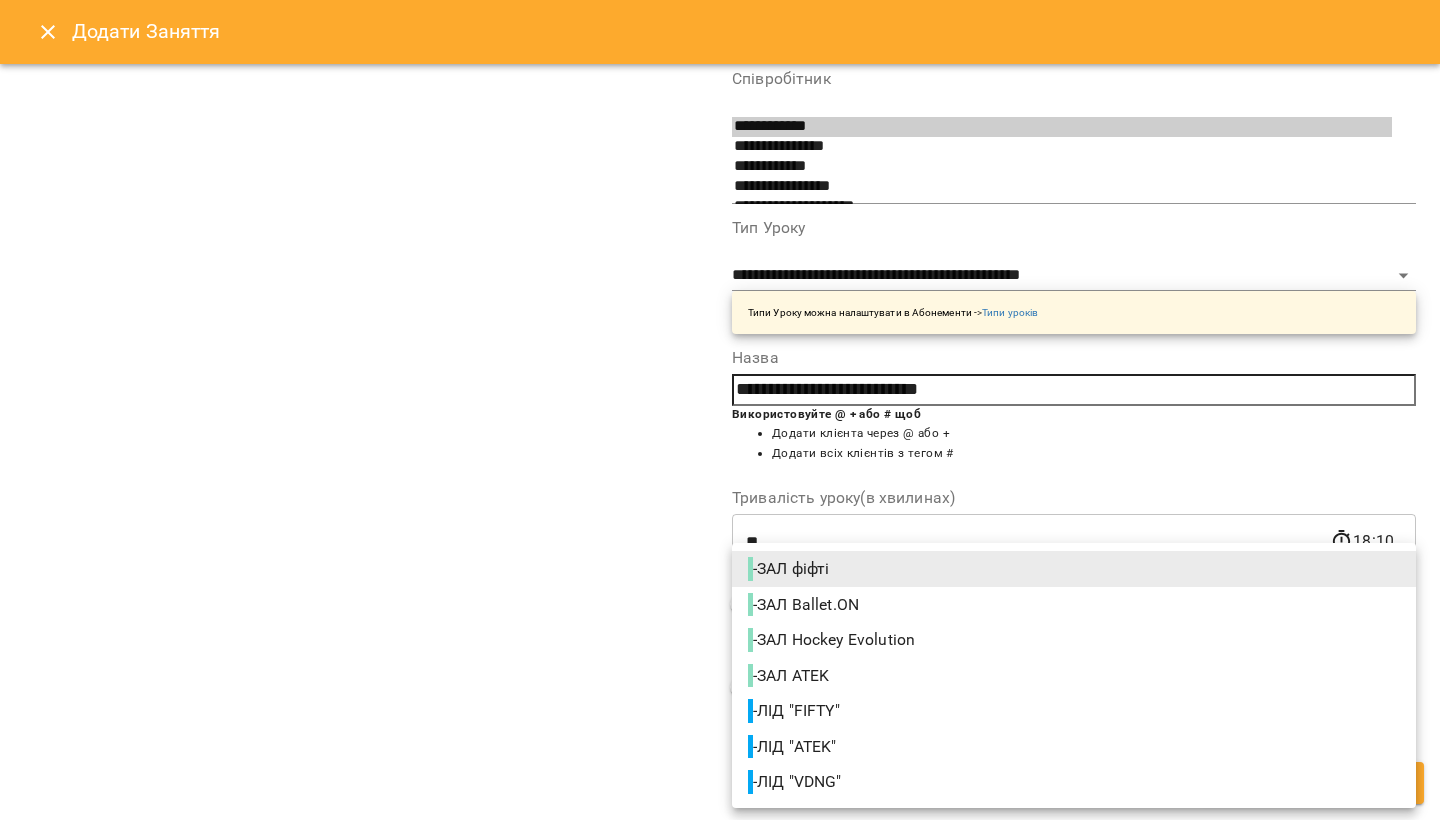 click on "-  ЛІД "FIFTY"" at bounding box center (796, 711) 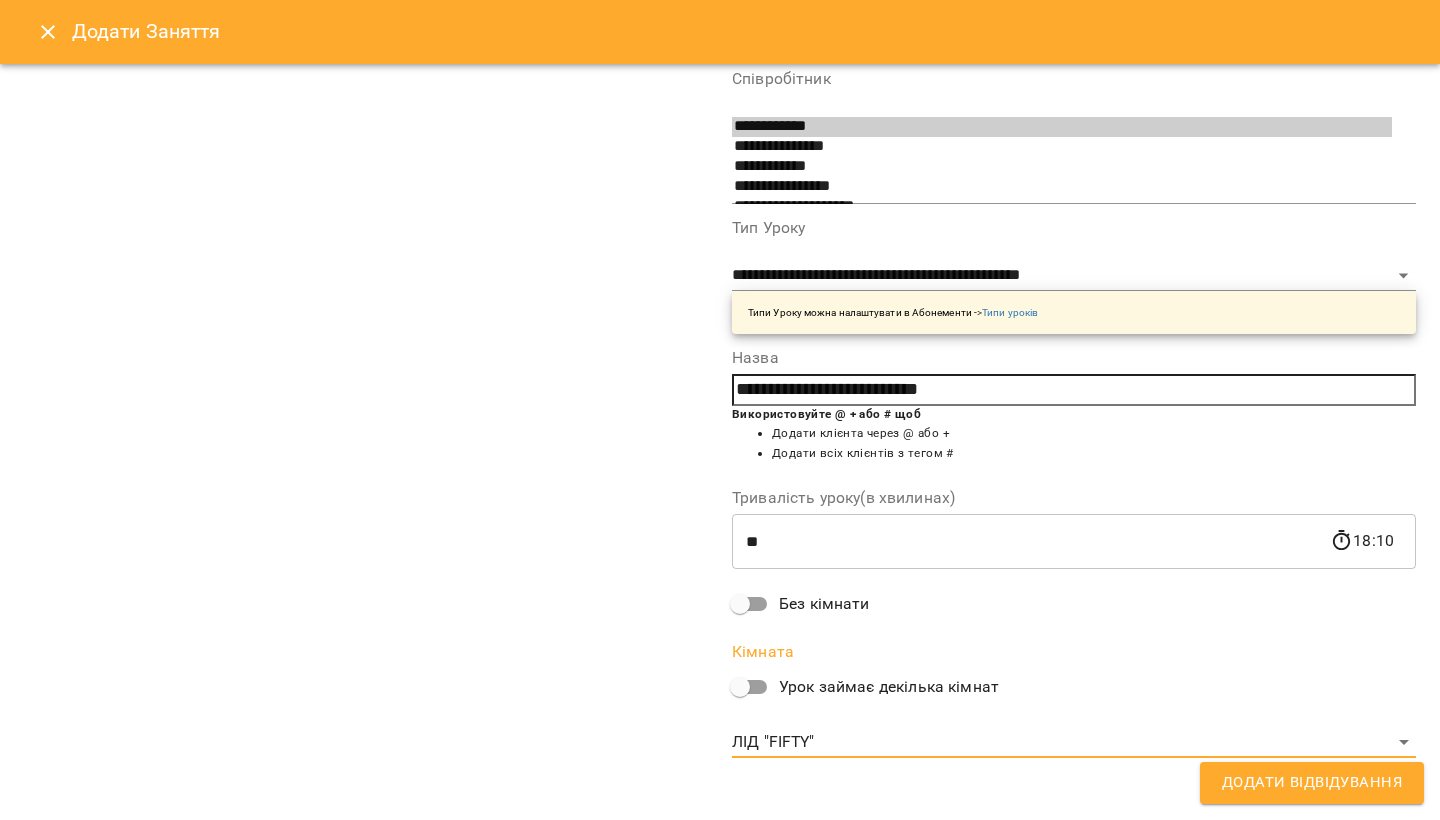 click on "Додати Відвідування" at bounding box center [1312, 783] 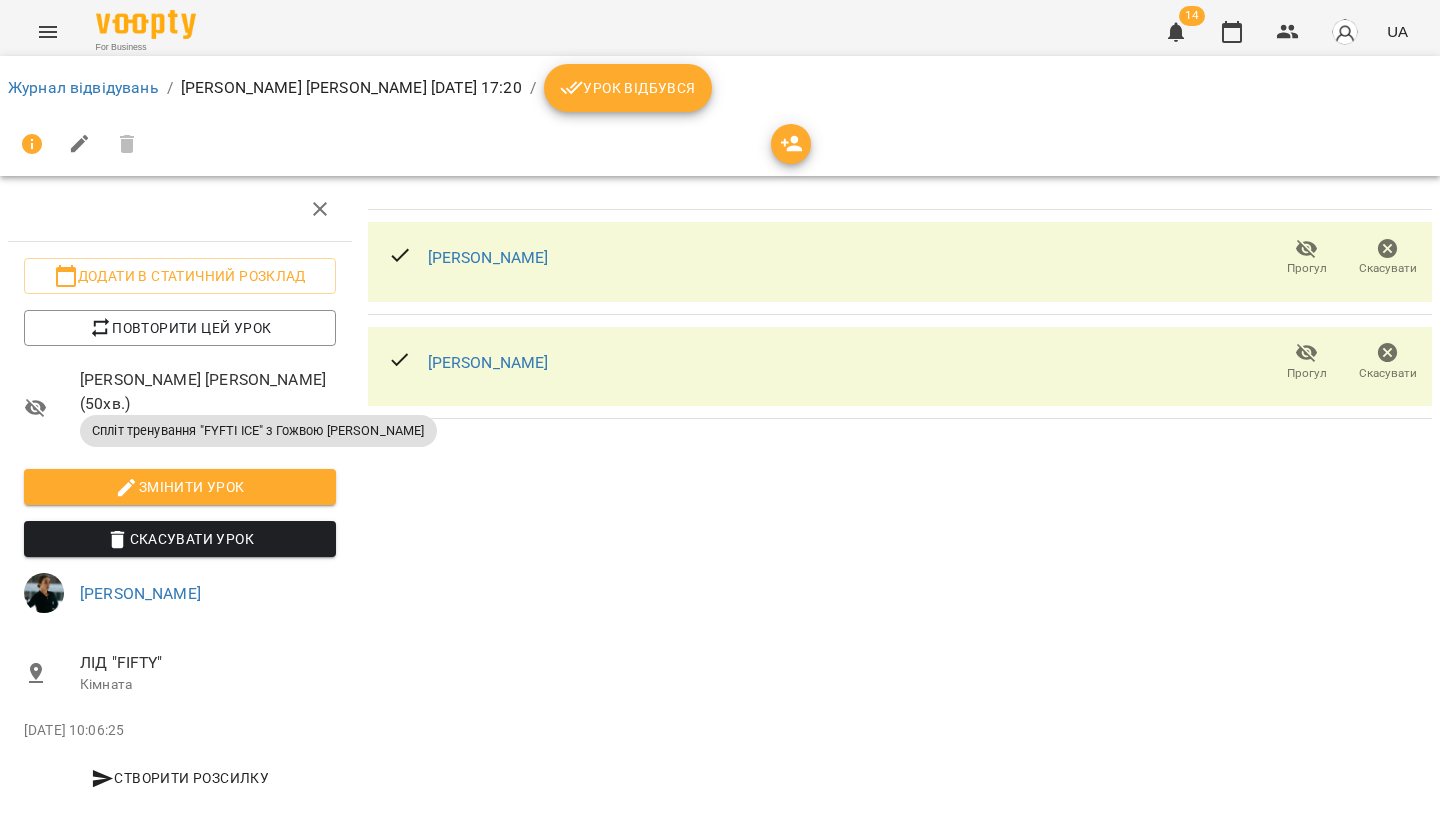 scroll, scrollTop: 1, scrollLeft: 0, axis: vertical 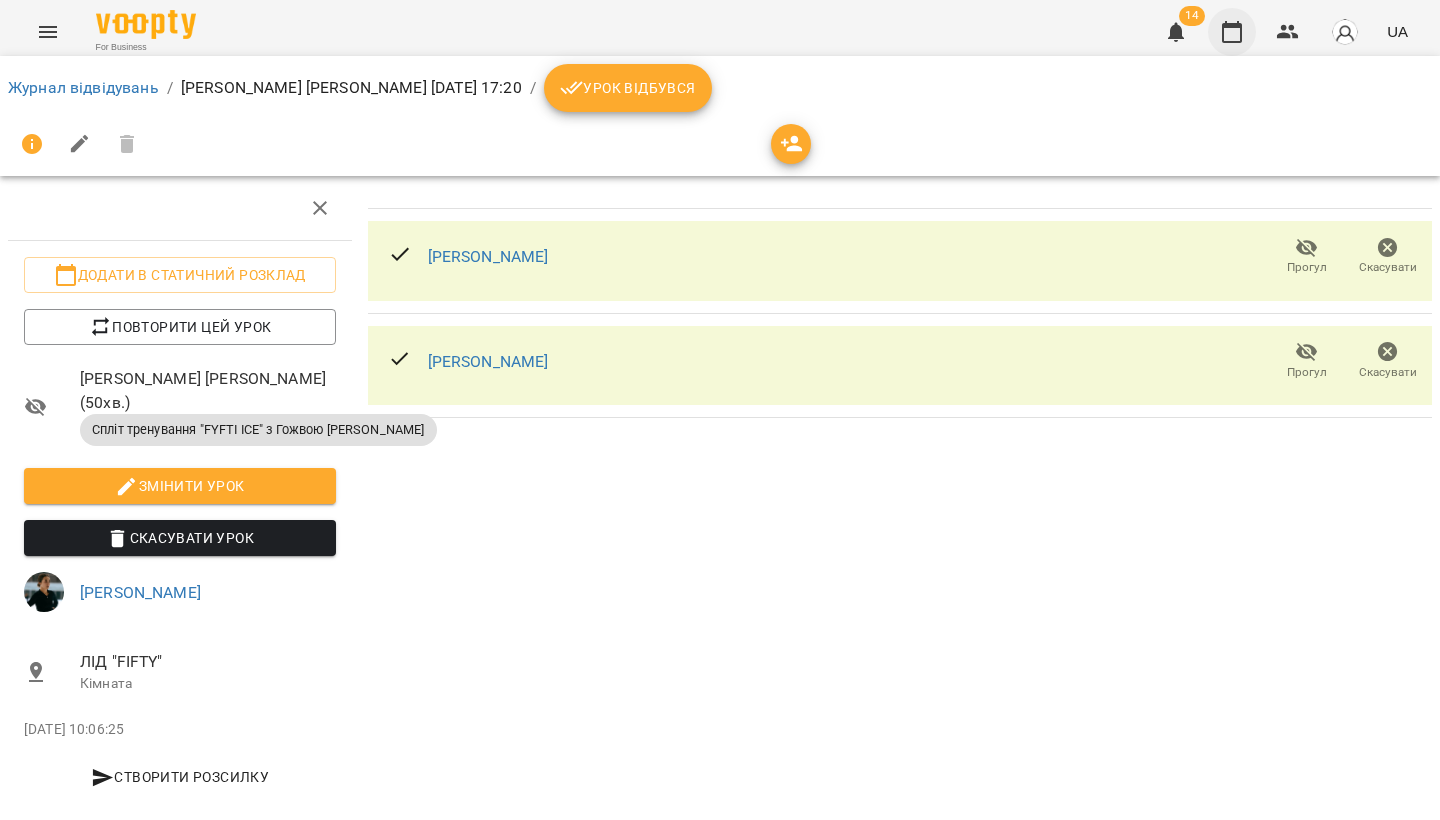 click 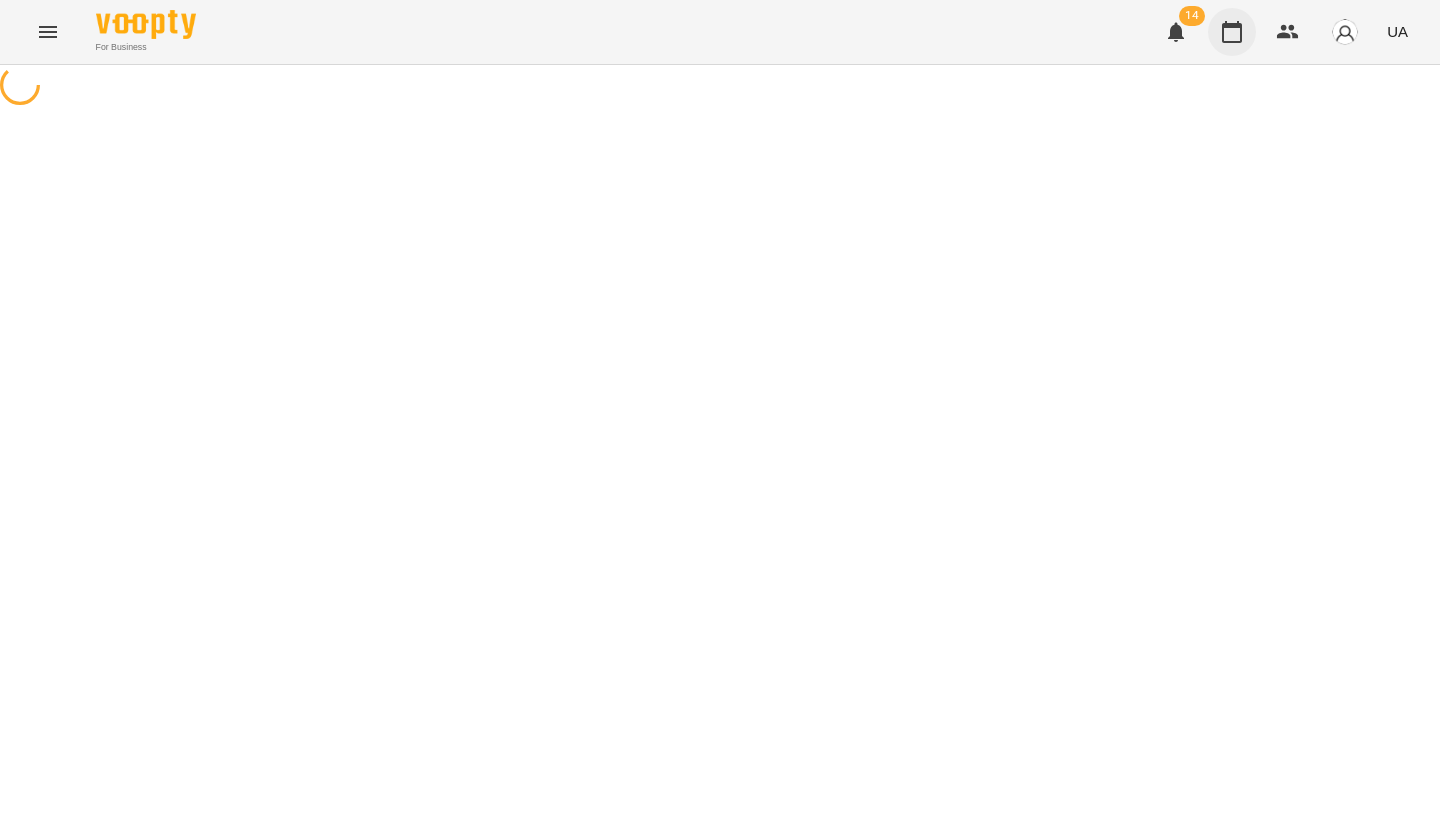 scroll, scrollTop: 0, scrollLeft: 0, axis: both 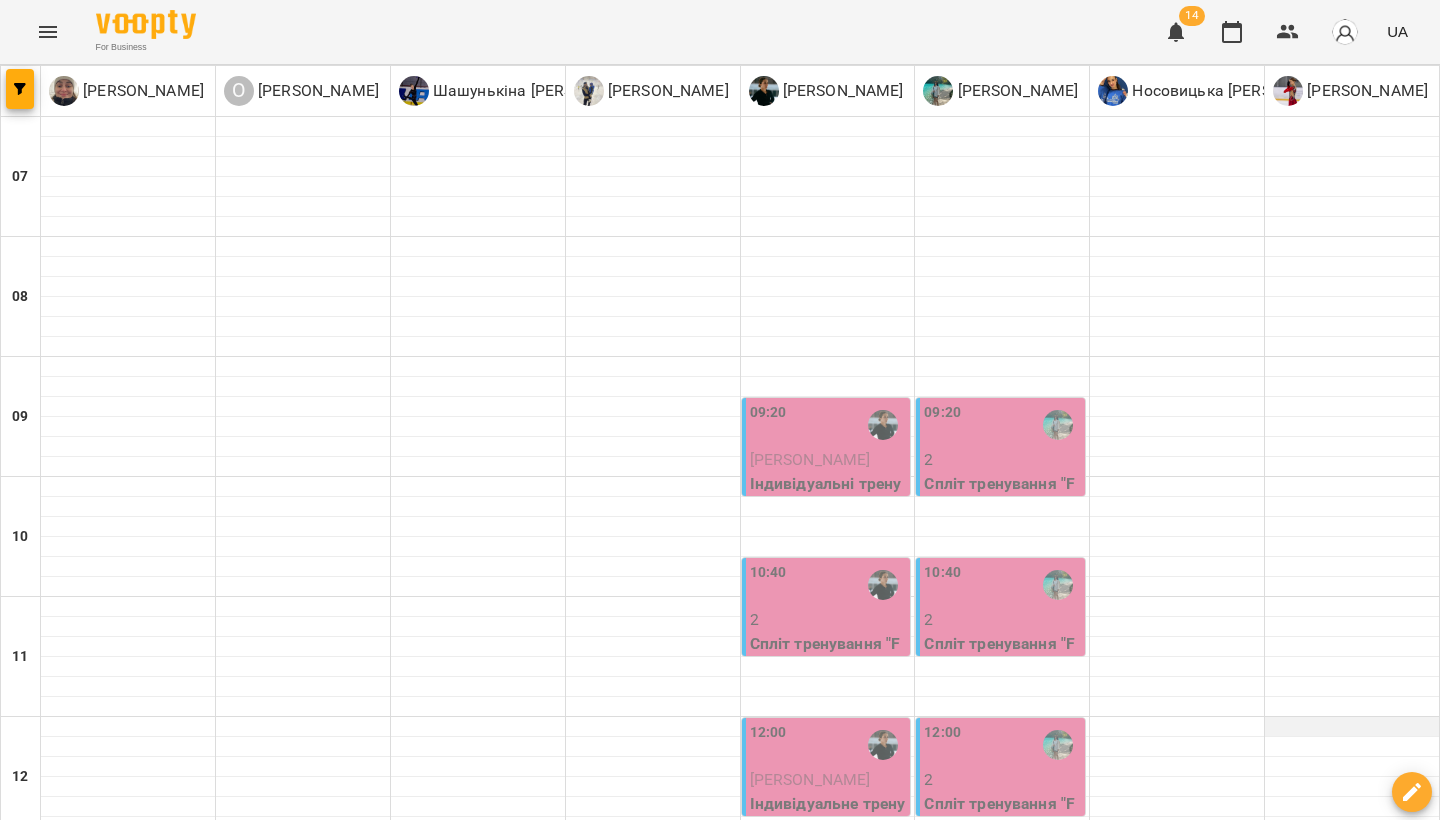click at bounding box center (1352, 727) 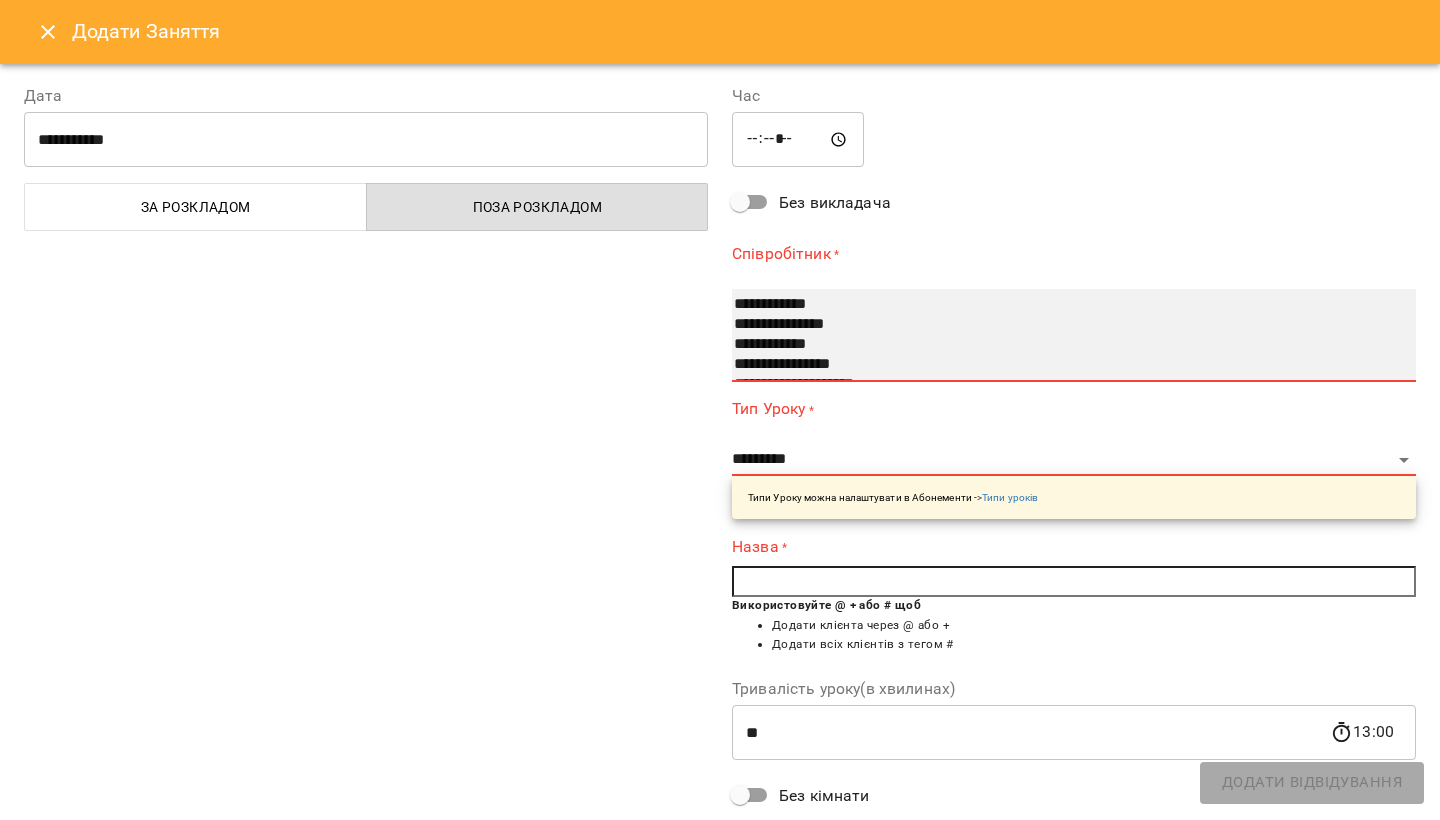 click on "**********" at bounding box center [1062, 345] 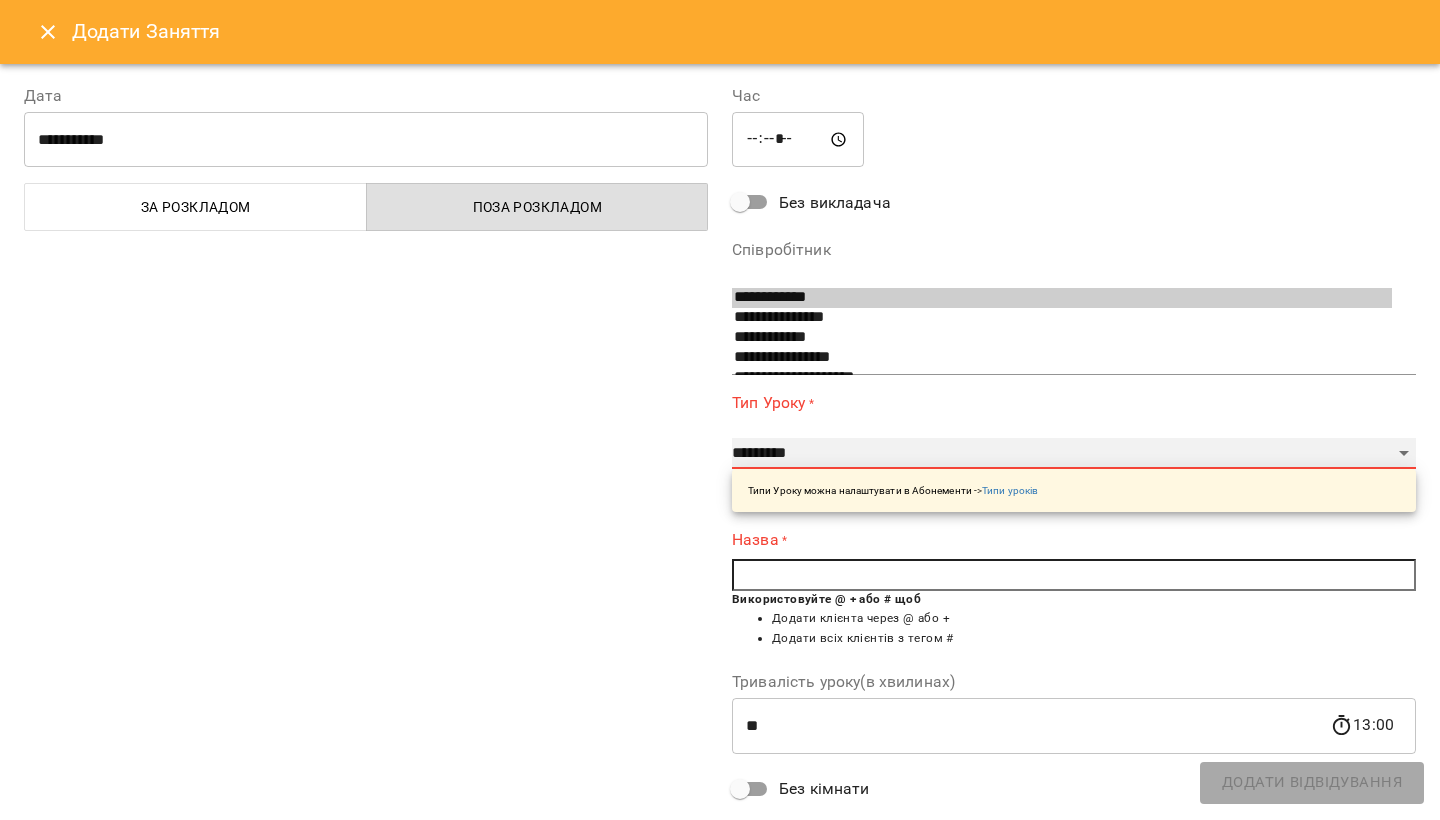select on "**********" 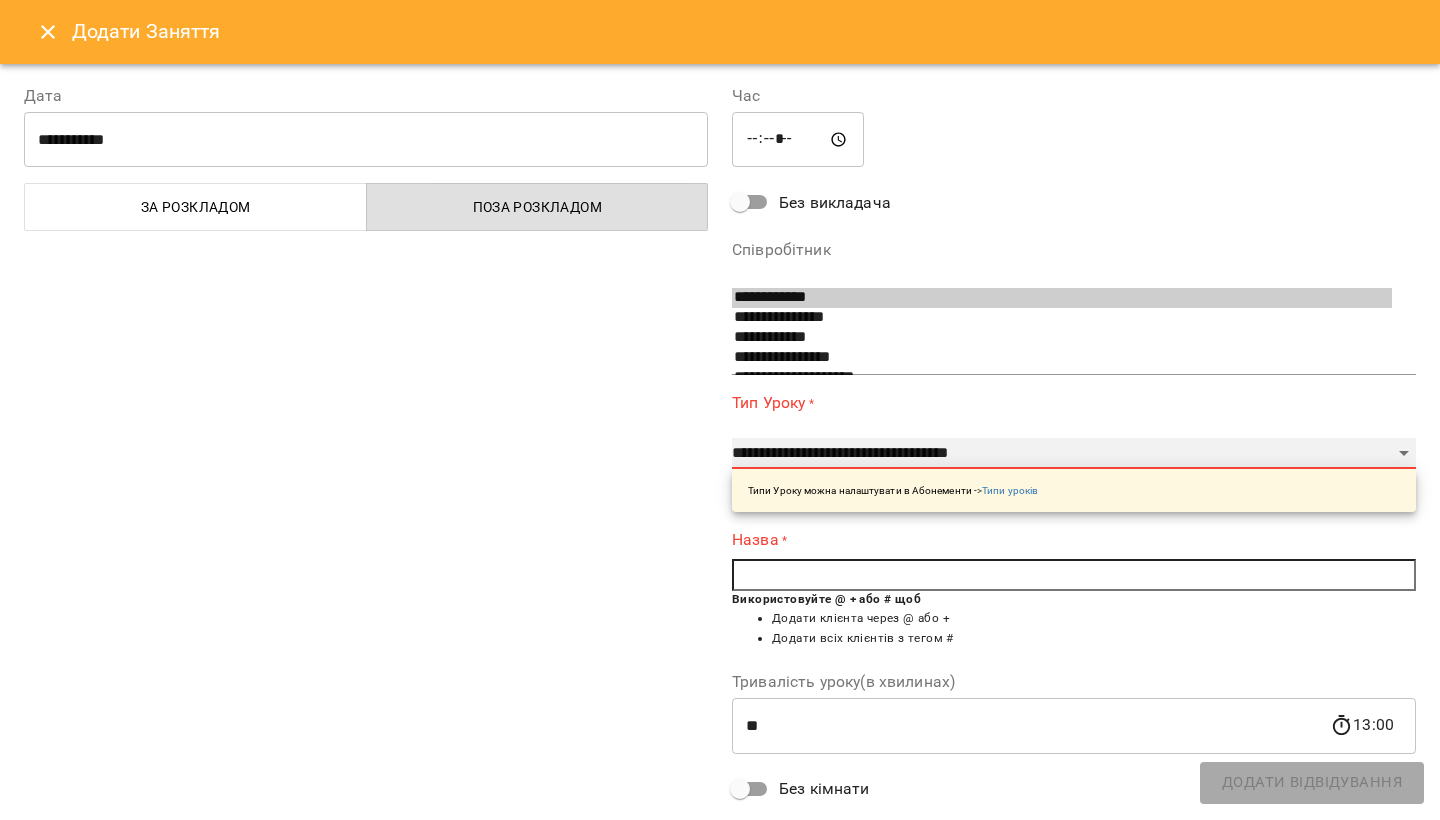 type on "**" 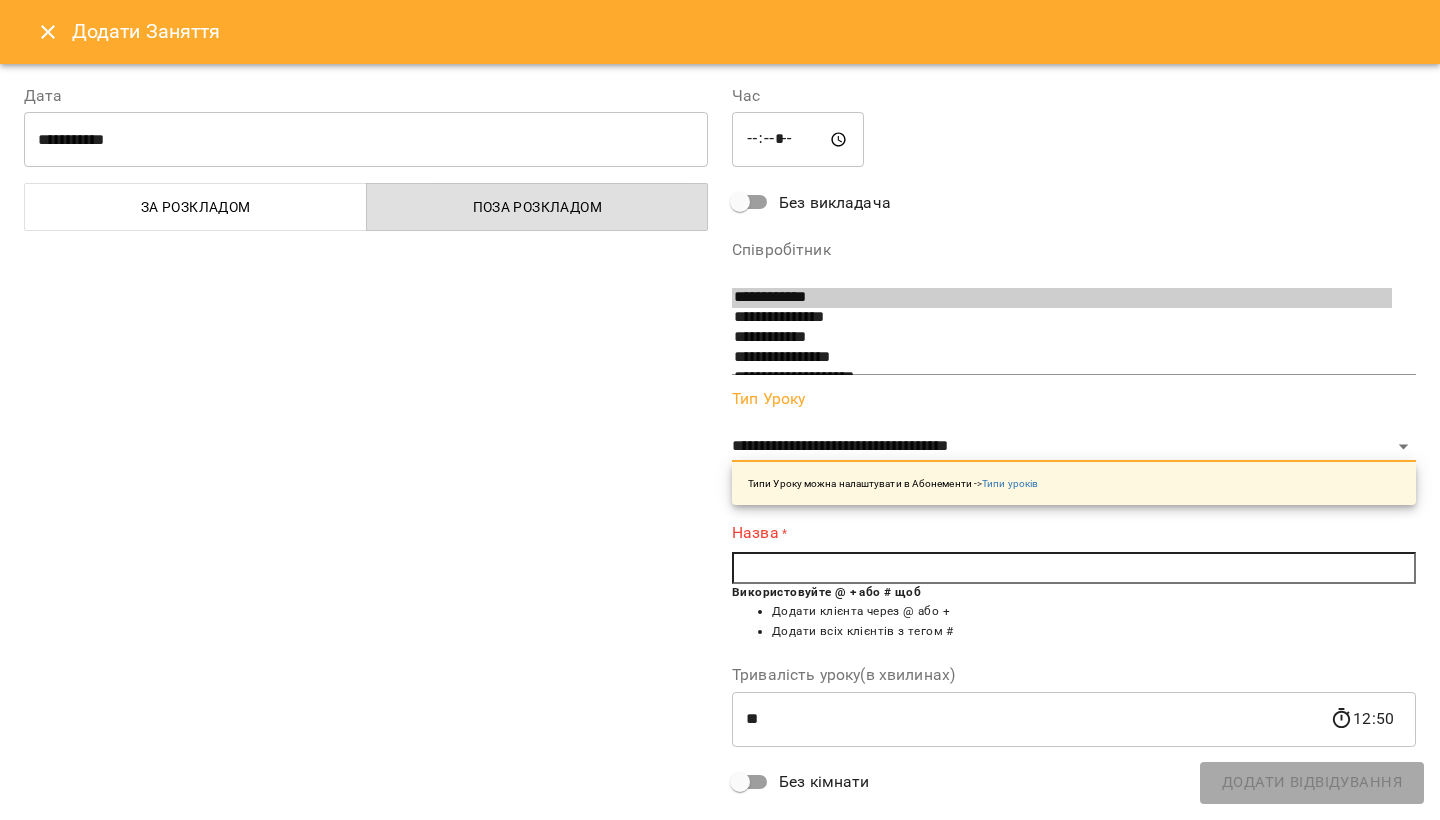 click at bounding box center [1074, 568] 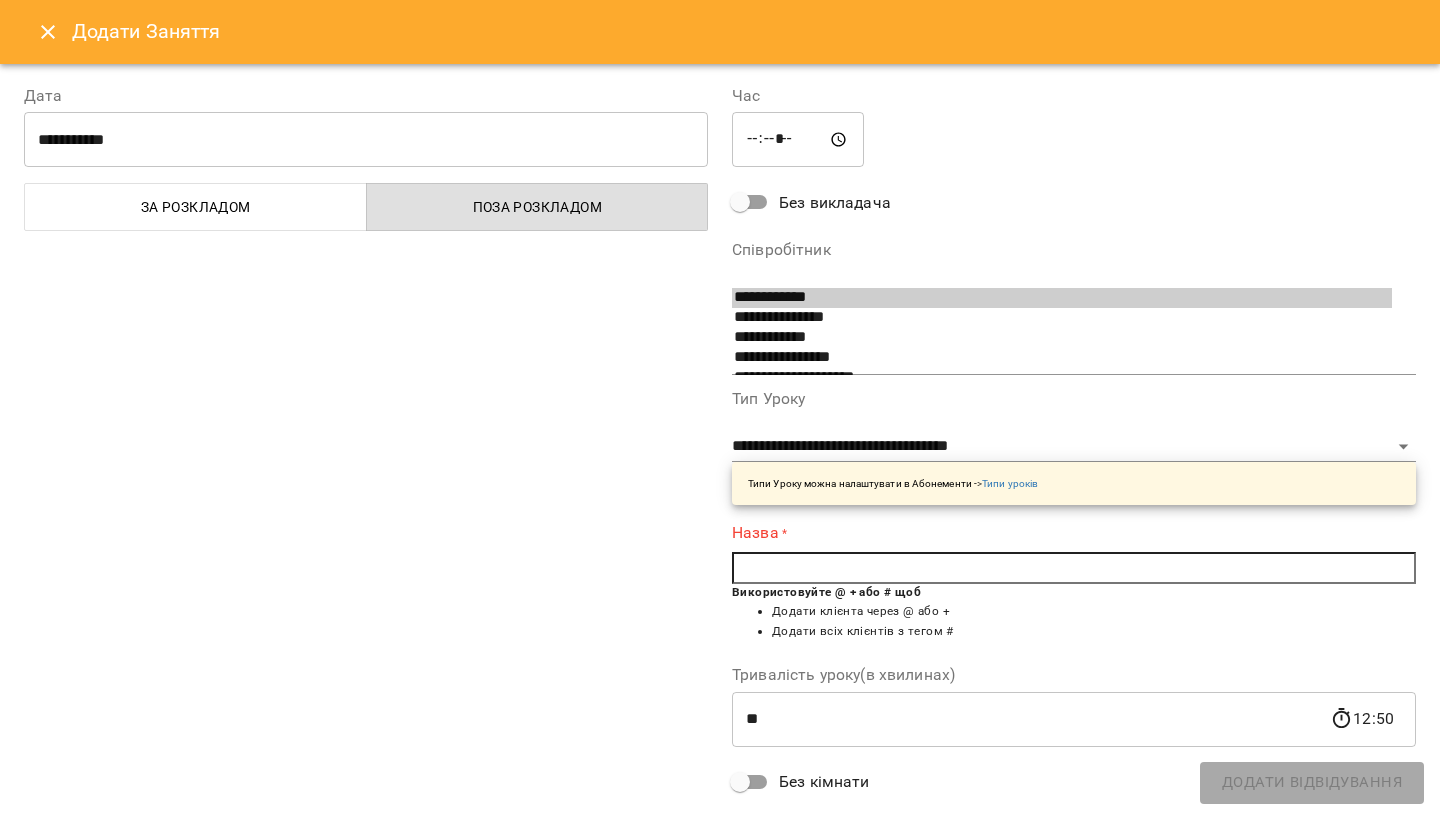 type on "*" 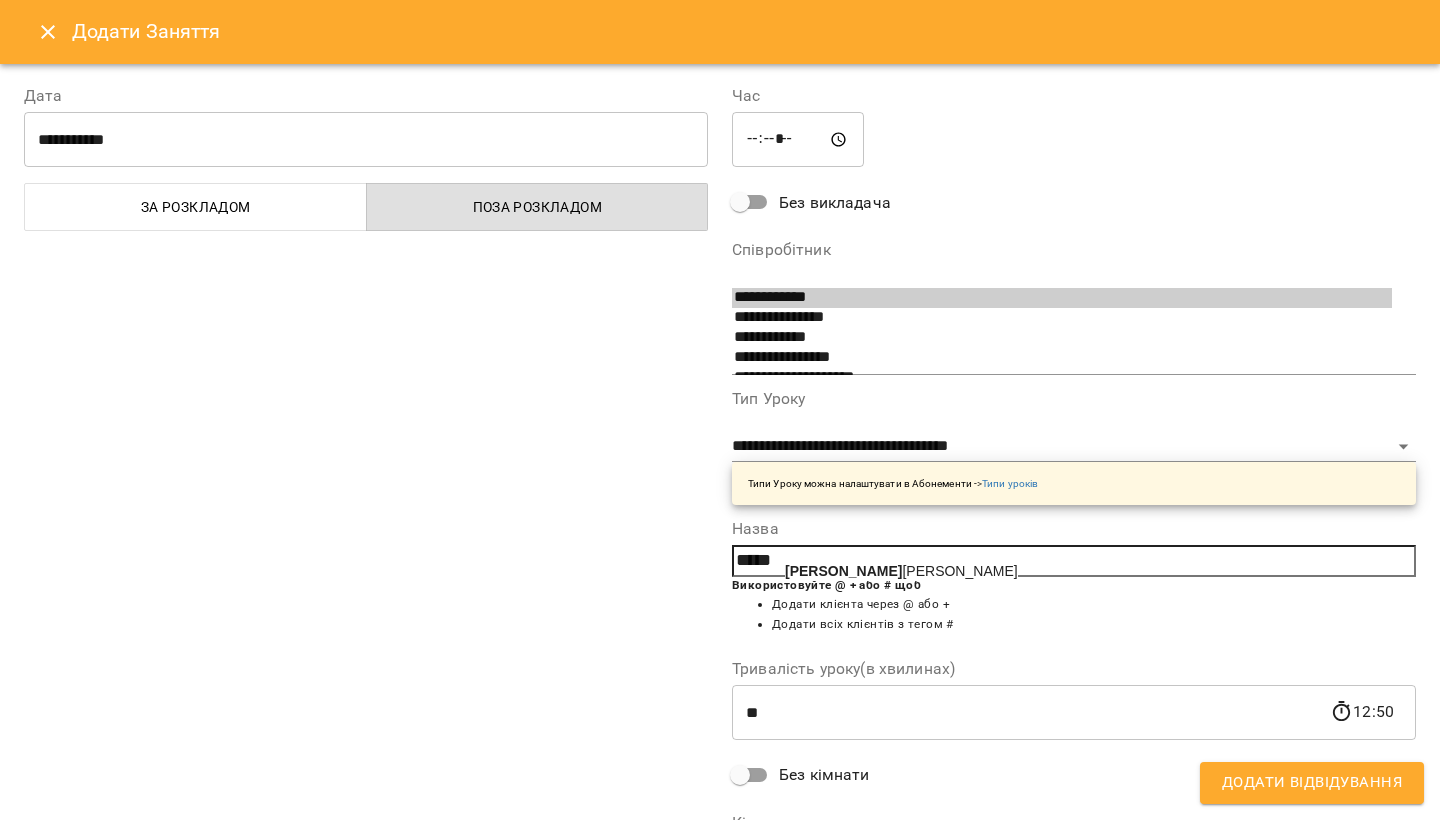 drag, startPoint x: 925, startPoint y: 565, endPoint x: 995, endPoint y: 612, distance: 84.31489 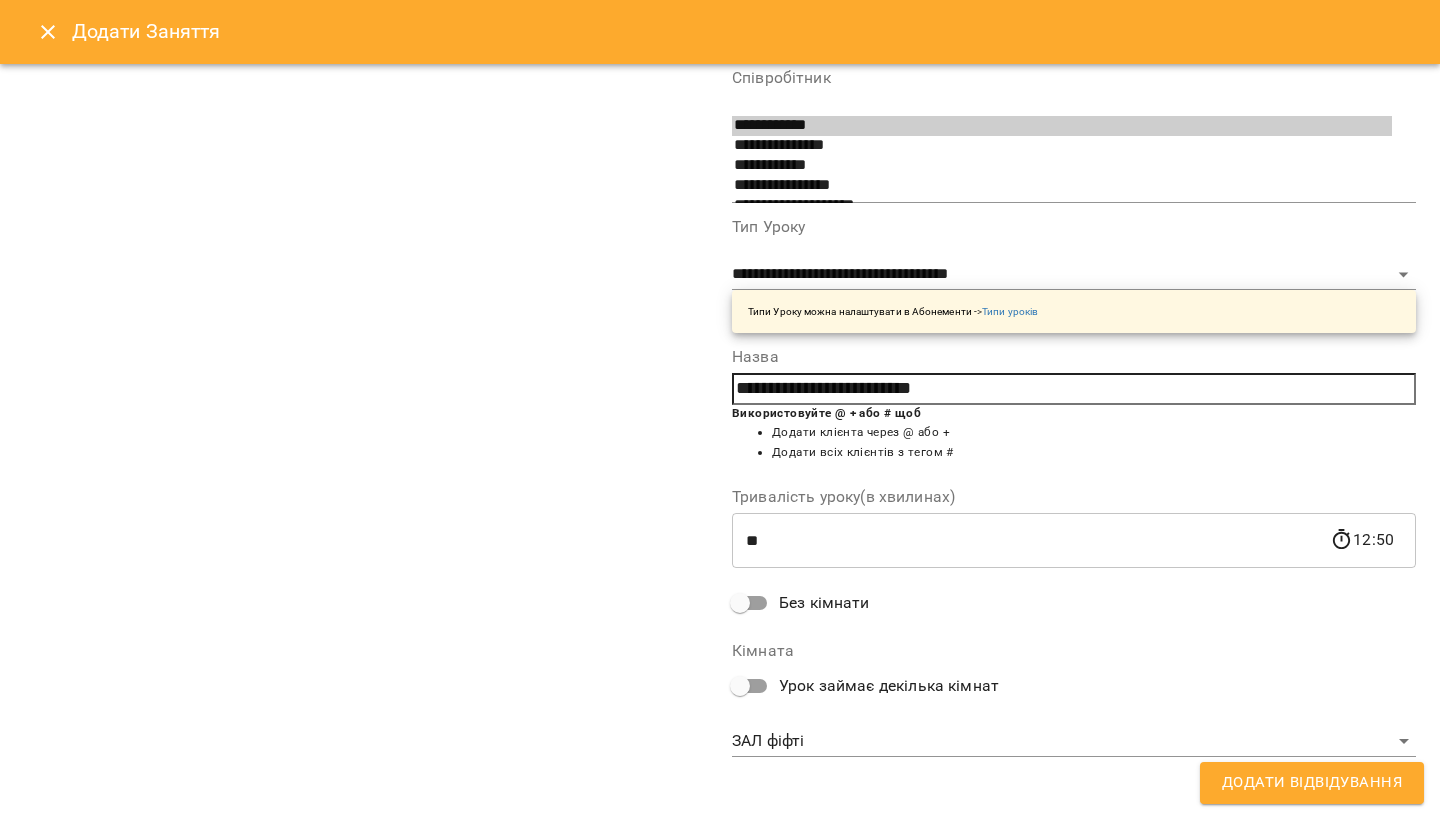 click on "For Business 14 UA   [PERSON_NAME] О   [PERSON_NAME]   Шашунькіна [PERSON_NAME]   [PERSON_NAME]   Гожва [PERSON_NAME] [PERSON_NAME]   Носовицька [PERSON_NAME] [PERSON_NAME] 07 08 09 10 11 12 13 14 15 16 17 18 19 20 21 09:20 [PERSON_NAME] тренування «FYFTI ICE» 10:40 2 Спліт тренування "FYFTI ICE" з Гожвою [PERSON_NAME] 12:00 [PERSON_NAME] Індивідуальне тренування "FYFTI ICE" з Гожвою [PERSON_NAME] 13:20 2 Спліт тренування "FYFTI ICE" з Гожвою [PERSON_NAME] 14:40 2 Спліт тренування "FYFTI ICE" з Гожвою [PERSON_NAME] 16:00 2 Спліт тренування "FYFTI ICE" з Гожвою [PERSON_NAME] 17:20 2 09:20 2 10:40 2 12:00 2 ​" at bounding box center (720, 1025) 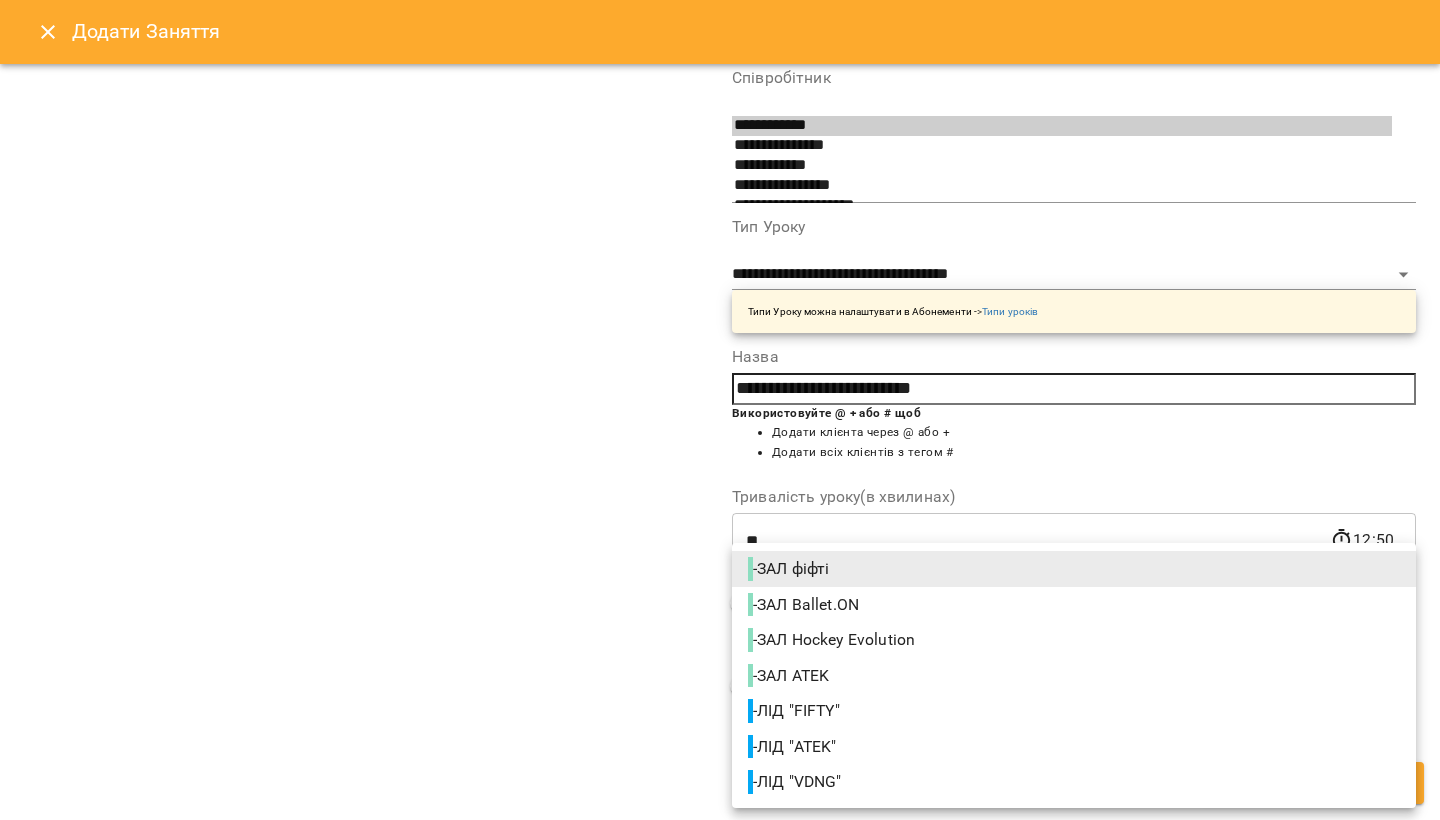 scroll, scrollTop: 171, scrollLeft: 0, axis: vertical 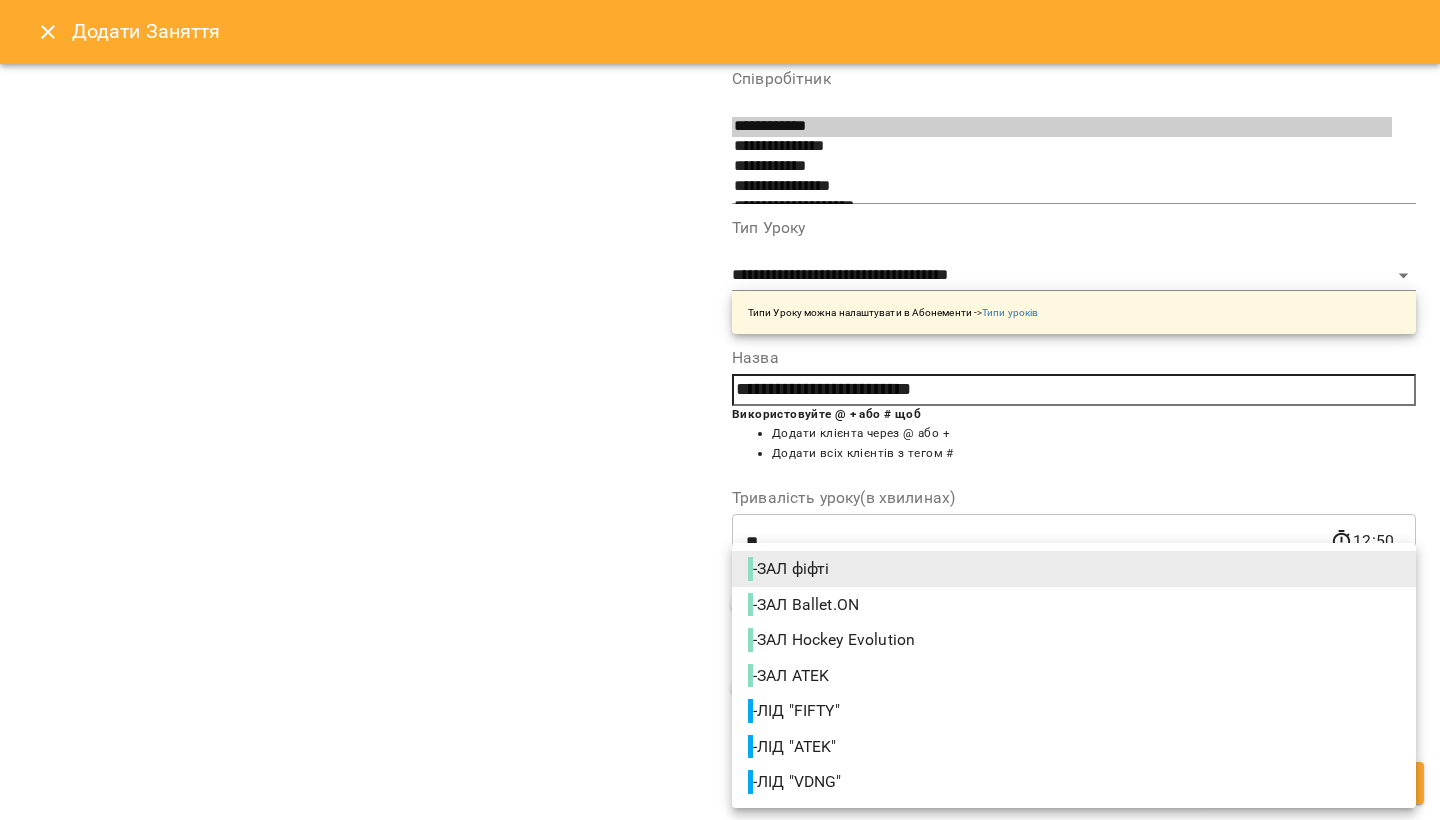 click on "-  ЛІД "FIFTY"" at bounding box center (796, 711) 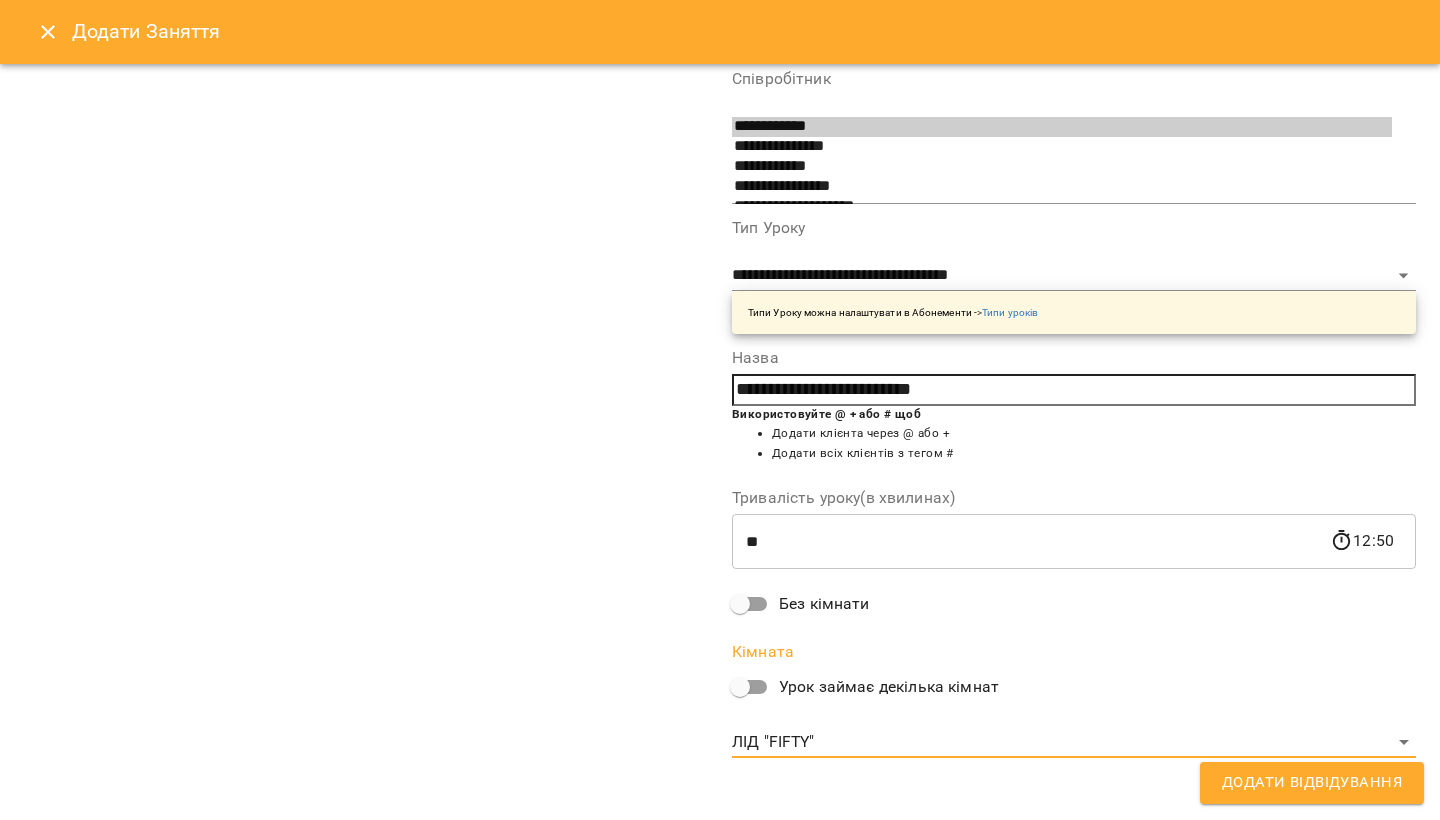 click on "Додати Відвідування" at bounding box center (1312, 783) 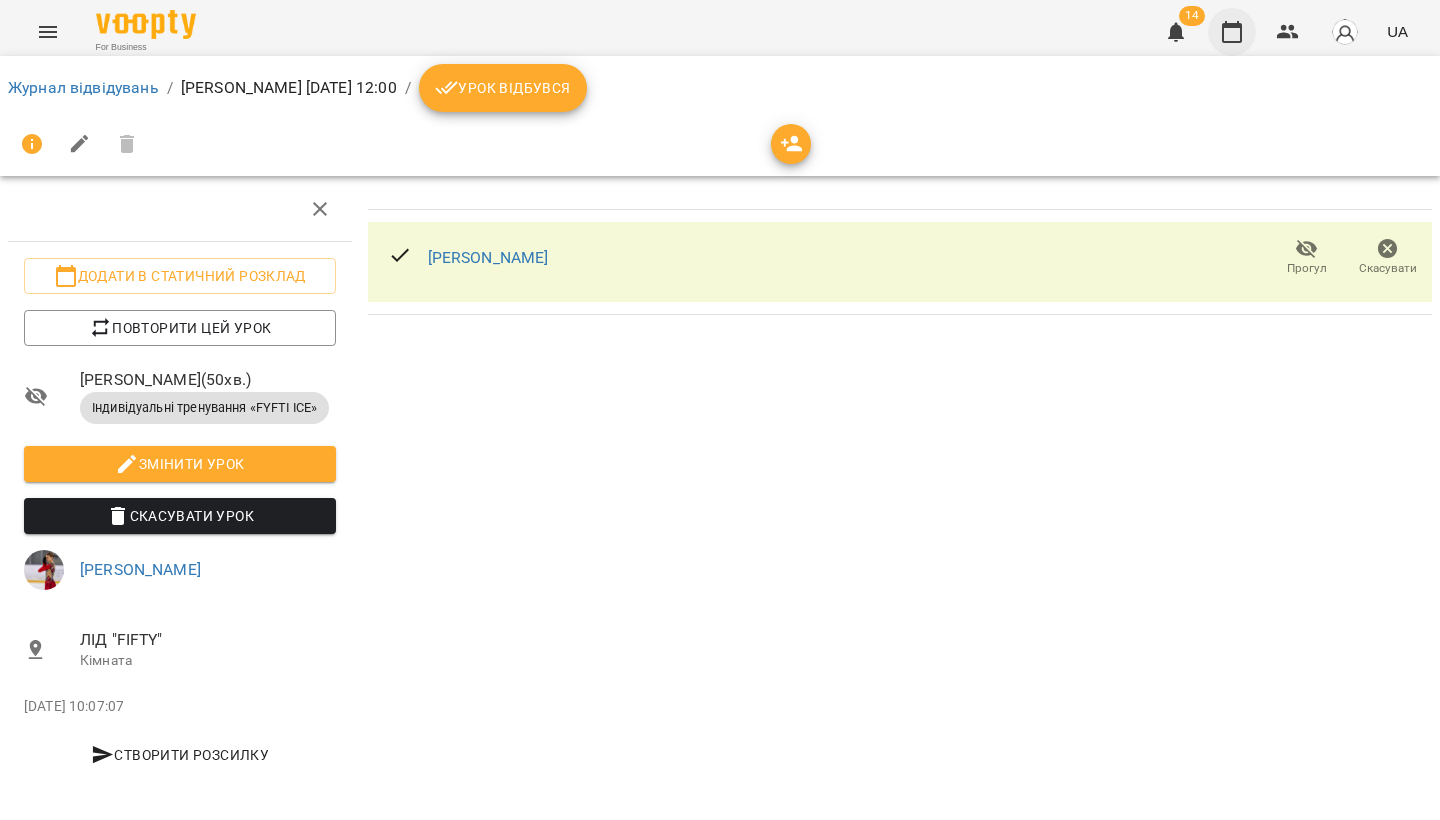 click 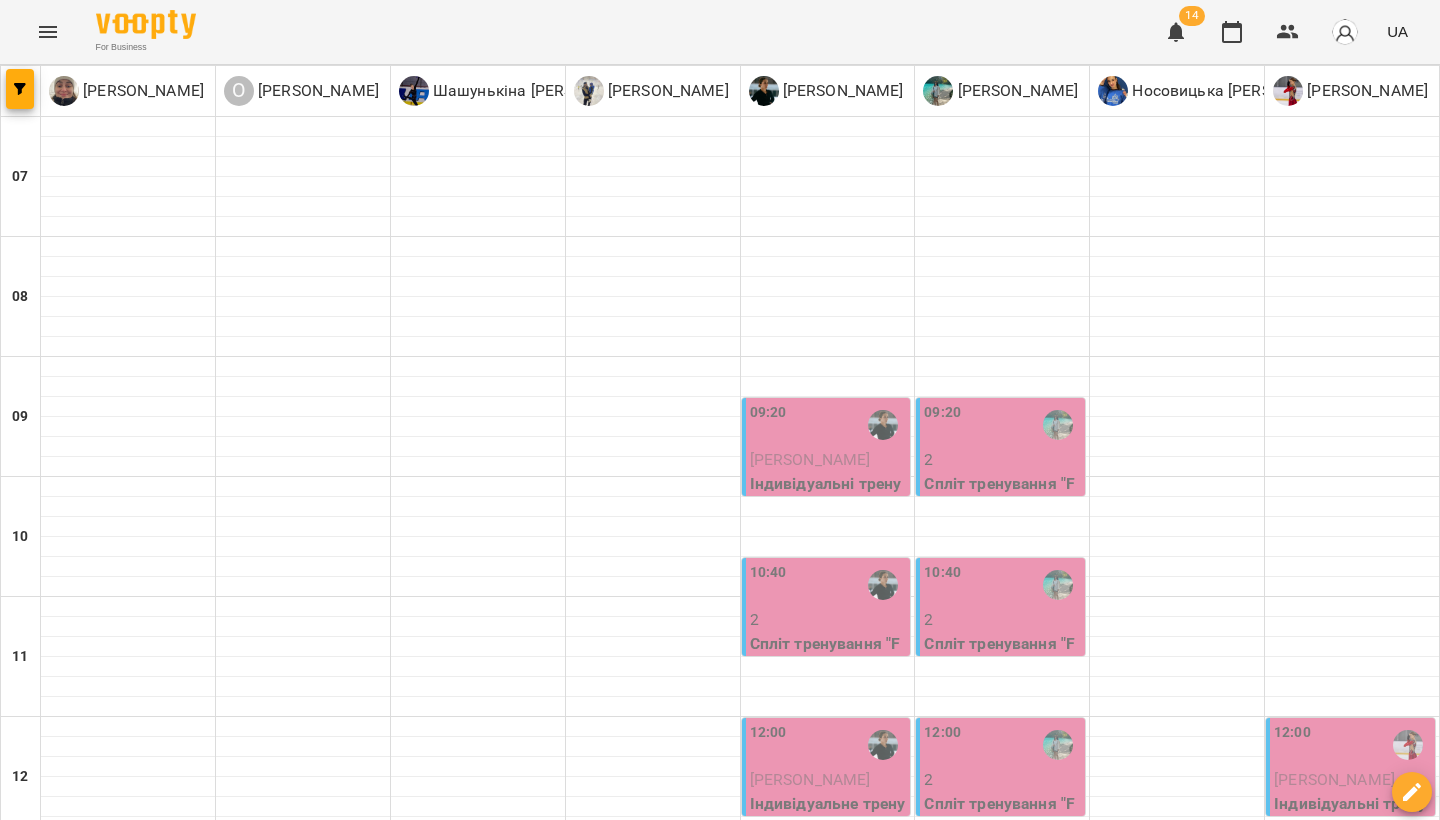 scroll, scrollTop: 512, scrollLeft: 0, axis: vertical 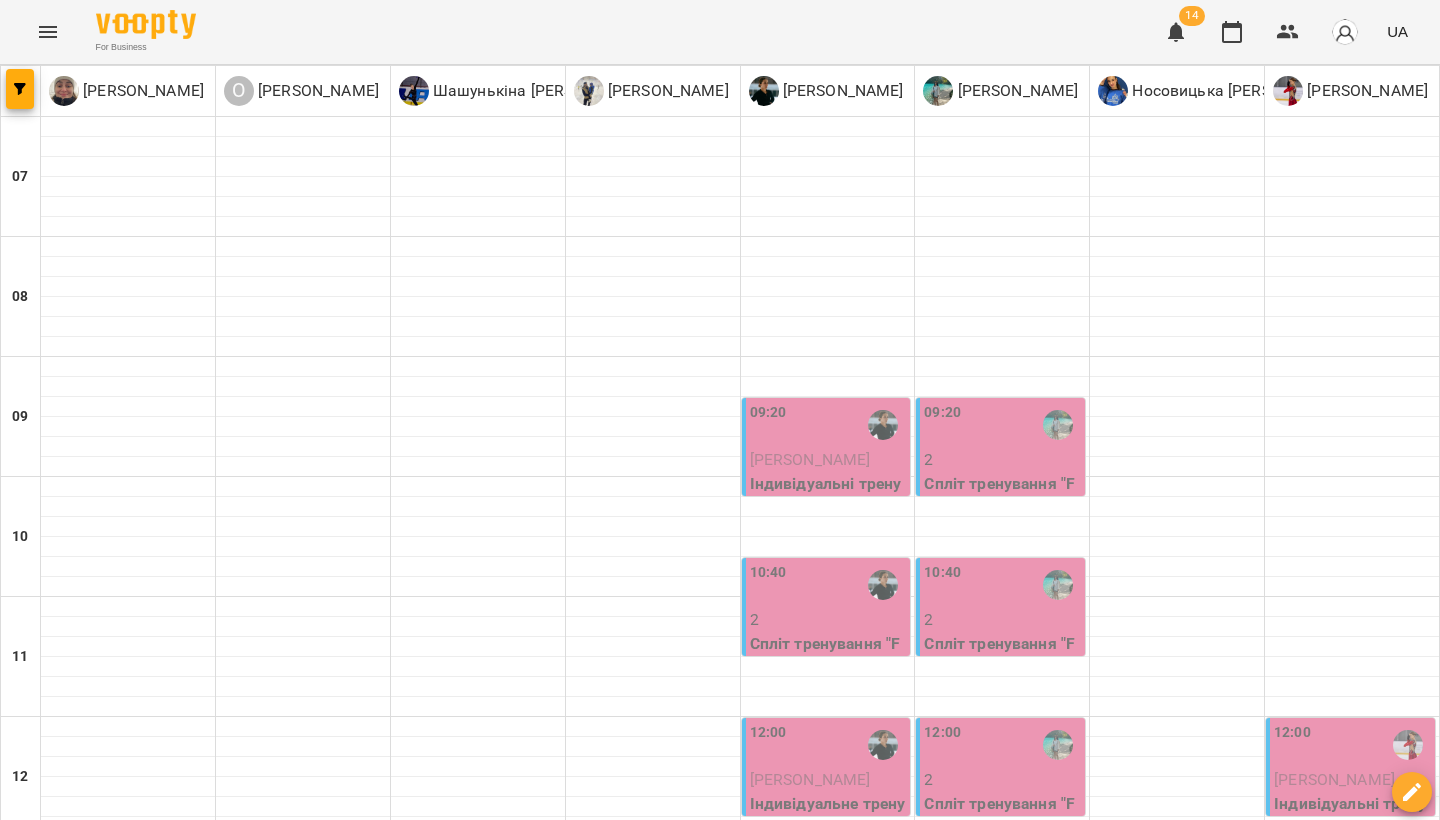 click at bounding box center (1352, 887) 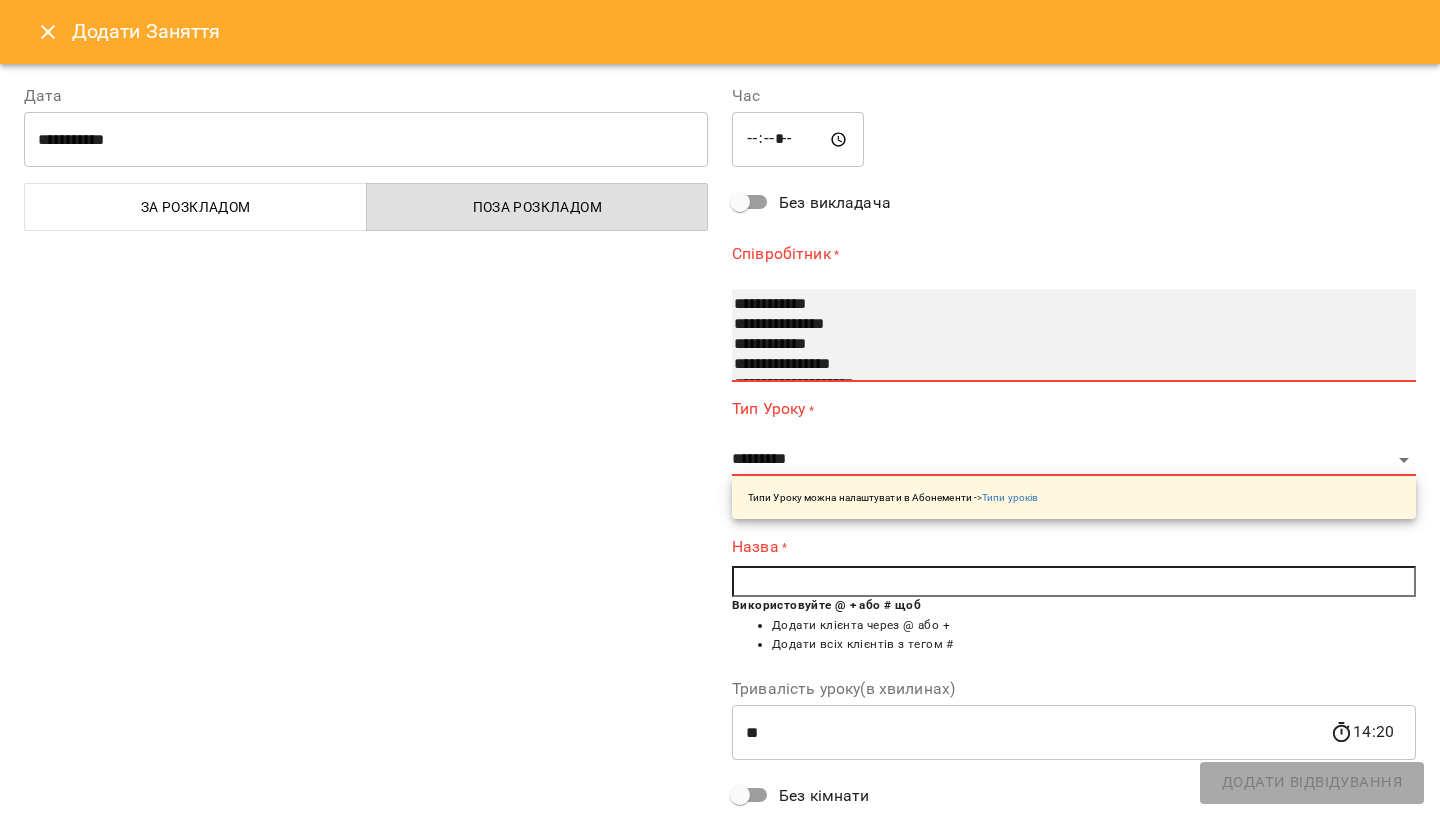 click on "**********" at bounding box center (1062, 345) 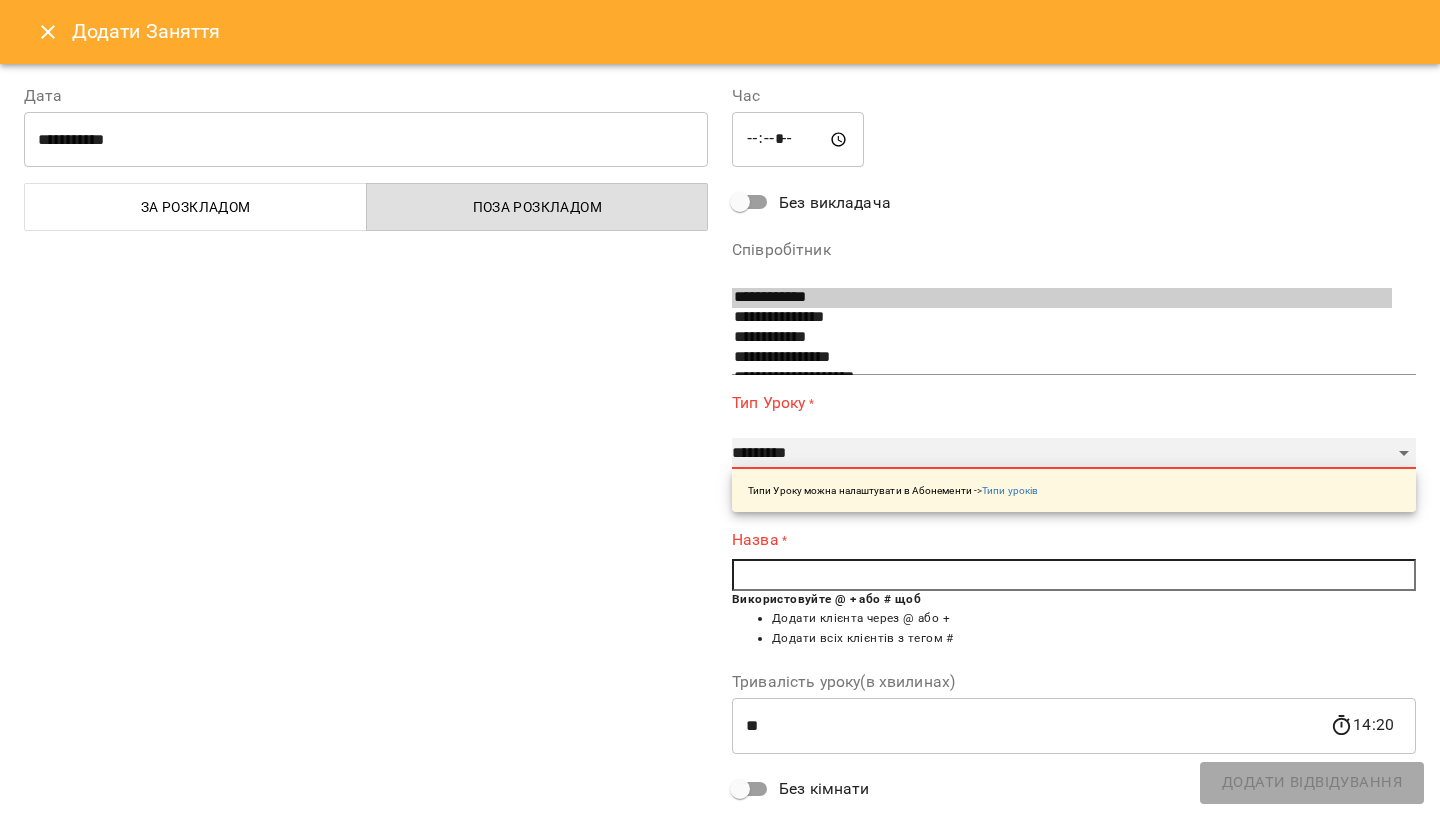 select on "**********" 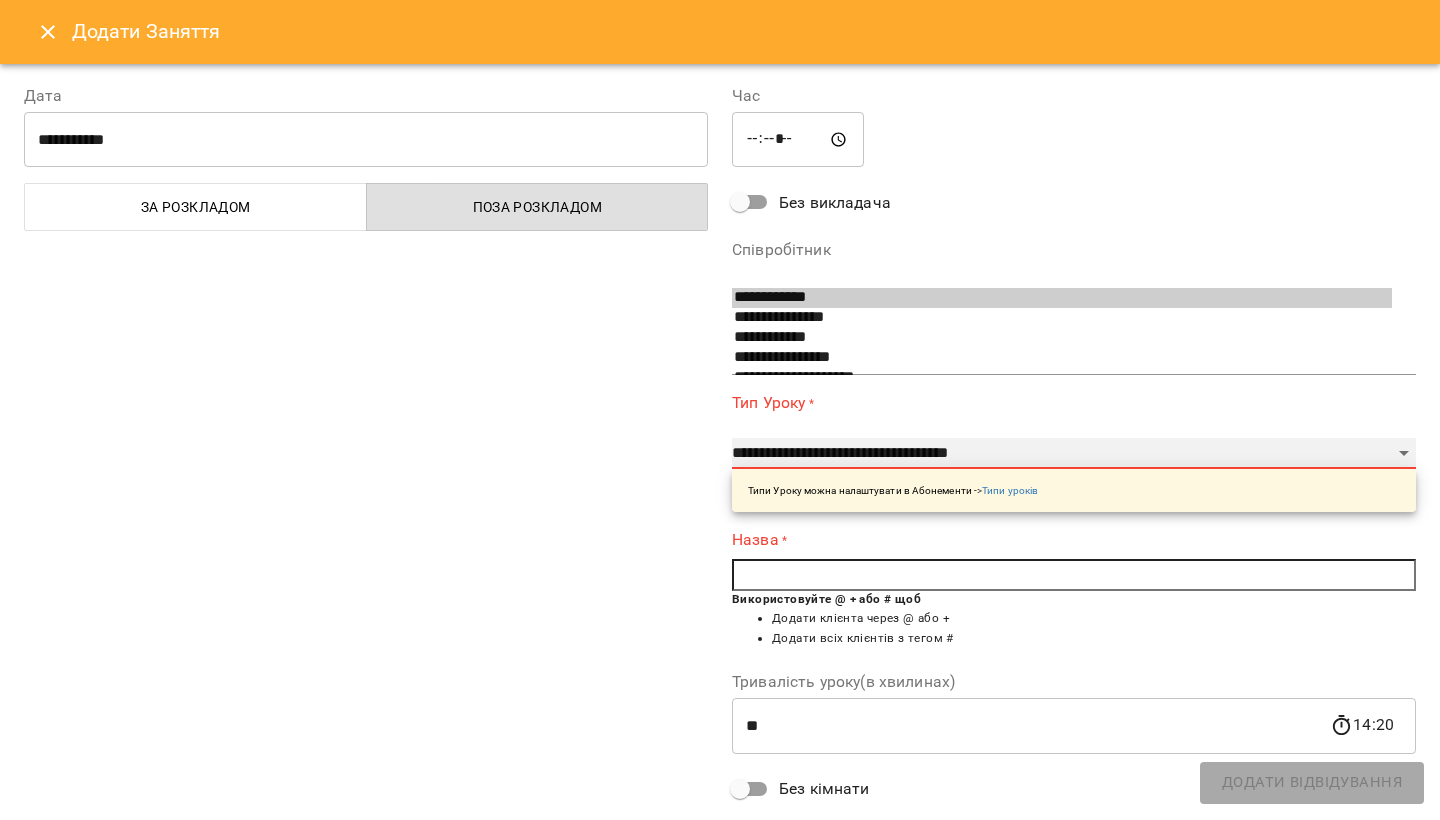 type on "**" 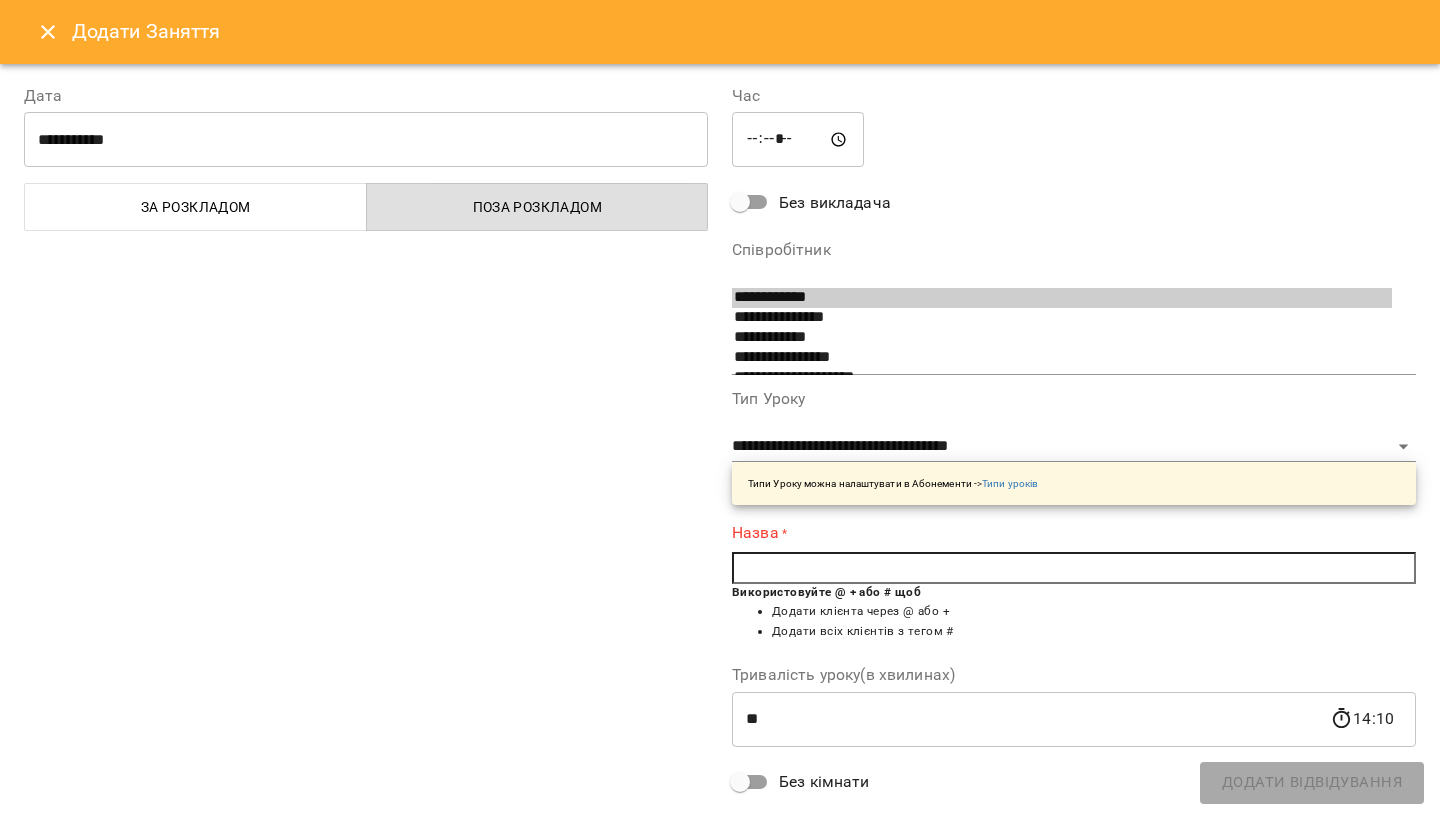 click at bounding box center (1074, 568) 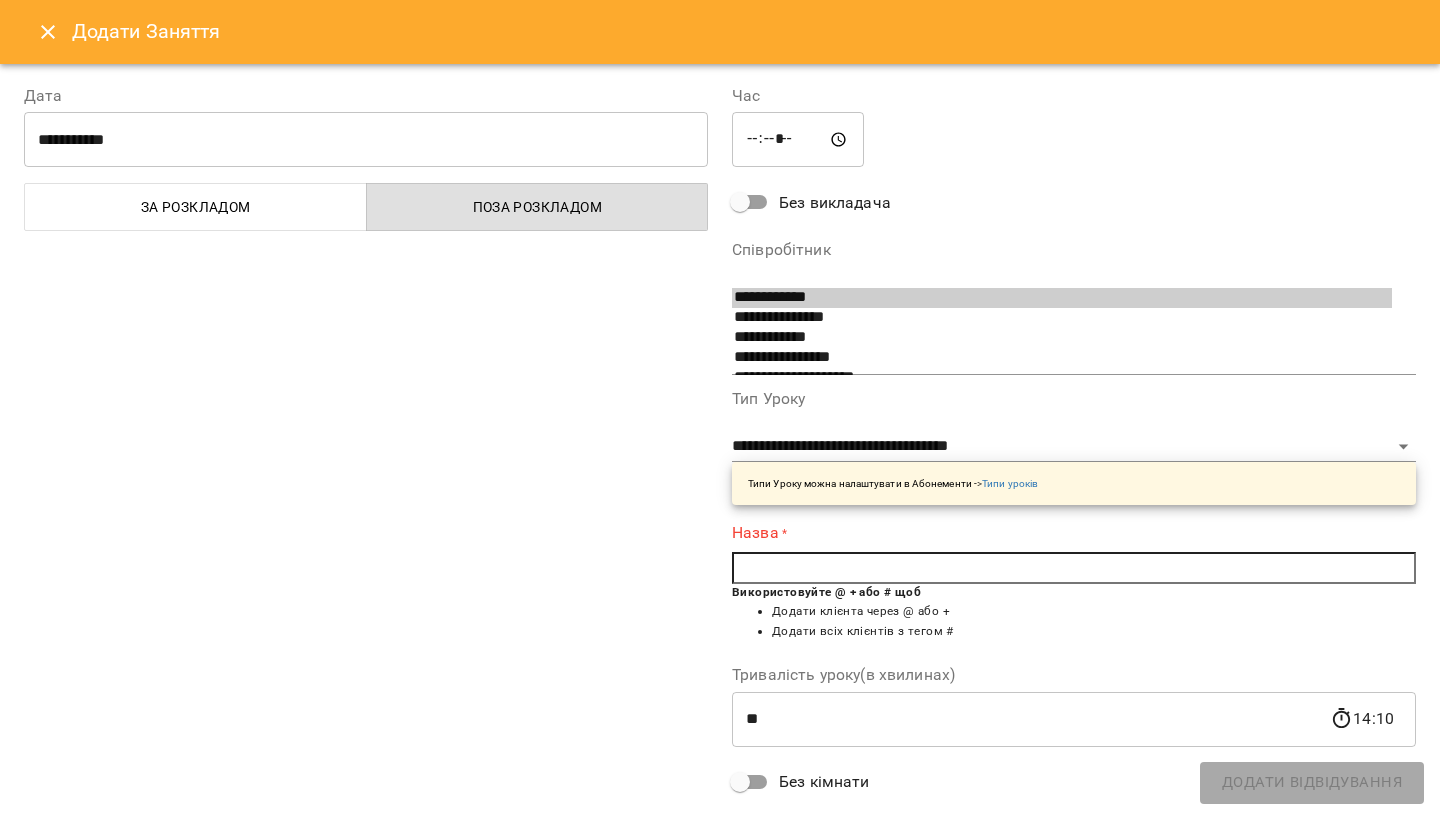 type on "*" 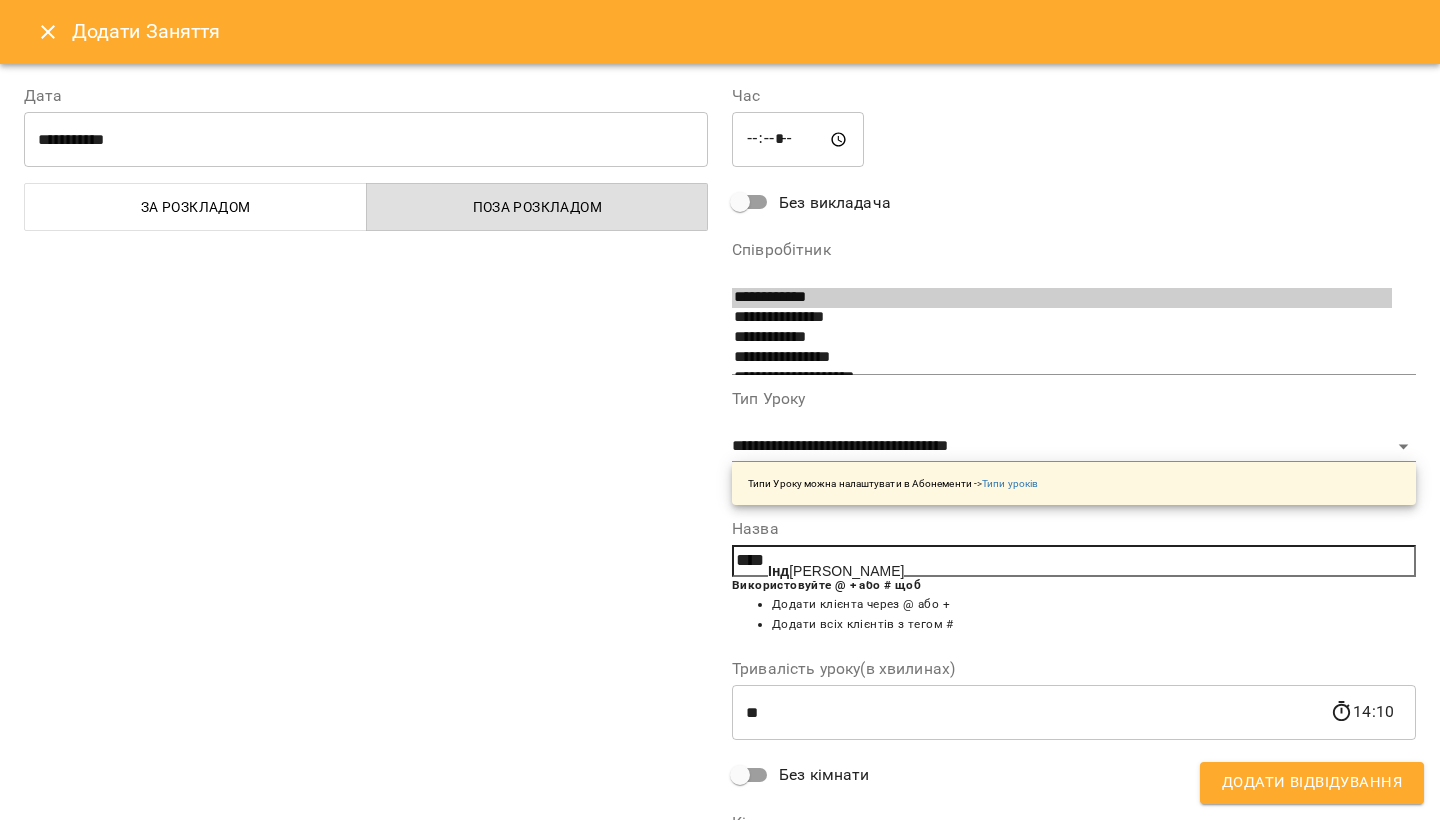 click on "[PERSON_NAME]" at bounding box center (836, 571) 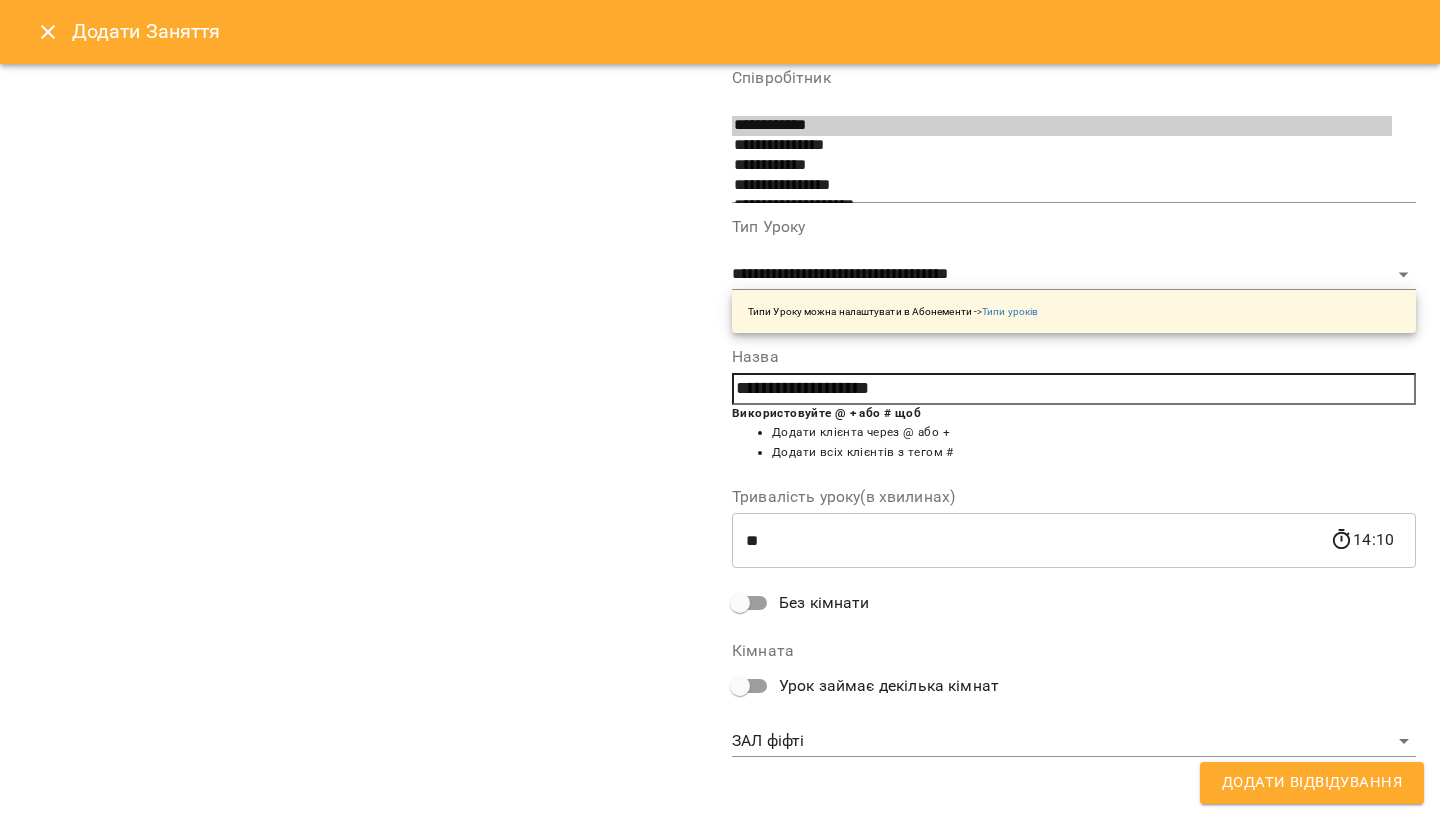 click on "For Business 14 UA   [PERSON_NAME] О   [PERSON_NAME]   Шашунькіна [PERSON_NAME]   [PERSON_NAME]   Гожва [PERSON_NAME] [PERSON_NAME]   Носовицька [PERSON_NAME] [PERSON_NAME] 07 08 09 10 11 12 13 14 15 16 17 18 19 20 21 09:20 [PERSON_NAME] тренування «FYFTI ICE» 10:40 2 Спліт тренування "FYFTI ICE" з Гожвою [PERSON_NAME] 12:00 [PERSON_NAME] Індивідуальне тренування "FYFTI ICE" з Гожвою [PERSON_NAME] 13:20 2 Спліт тренування "FYFTI ICE" з Гожвою [PERSON_NAME] 14:40 2 Спліт тренування "FYFTI ICE" з Гожвою [PERSON_NAME] 16:00 2 Спліт тренування "FYFTI ICE" з Гожвою [PERSON_NAME] 17:20 2 09:20 2 10:40 2 12:00 2 ​" at bounding box center [720, 1025] 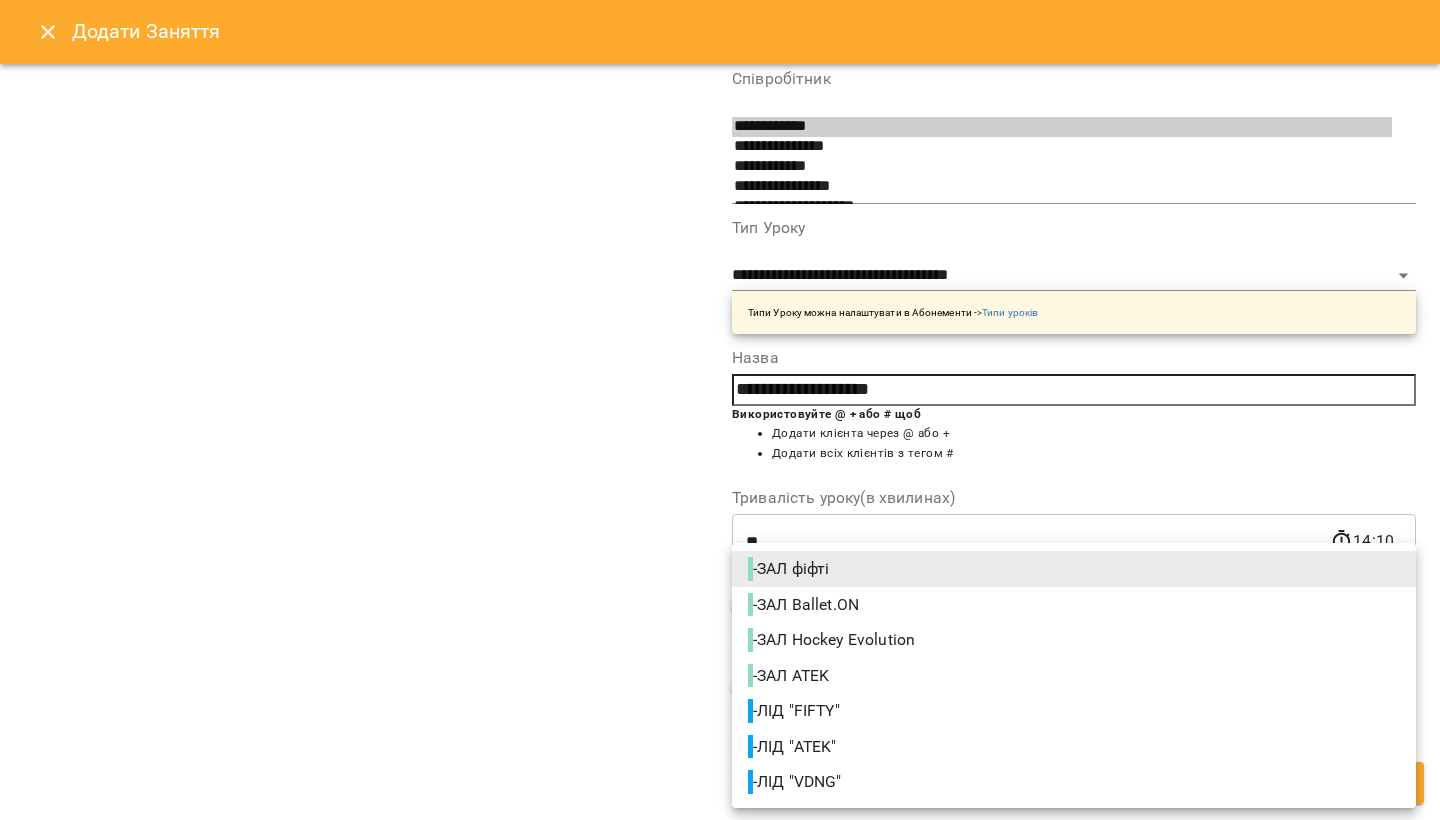 click on "-  ЛІД "FIFTY"" at bounding box center [796, 711] 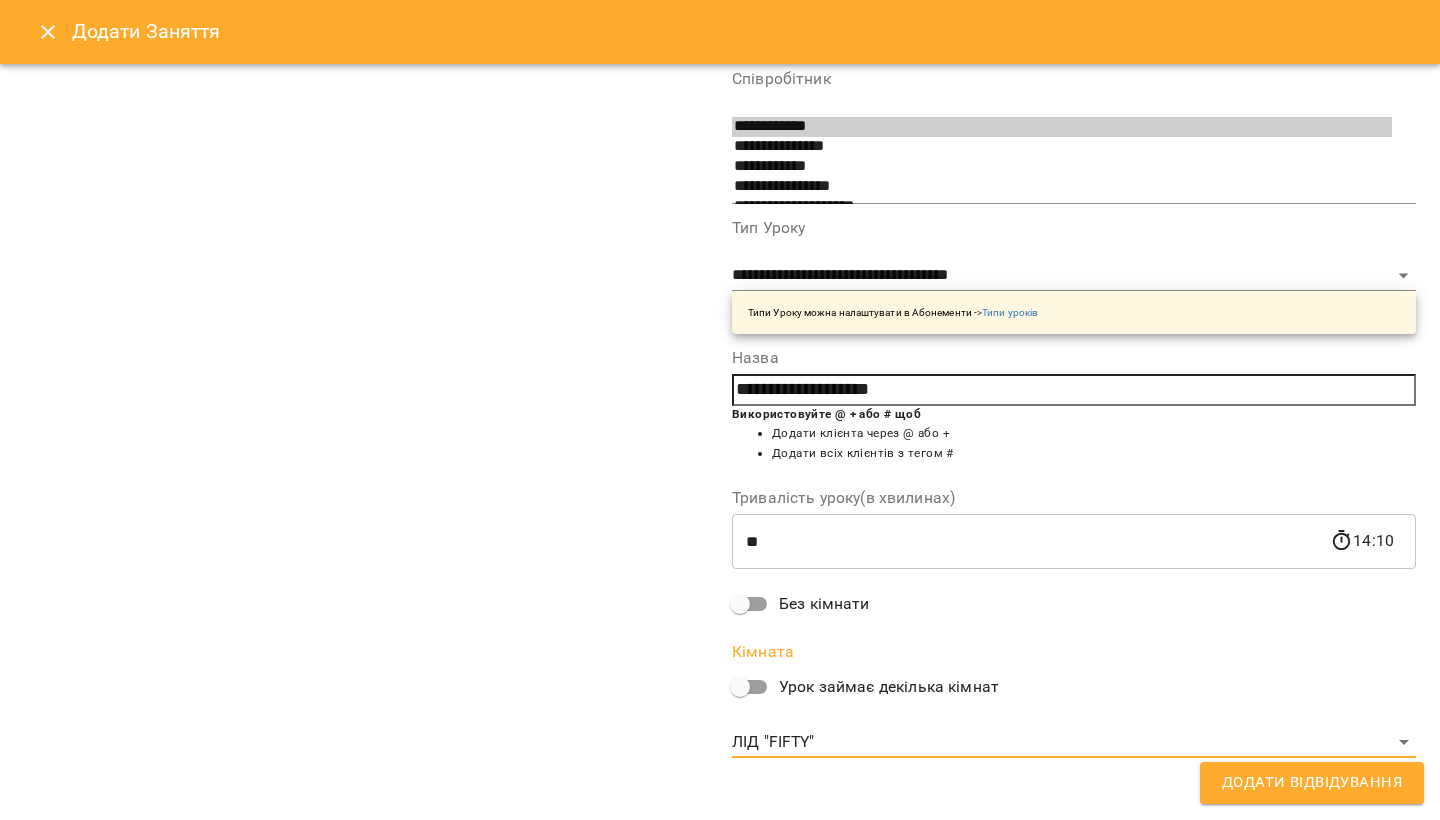 click on "Додати Відвідування" at bounding box center (1312, 783) 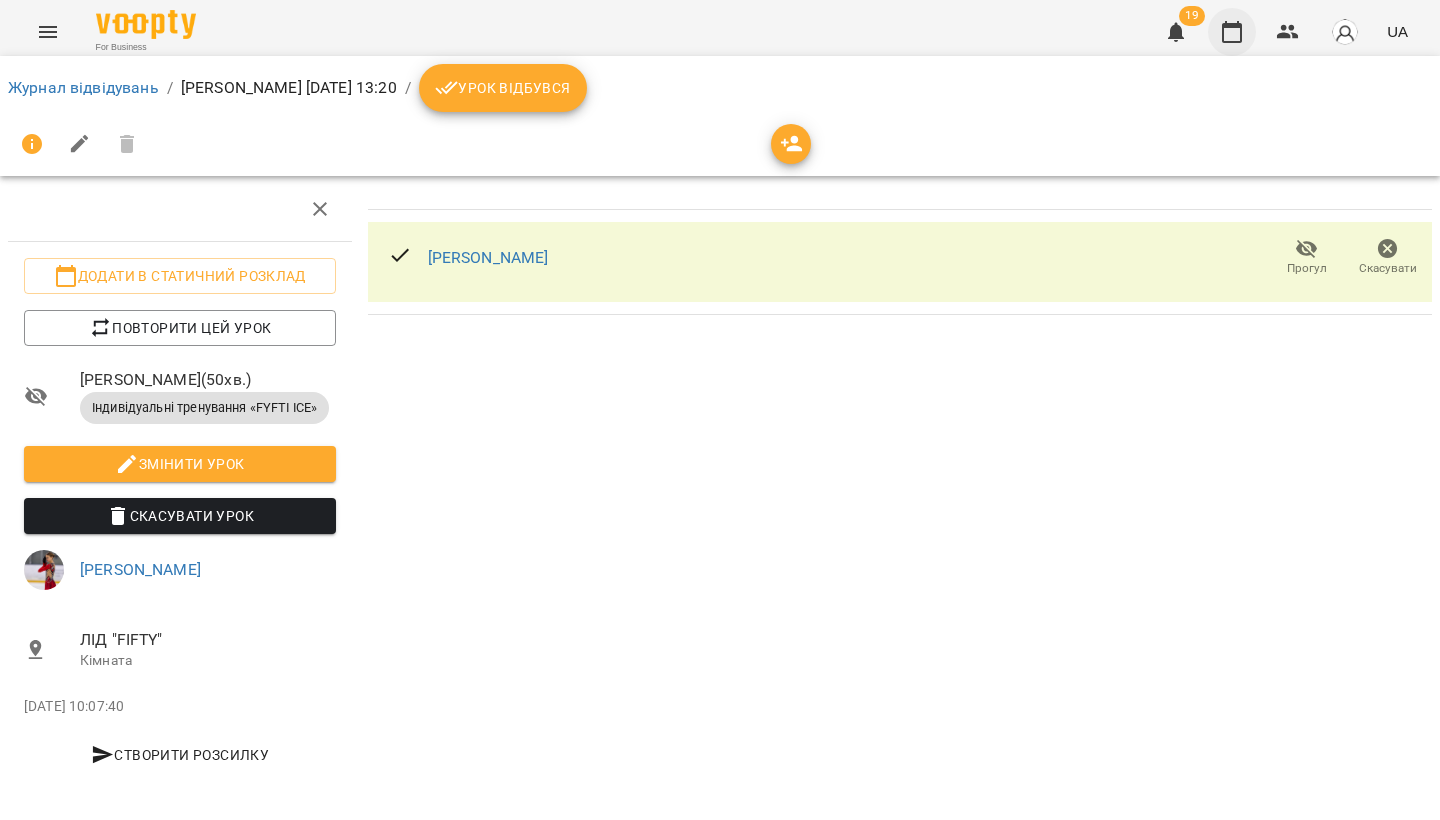 click 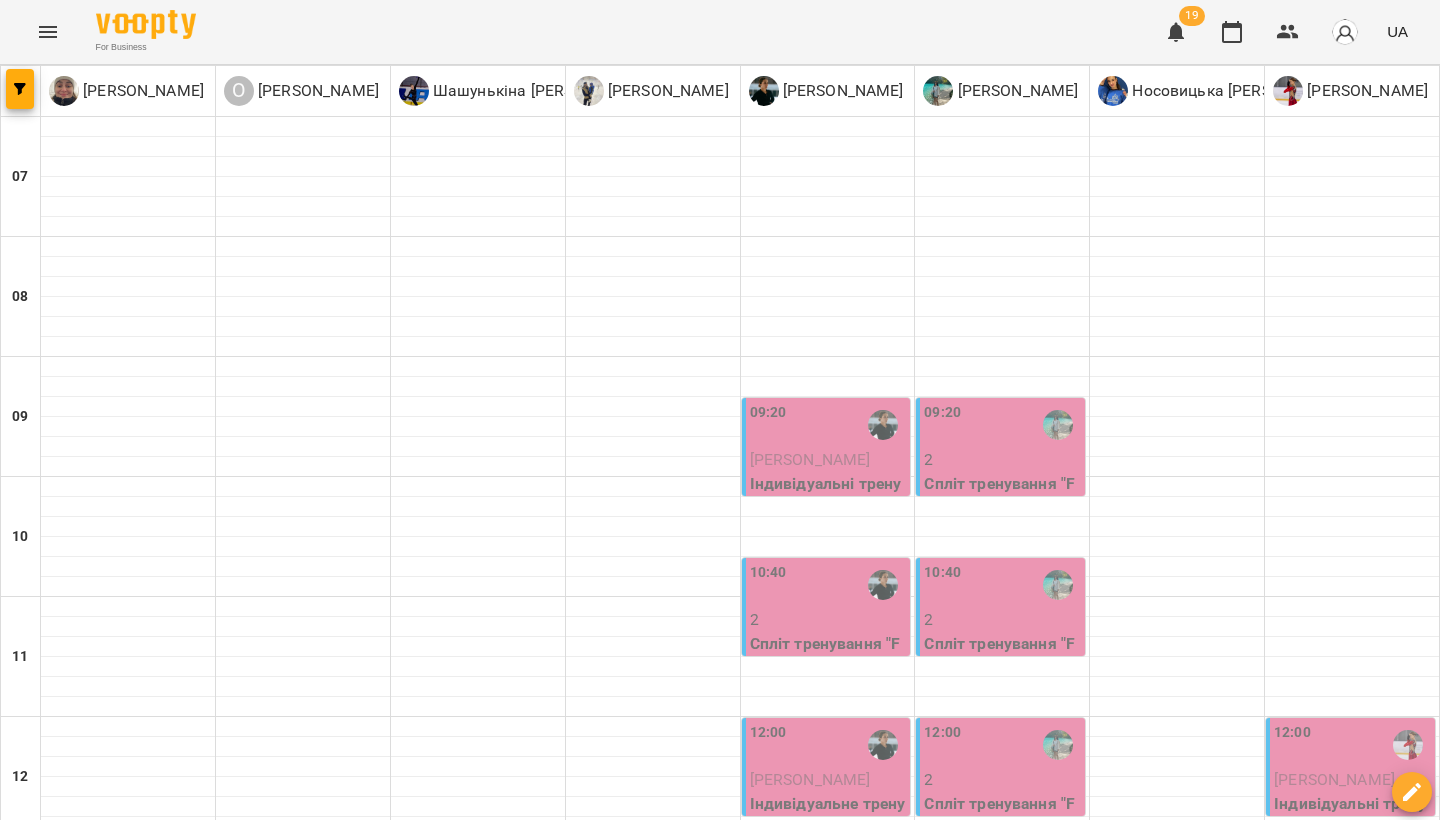 scroll, scrollTop: 523, scrollLeft: 0, axis: vertical 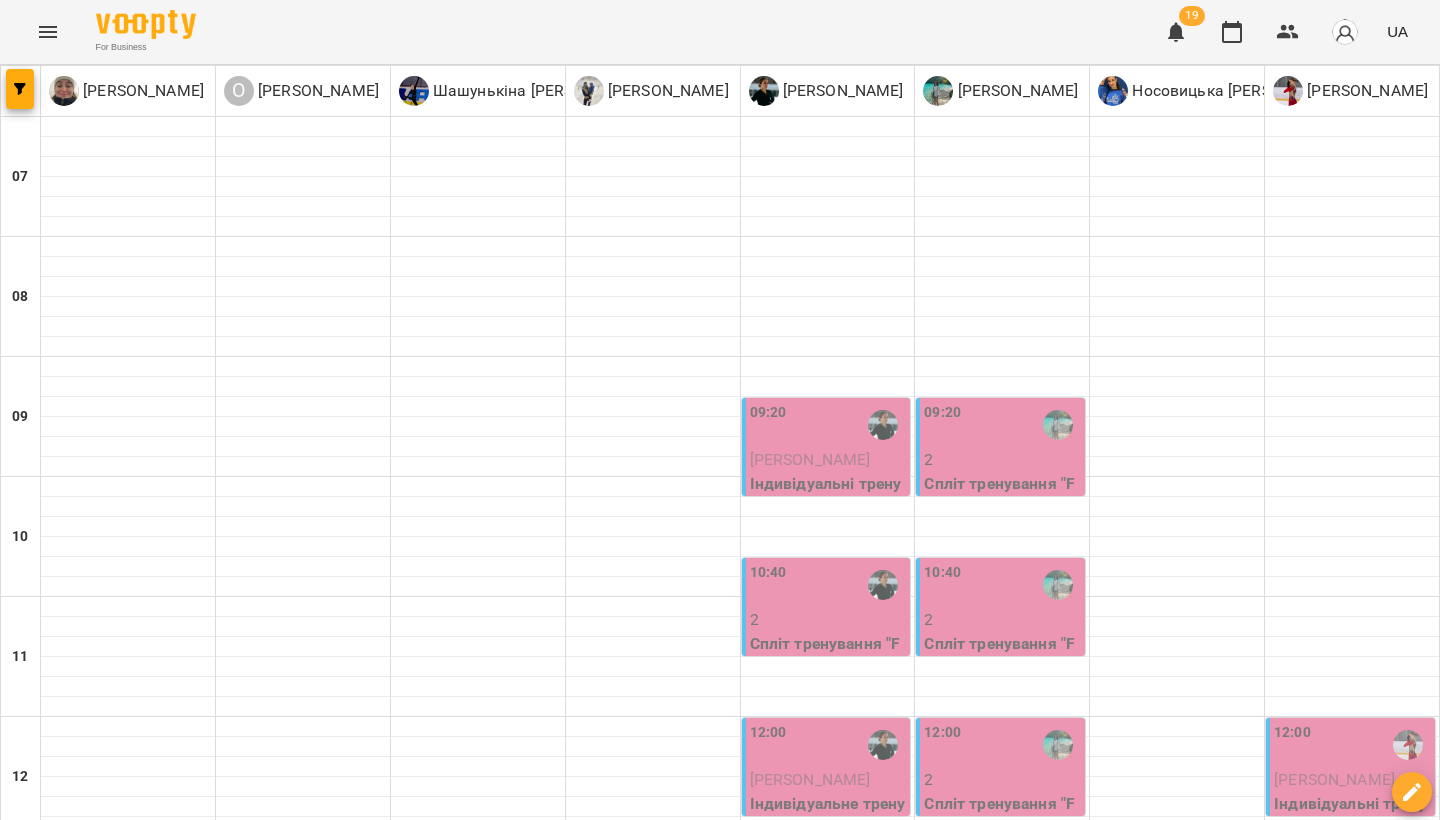 click at bounding box center (1352, 1047) 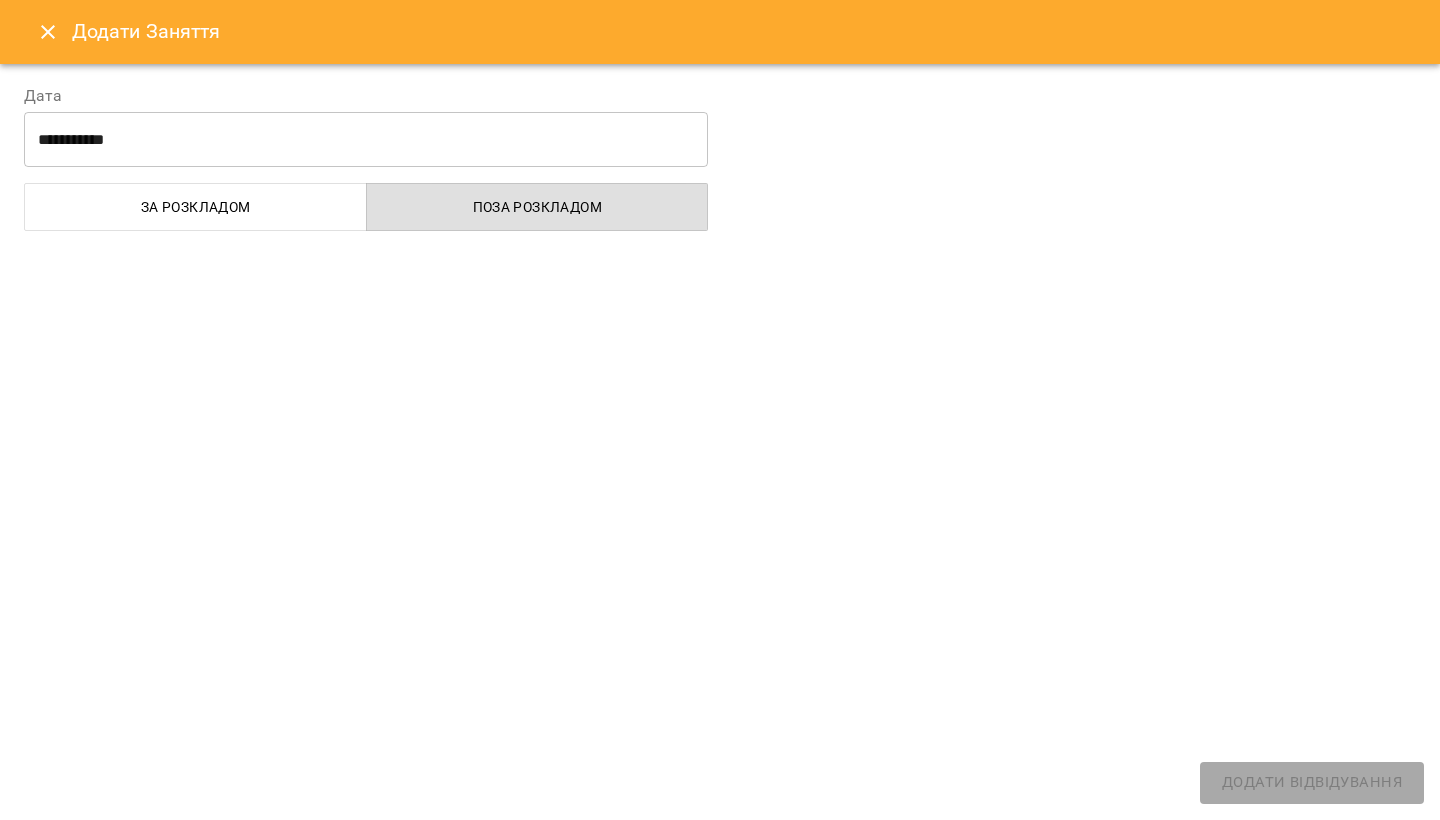 select 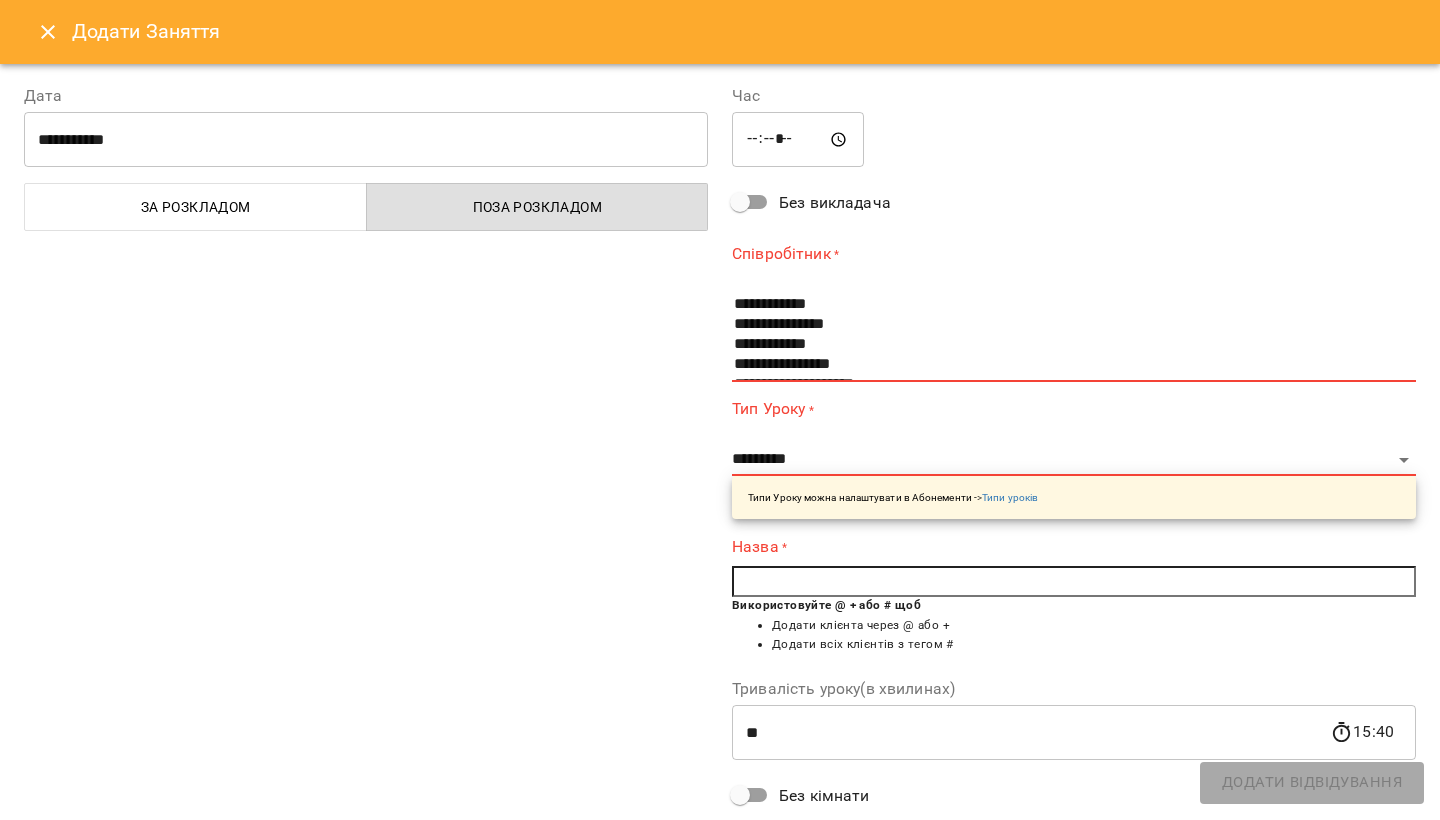 click at bounding box center [1074, 582] 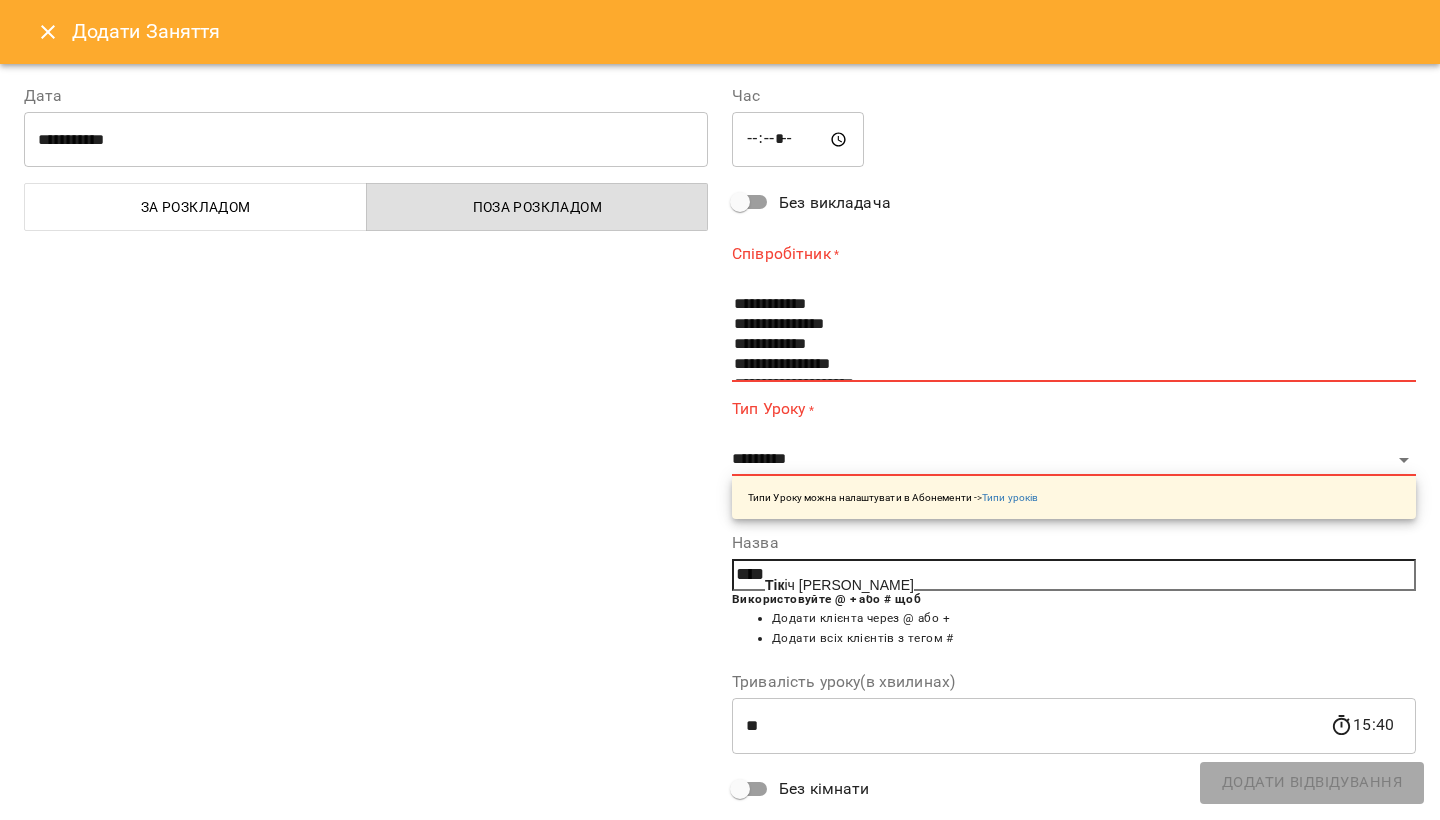 click on "[PERSON_NAME] іч [PERSON_NAME]" at bounding box center (839, 585) 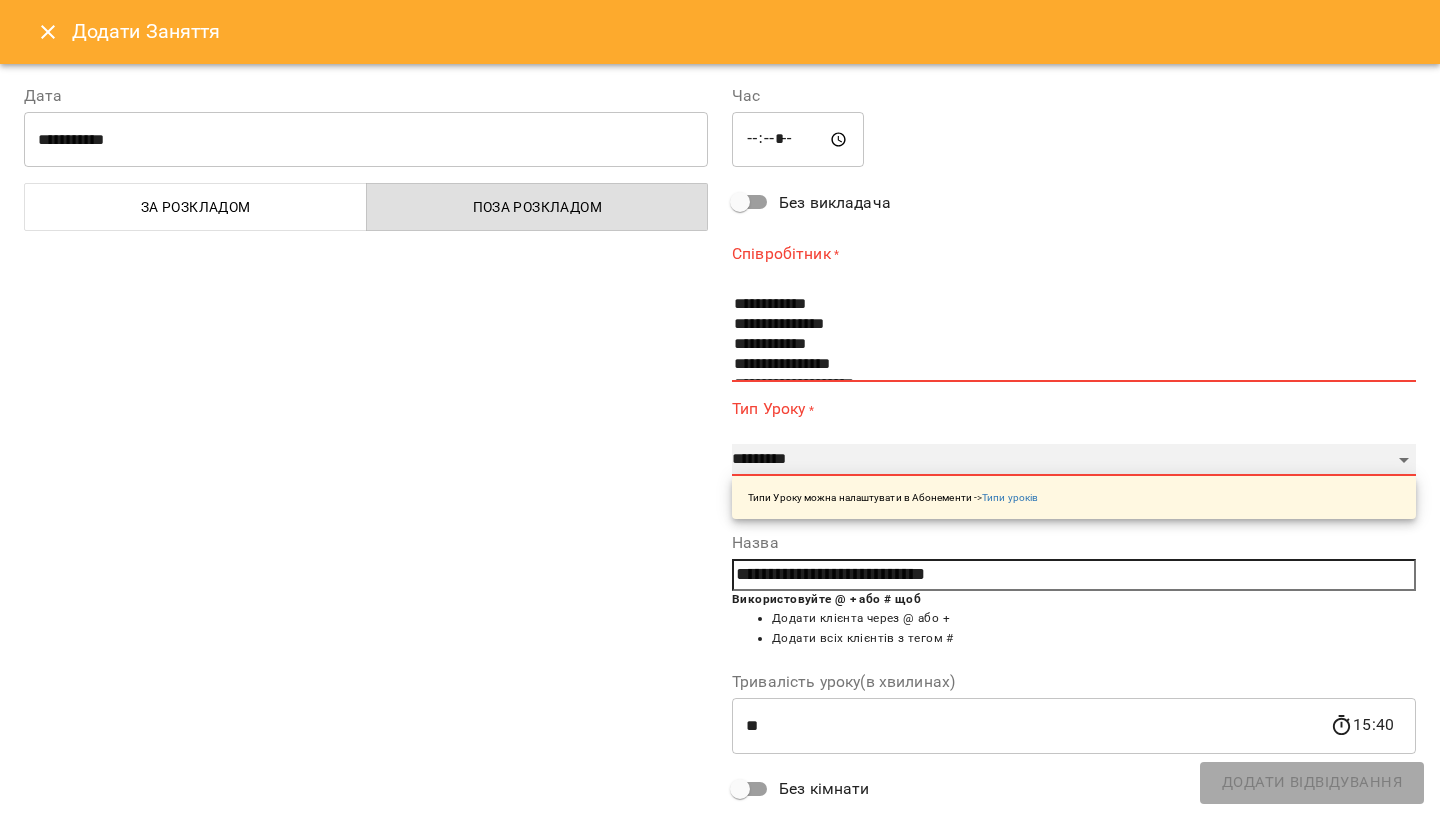 select on "**********" 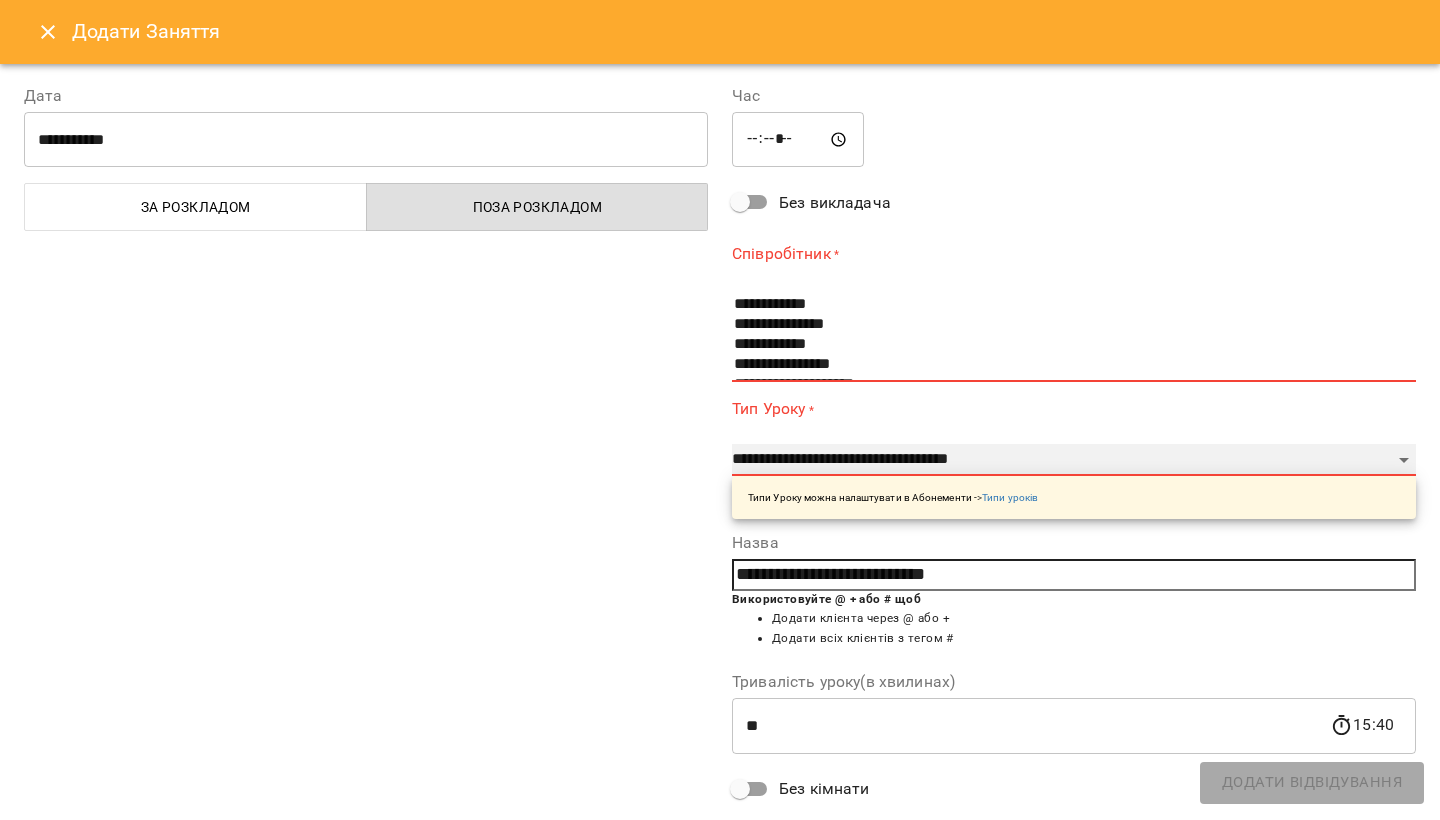 type on "**" 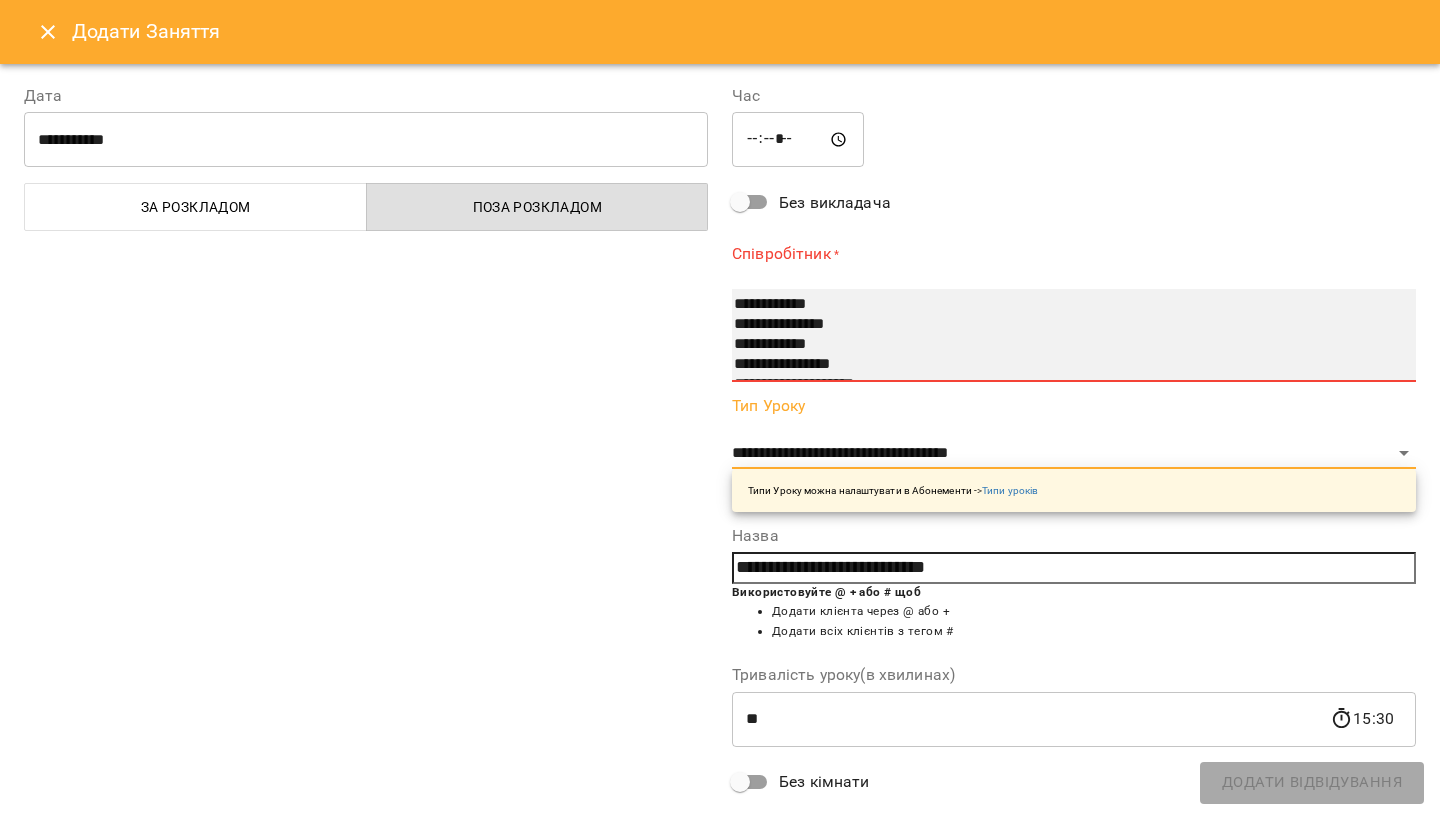 click on "**********" at bounding box center (1062, 345) 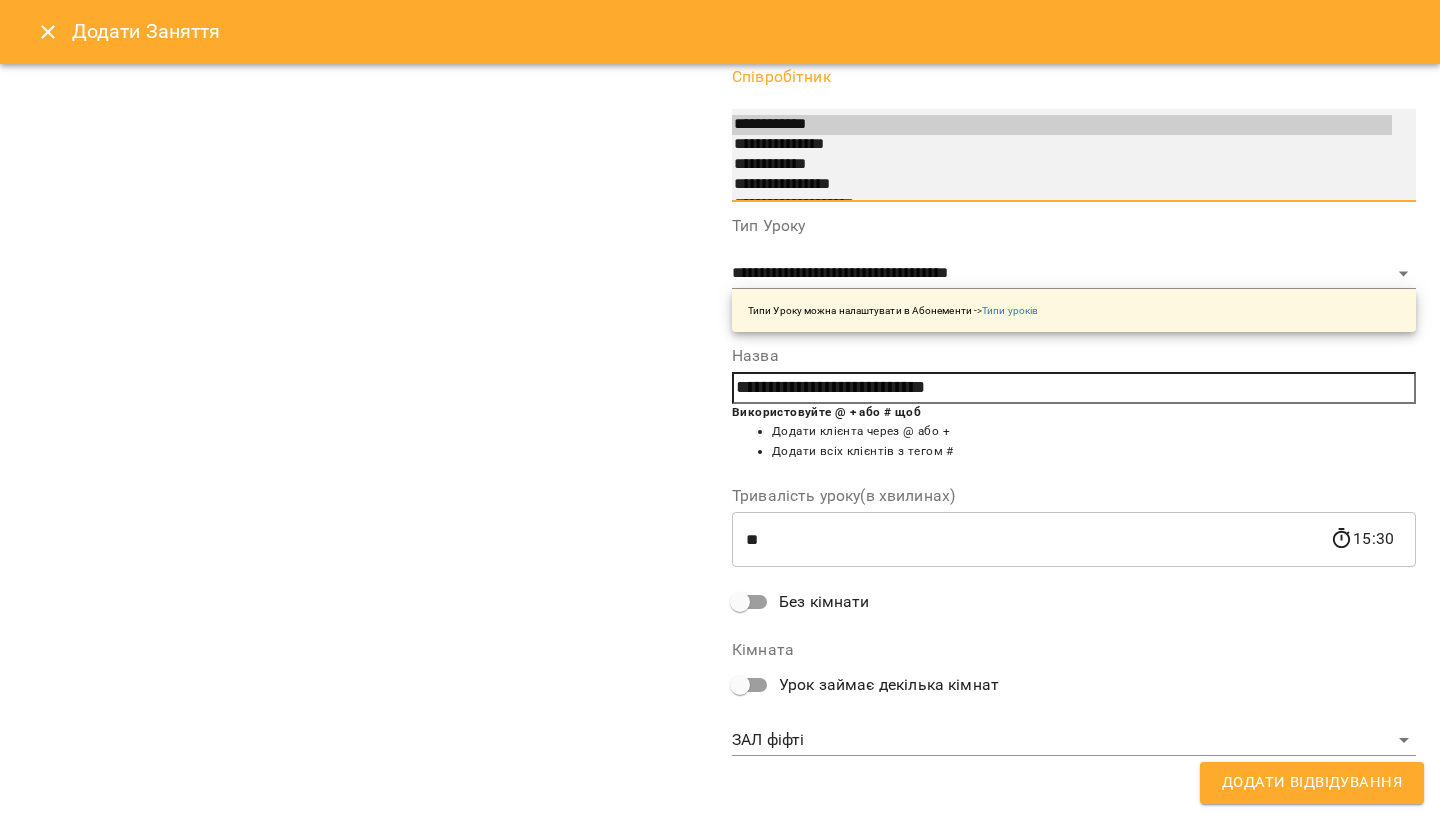 scroll, scrollTop: 171, scrollLeft: 0, axis: vertical 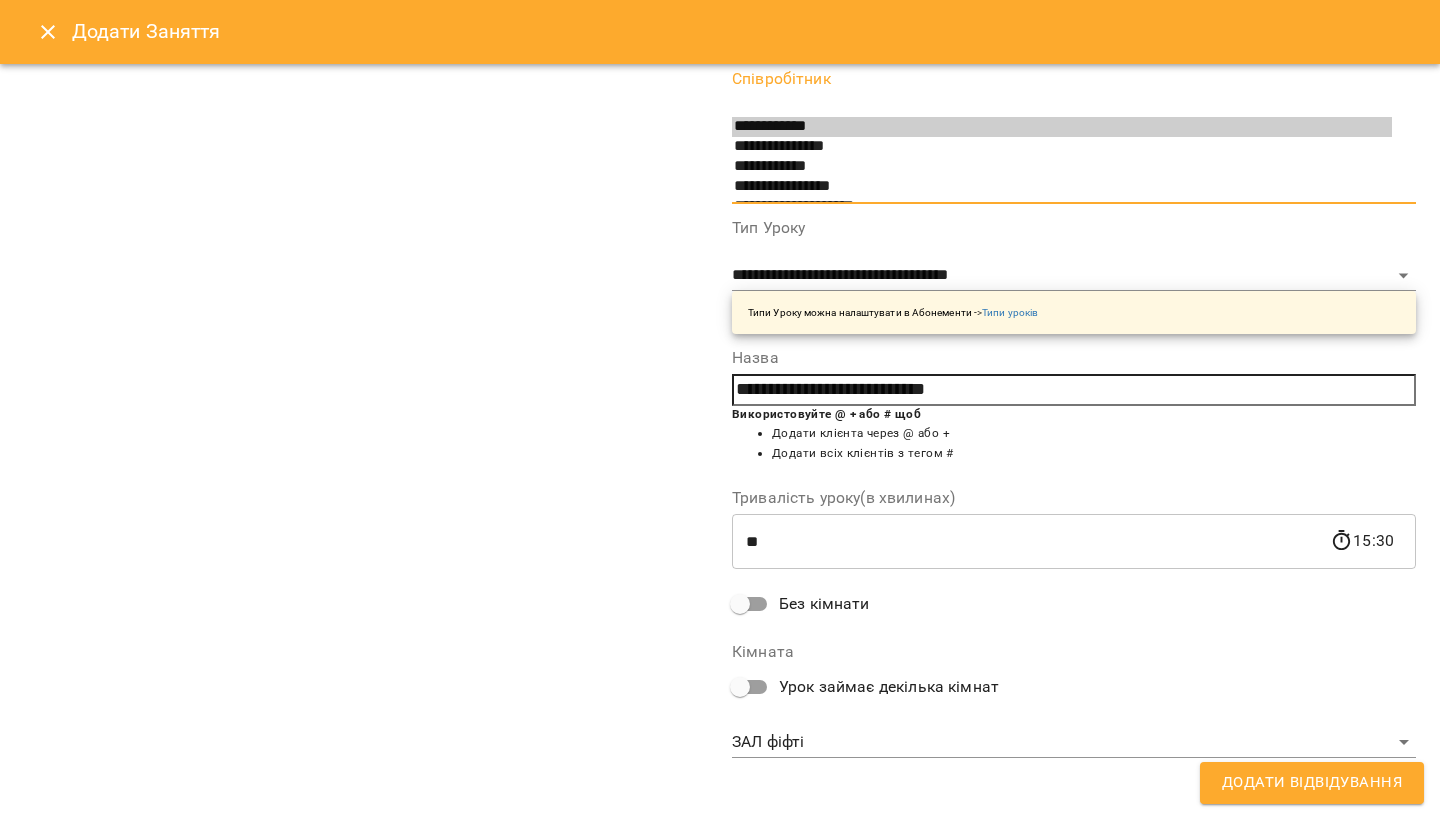 click on "For Business 19 UA   [PERSON_NAME] О   [PERSON_NAME]   Шашунькіна [PERSON_NAME]   [PERSON_NAME]   Гожва [PERSON_NAME] [PERSON_NAME]   Носовицька [PERSON_NAME] [PERSON_NAME] 07 08 09 10 11 12 13 14 15 16 17 18 19 20 21 09:20 [PERSON_NAME] тренування «FYFTI ICE» 10:40 2 Спліт тренування "FYFTI ICE" з Гожвою [PERSON_NAME] 12:00 [PERSON_NAME] Індивідуальне тренування "FYFTI ICE" з Гожвою [PERSON_NAME] 13:20 2 Спліт тренування "FYFTI ICE" з Гожвою [PERSON_NAME] 14:40 2 Спліт тренування "FYFTI ICE" з Гожвою [PERSON_NAME] 16:00 2 Спліт тренування "FYFTI ICE" з Гожвою [PERSON_NAME] 17:20 2 09:20 2 10:40 2 12:00 2 ​" at bounding box center (720, 1025) 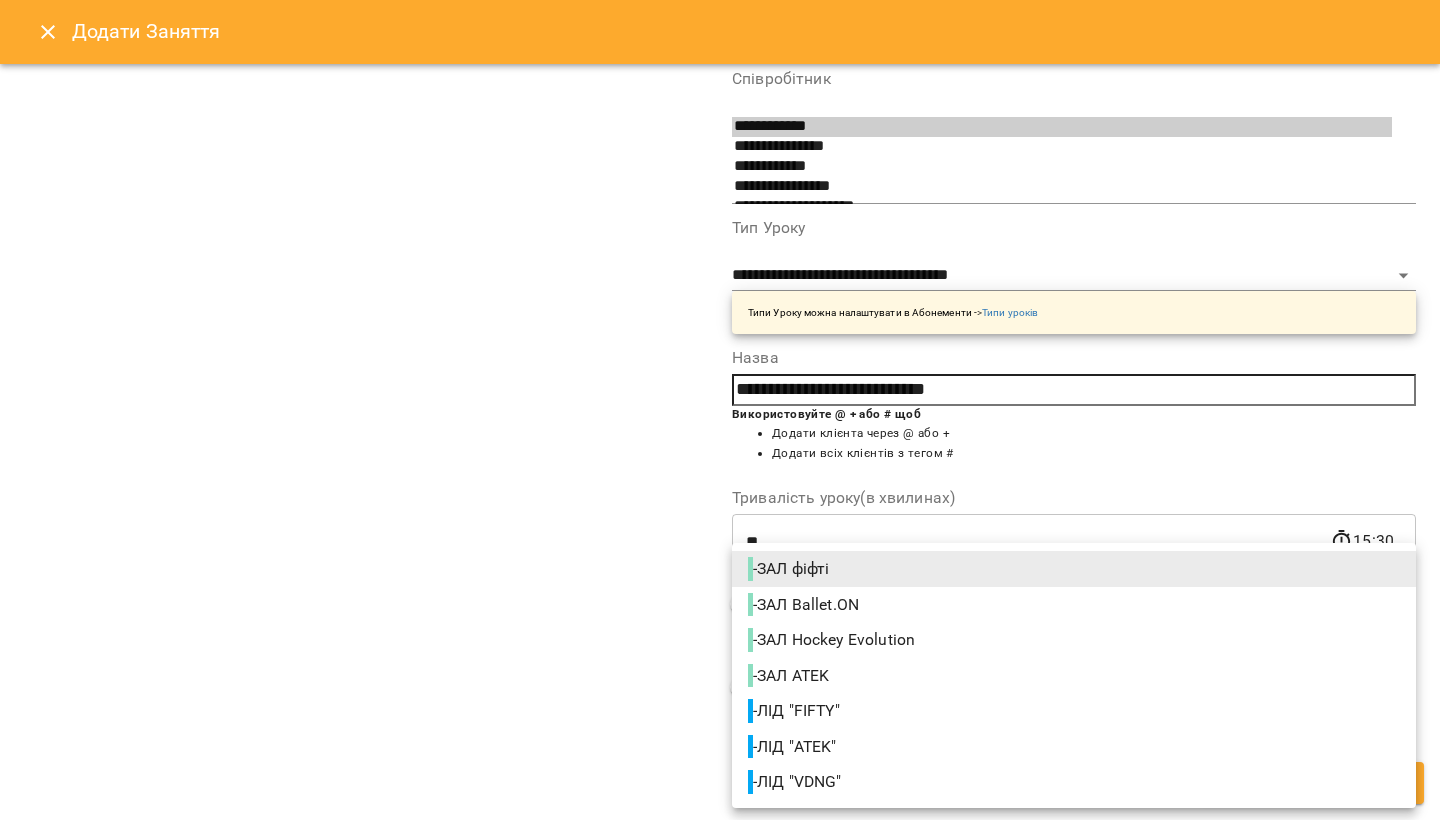 click on "-  ЛІД "FIFTY"" at bounding box center [796, 711] 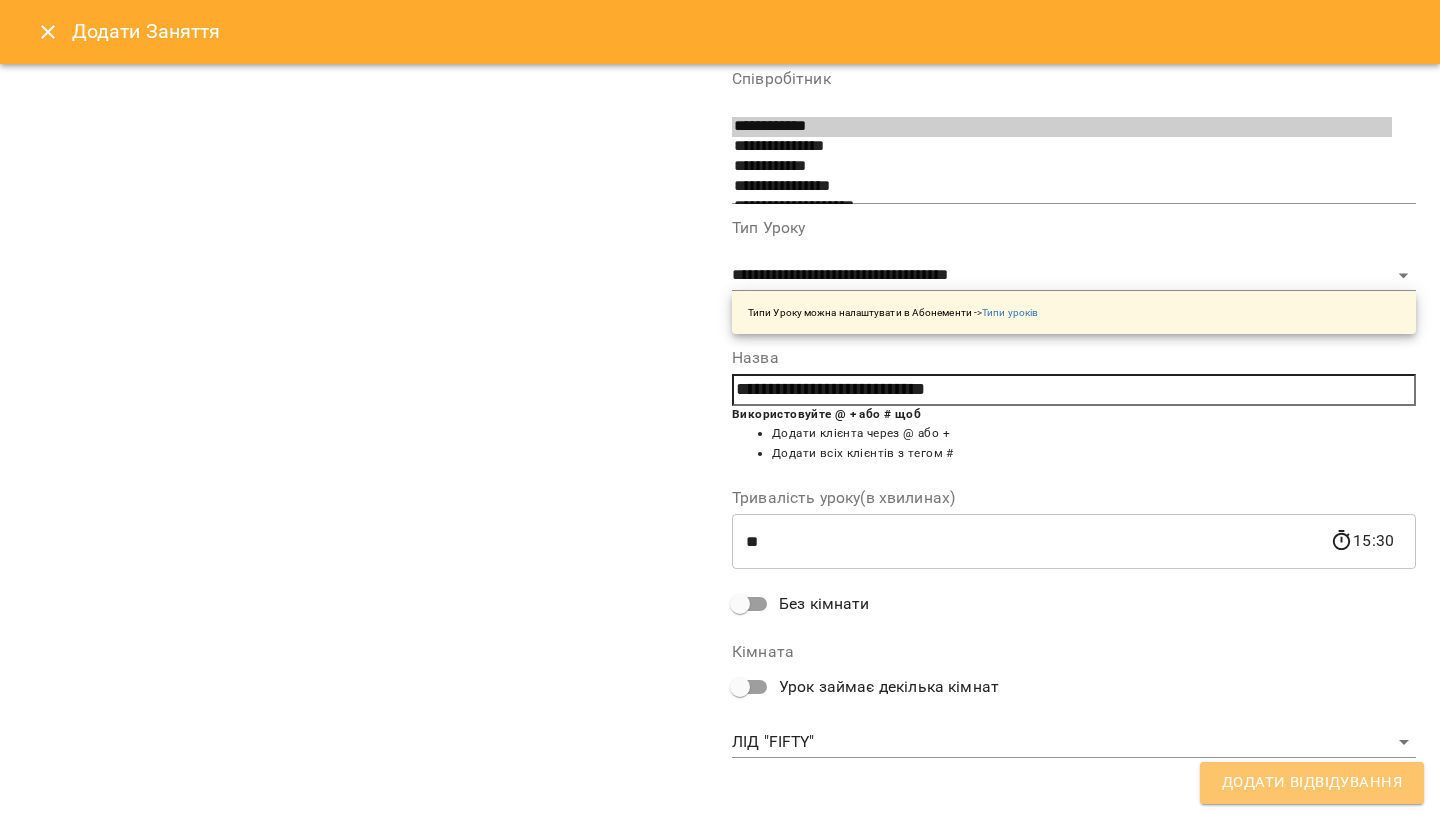 click on "Додати Відвідування" at bounding box center [1312, 783] 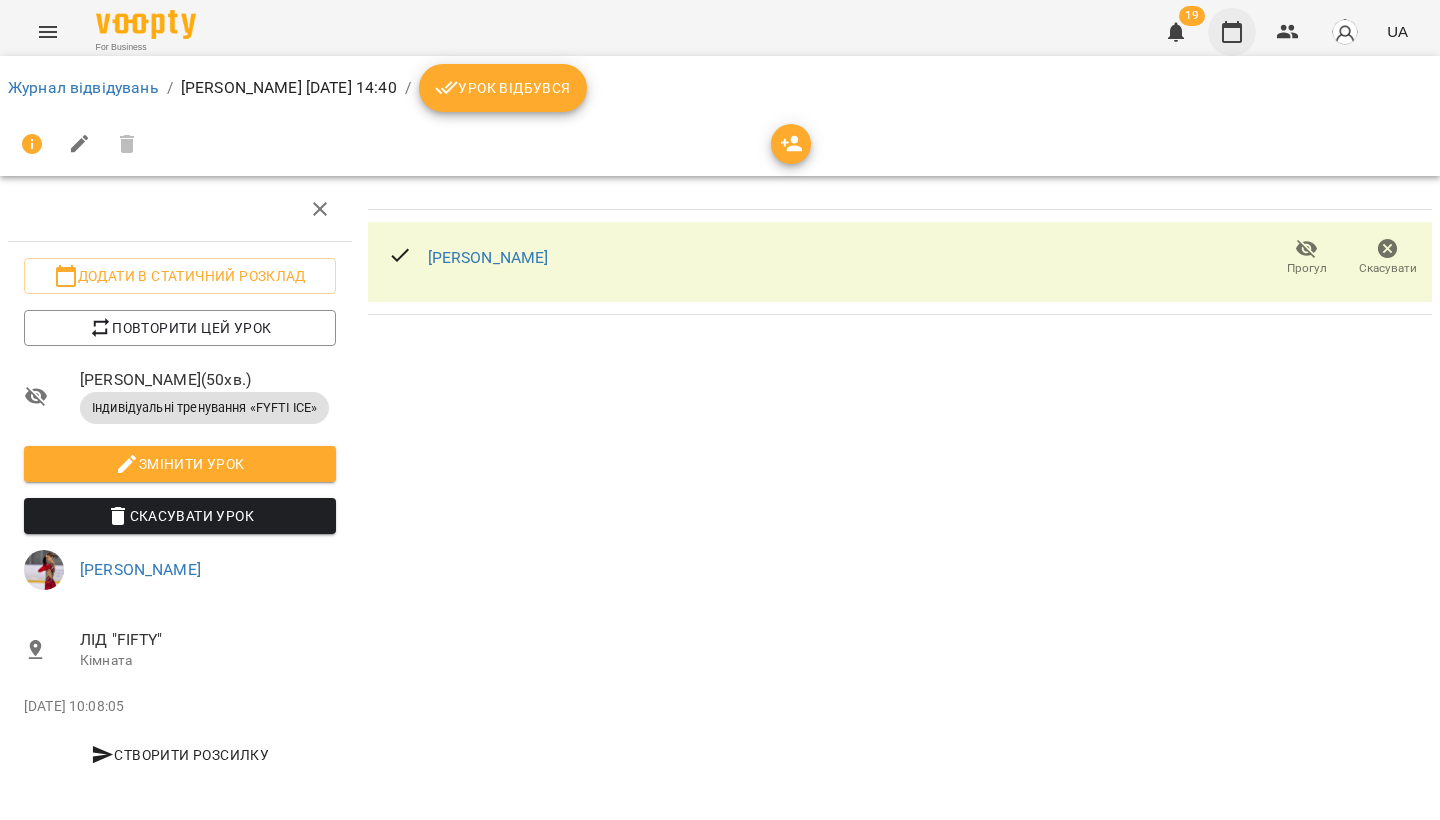 click at bounding box center (1232, 32) 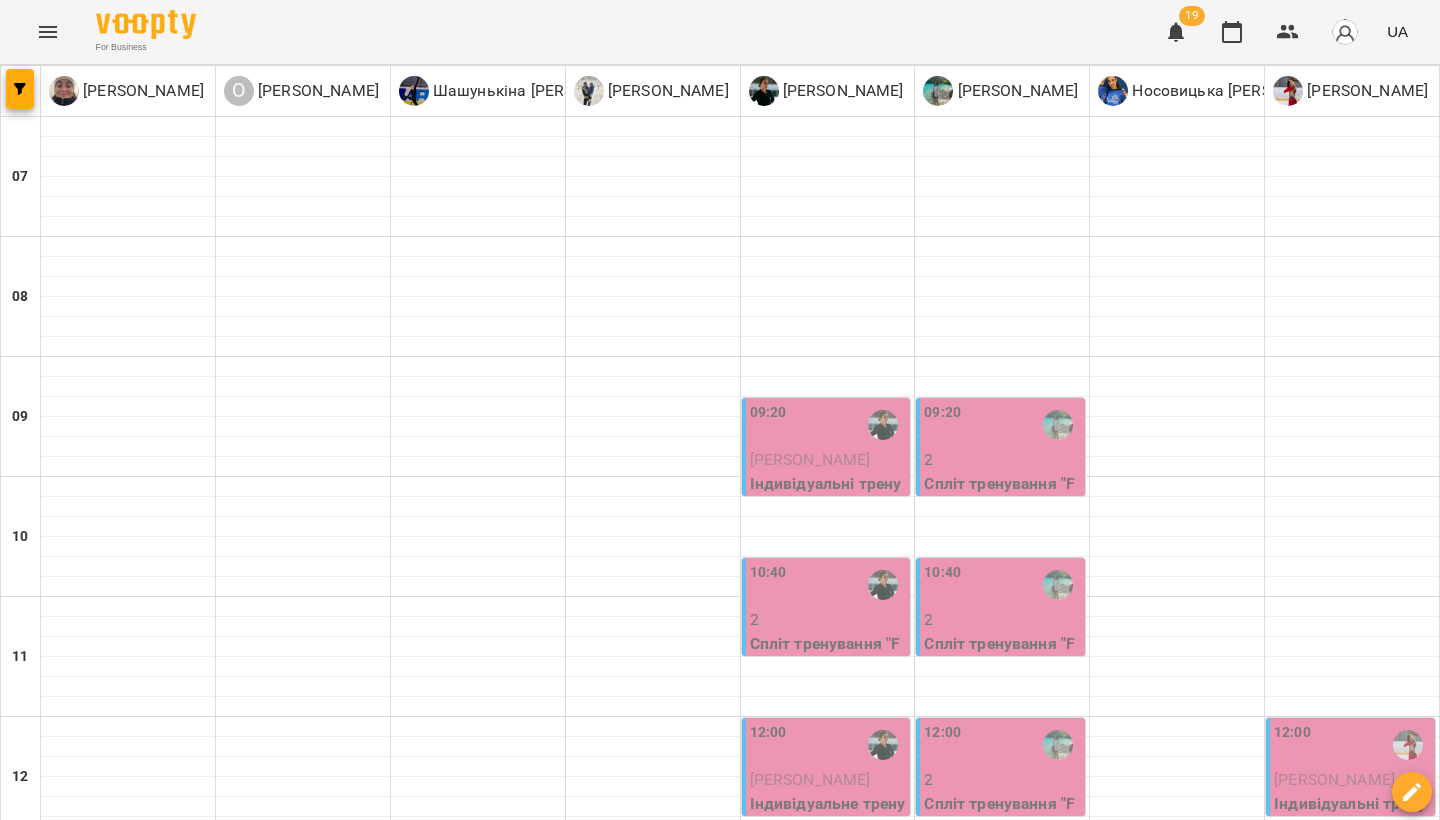 scroll, scrollTop: 658, scrollLeft: 0, axis: vertical 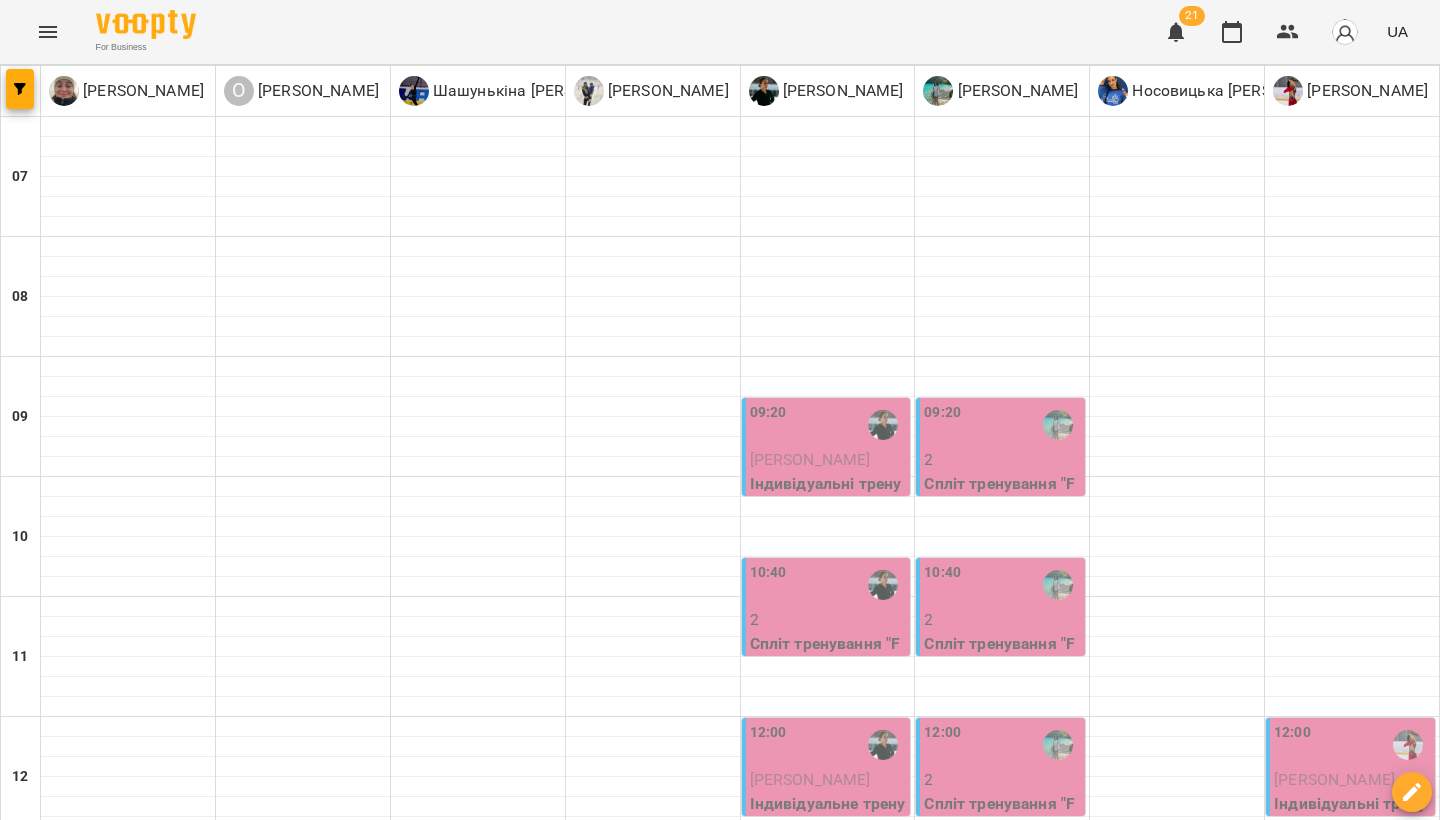 click on "09:20" at bounding box center [828, 425] 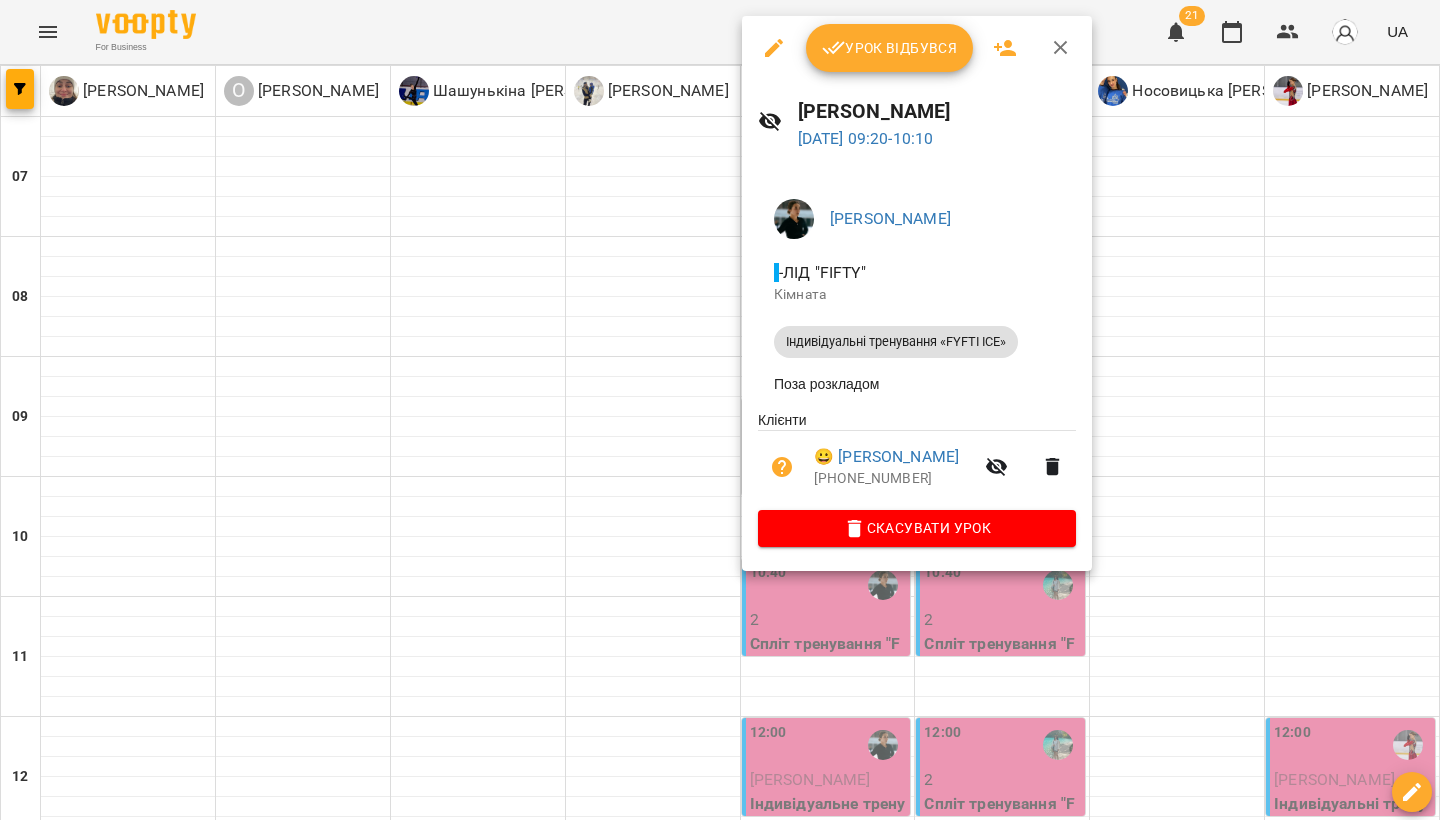 click on "Урок відбувся" at bounding box center [890, 48] 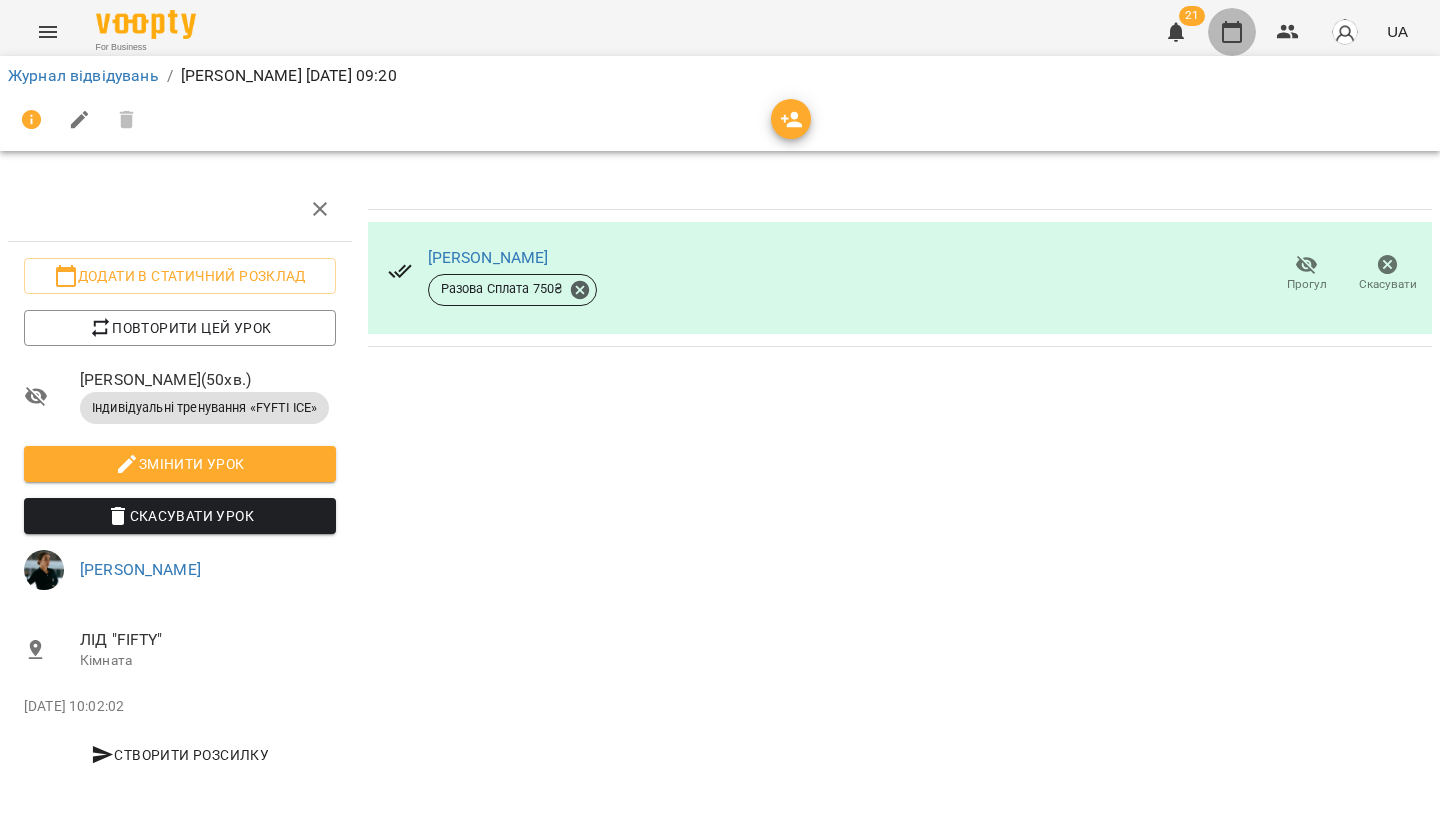 click 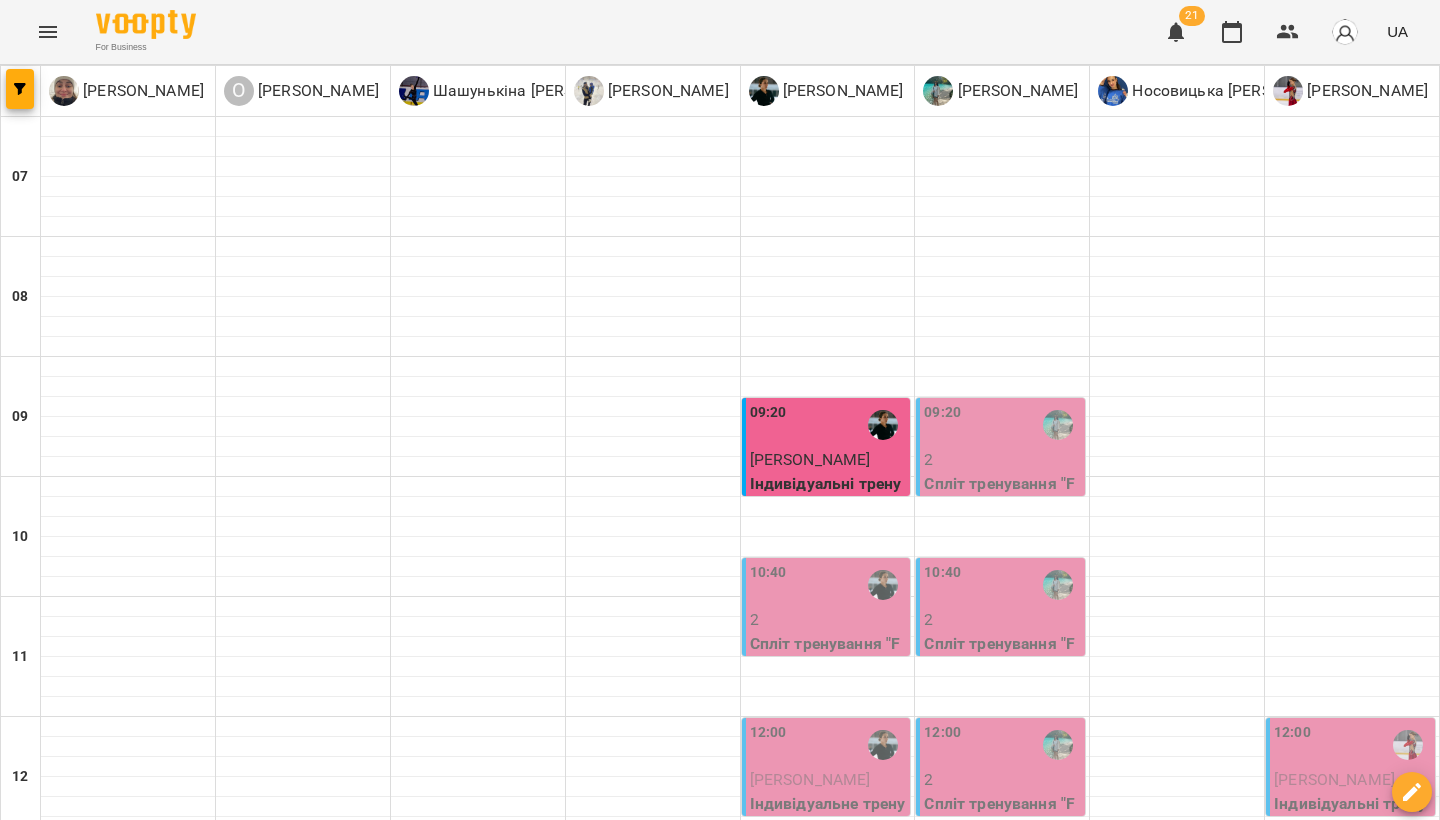 click on "Спліт тренування "FYFTI ICE"" at bounding box center [1002, 495] 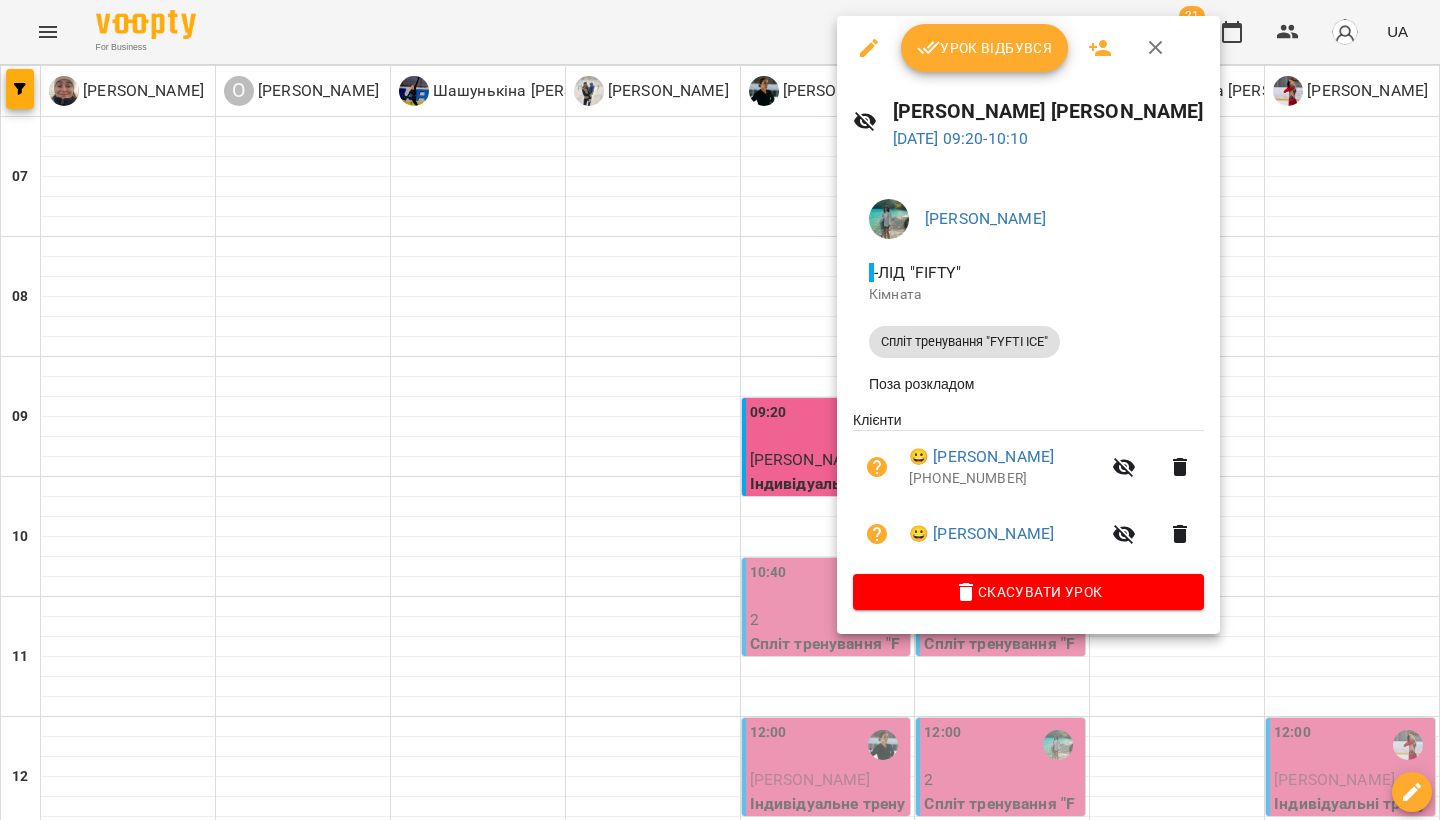 click on "Урок відбувся" at bounding box center (985, 48) 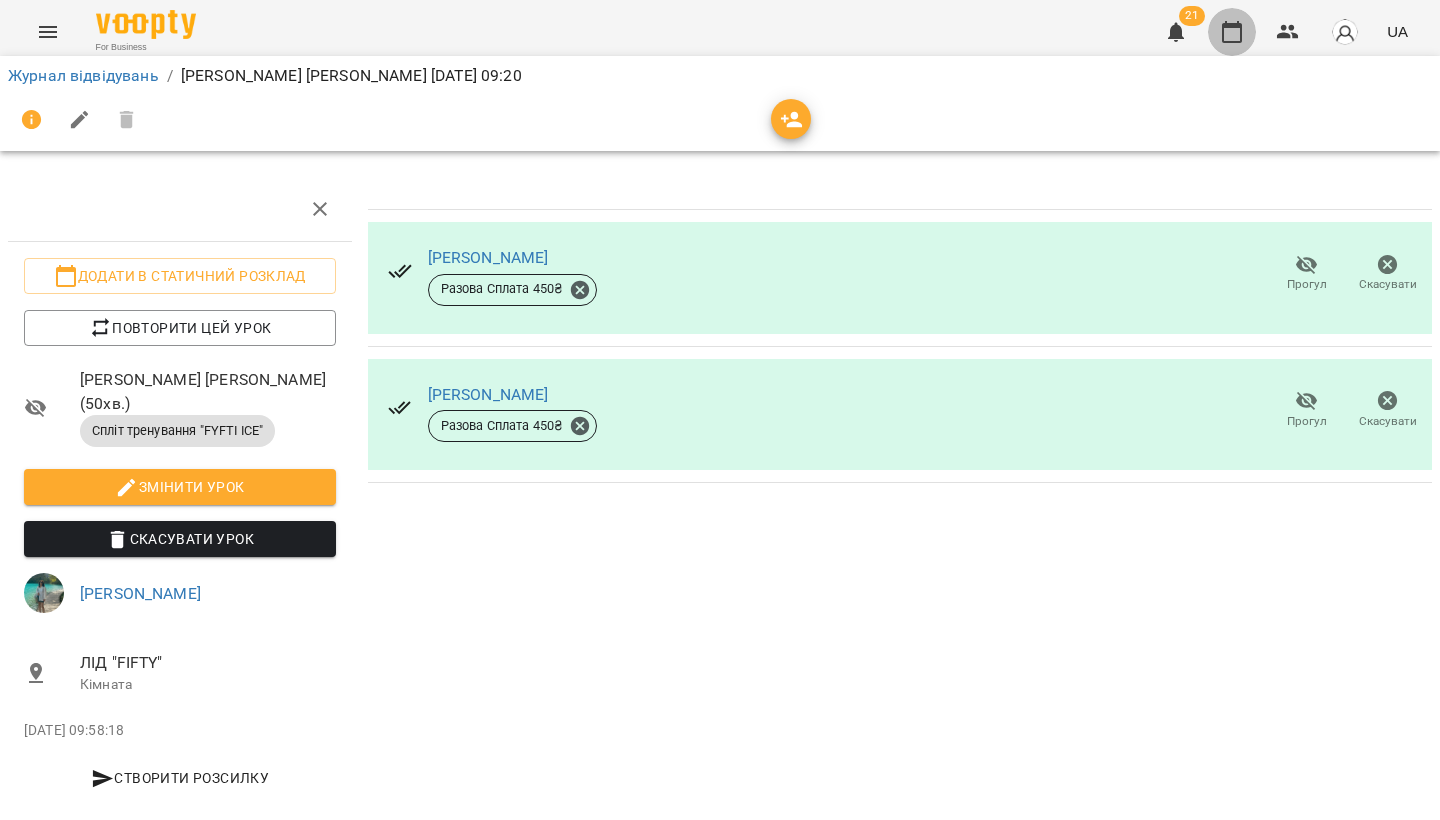 drag, startPoint x: 1237, startPoint y: 24, endPoint x: 1213, endPoint y: 48, distance: 33.941124 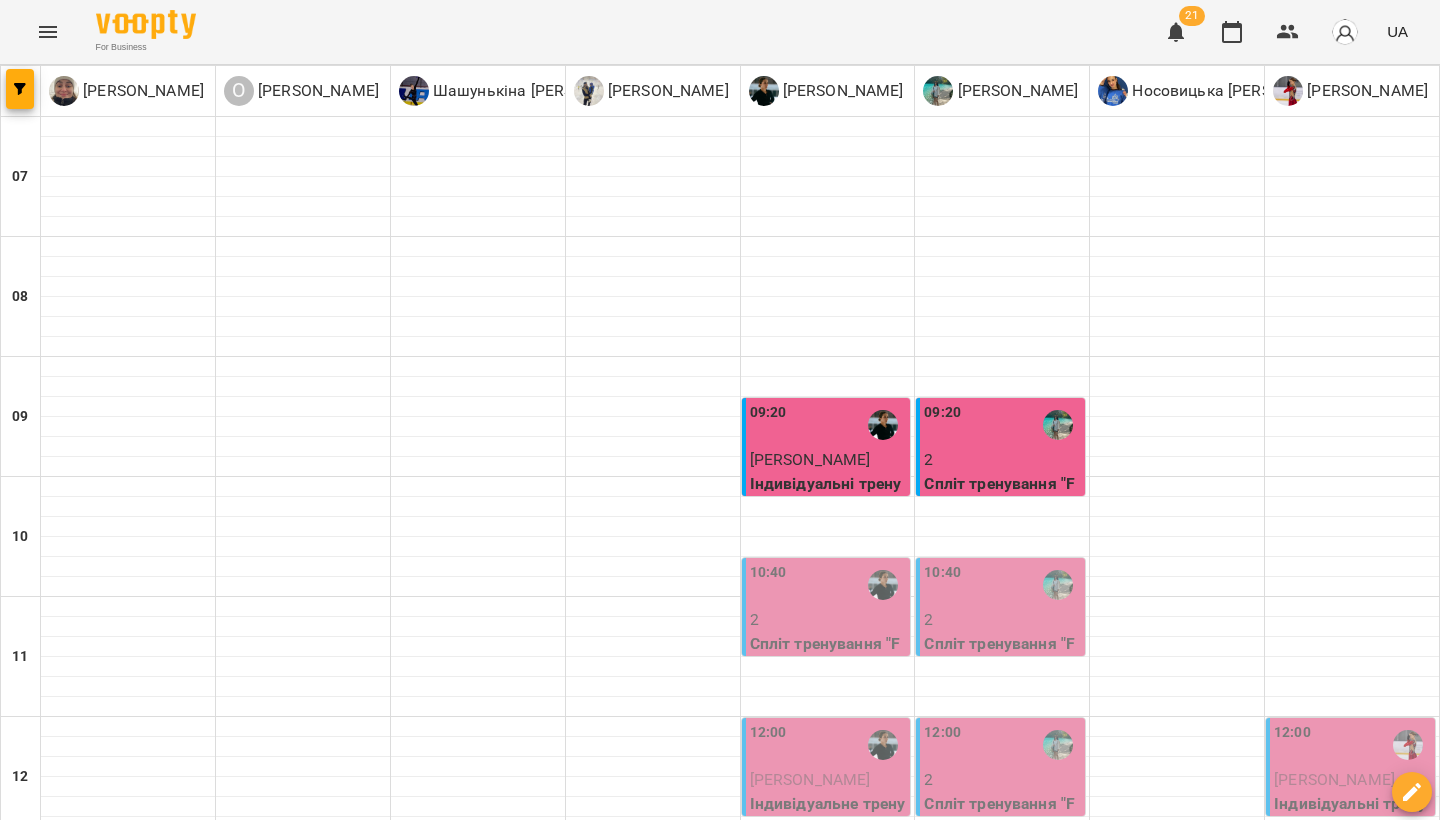 scroll, scrollTop: 221, scrollLeft: 0, axis: vertical 